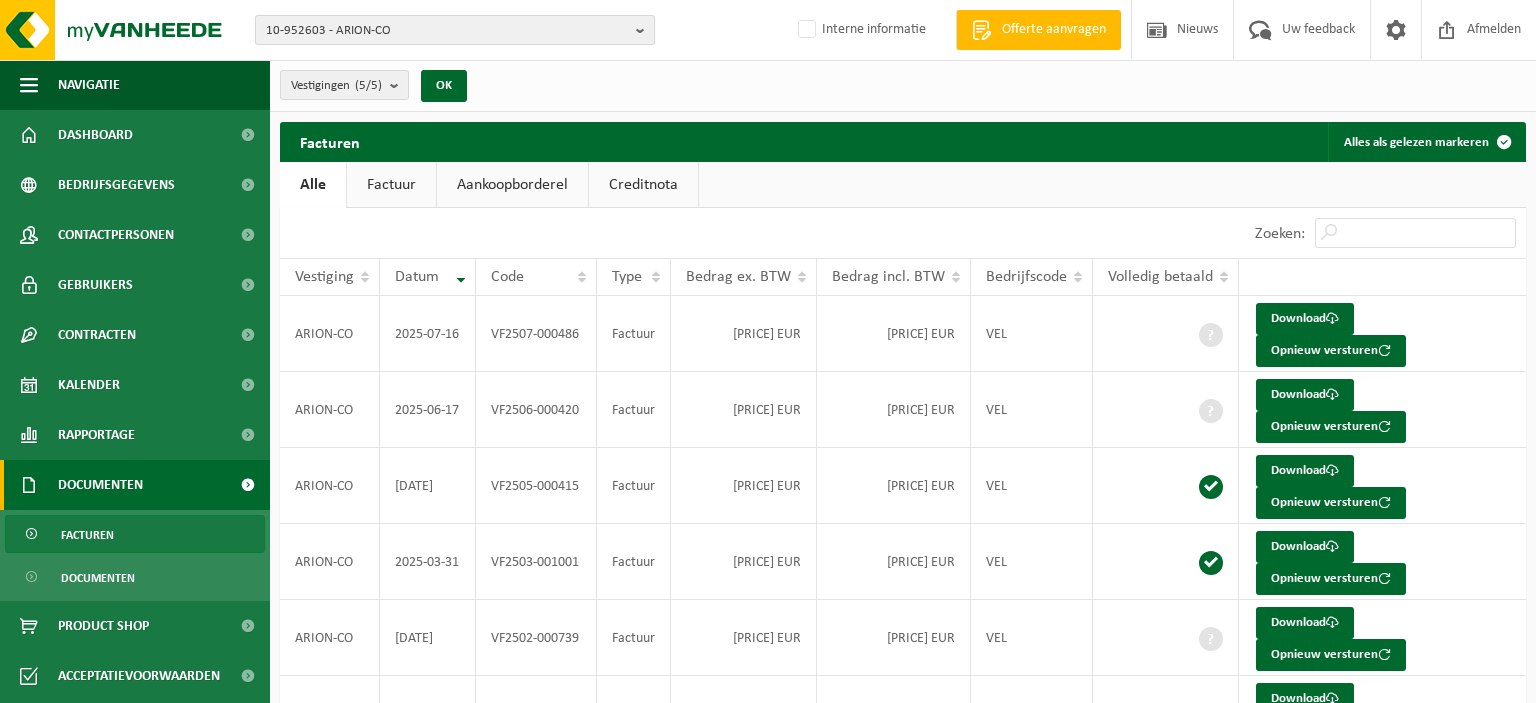 scroll, scrollTop: 0, scrollLeft: 0, axis: both 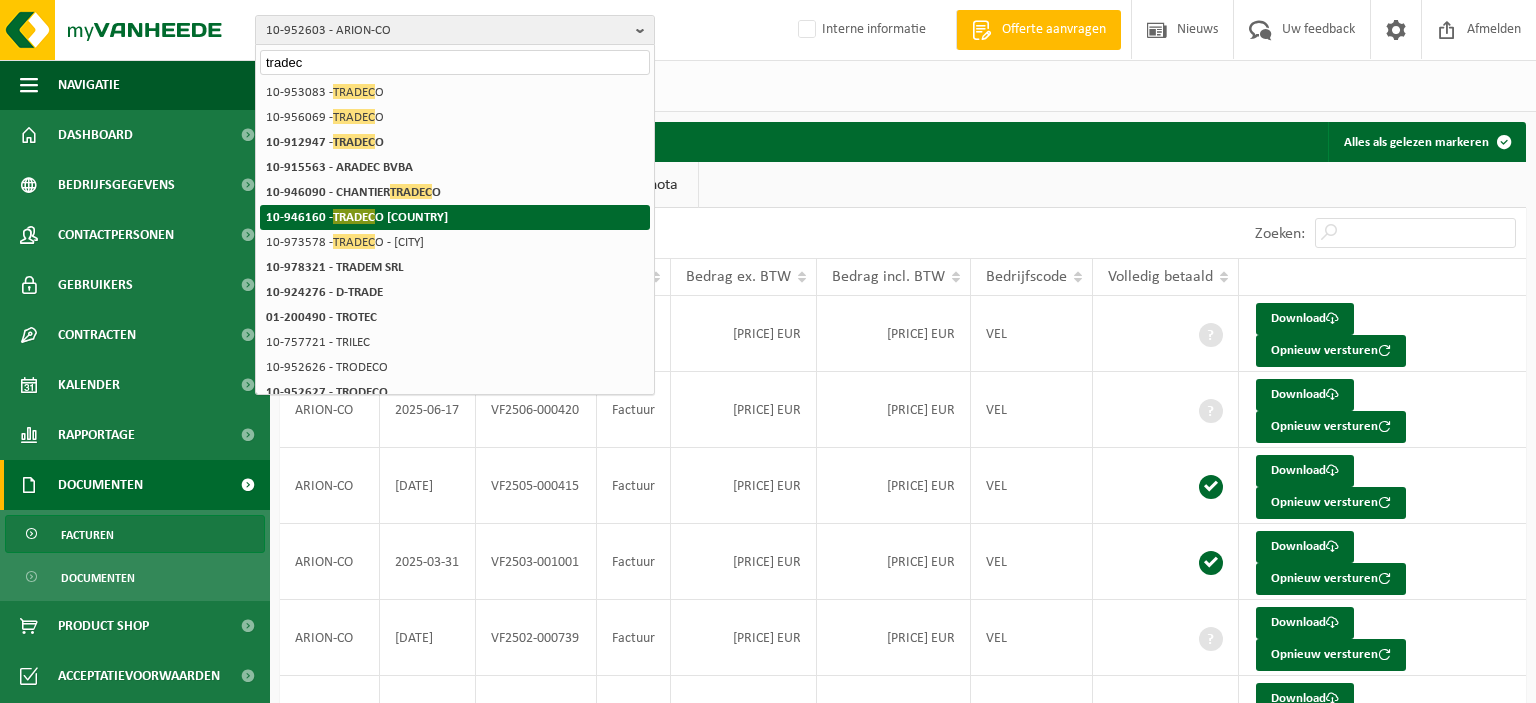 type on "tradec" 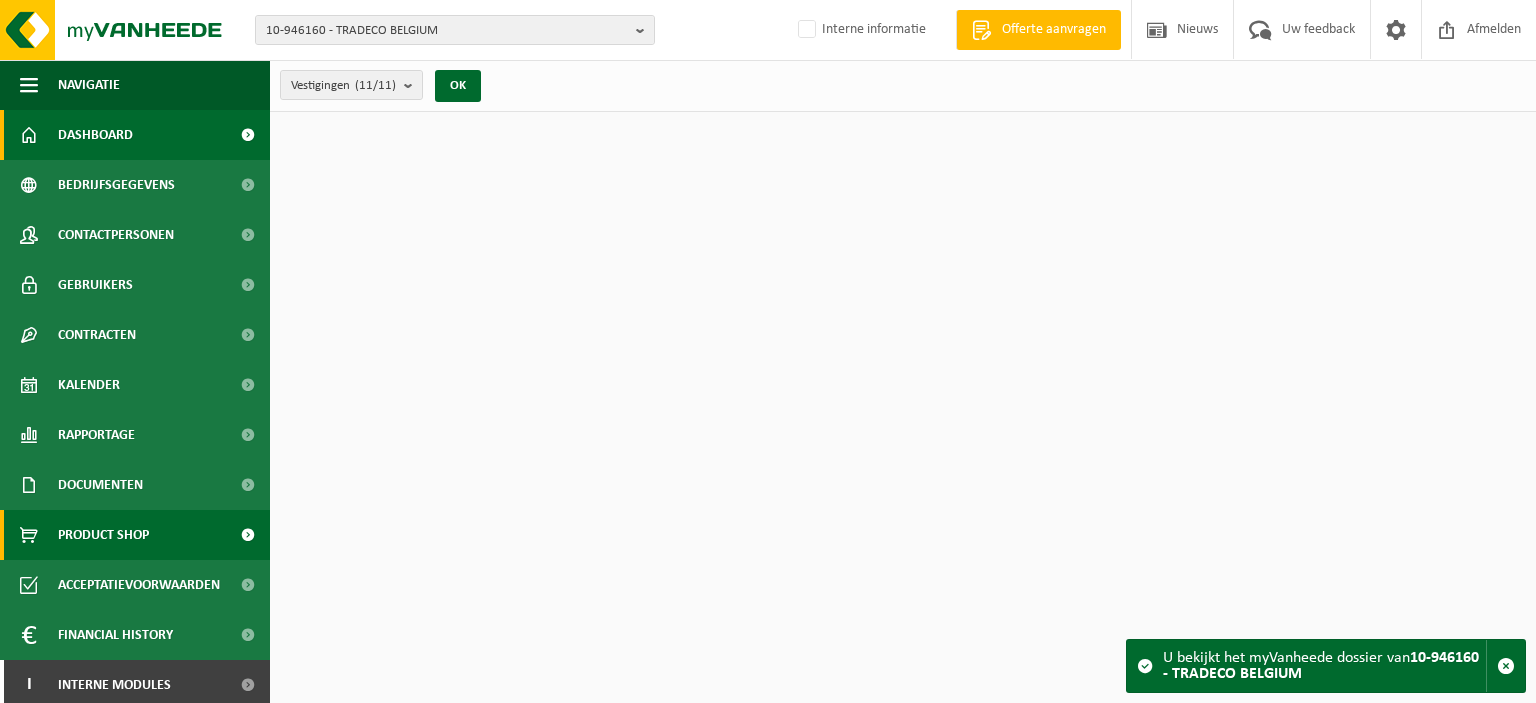 scroll, scrollTop: 0, scrollLeft: 0, axis: both 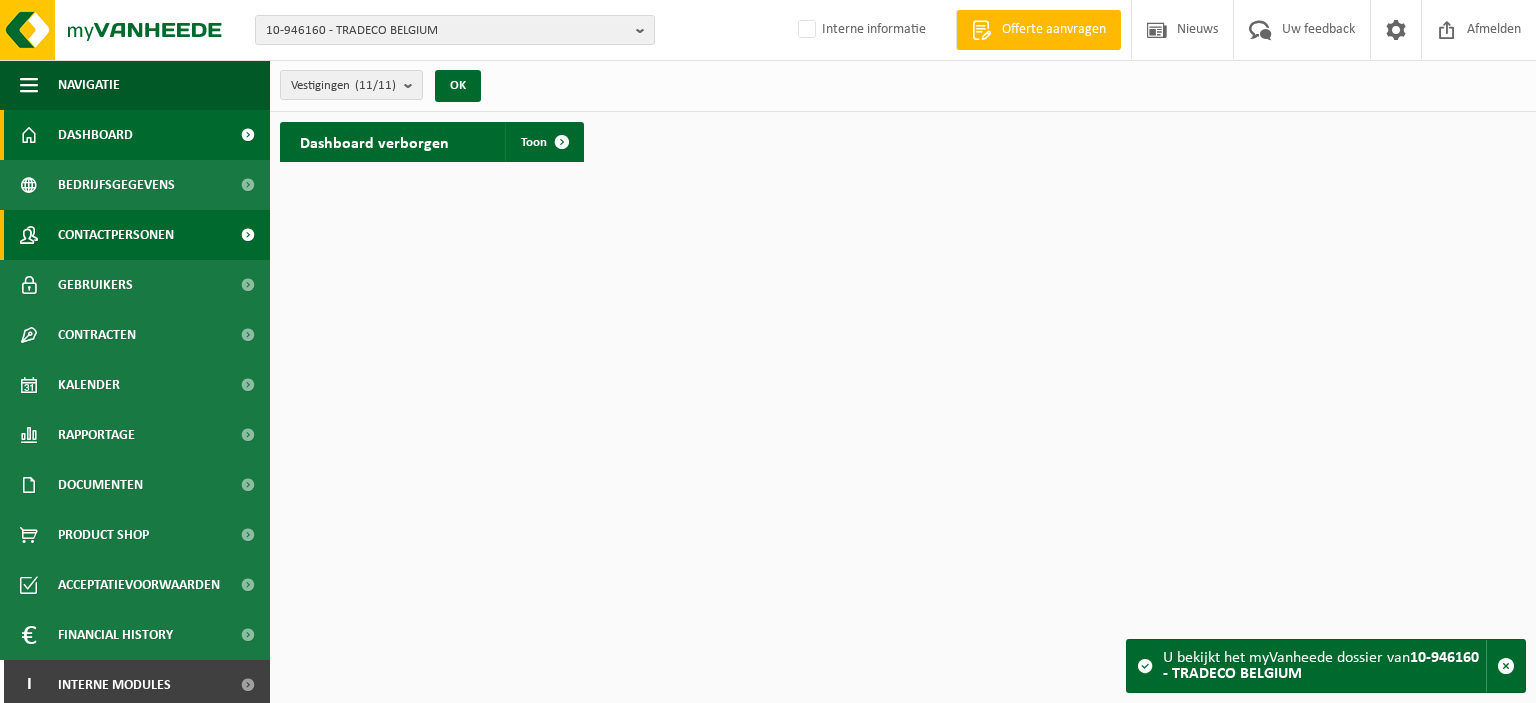 click on "Contactpersonen" at bounding box center (116, 235) 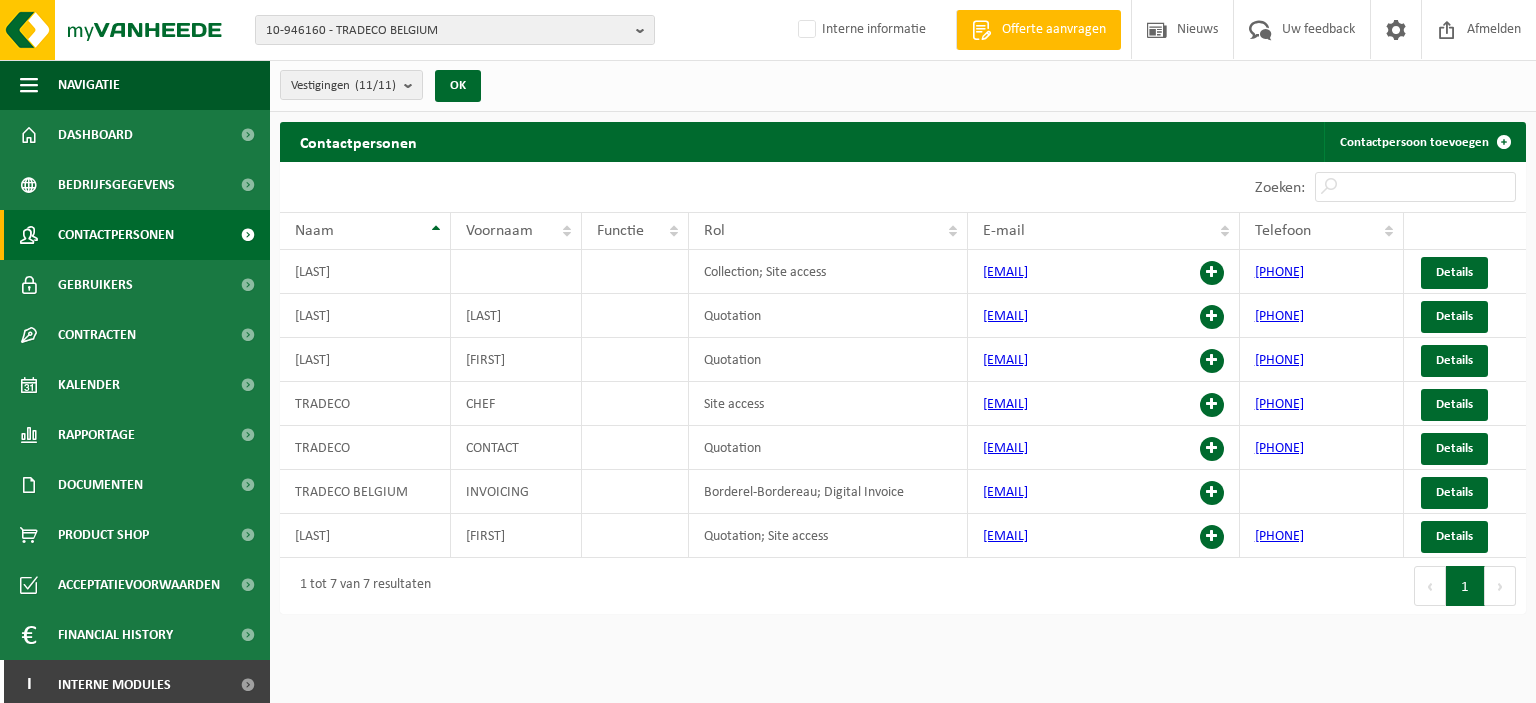 scroll, scrollTop: 0, scrollLeft: 0, axis: both 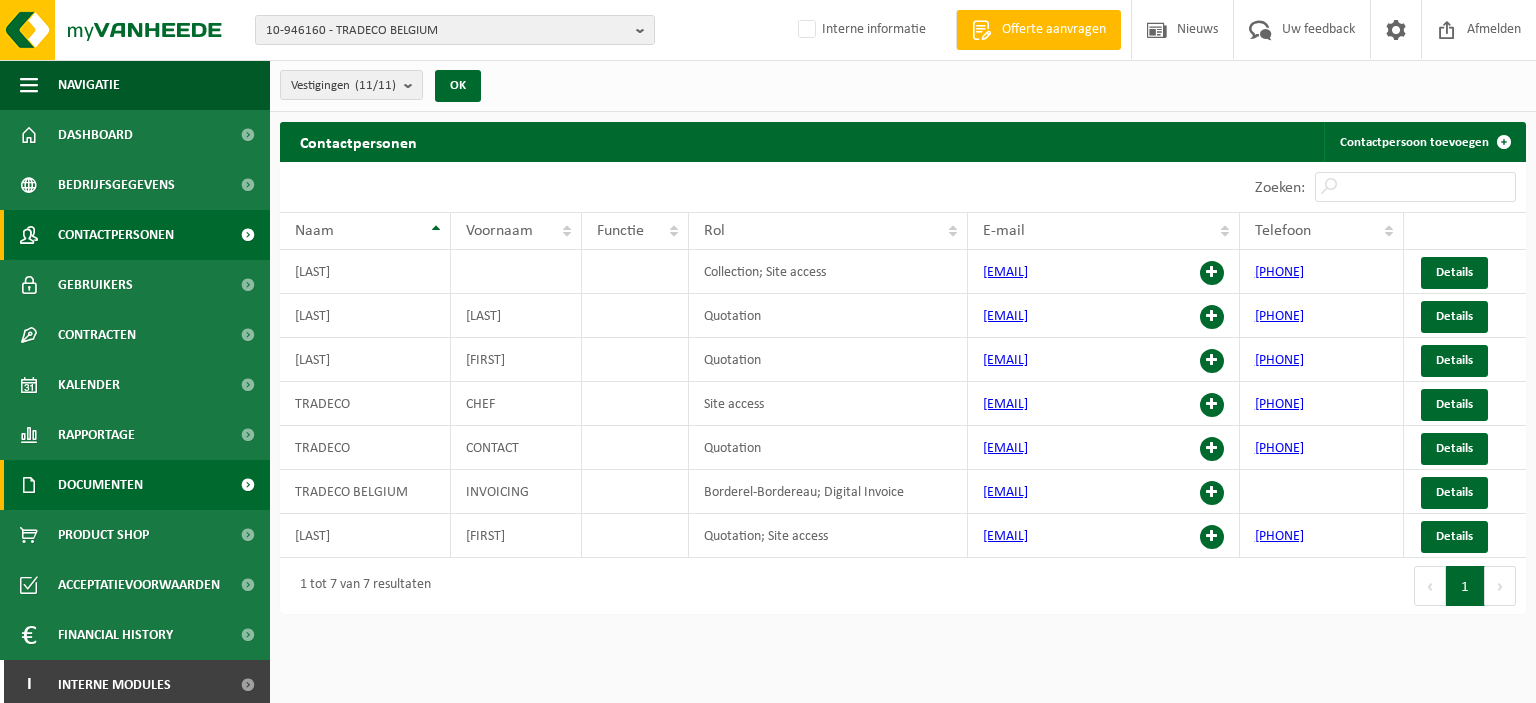 click on "Documenten" at bounding box center [135, 485] 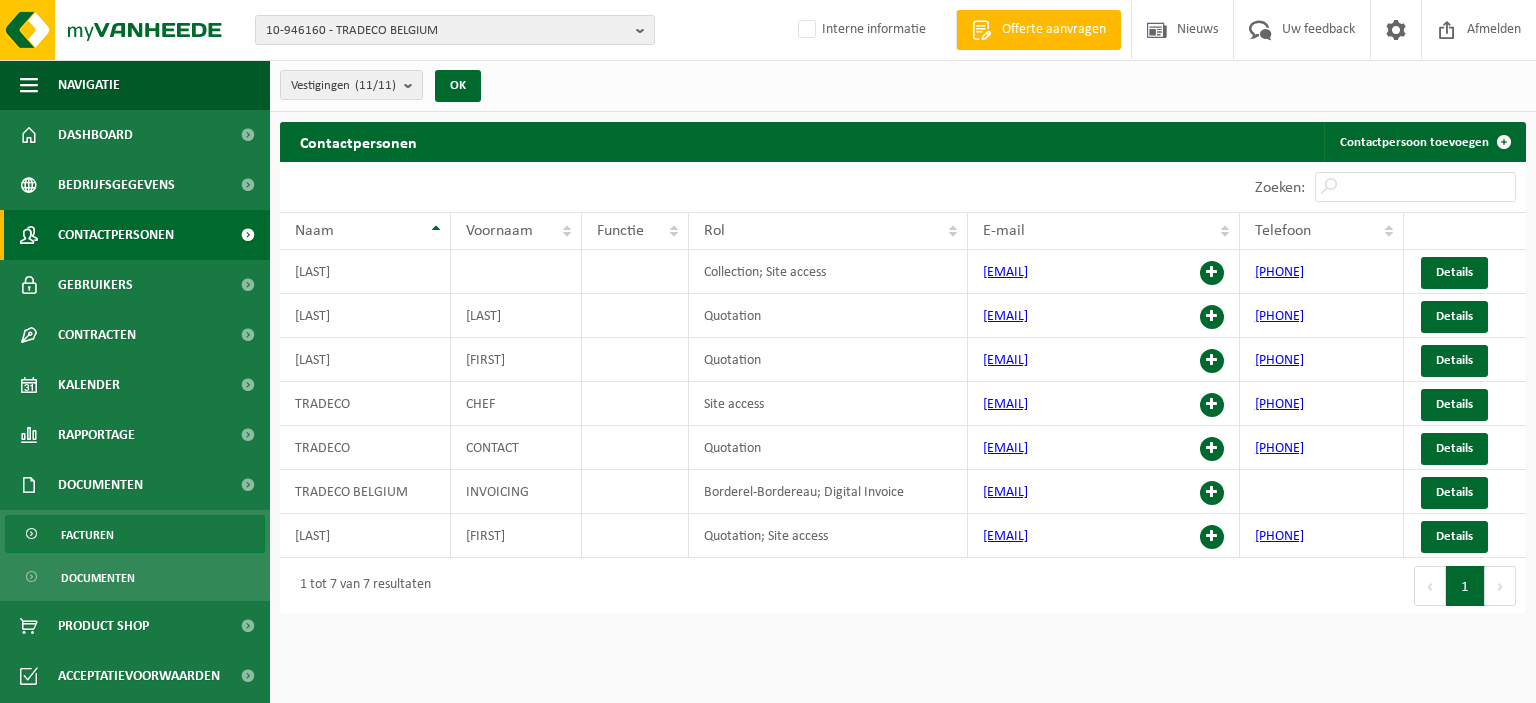 click on "Facturen" at bounding box center [135, 534] 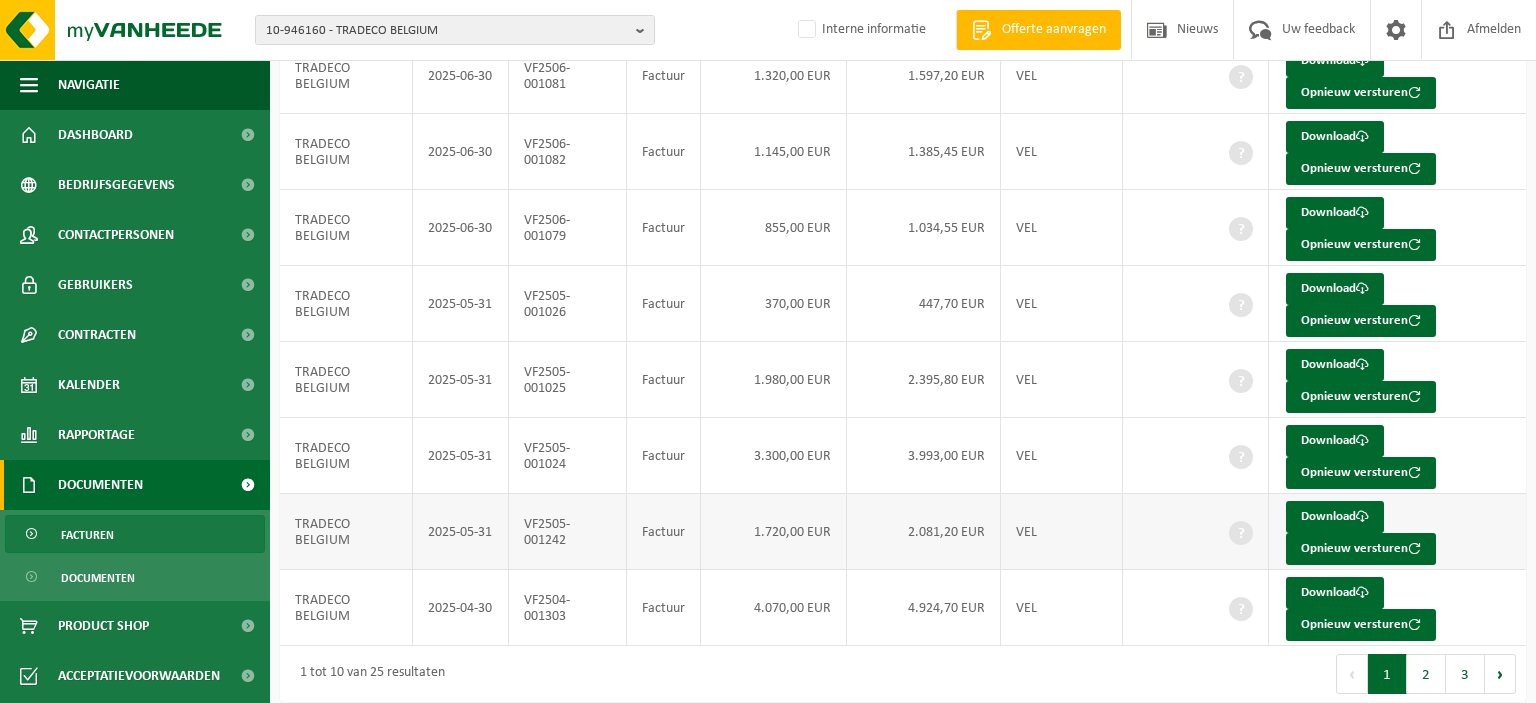 scroll, scrollTop: 412, scrollLeft: 0, axis: vertical 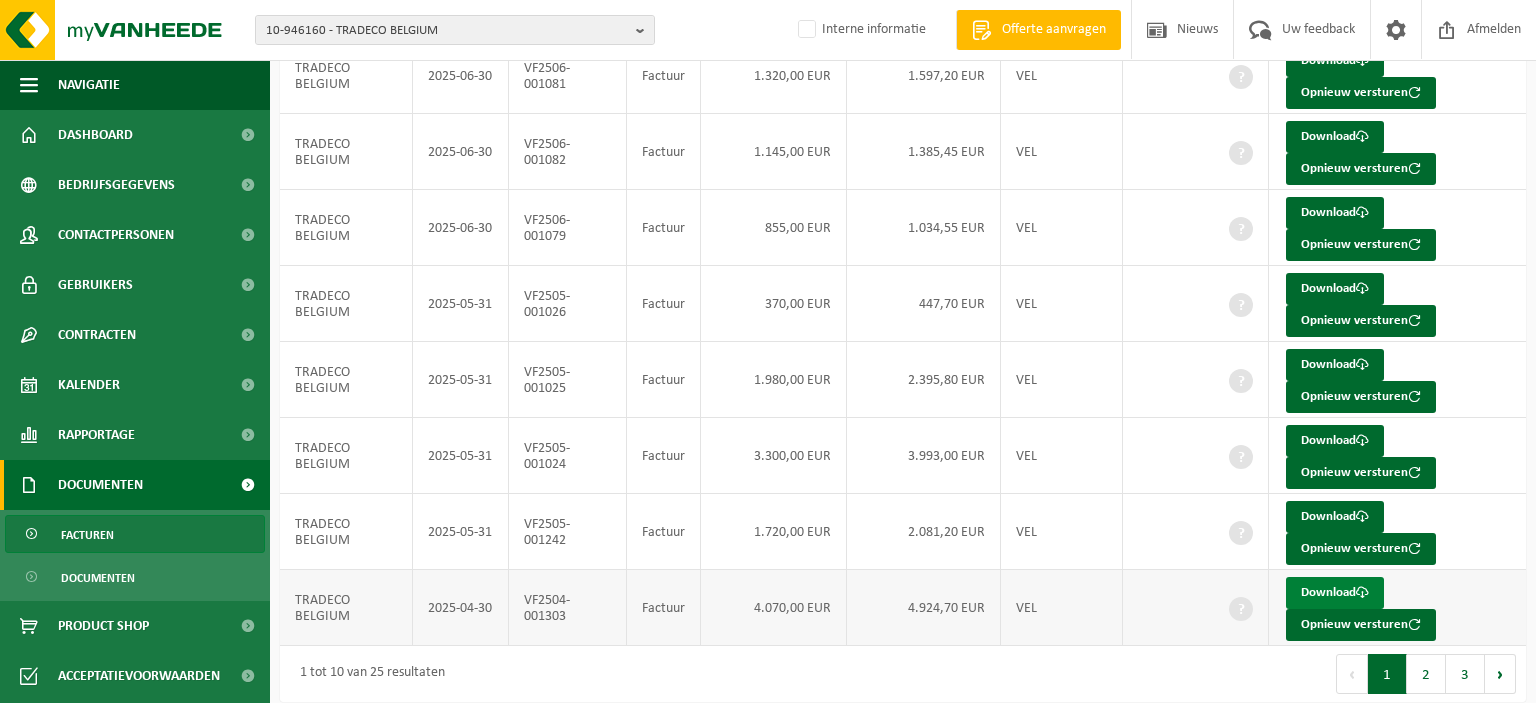 click on "Download" at bounding box center (1335, 593) 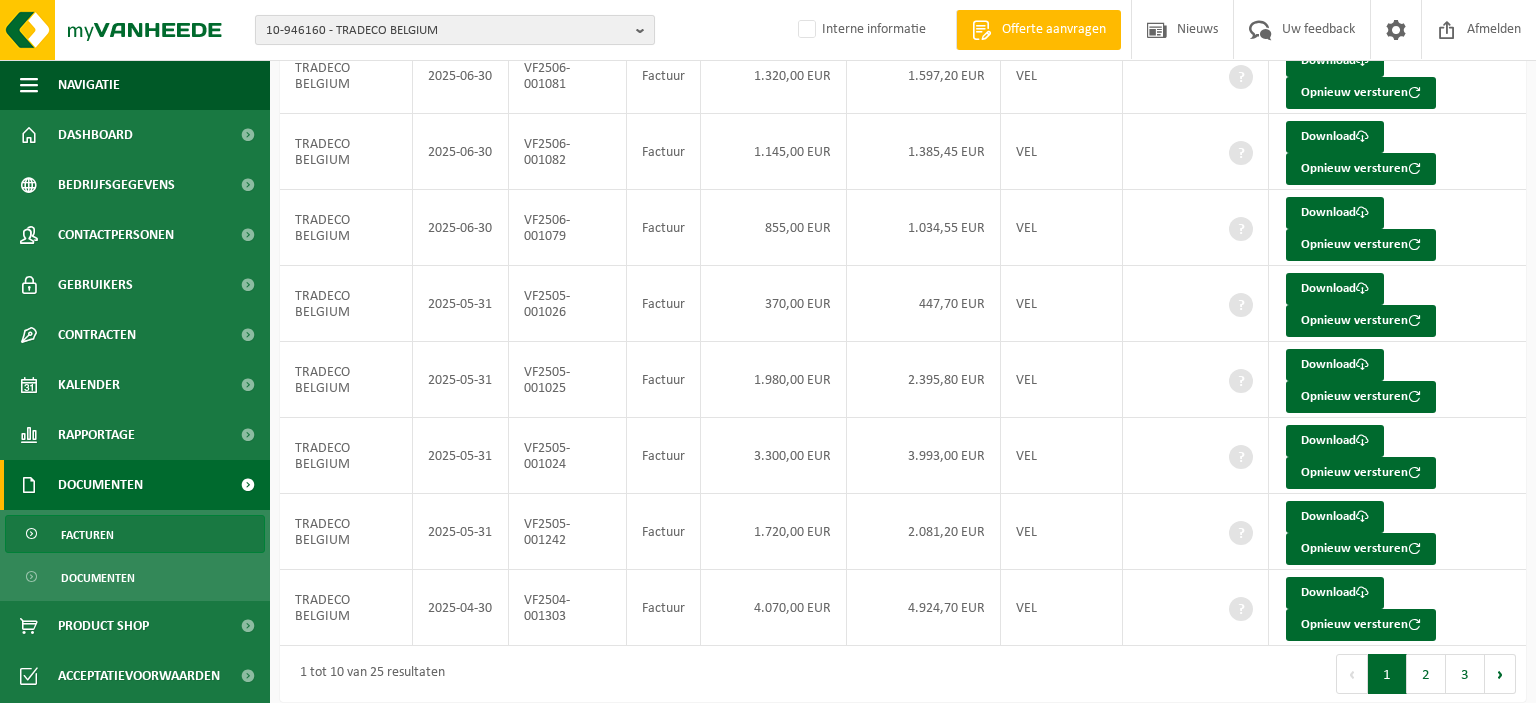 click at bounding box center [645, 30] 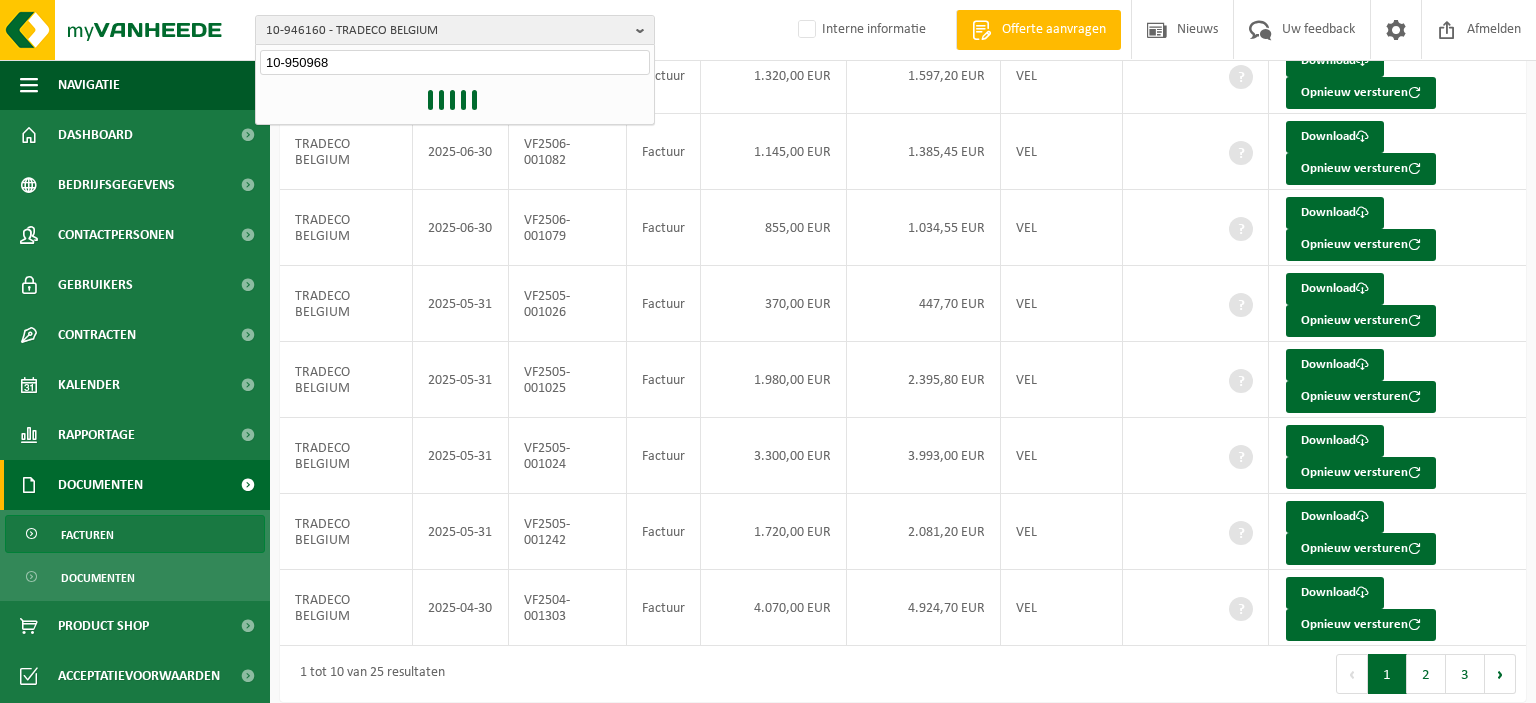 type on "10-950968" 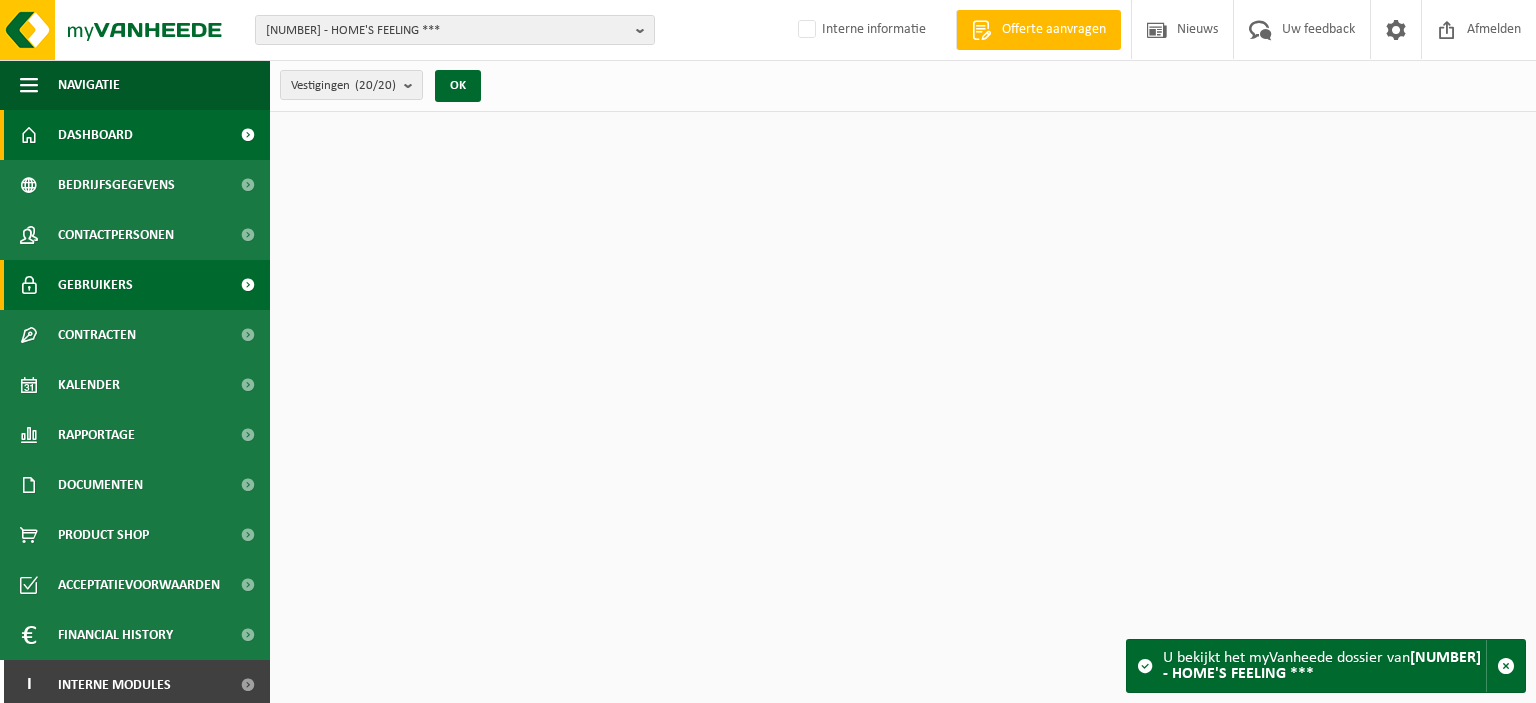 scroll, scrollTop: 0, scrollLeft: 0, axis: both 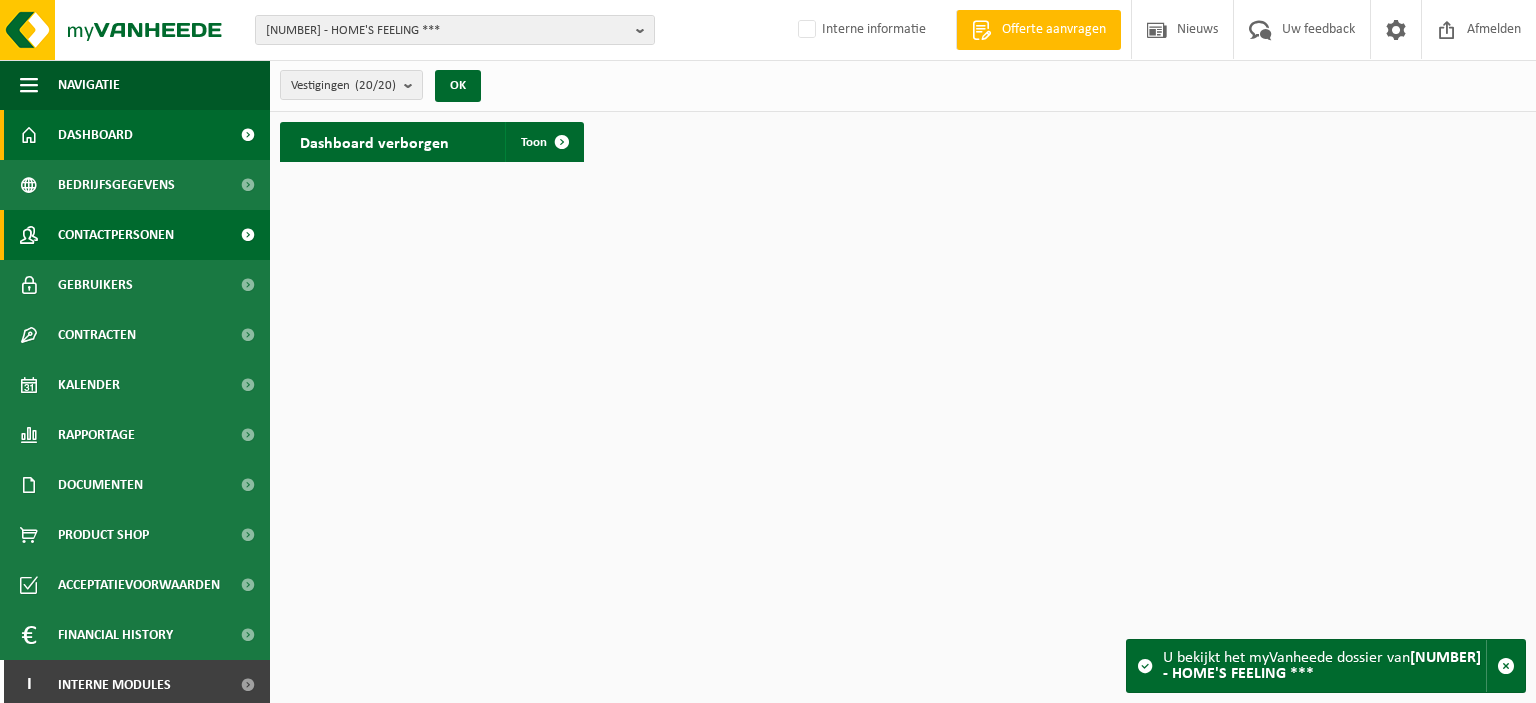 click on "Contactpersonen" at bounding box center [116, 235] 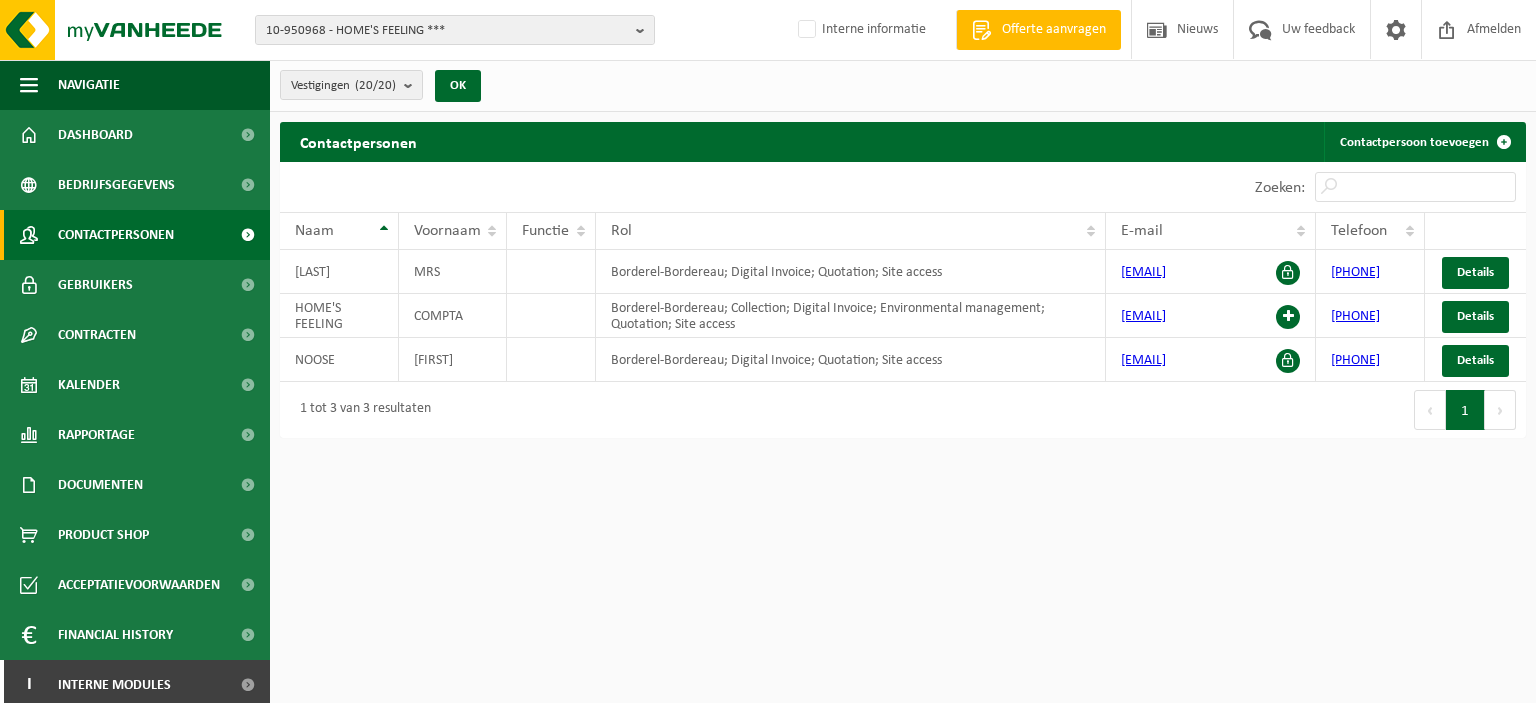 scroll, scrollTop: 0, scrollLeft: 0, axis: both 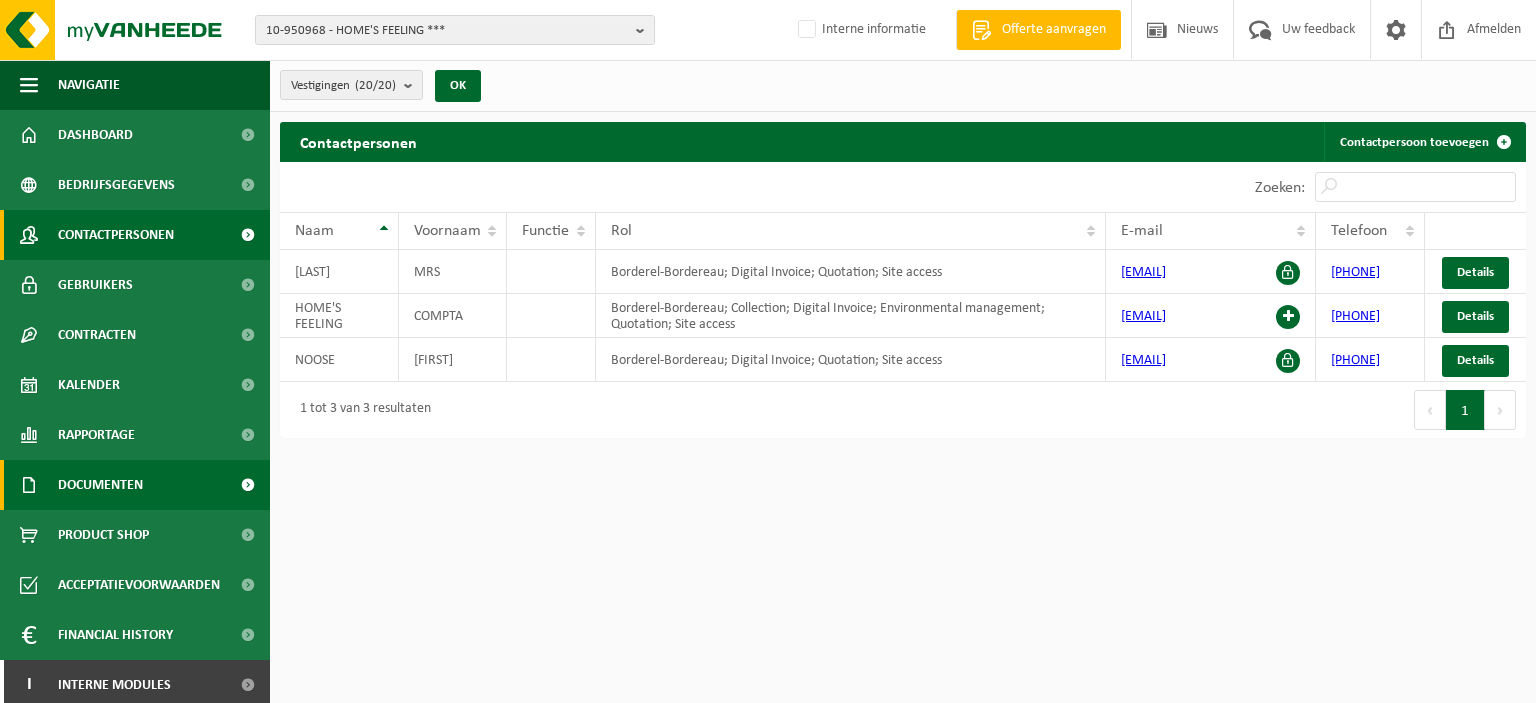 click on "Documenten" at bounding box center (100, 485) 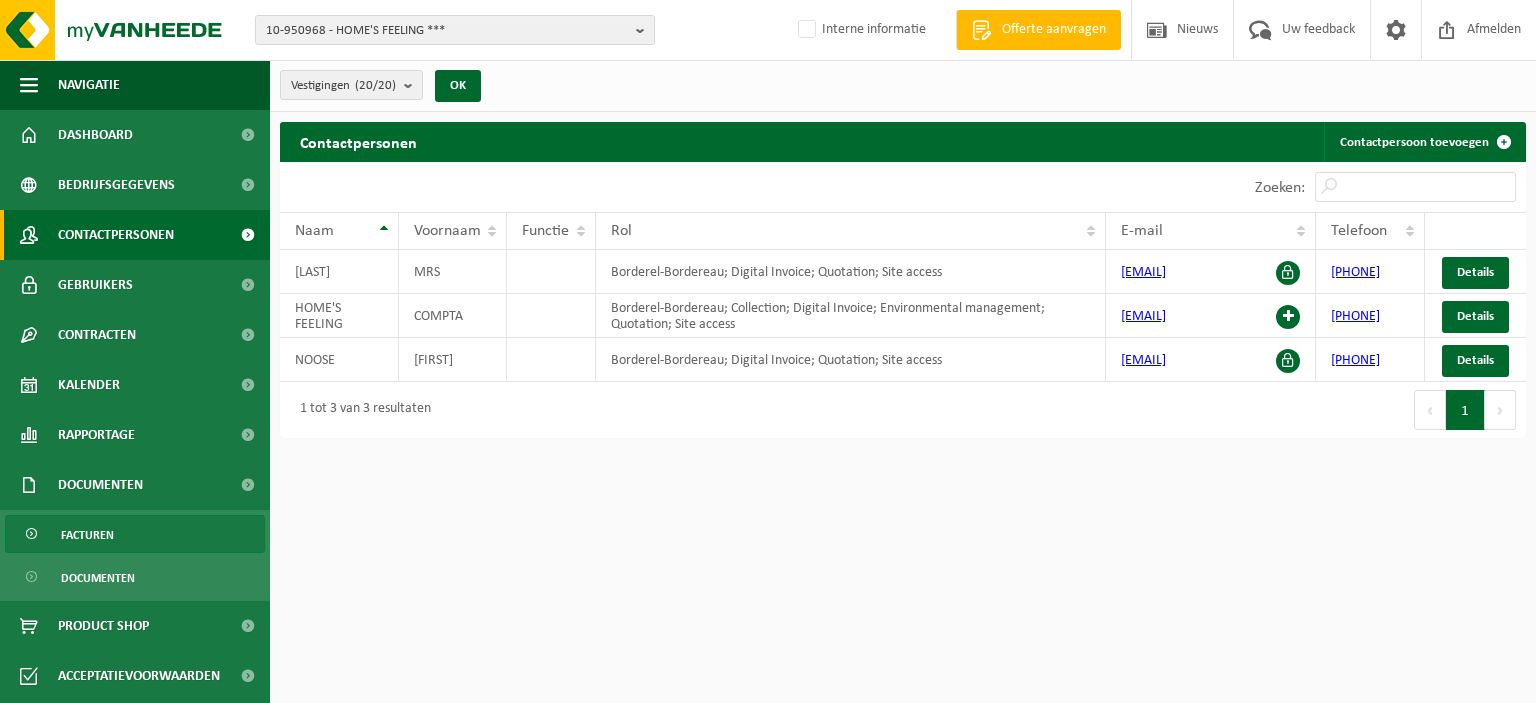 click on "Facturen" at bounding box center [87, 535] 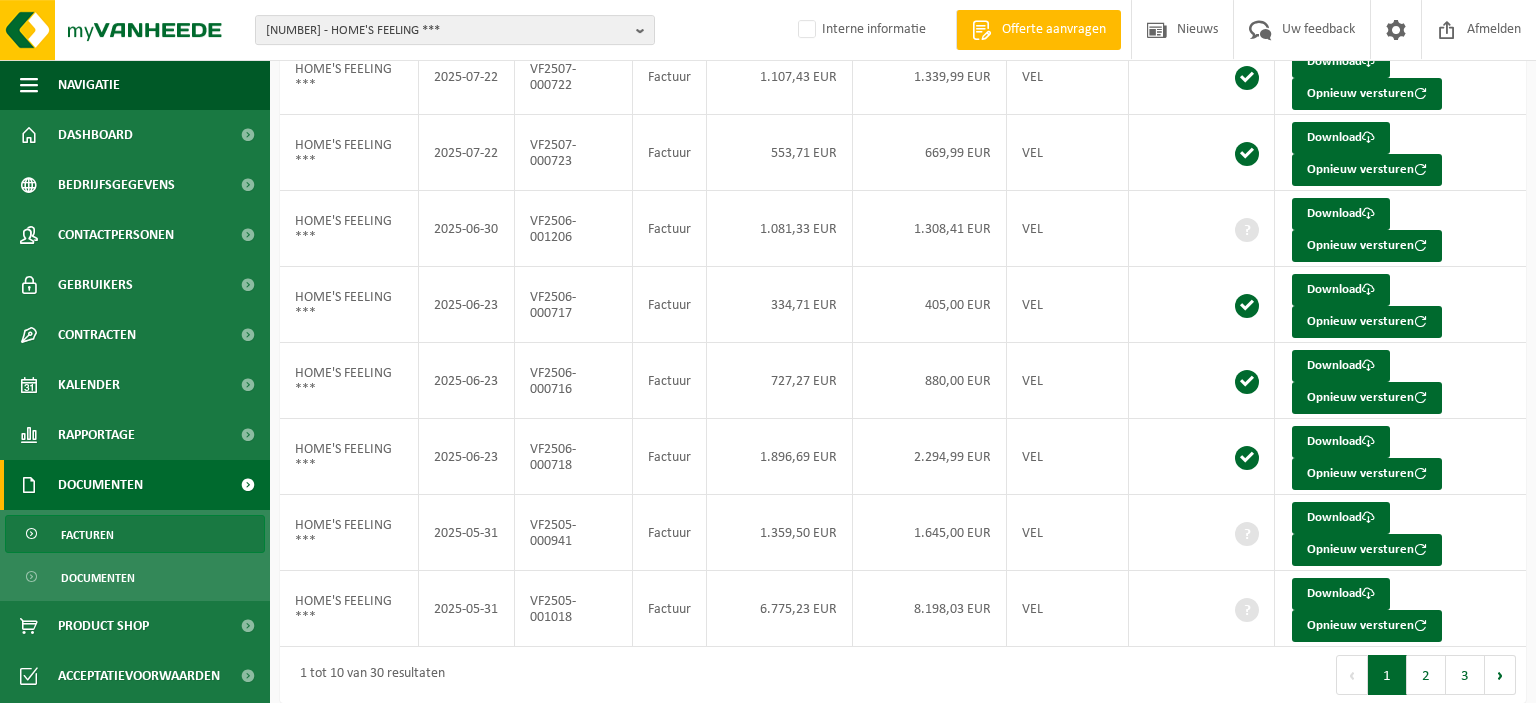 scroll, scrollTop: 412, scrollLeft: 0, axis: vertical 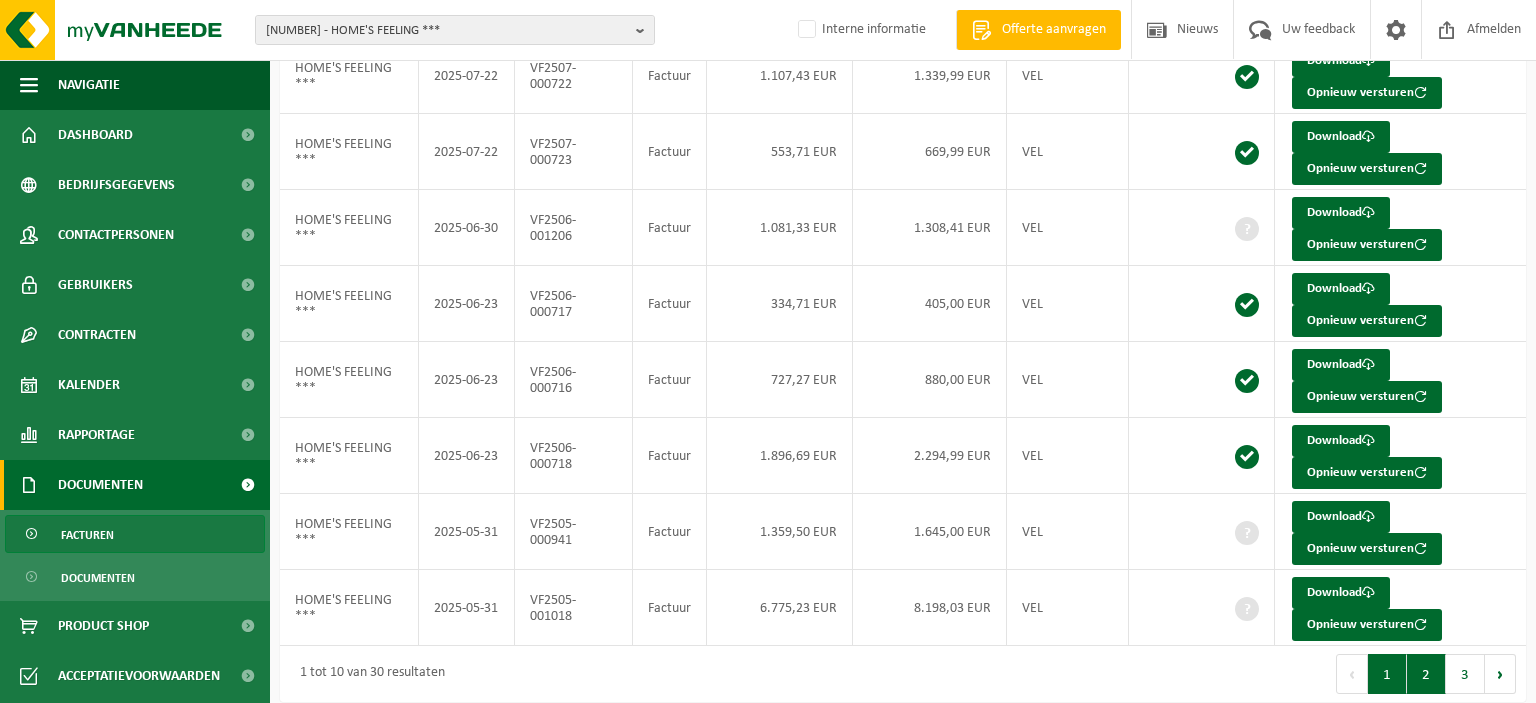 click on "2" at bounding box center (1426, 674) 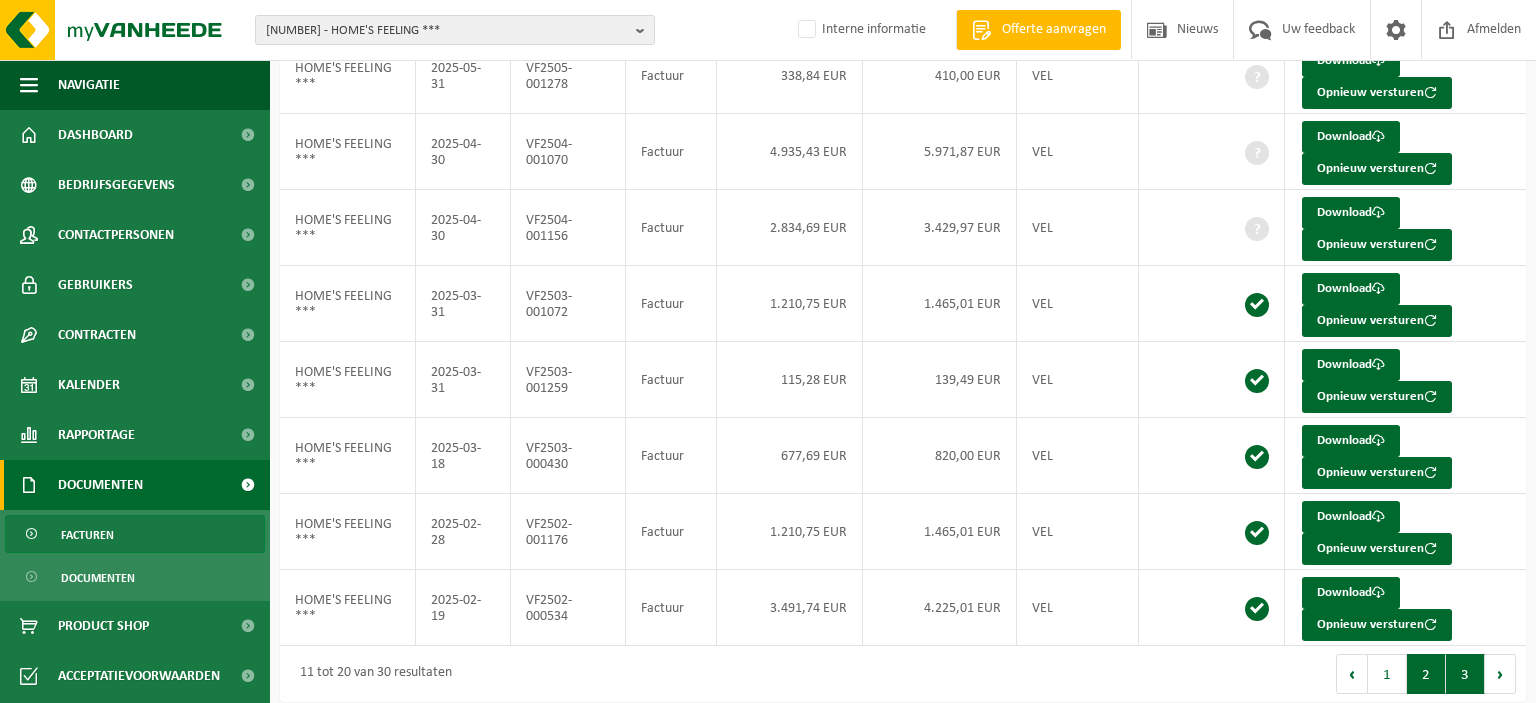 click on "3" at bounding box center [1465, 674] 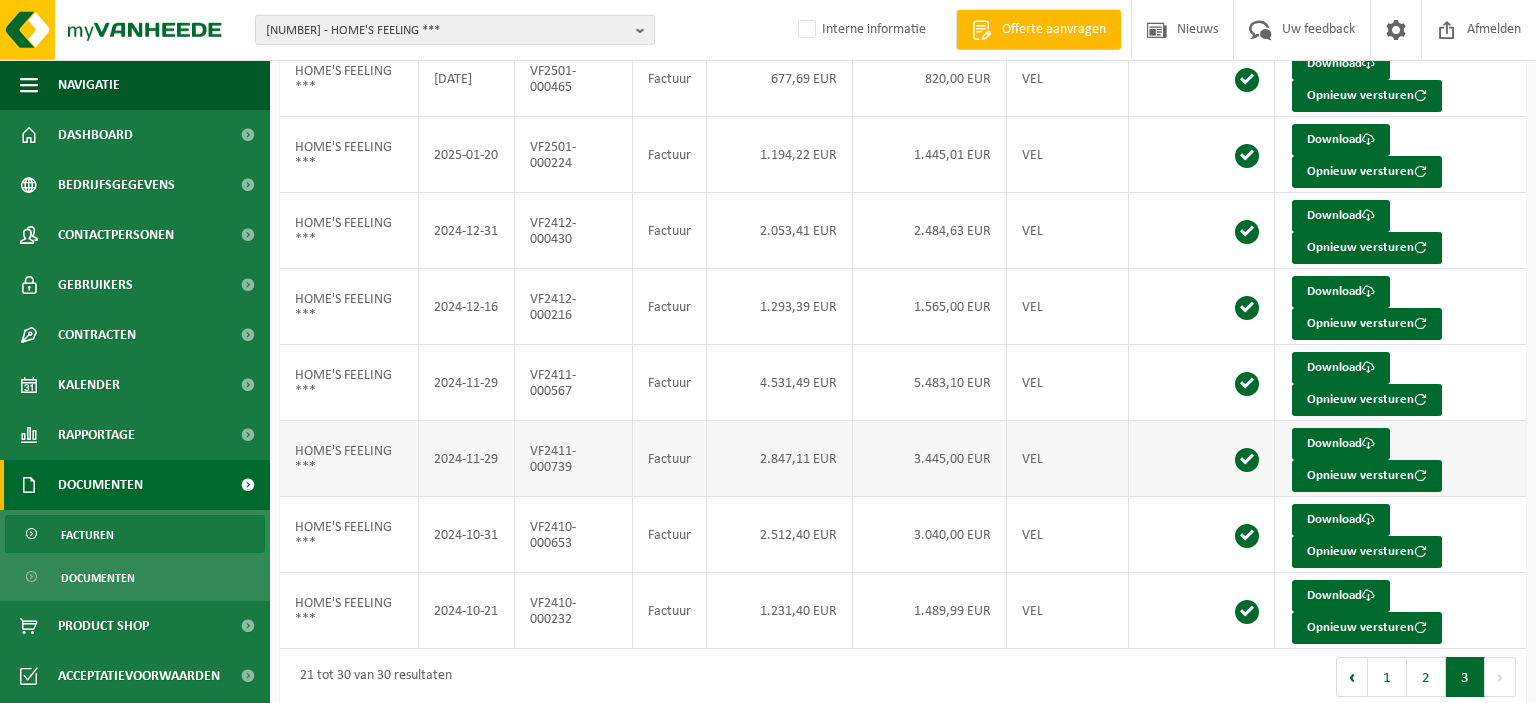 scroll, scrollTop: 412, scrollLeft: 0, axis: vertical 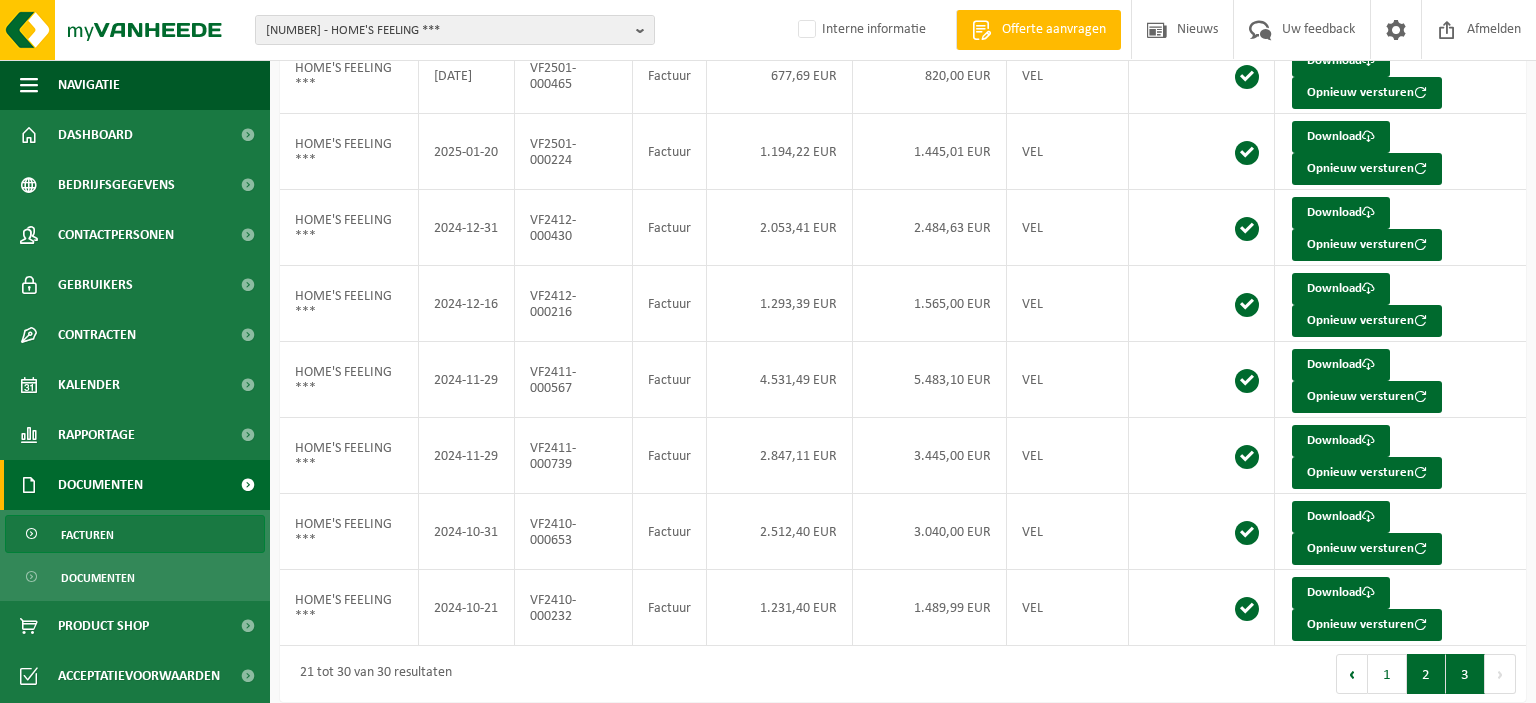 click on "2" at bounding box center [1426, 674] 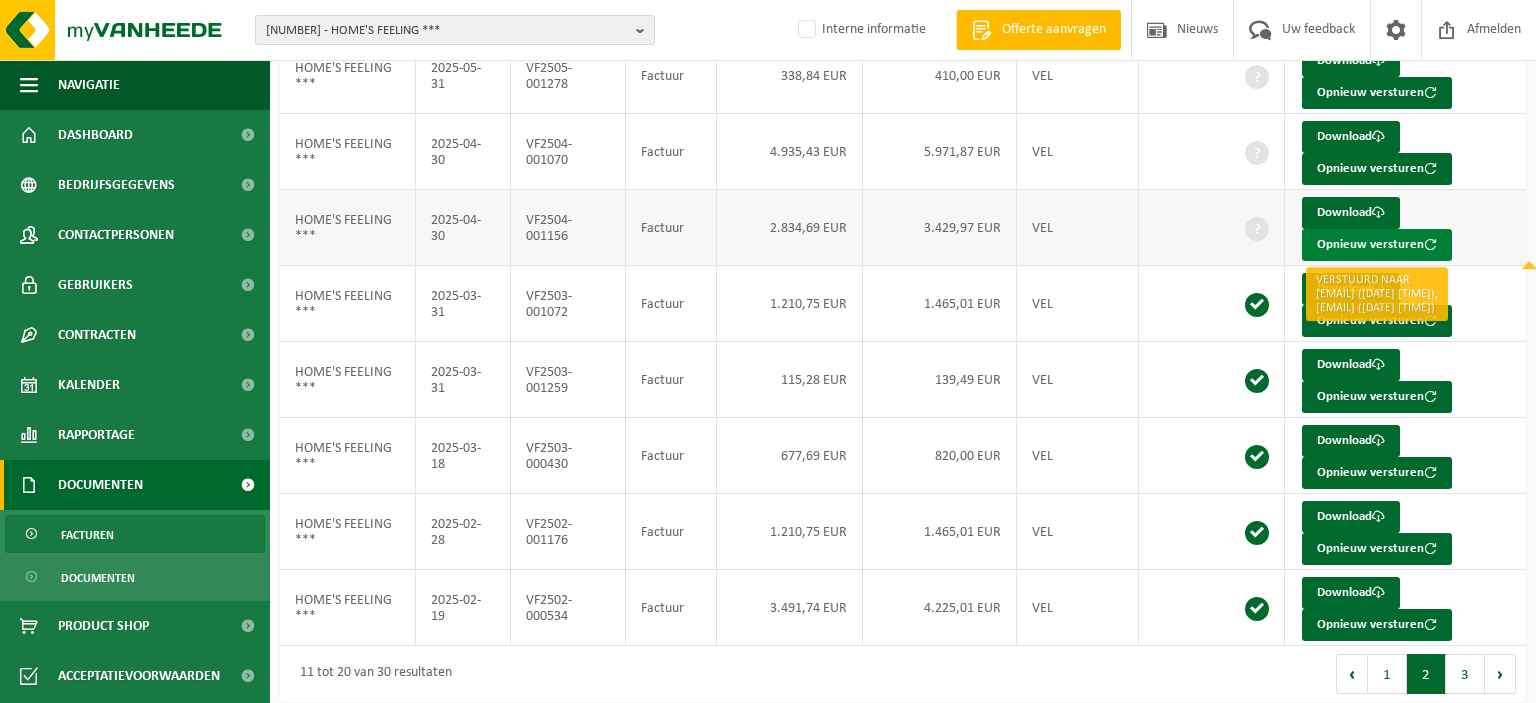 click on "Opnieuw versturen" at bounding box center (1377, 245) 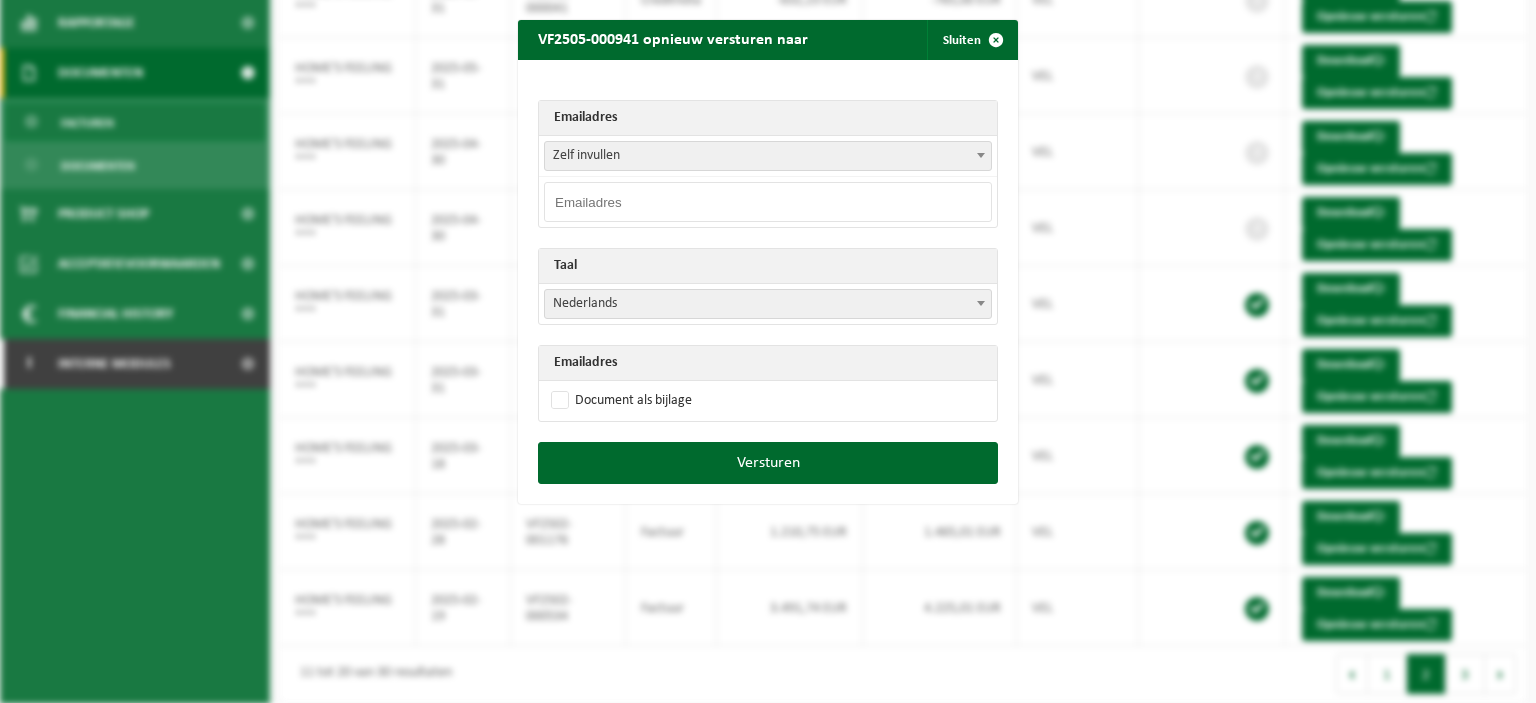 click on "Zelf invullen" at bounding box center [768, 156] 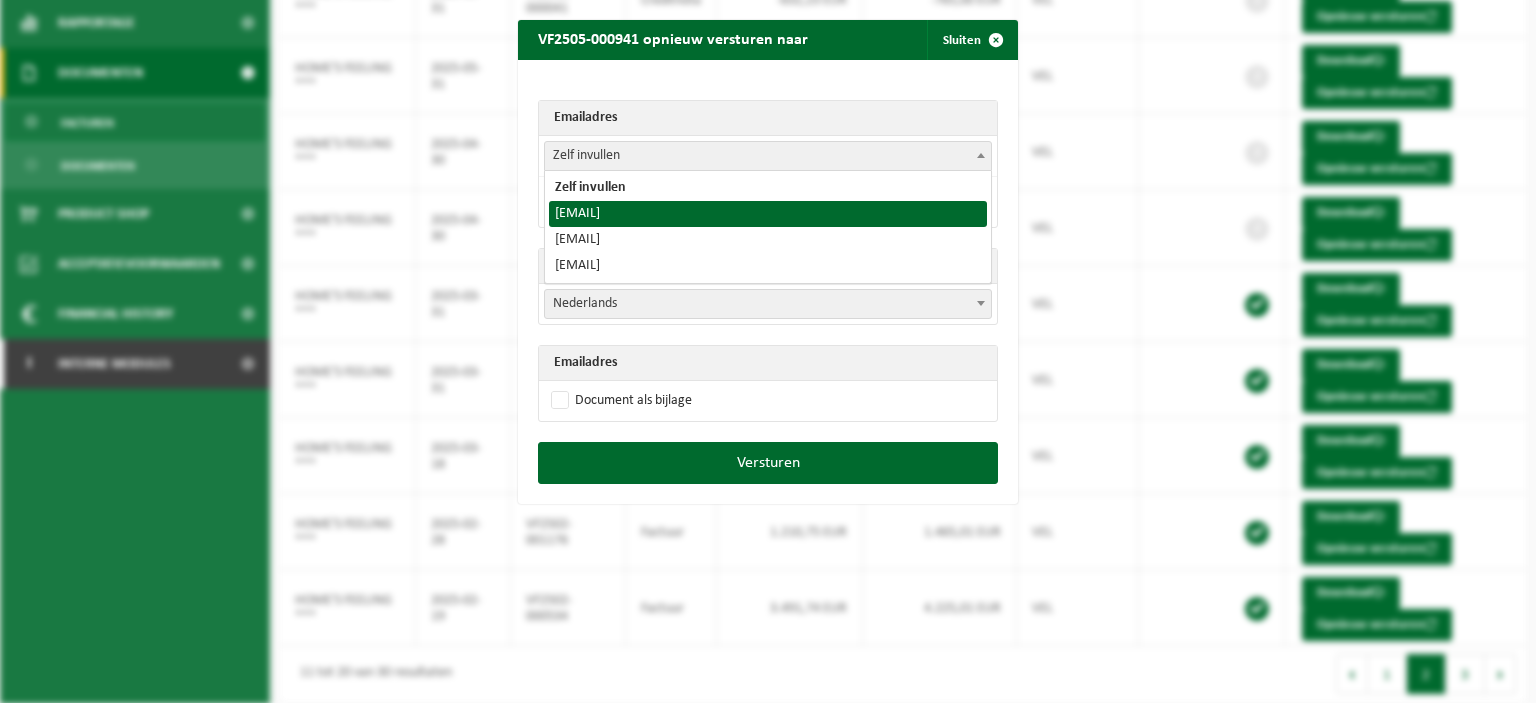 select on "vincentdenoose@gmail.com" 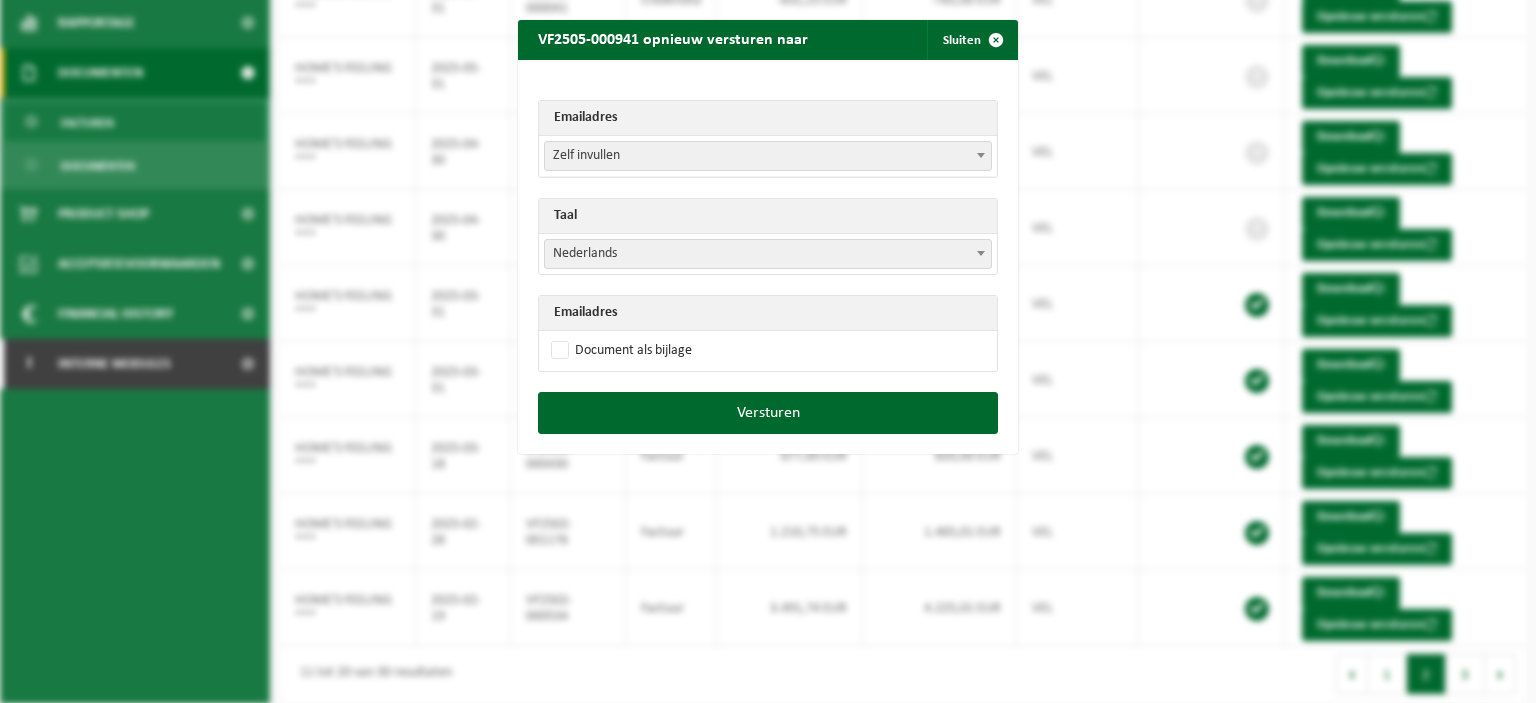 click at bounding box center (981, 253) 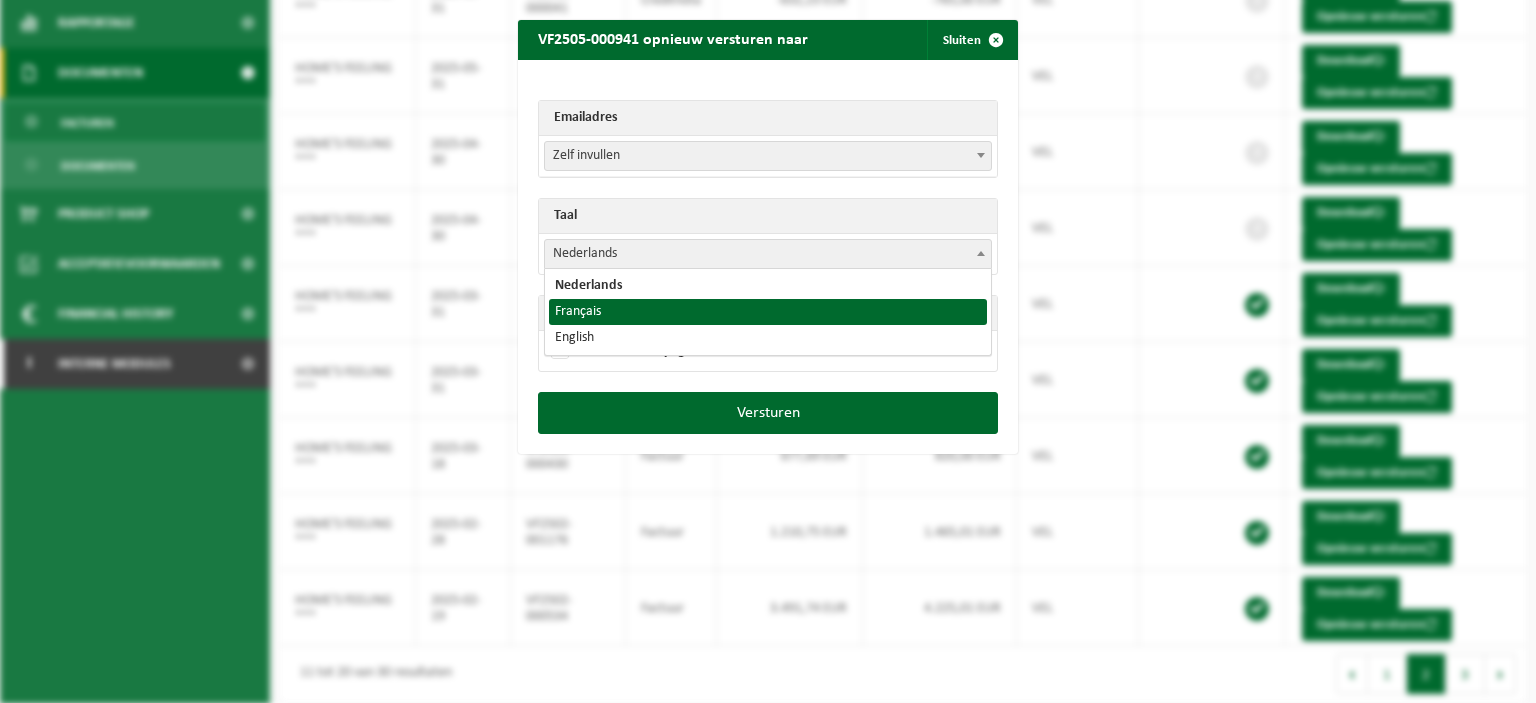 select on "fr" 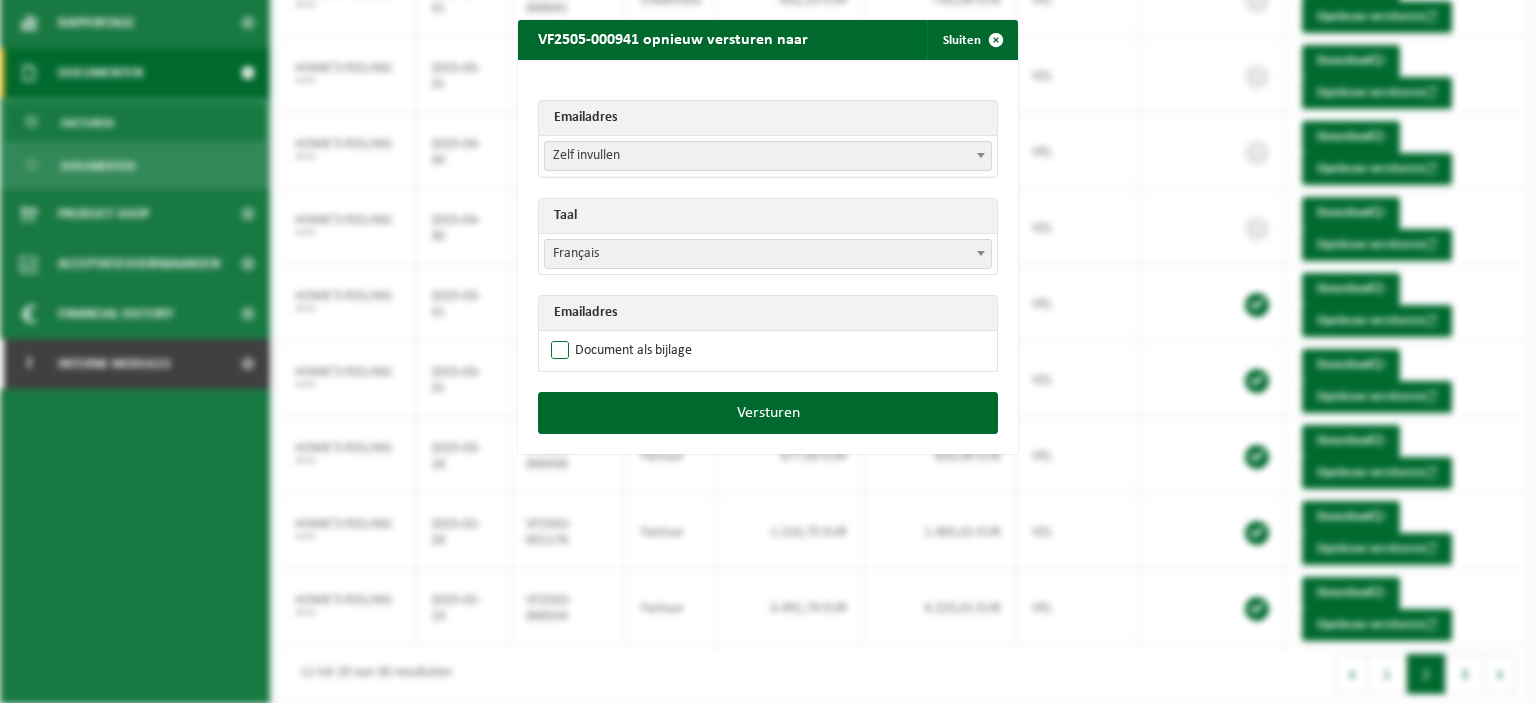 click on "Document als bijlage" at bounding box center (619, 351) 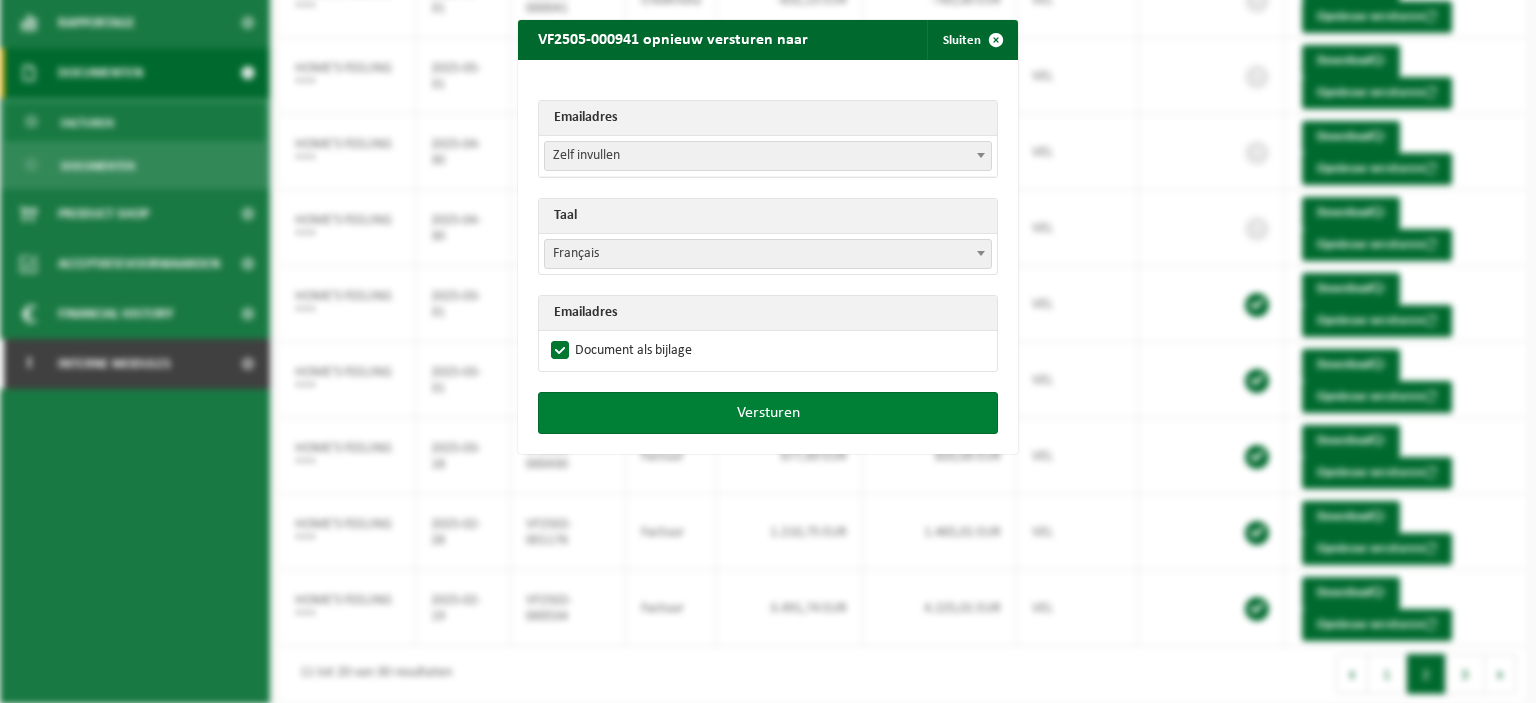 click on "Versturen" at bounding box center (768, 413) 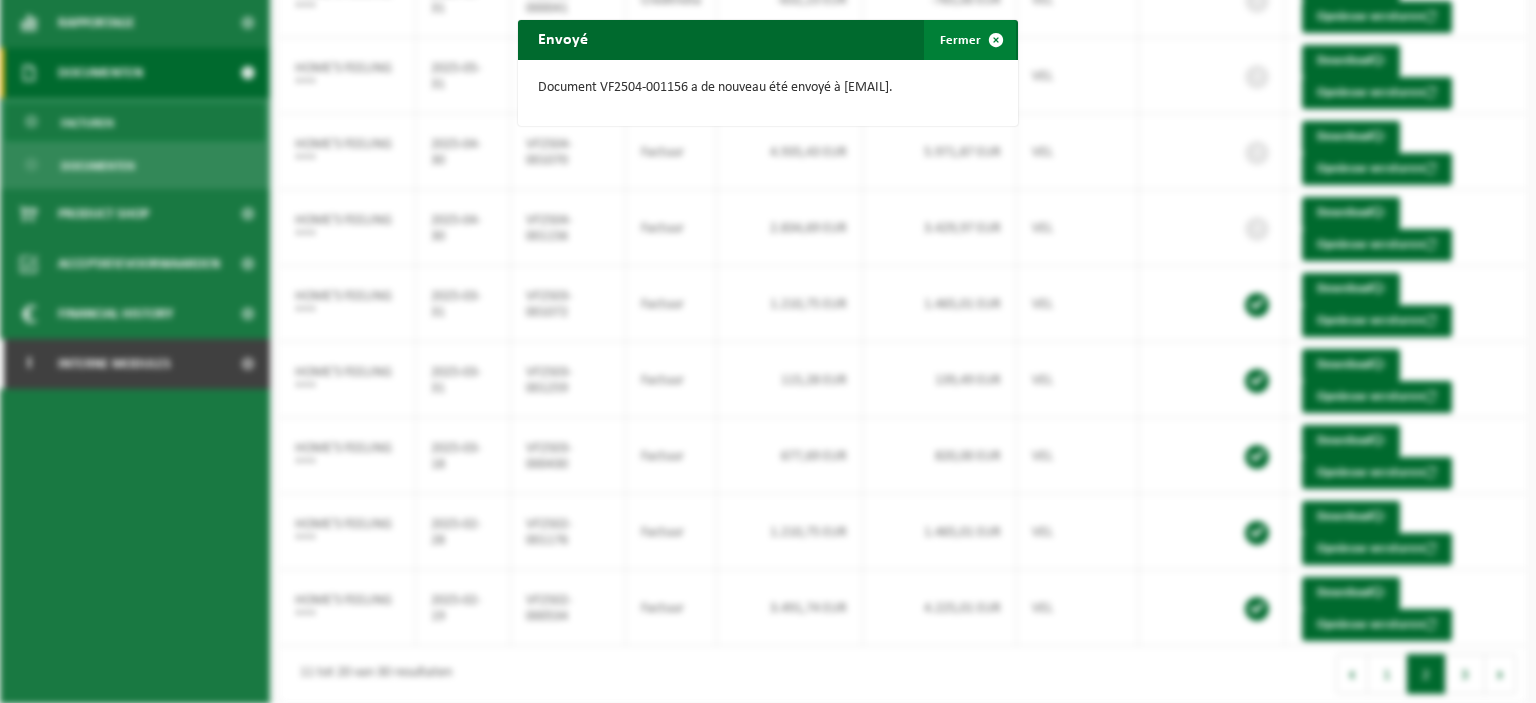 click at bounding box center (996, 40) 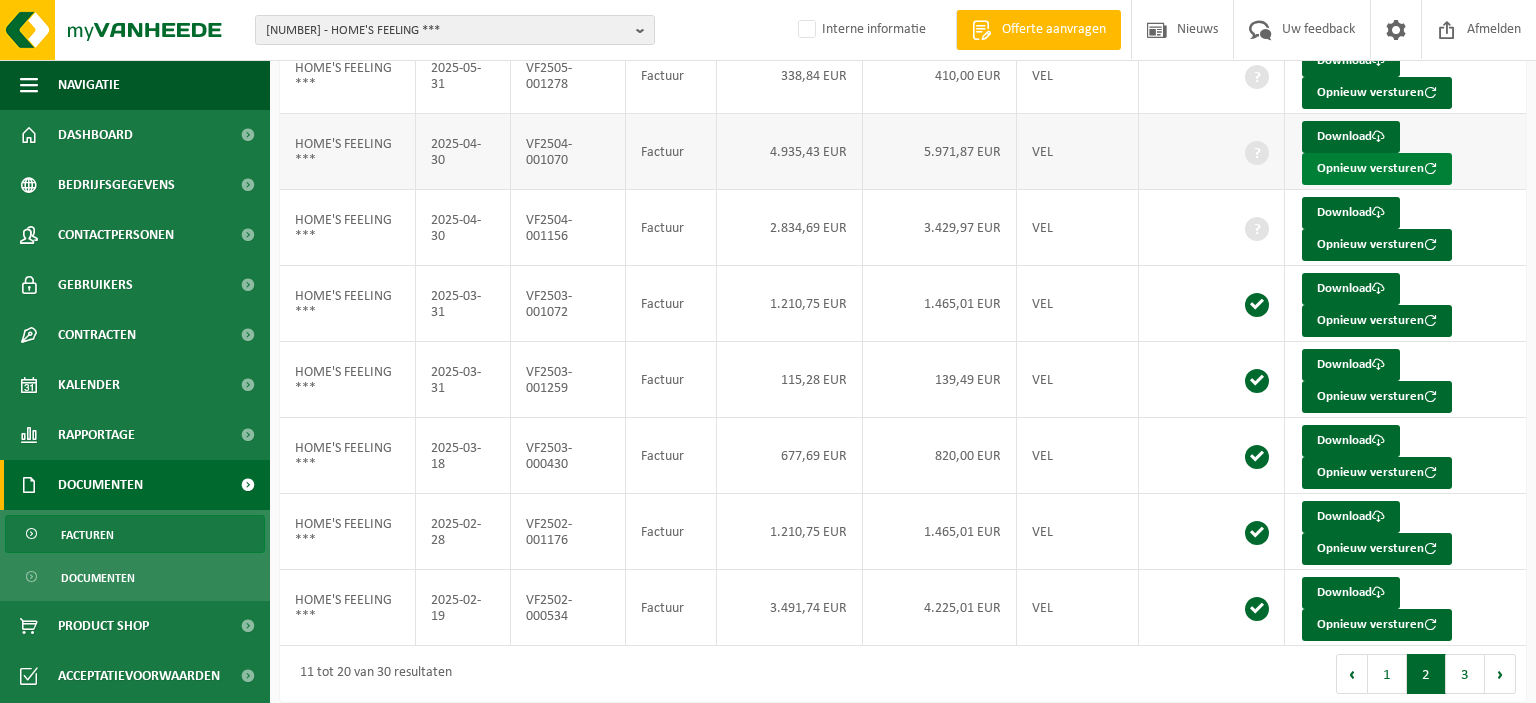 click on "Opnieuw versturen" at bounding box center [1377, 169] 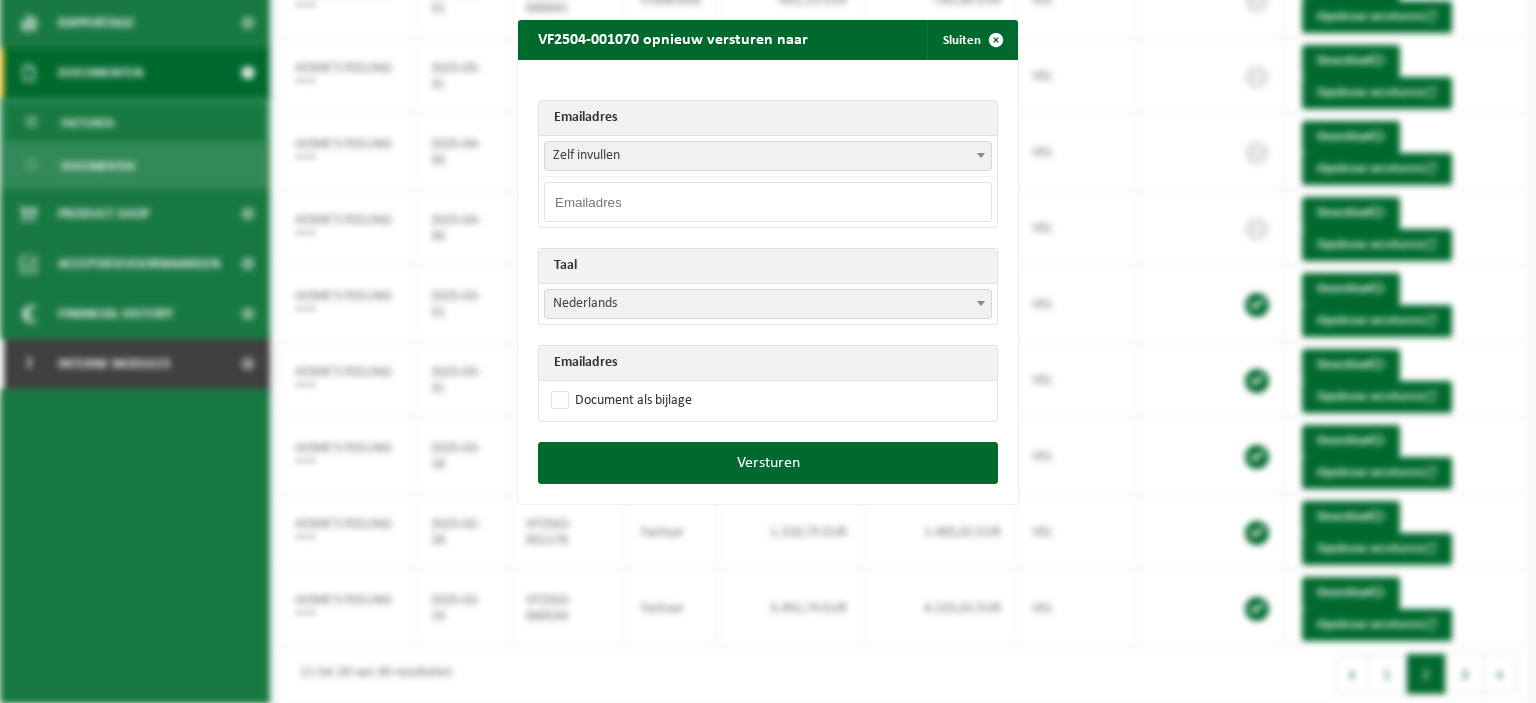 click at bounding box center [981, 155] 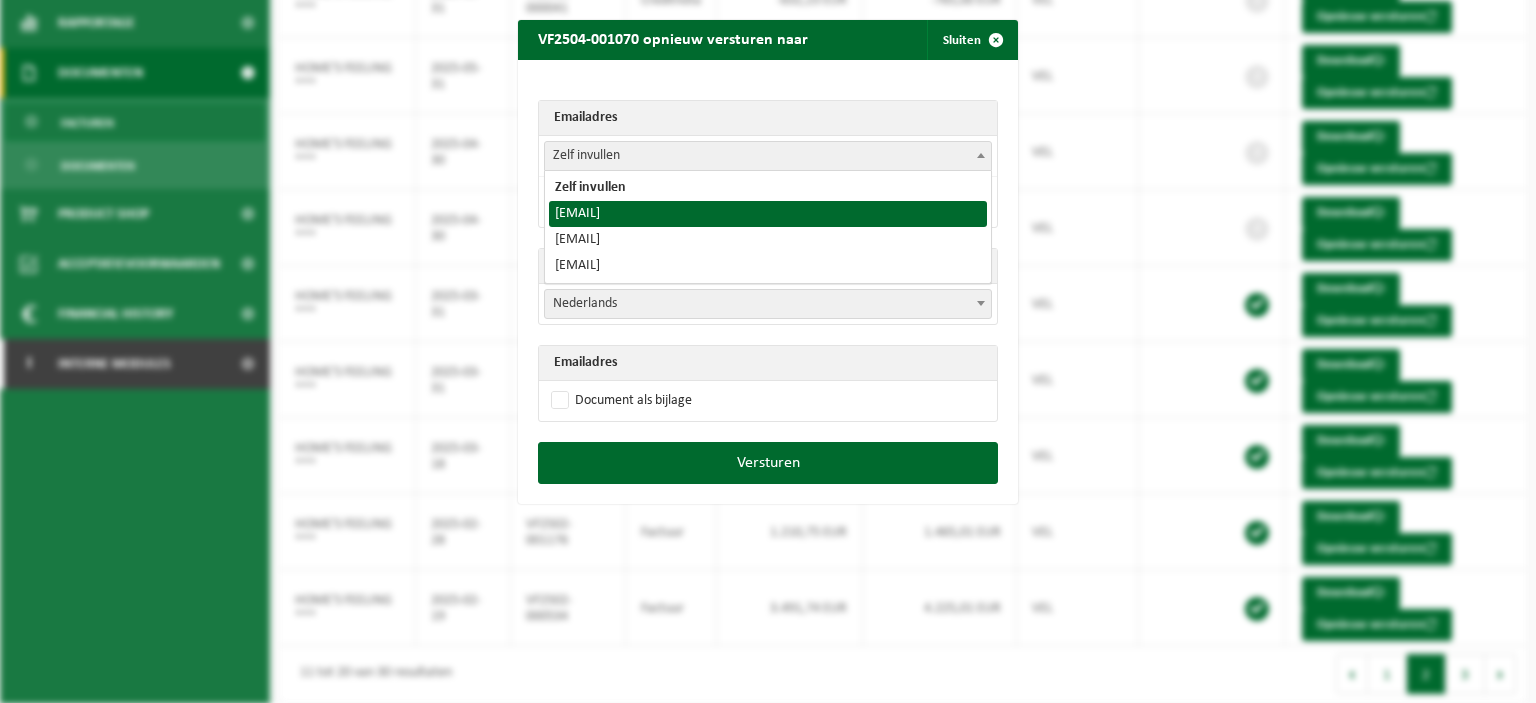 select on "vincentdenoose@gmail.com" 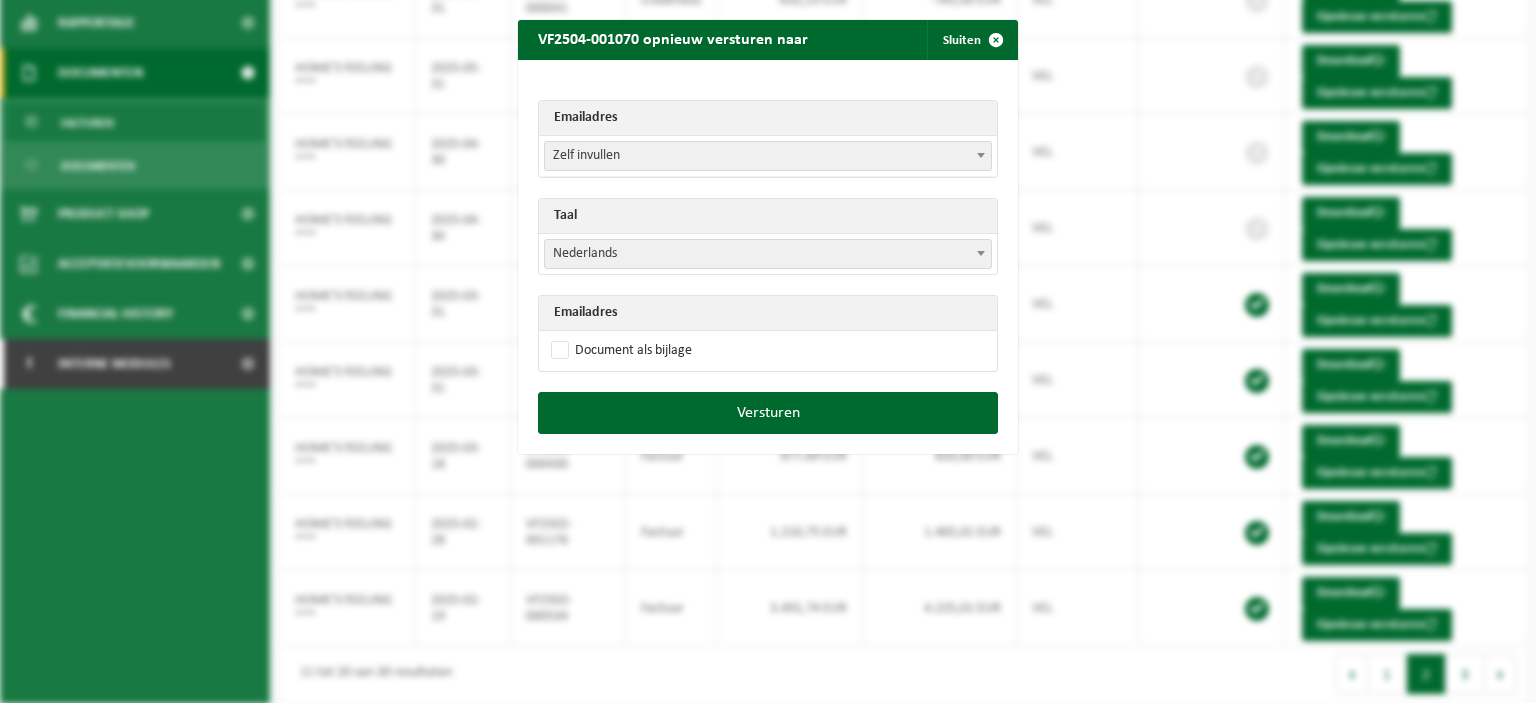 click at bounding box center (981, 253) 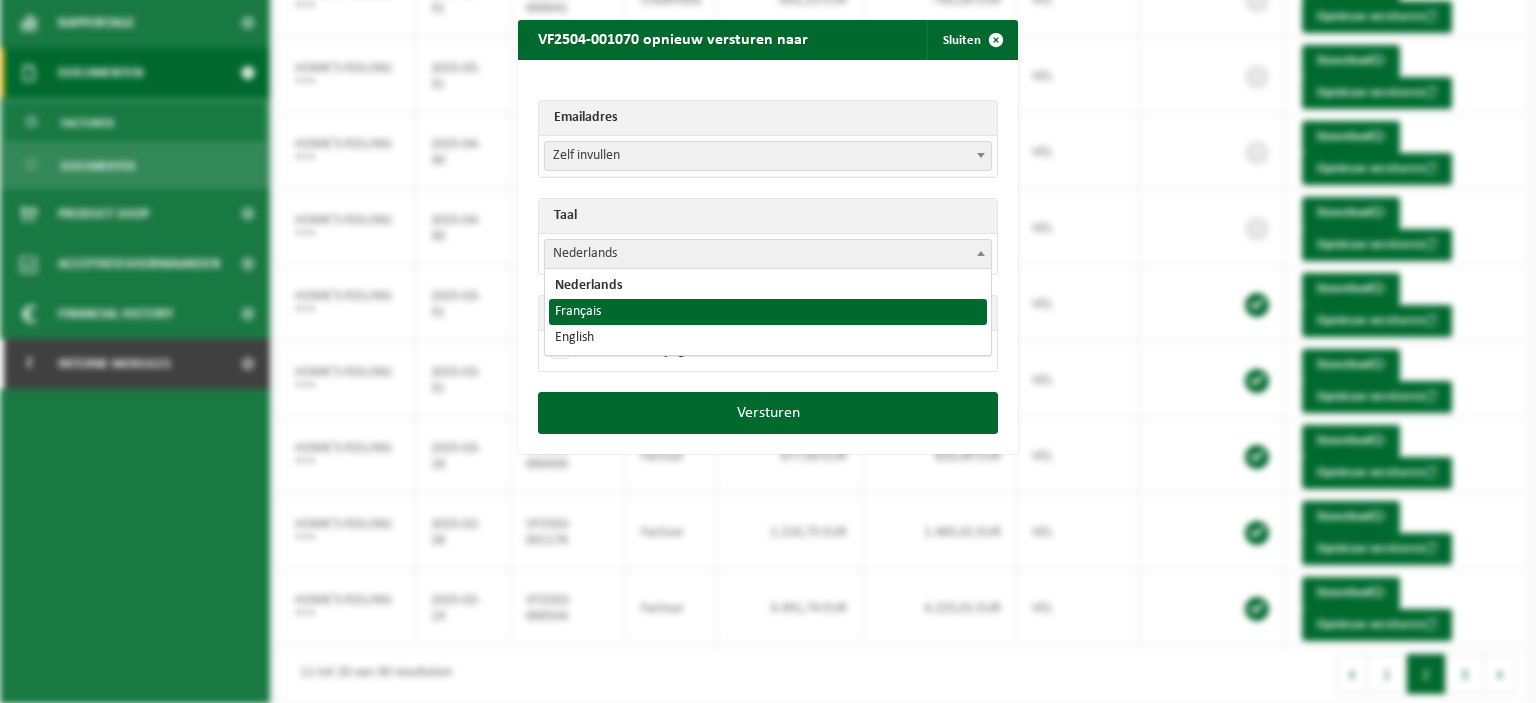 select on "fr" 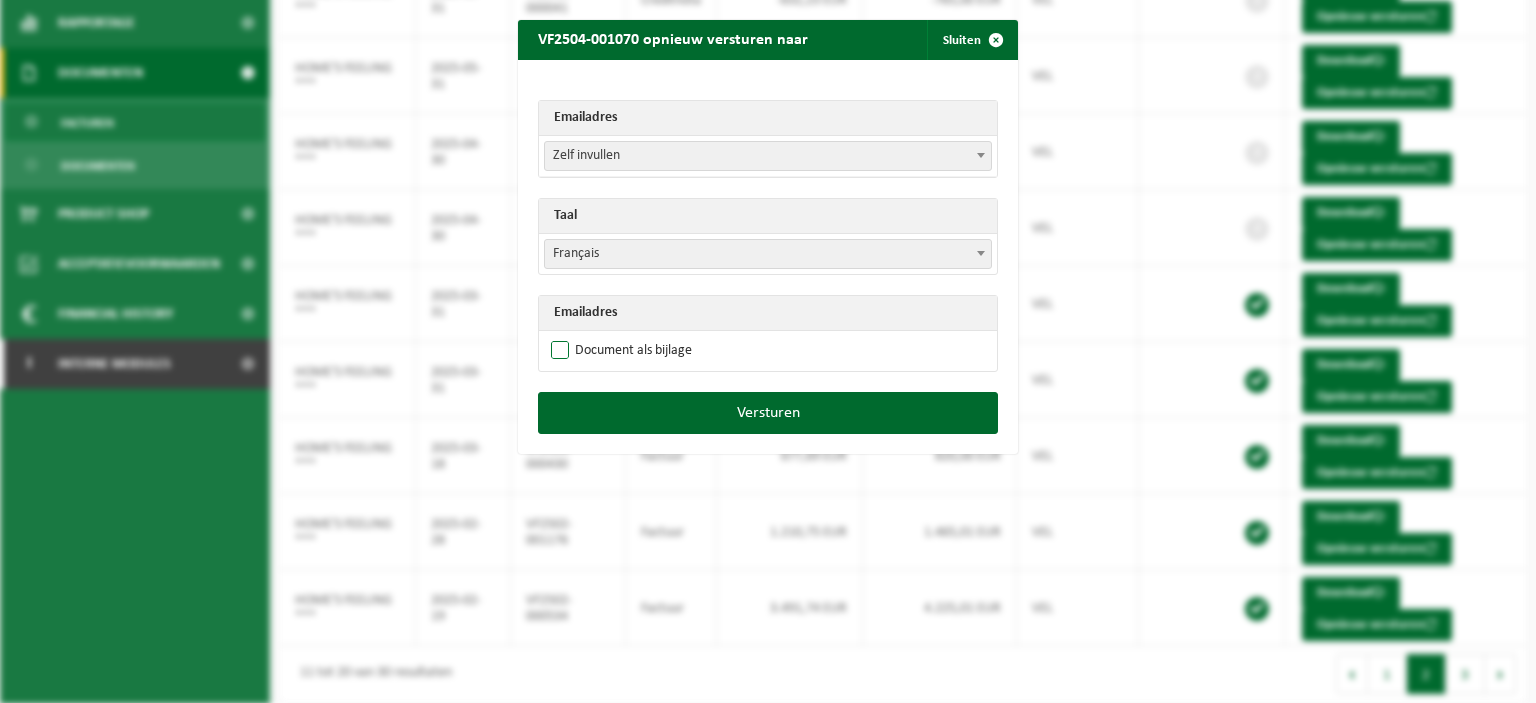 click on "Document als bijlage" at bounding box center (619, 351) 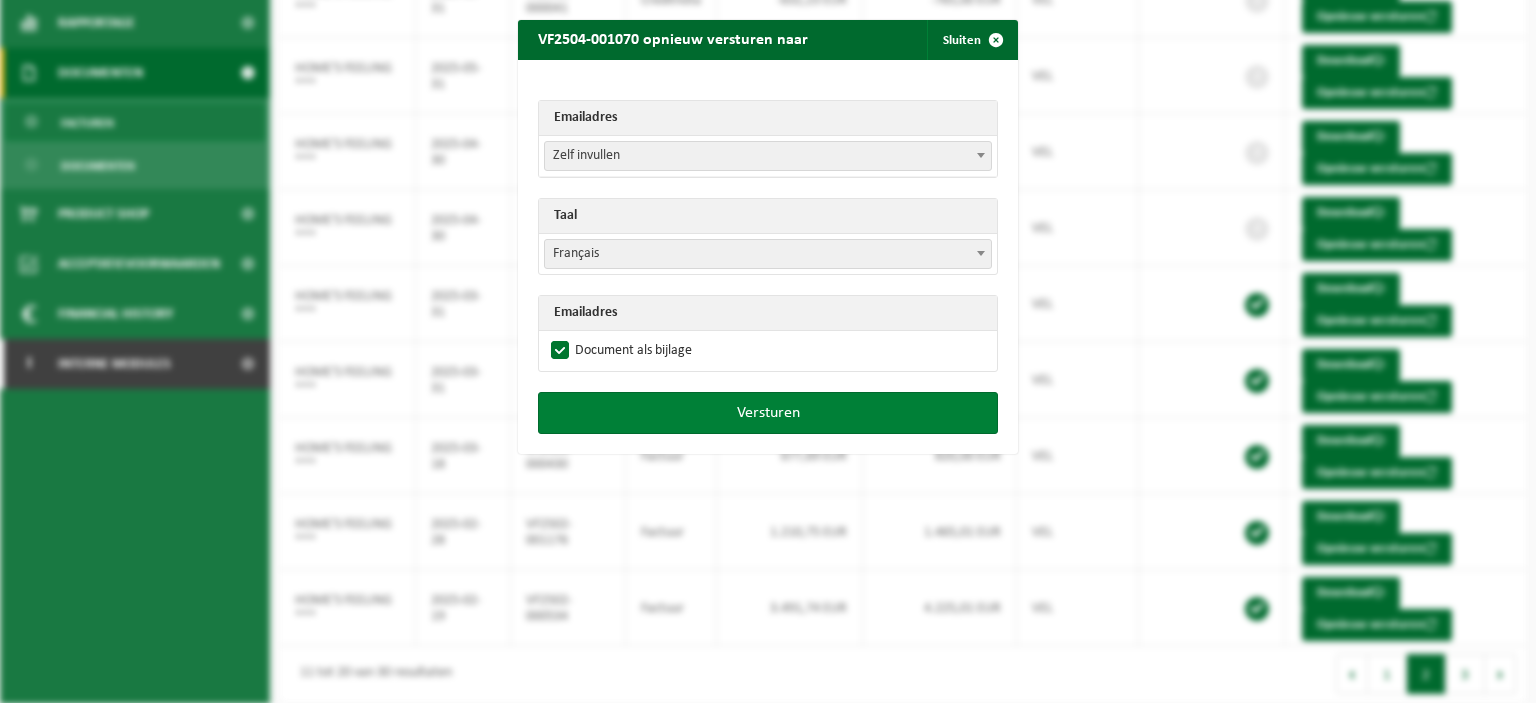 click on "Versturen" at bounding box center (768, 413) 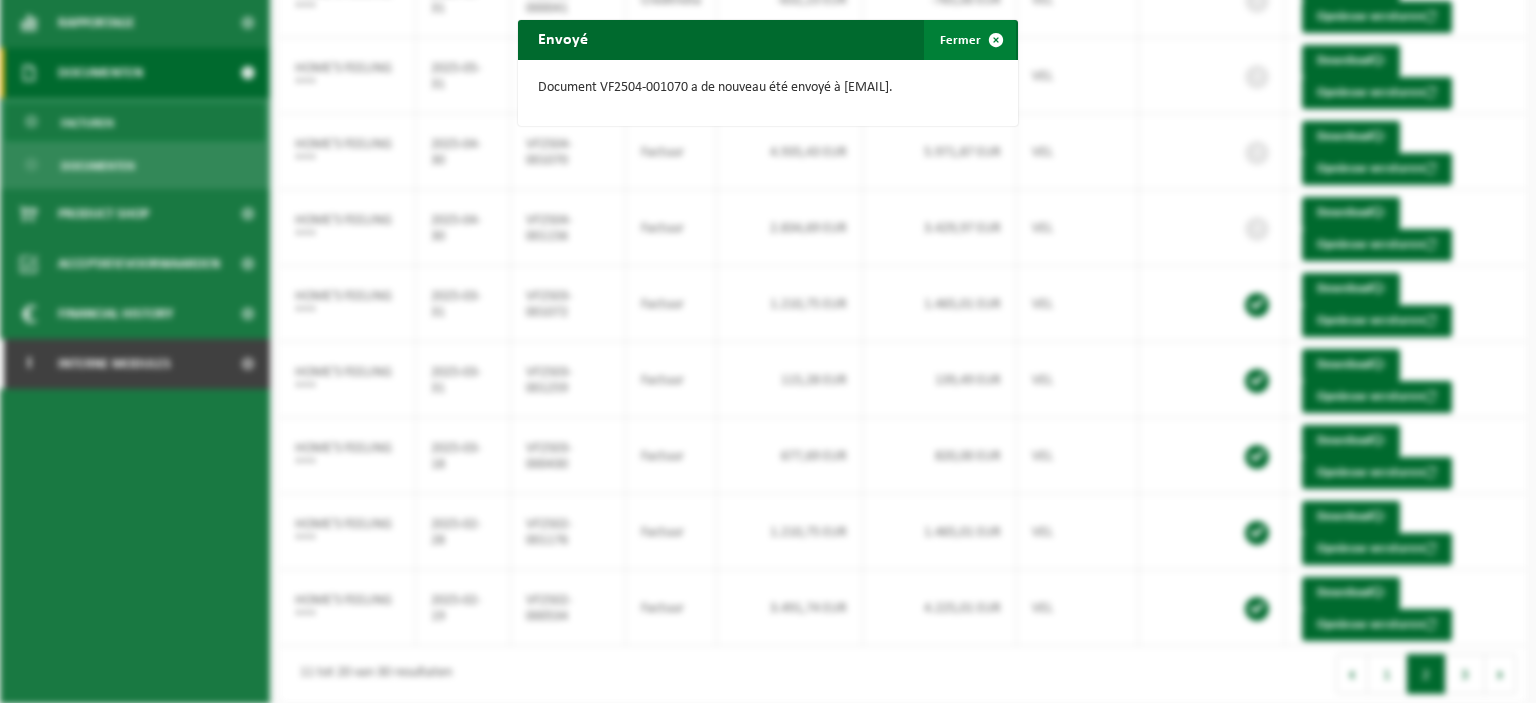 click at bounding box center [996, 40] 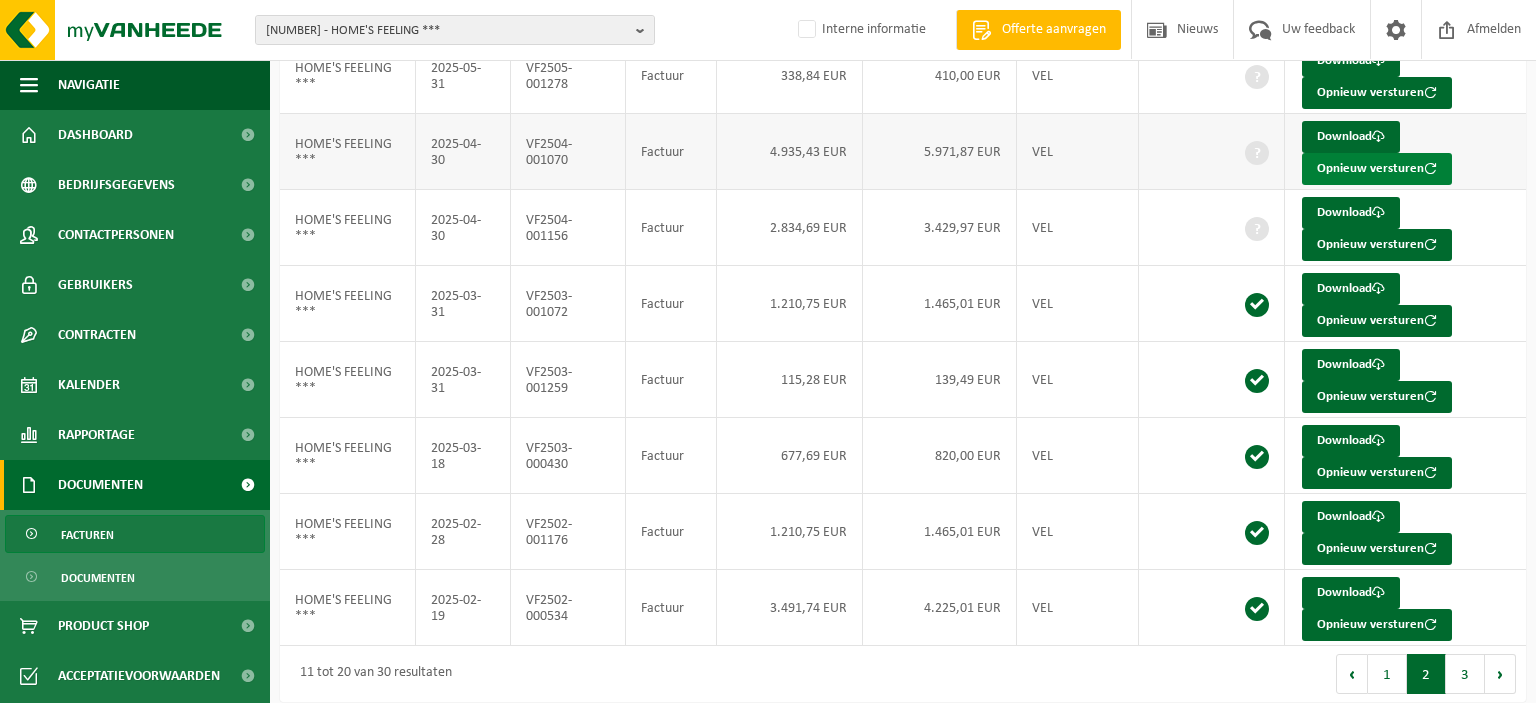 click on "Opnieuw versturen" at bounding box center [1377, 169] 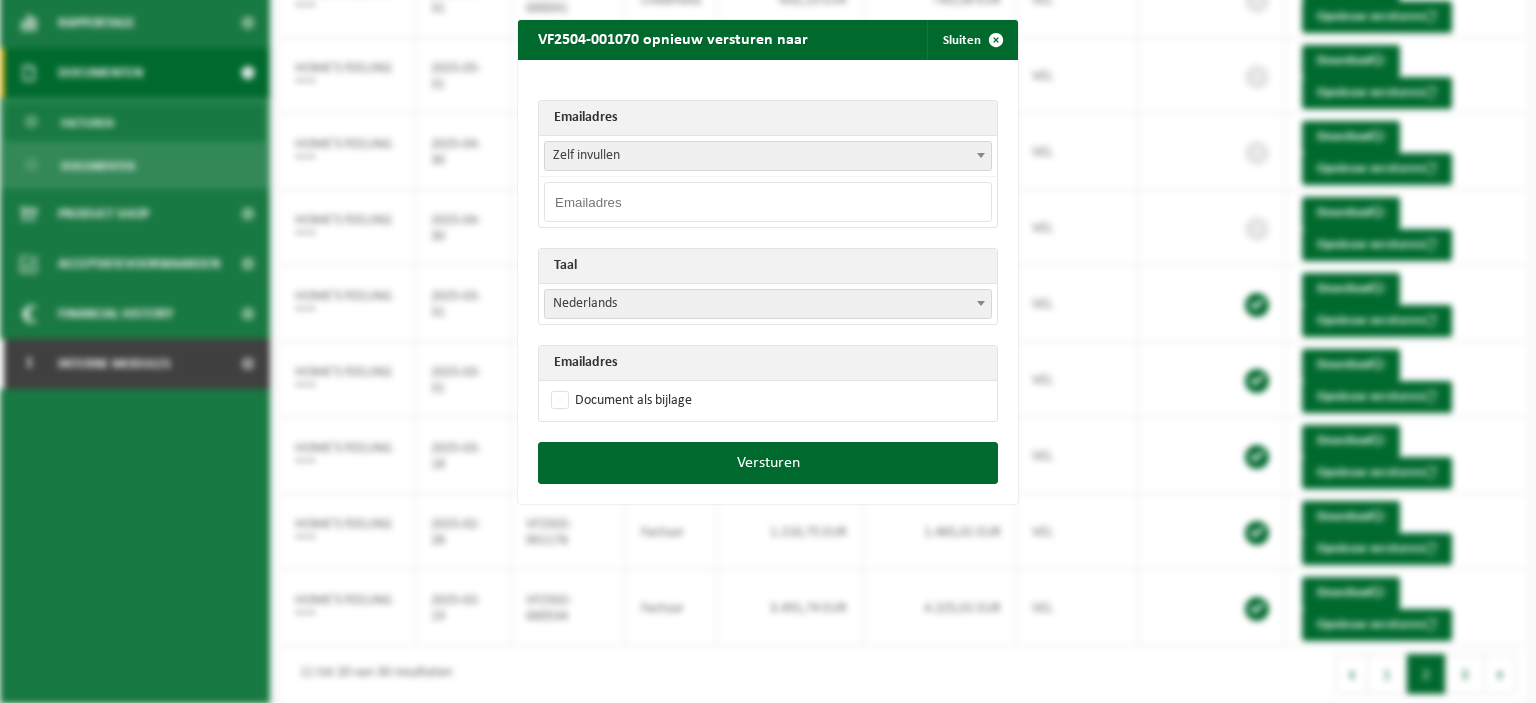 click at bounding box center [768, 202] 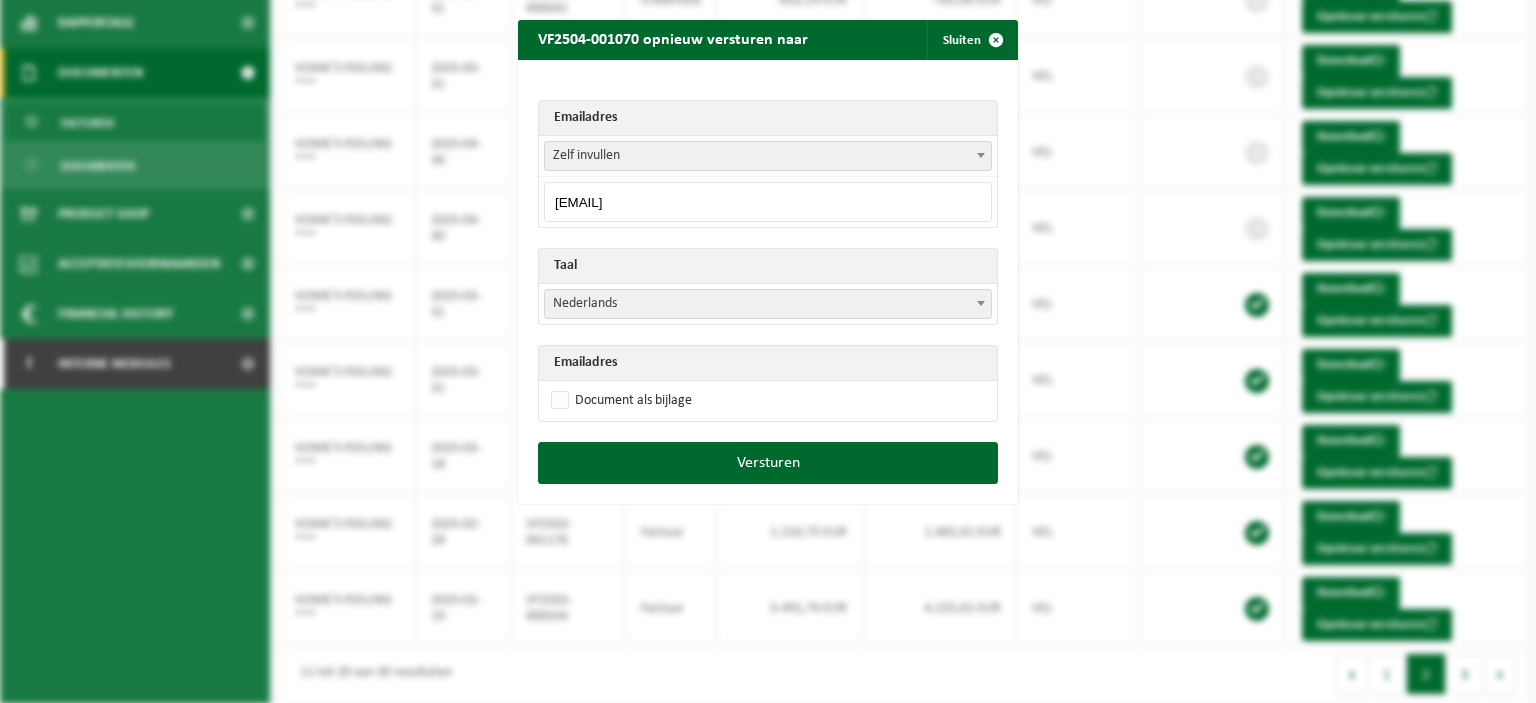 type on "vincentdenoose@gmail.com" 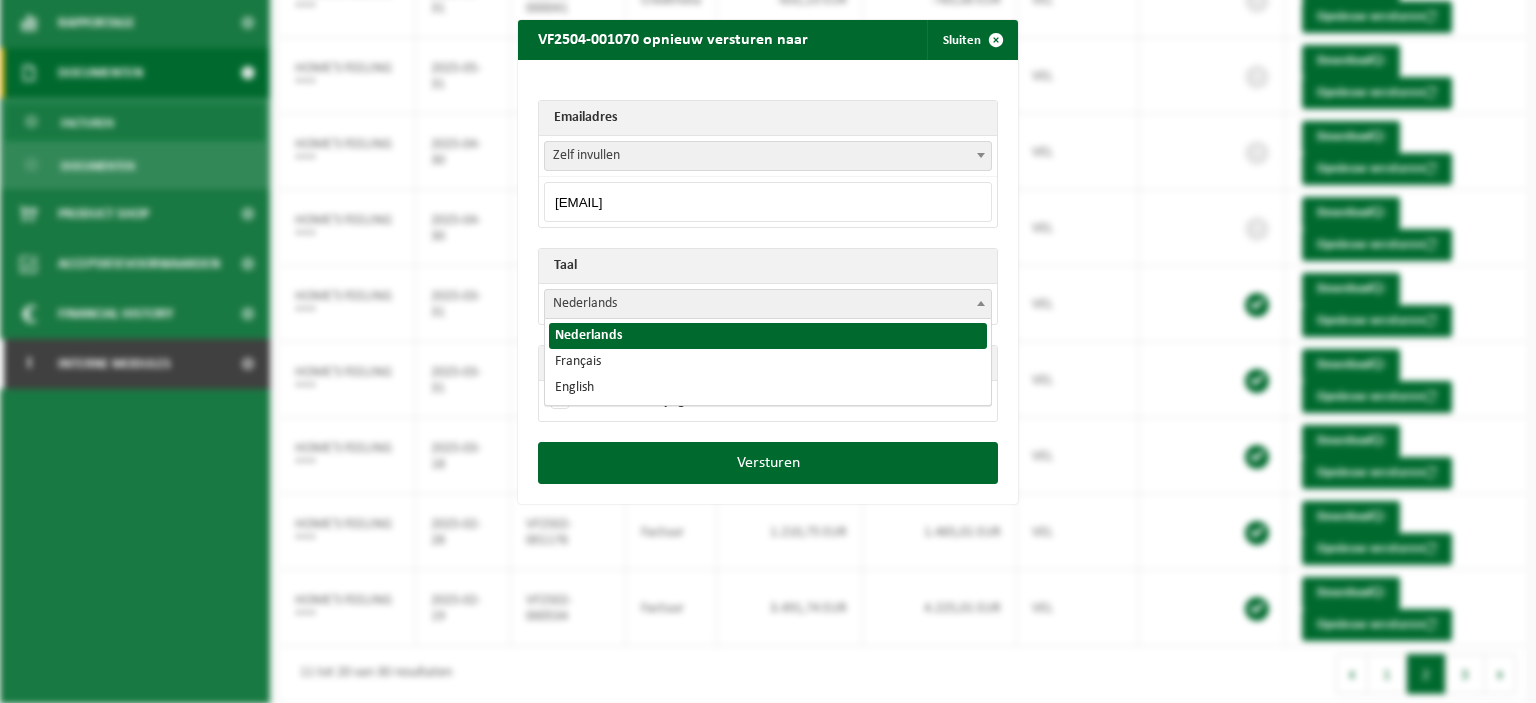click at bounding box center [981, 303] 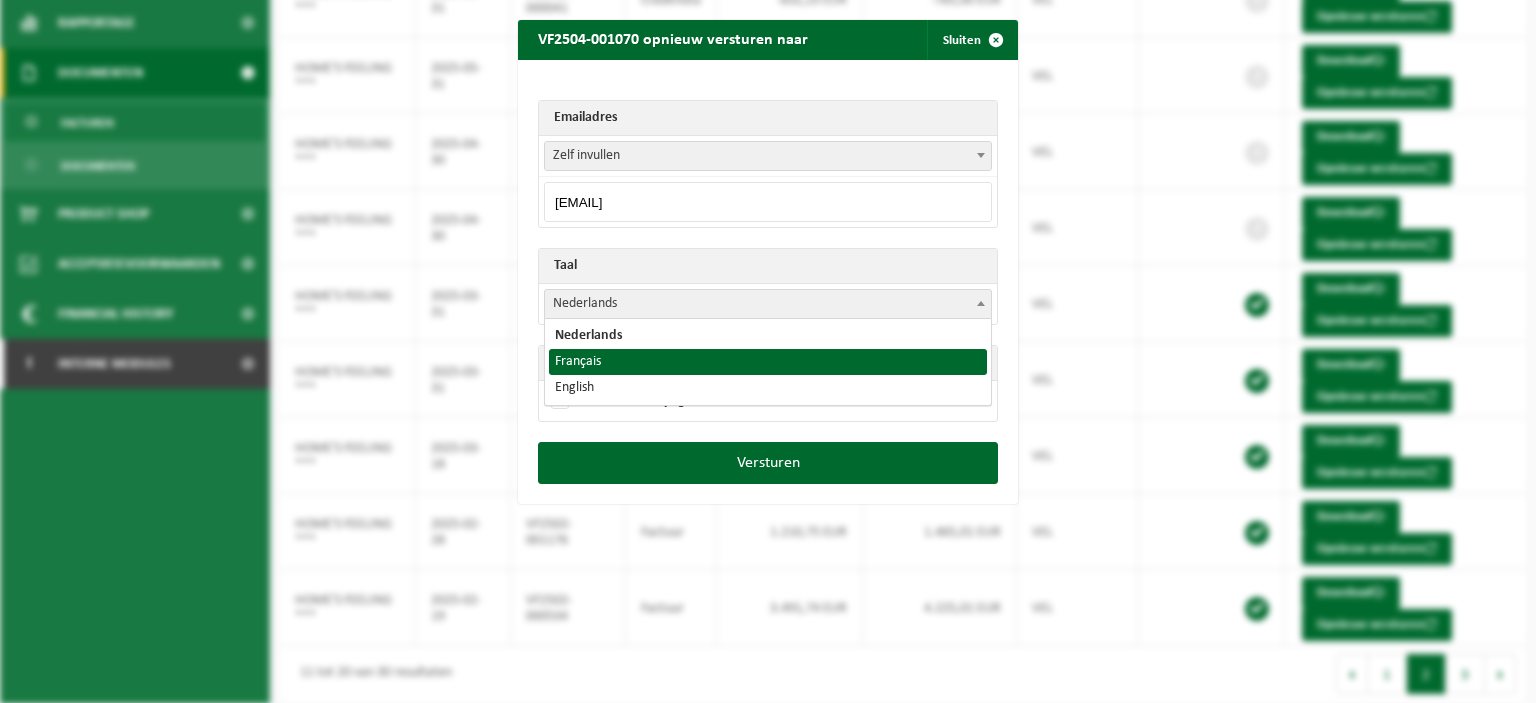 select on "fr" 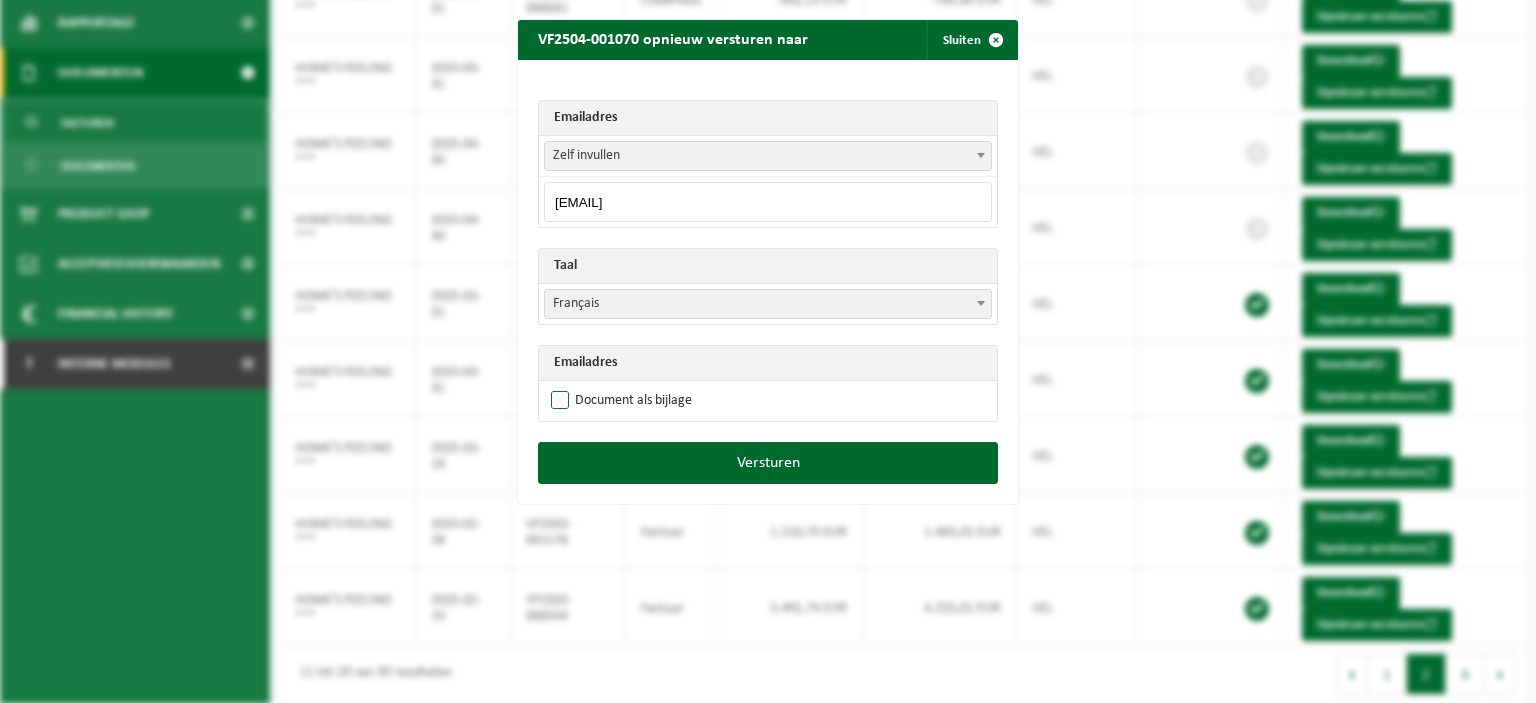 click on "Document als bijlage" at bounding box center (619, 401) 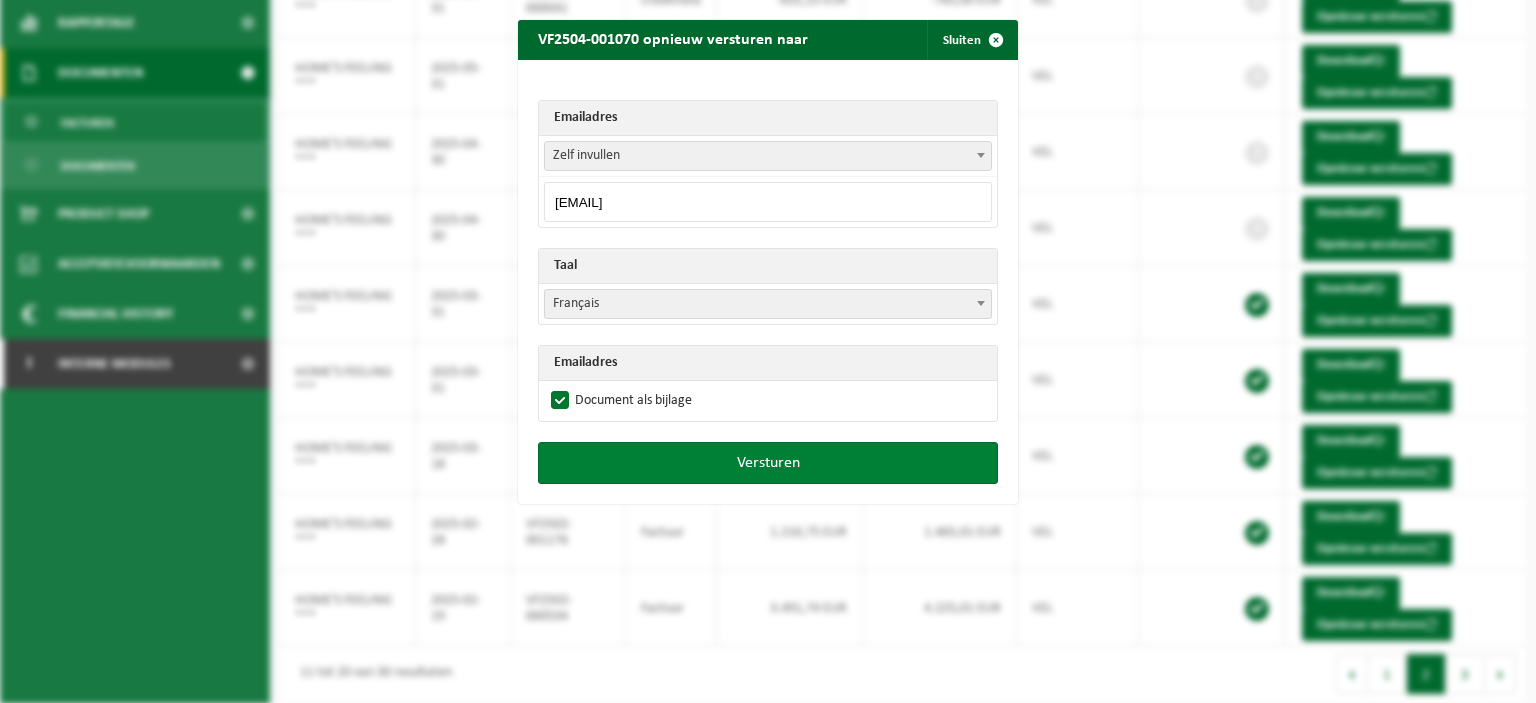 click on "Versturen" at bounding box center (768, 463) 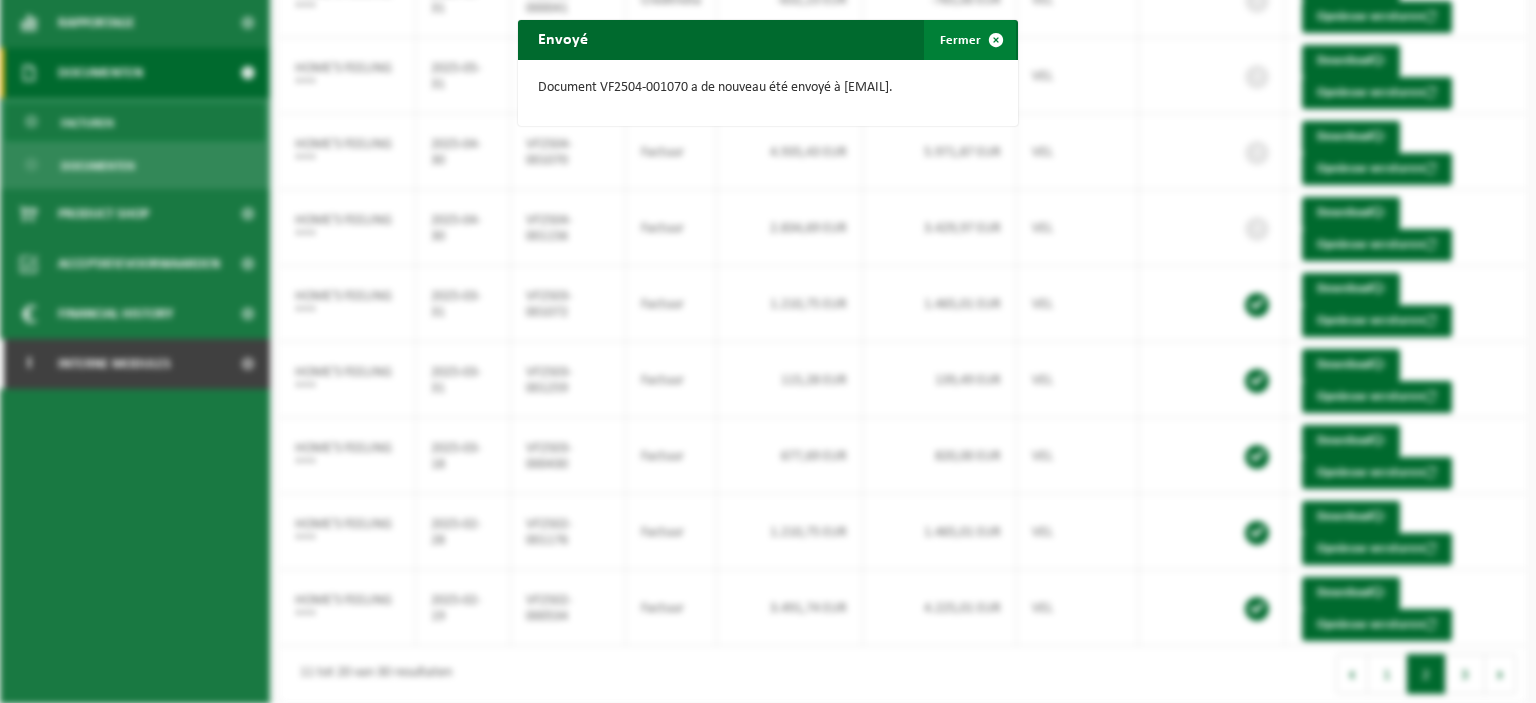 click at bounding box center (996, 40) 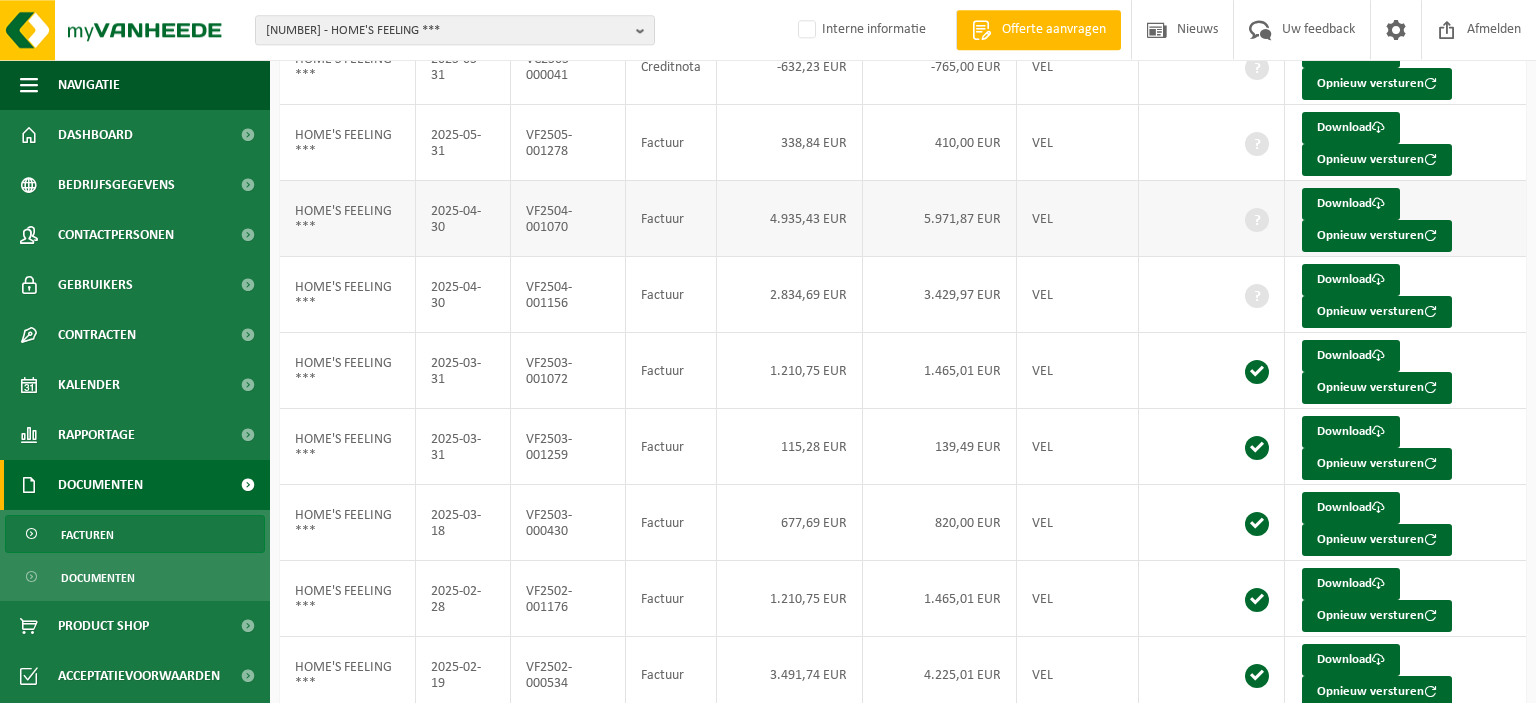 scroll, scrollTop: 307, scrollLeft: 0, axis: vertical 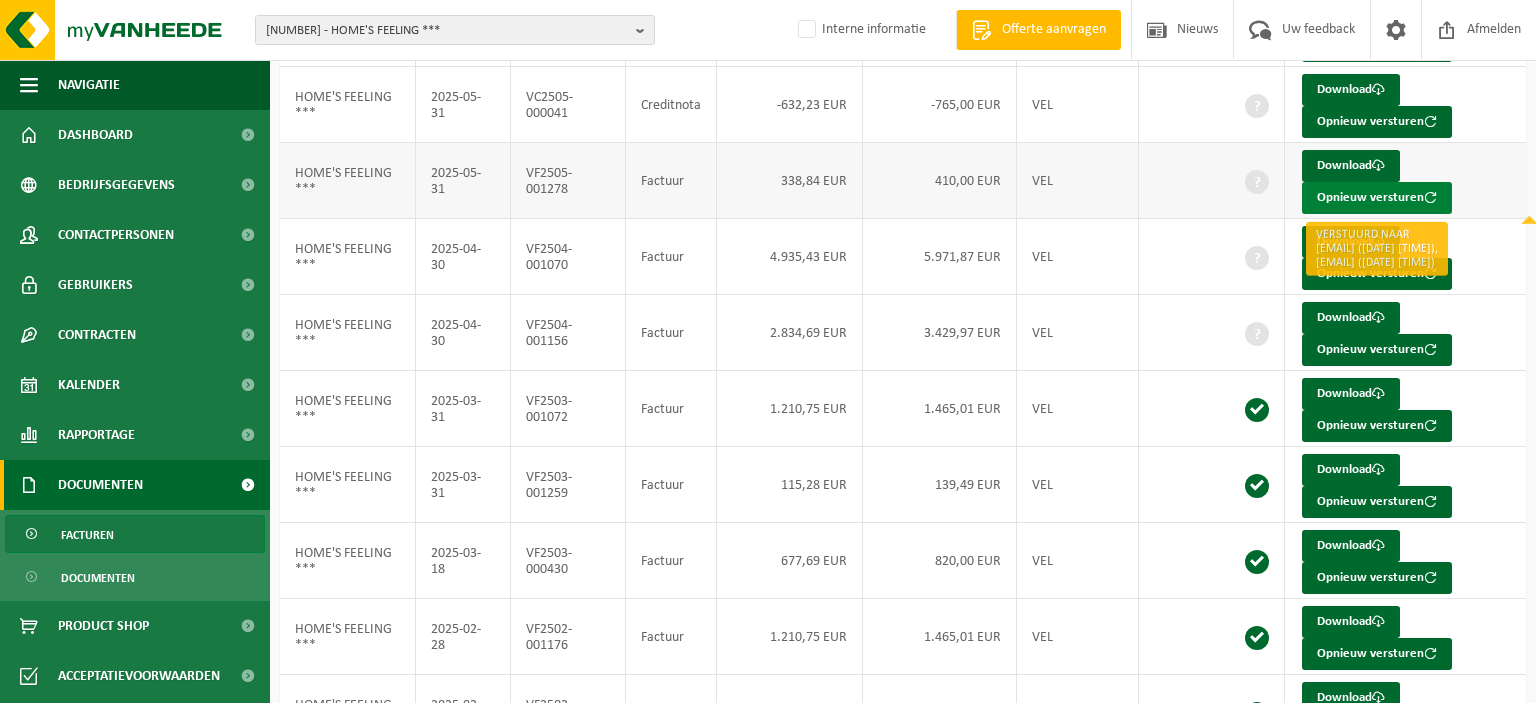 click on "Opnieuw versturen" at bounding box center [1377, 198] 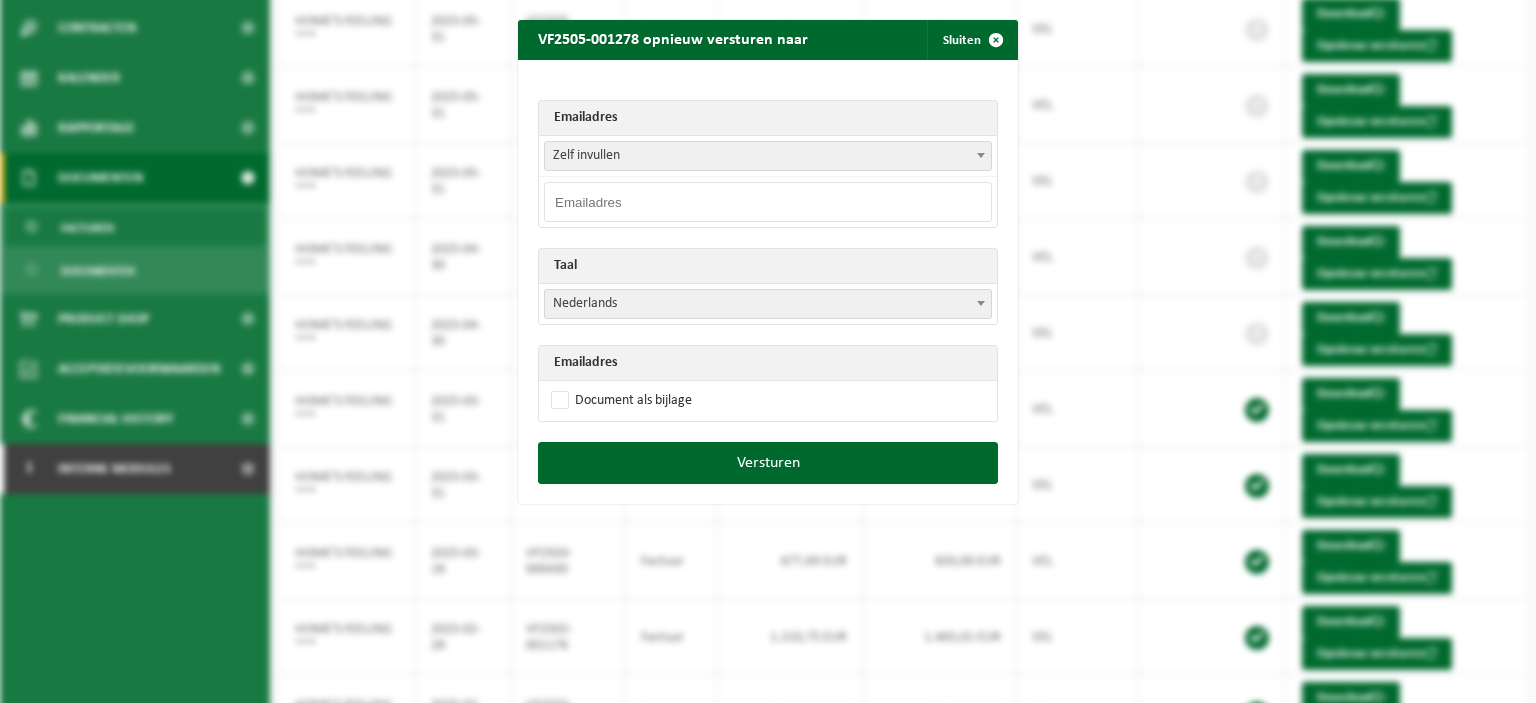 click at bounding box center (768, 202) 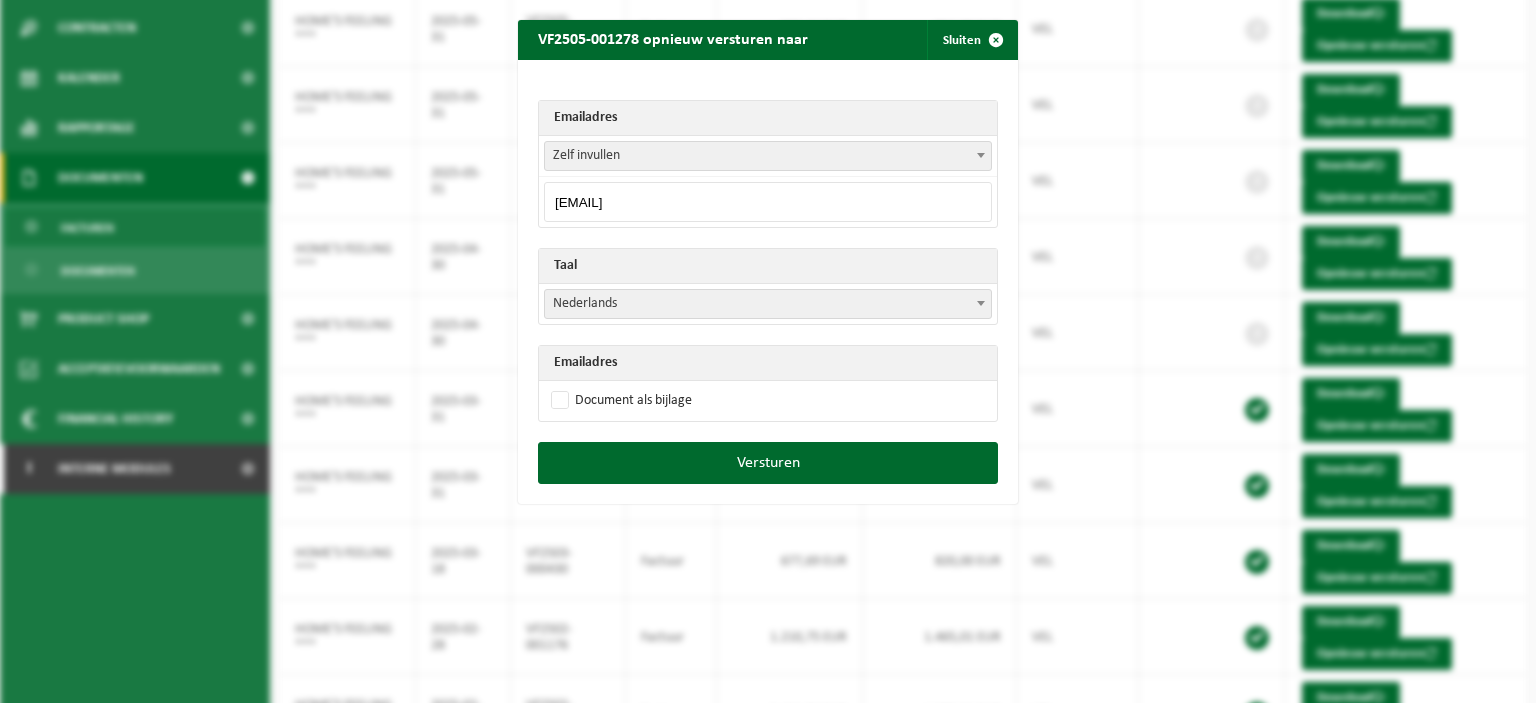 type on "vincentdenoose@gmail.com" 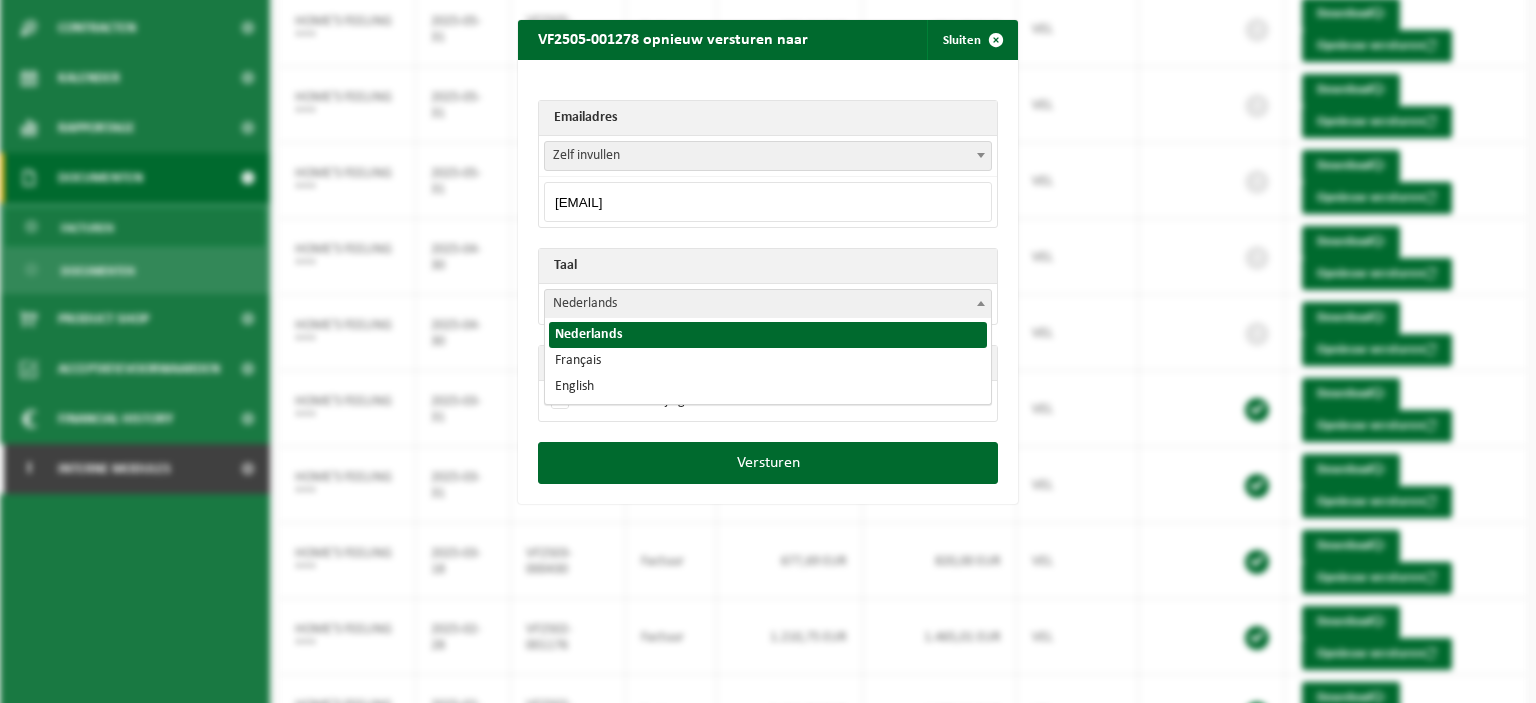 click at bounding box center (981, 303) 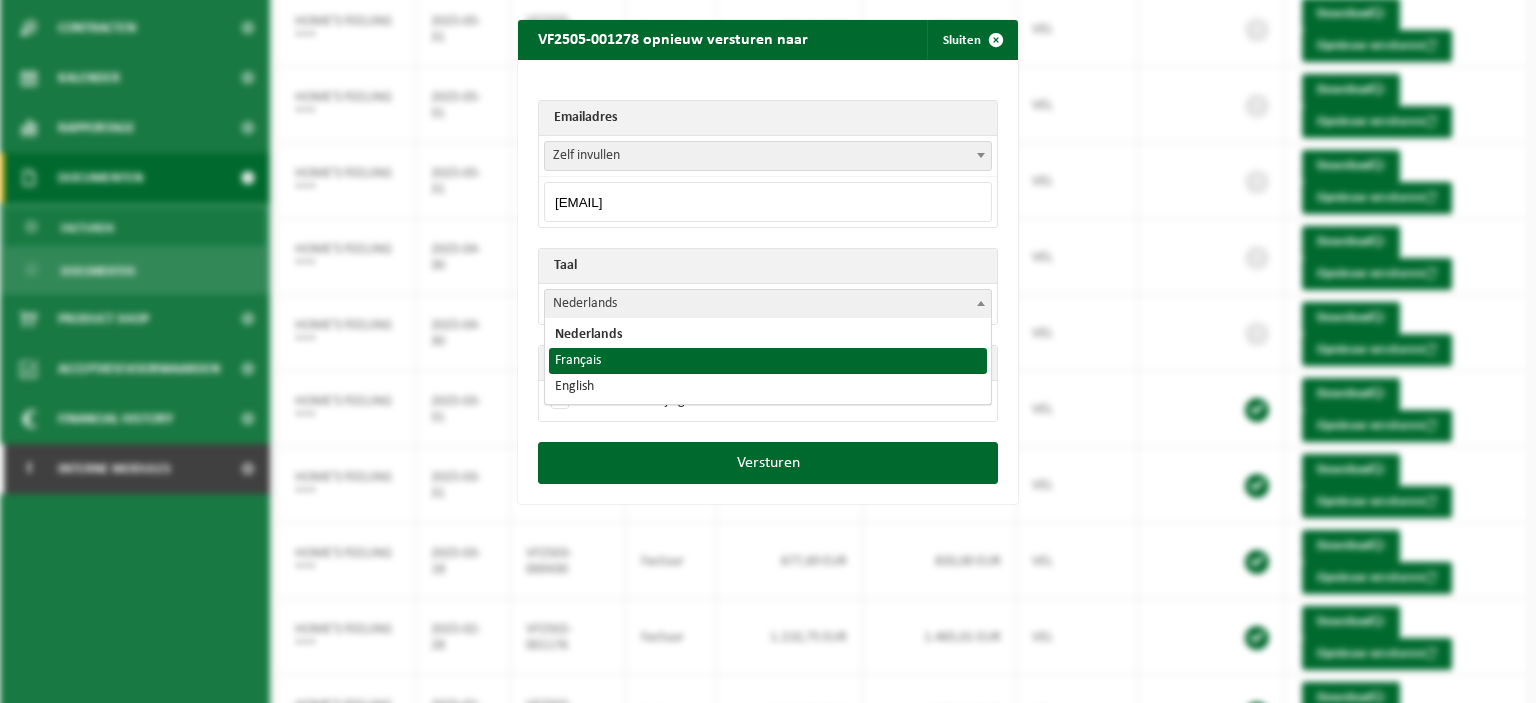 select on "fr" 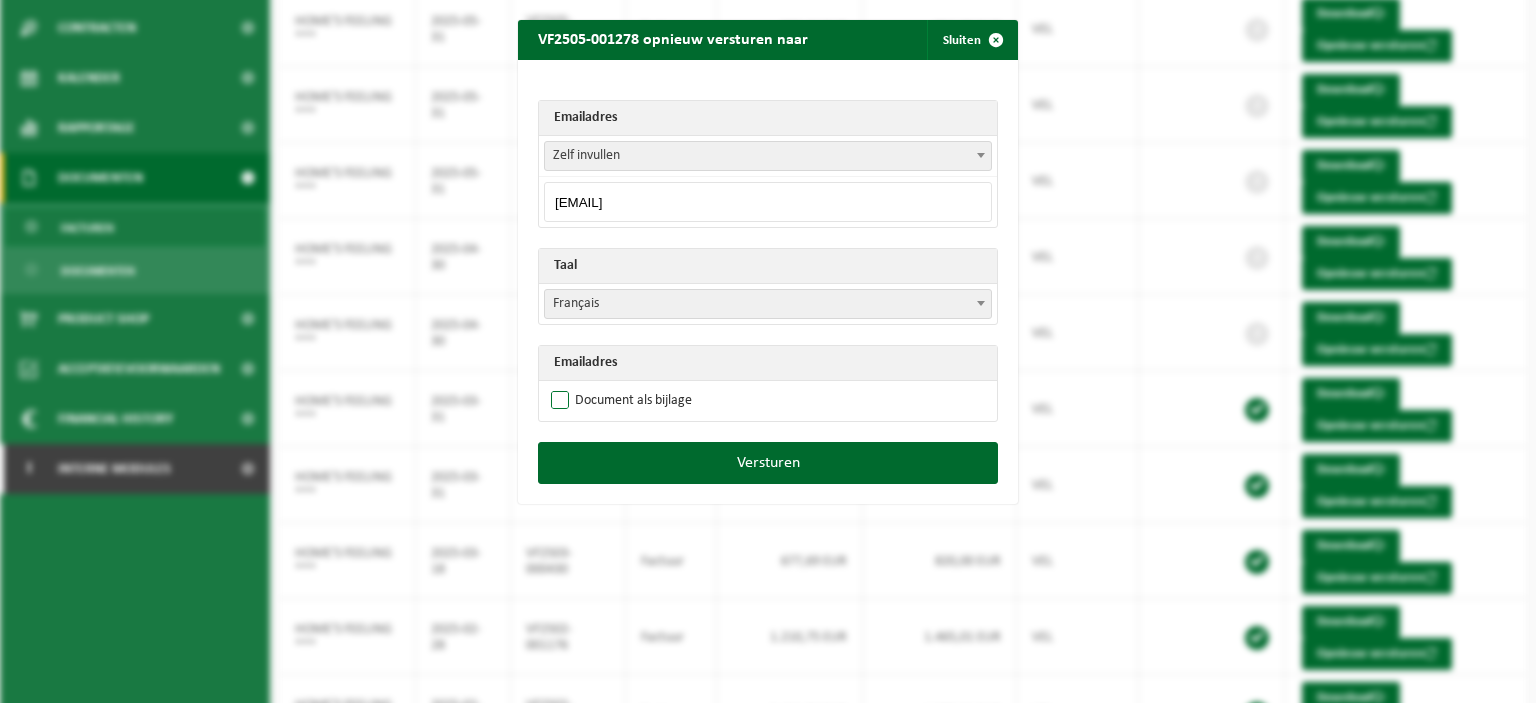 click on "Document als bijlage" at bounding box center (619, 401) 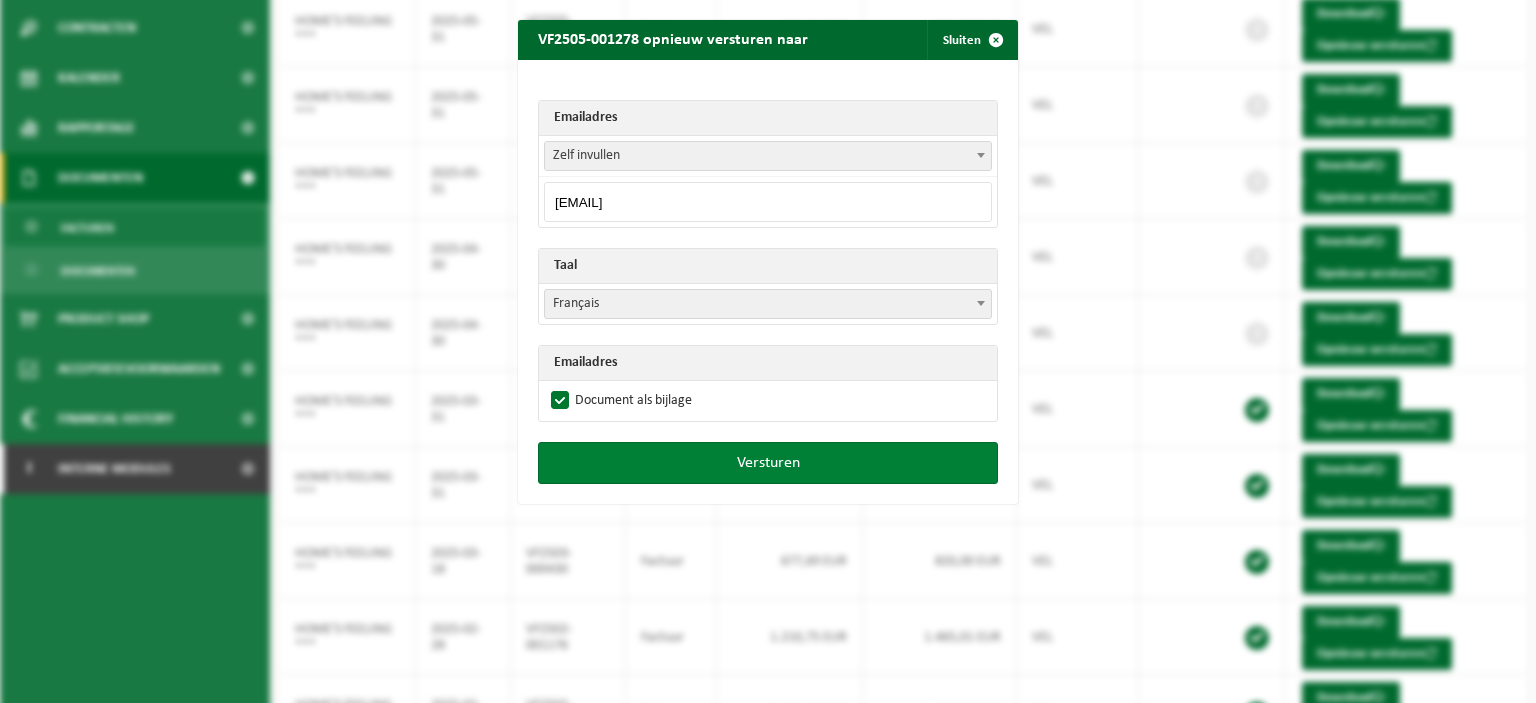 click on "Versturen" at bounding box center (768, 463) 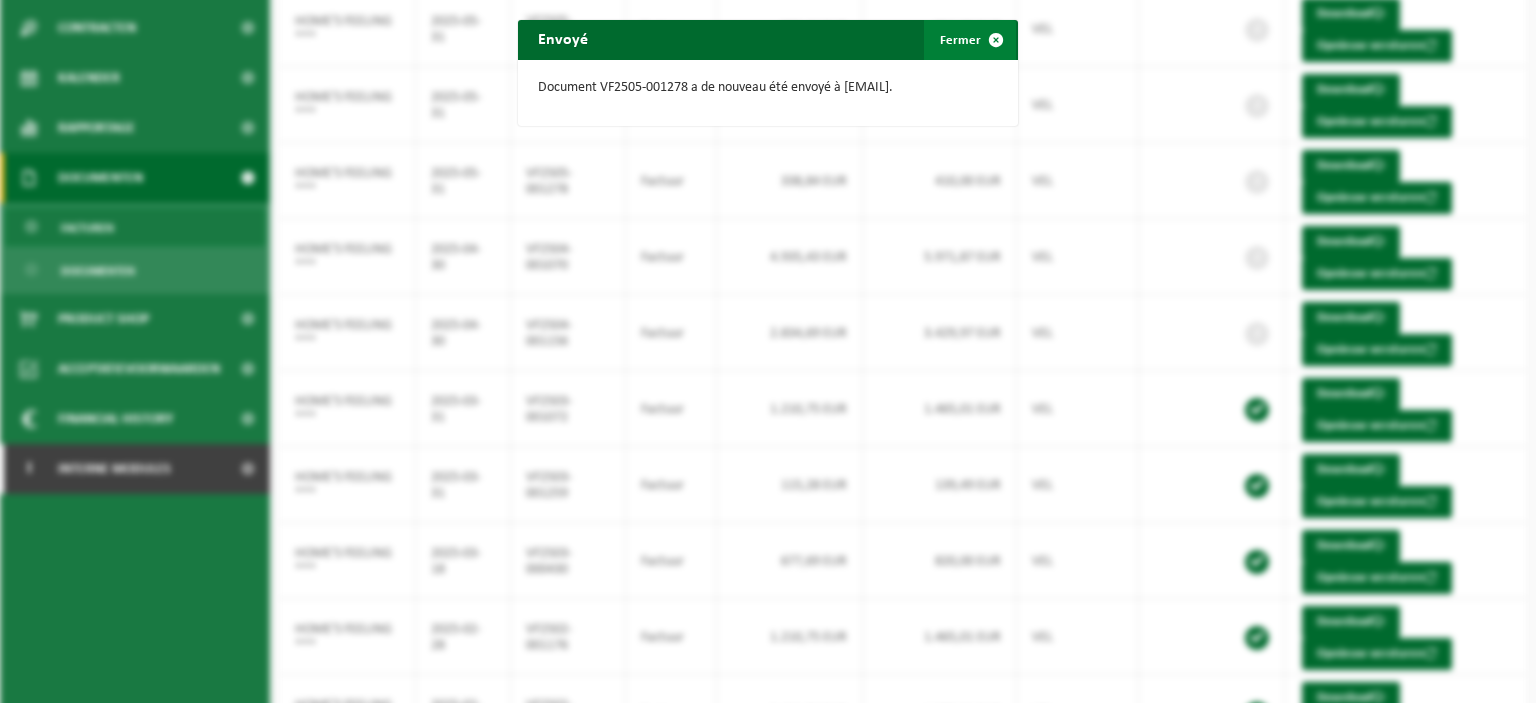 click at bounding box center (996, 40) 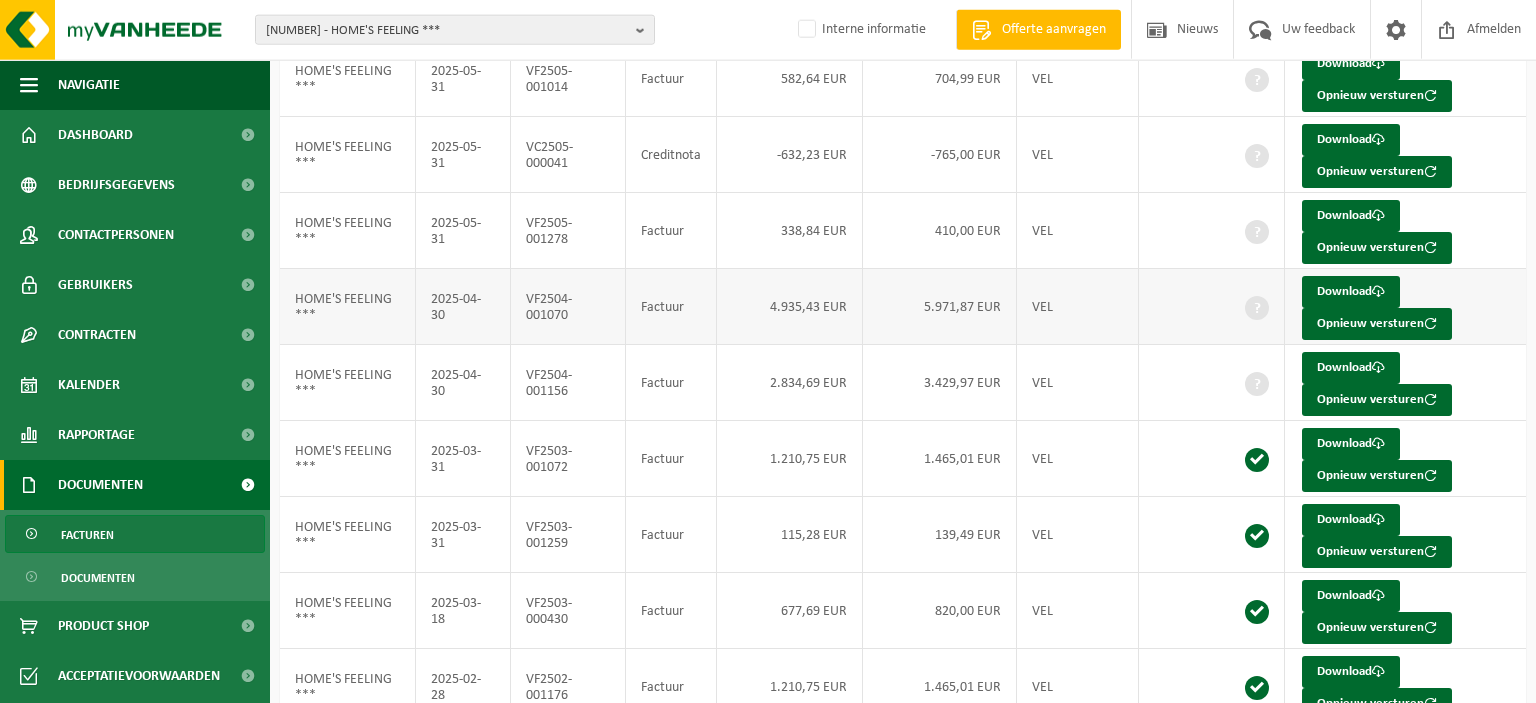 scroll, scrollTop: 201, scrollLeft: 0, axis: vertical 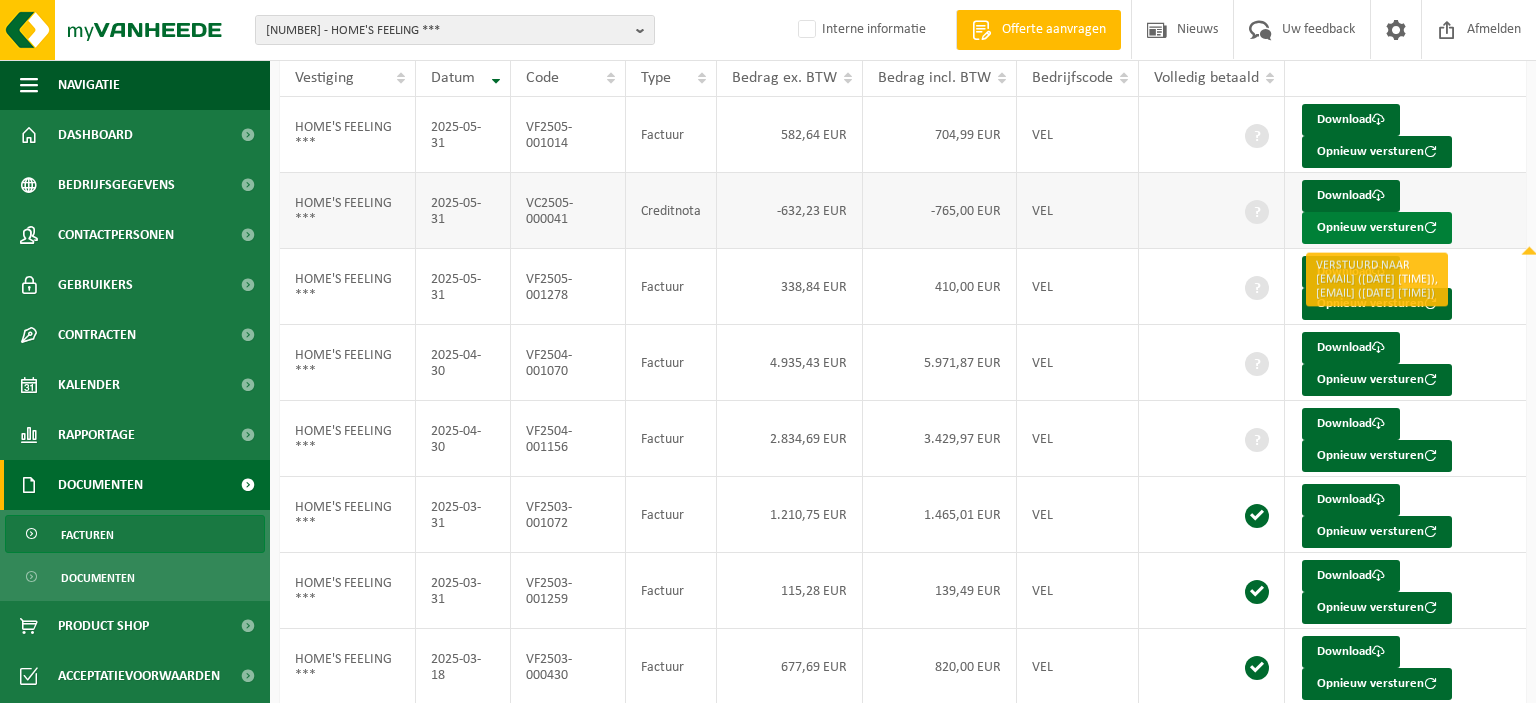 click on "Opnieuw versturen" at bounding box center [1377, 228] 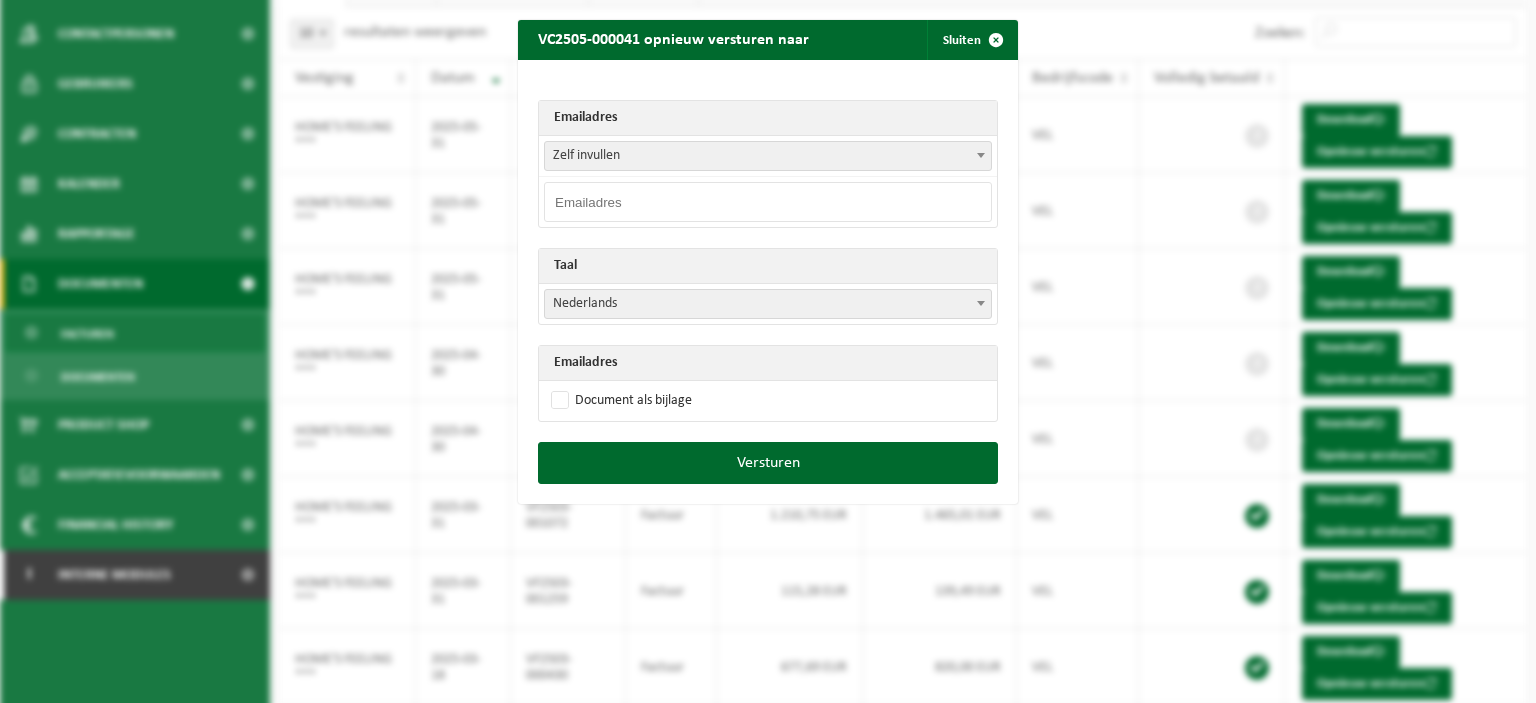 click at bounding box center (768, 202) 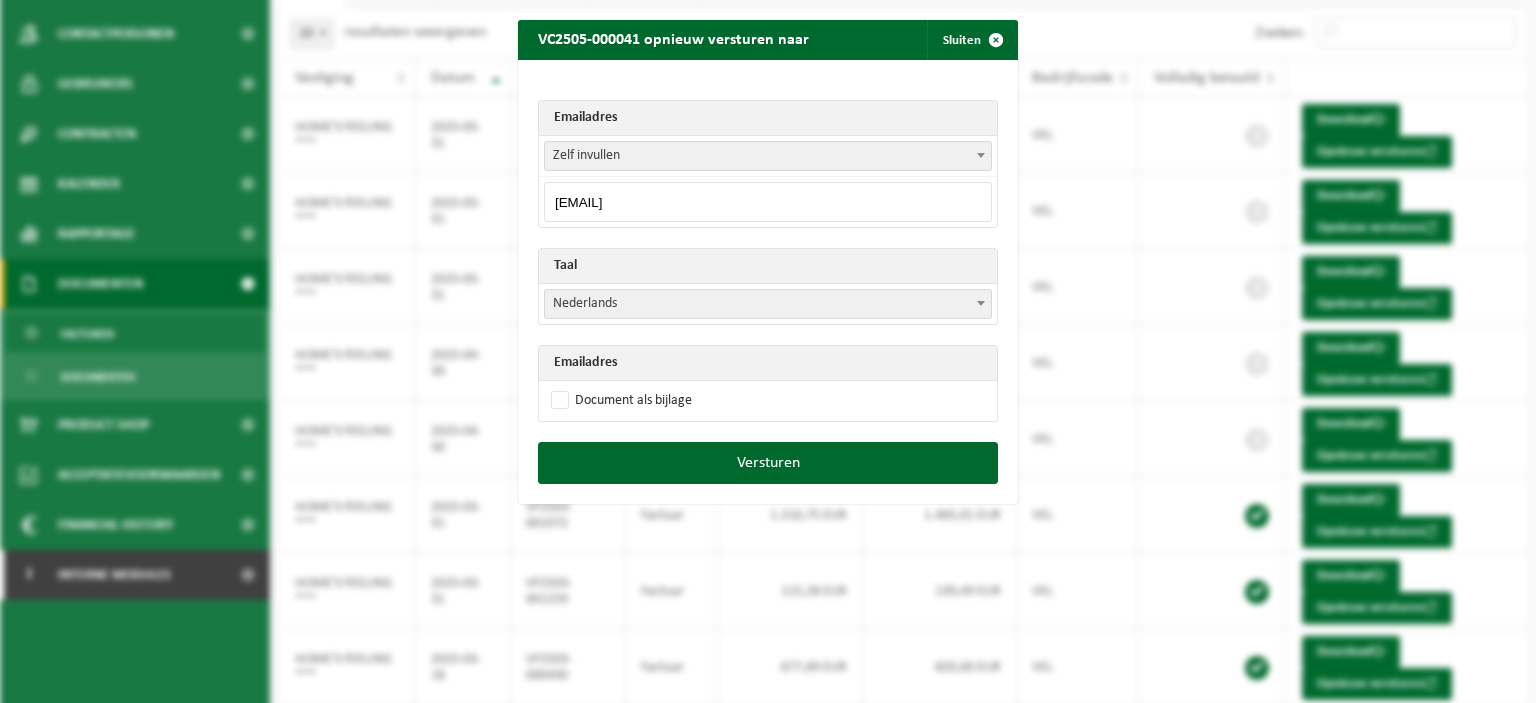 type on "vincentdenoose@gmail.com" 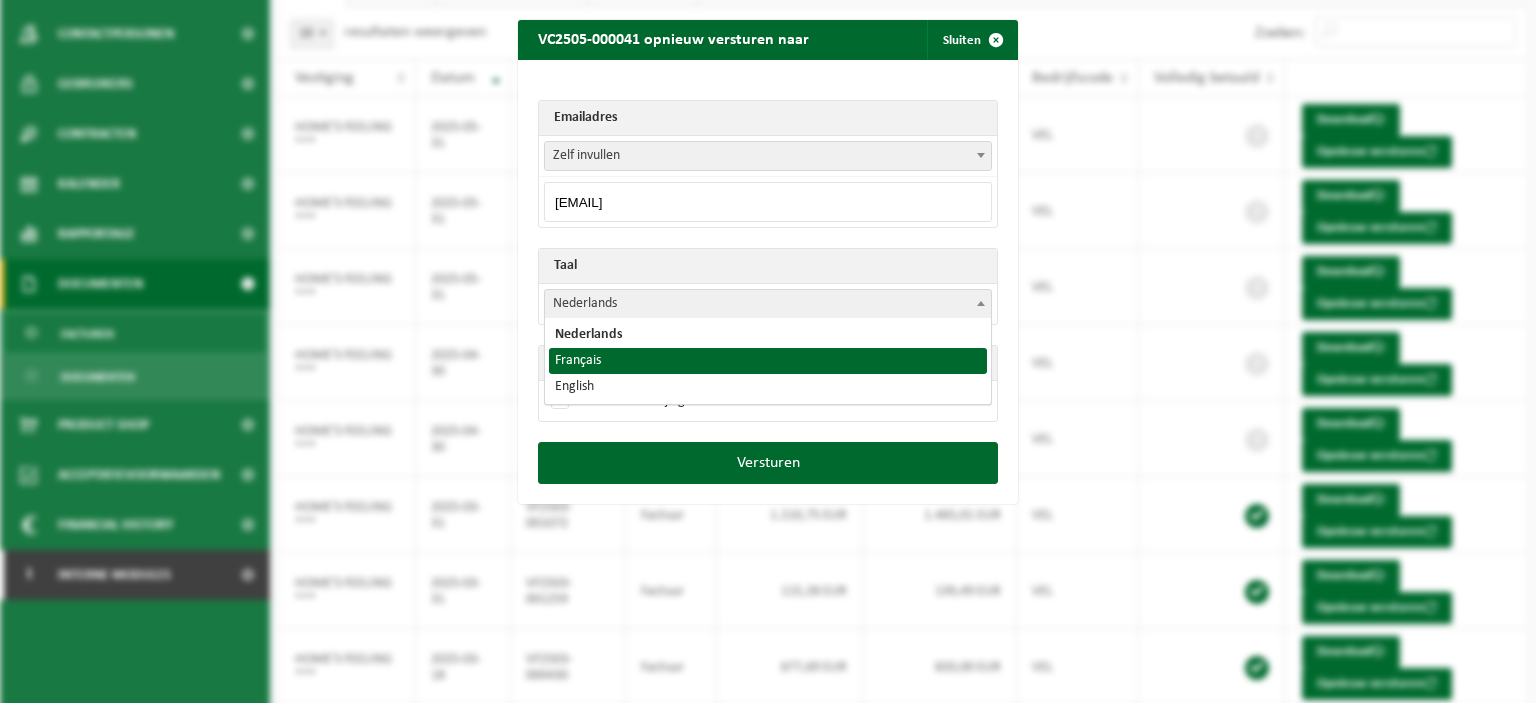 drag, startPoint x: 772, startPoint y: 347, endPoint x: 766, endPoint y: 356, distance: 10.816654 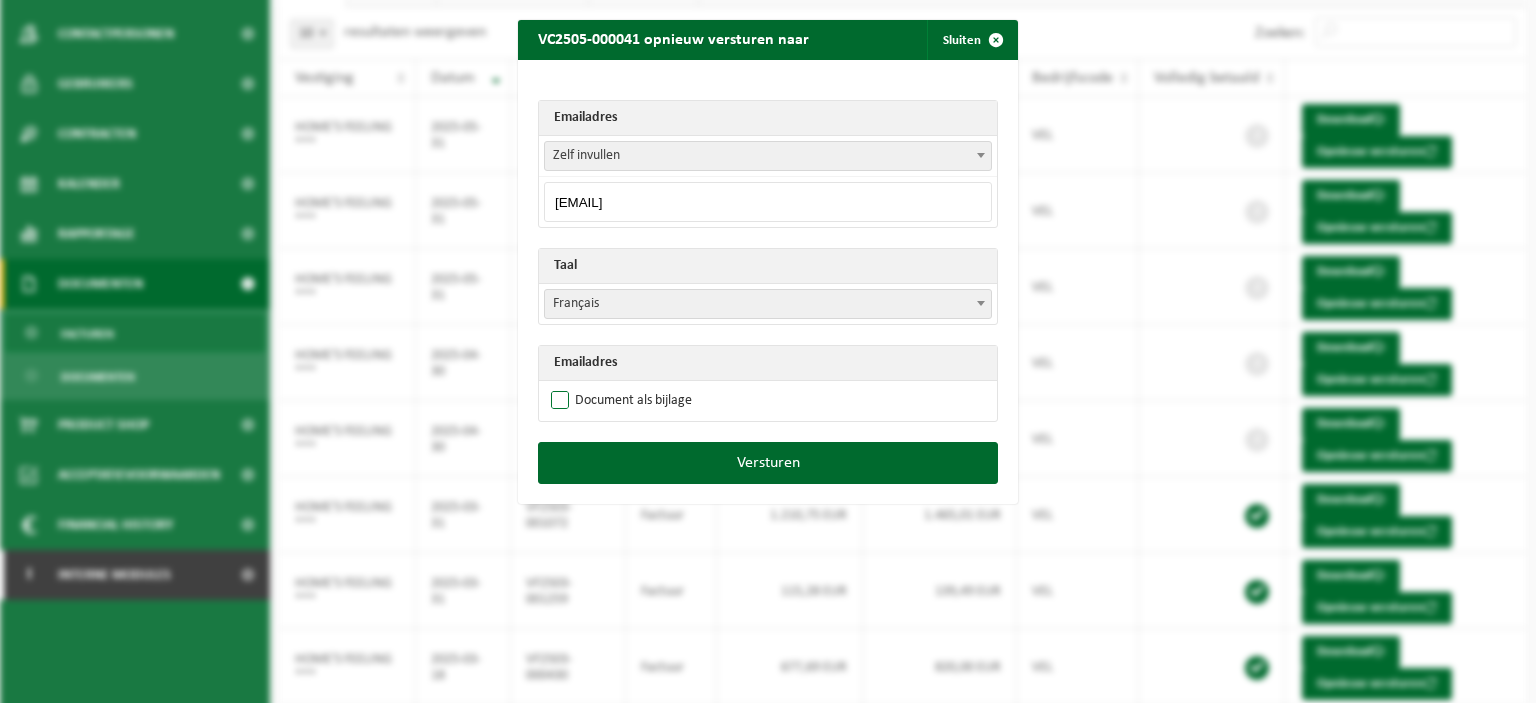 click on "Document als bijlage" at bounding box center (619, 401) 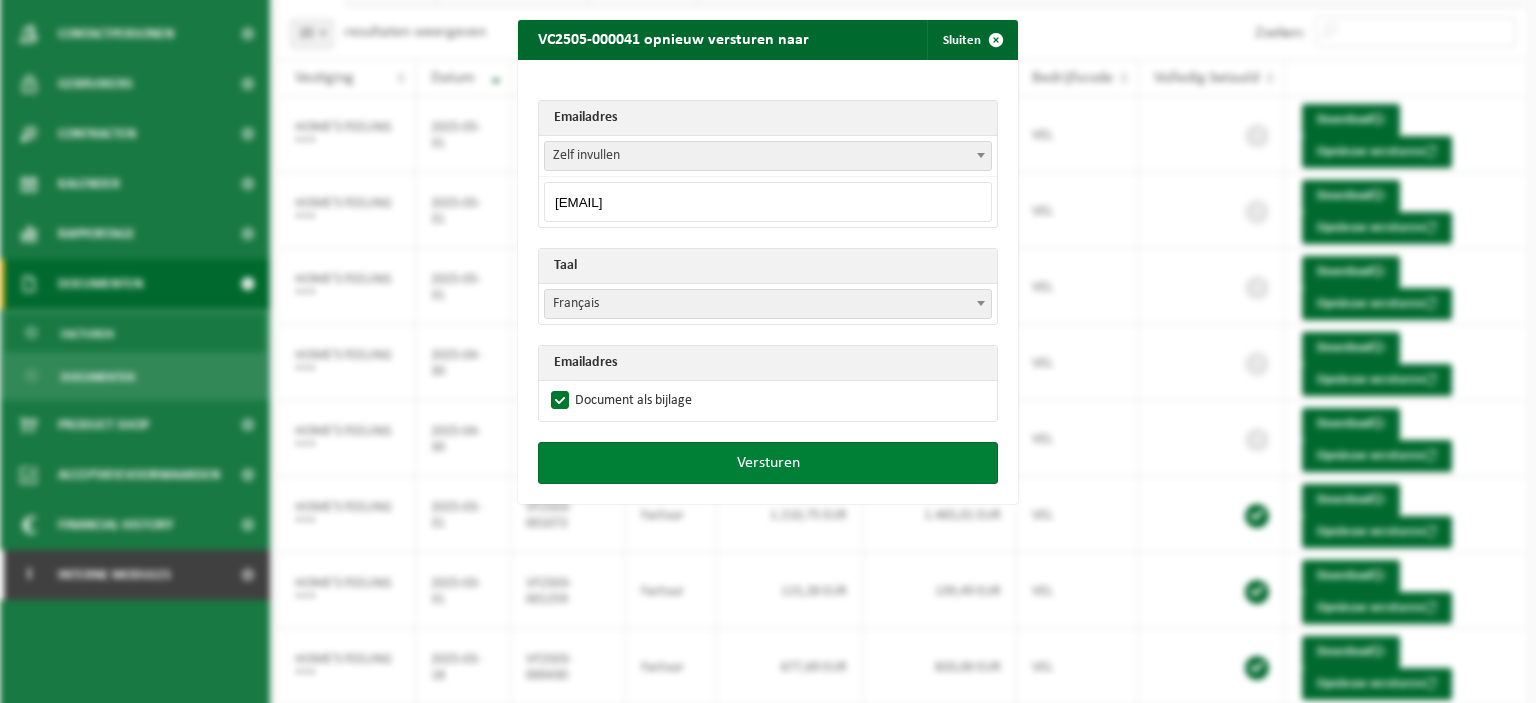 click on "Versturen" at bounding box center [768, 463] 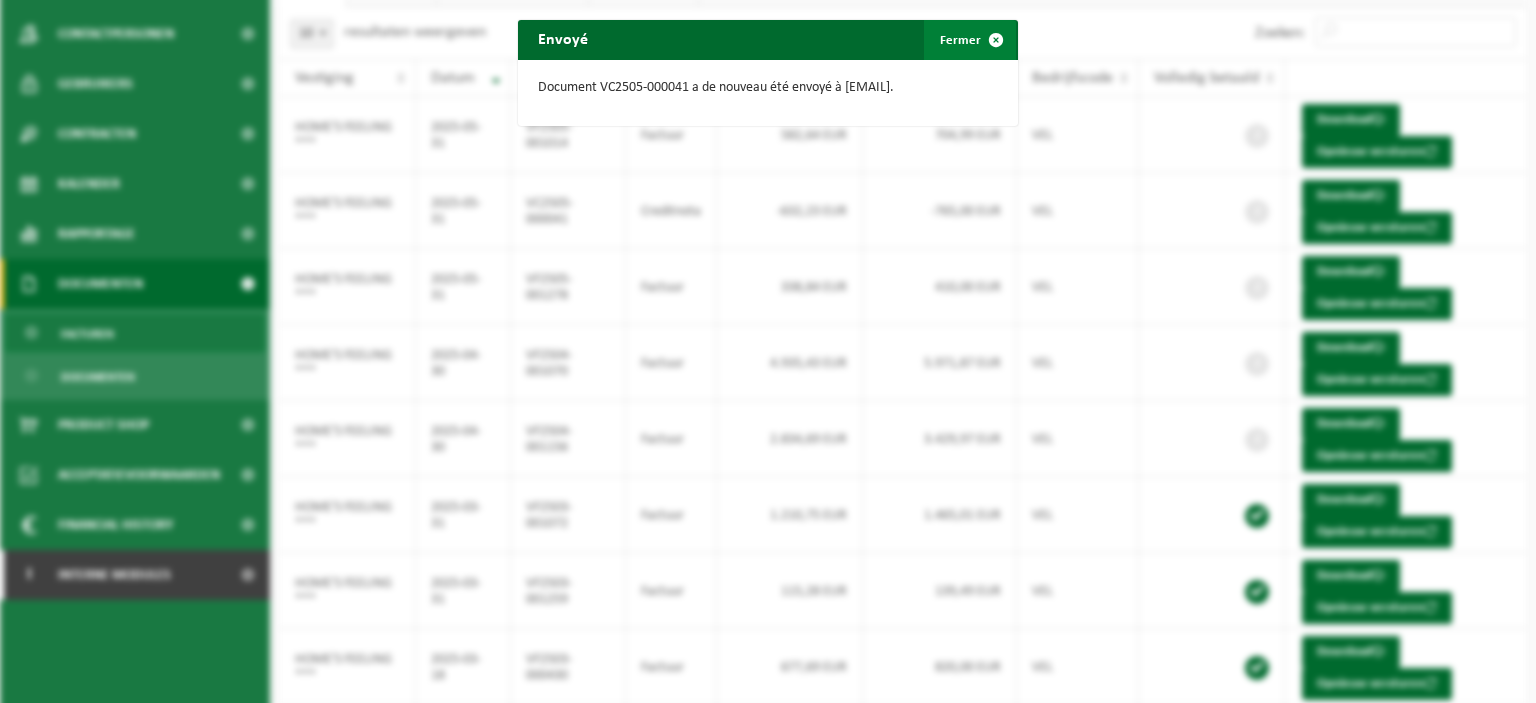 click at bounding box center [996, 40] 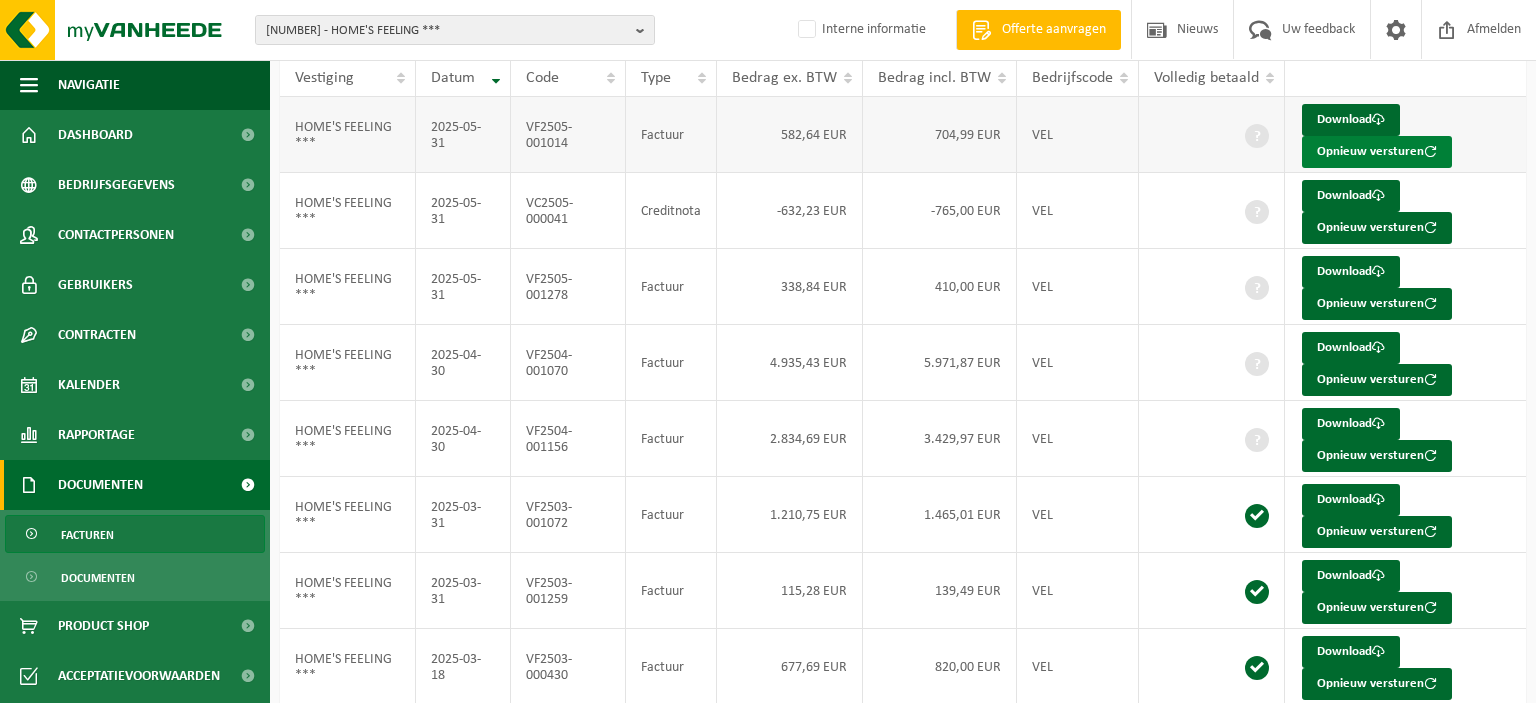click on "Opnieuw versturen" at bounding box center (1377, 152) 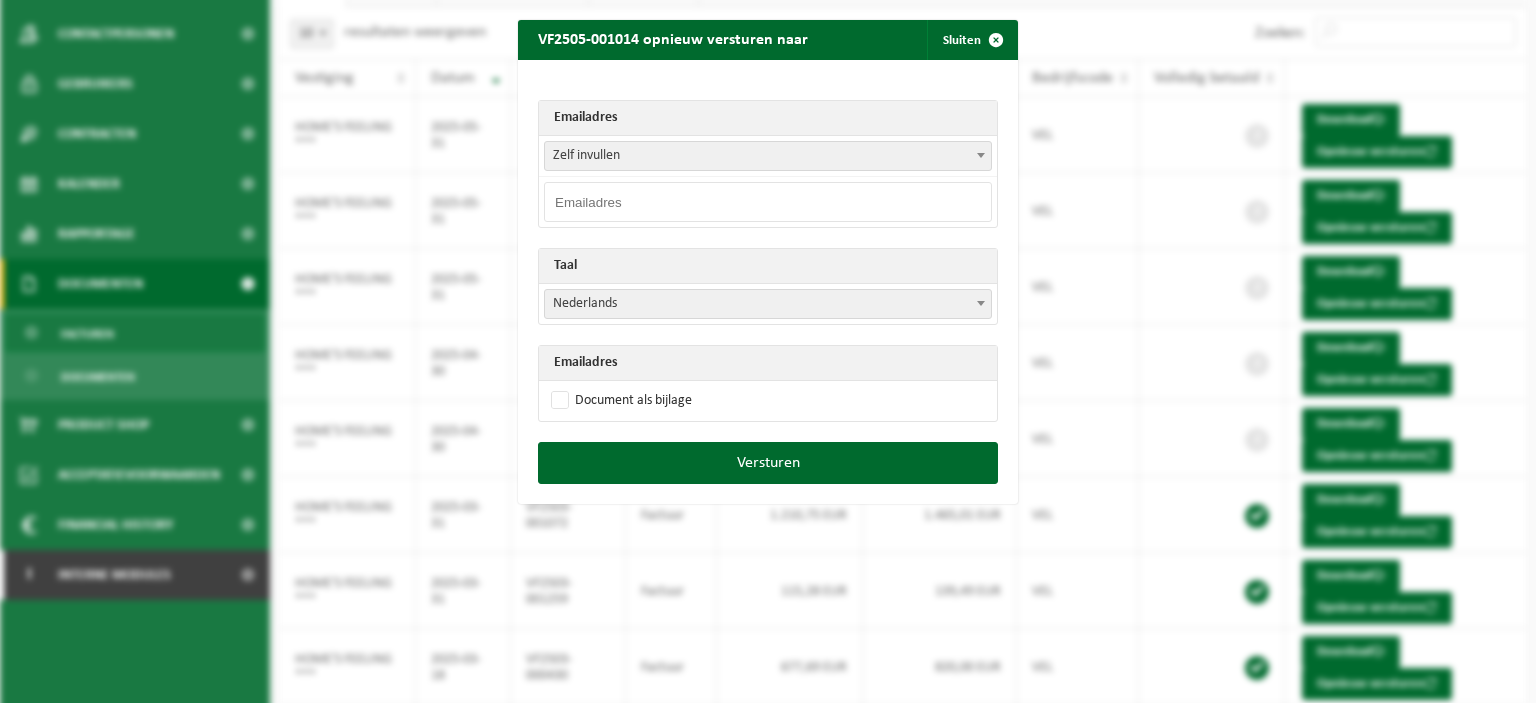 click at bounding box center [768, 202] 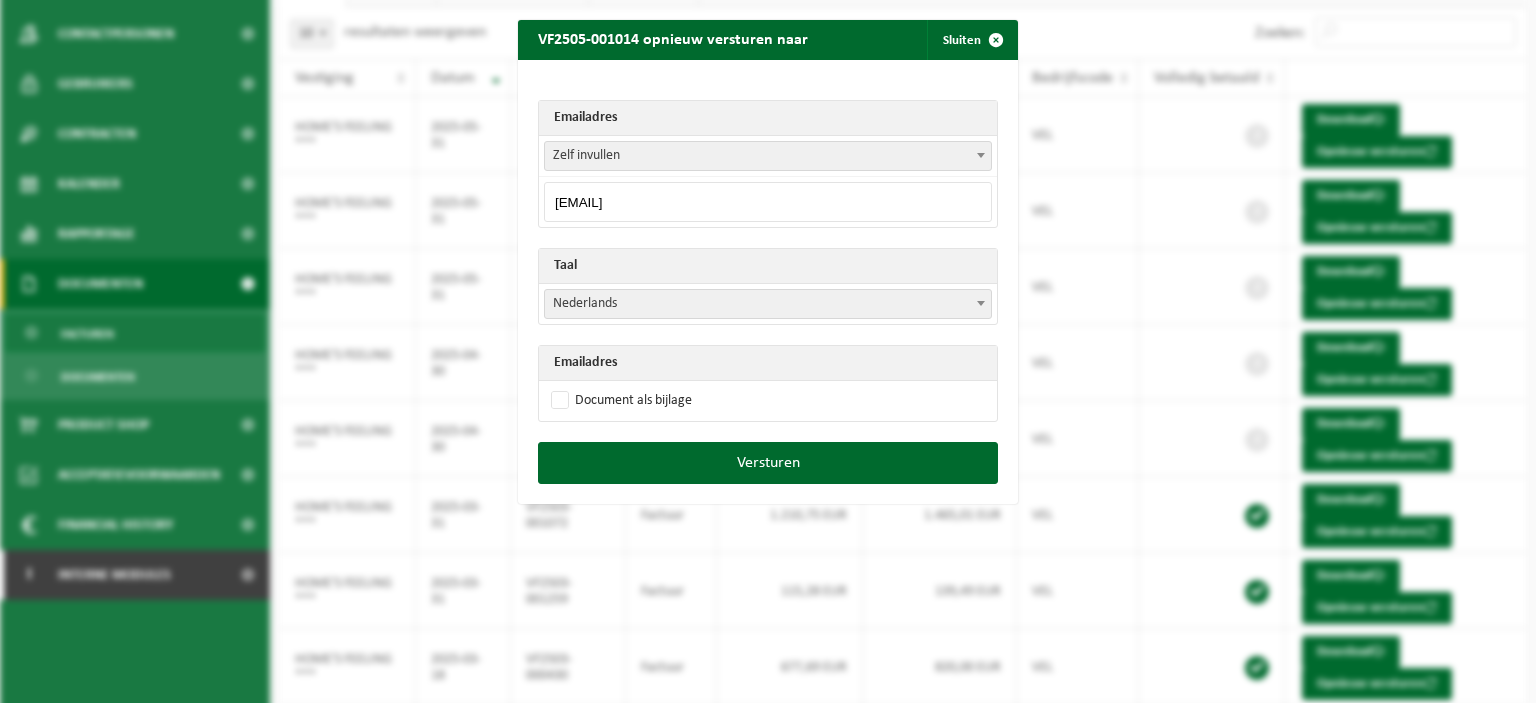 type on "vincentdenoose@gmail.com" 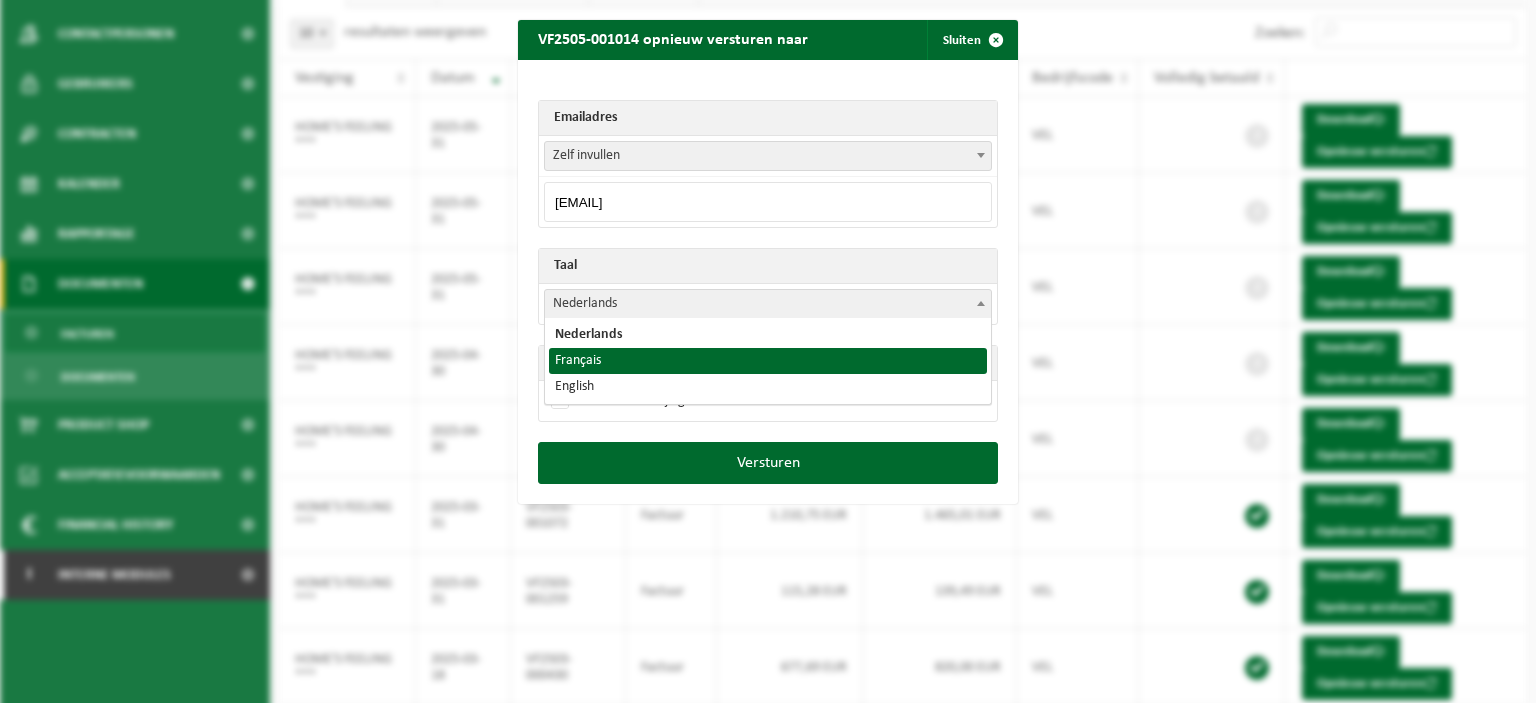 select on "fr" 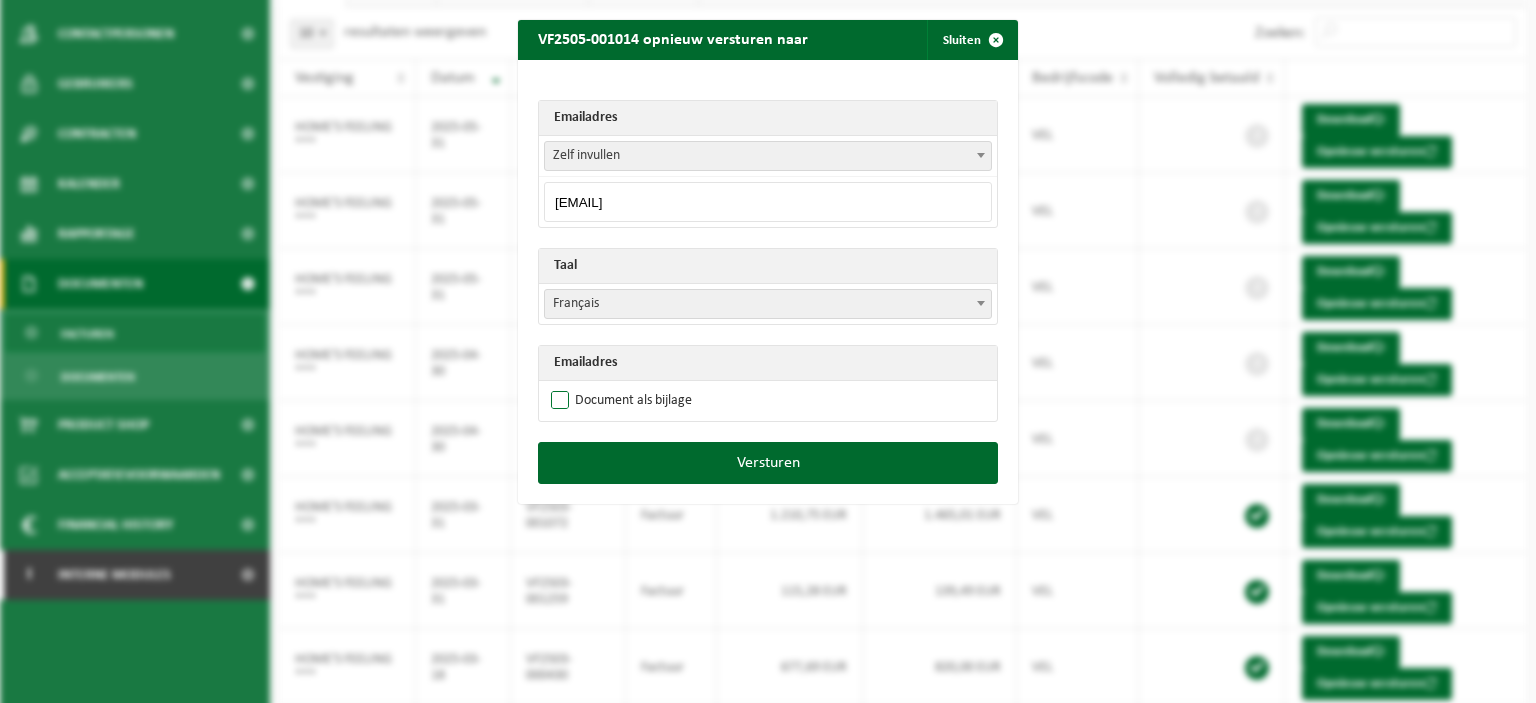 click on "Document als bijlage" at bounding box center (619, 401) 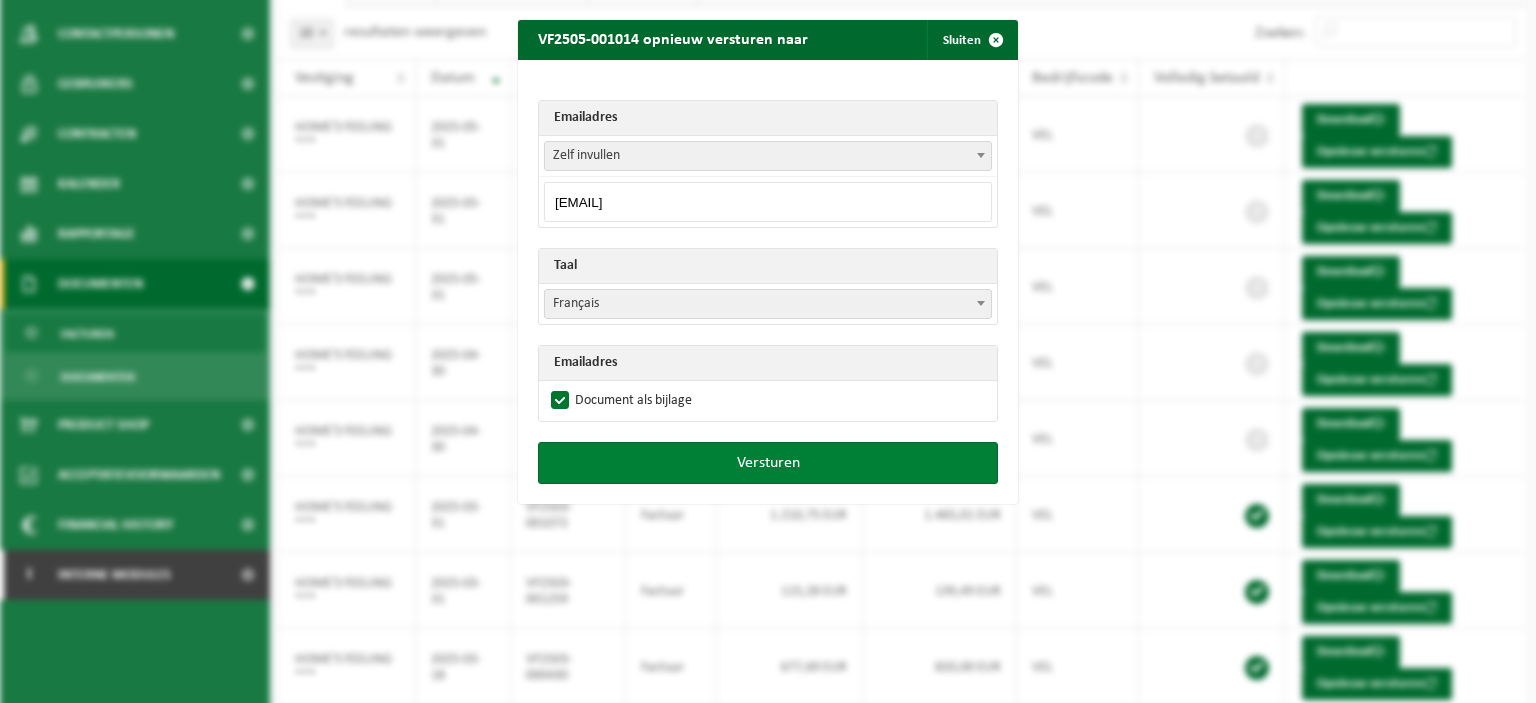 click on "Versturen" at bounding box center [768, 463] 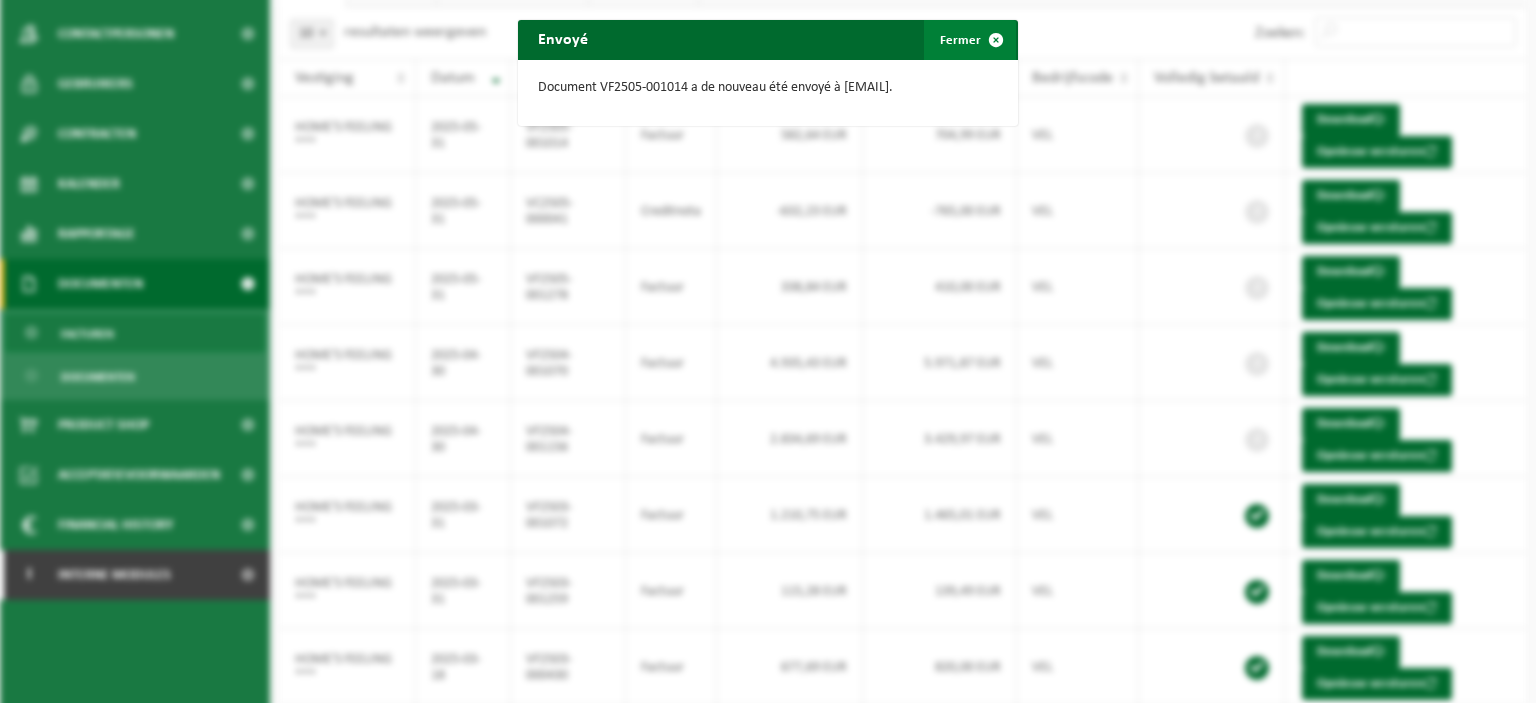 click at bounding box center [996, 40] 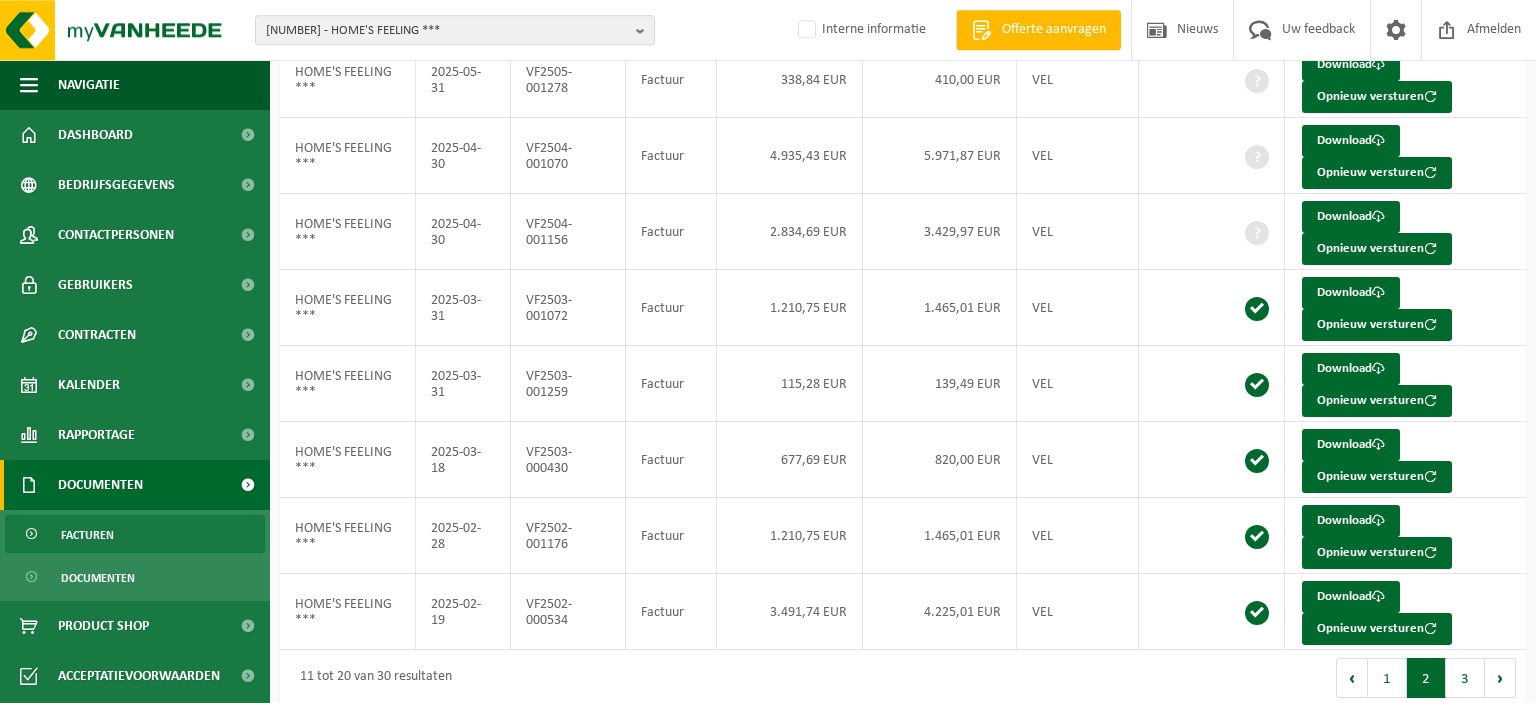 scroll, scrollTop: 412, scrollLeft: 0, axis: vertical 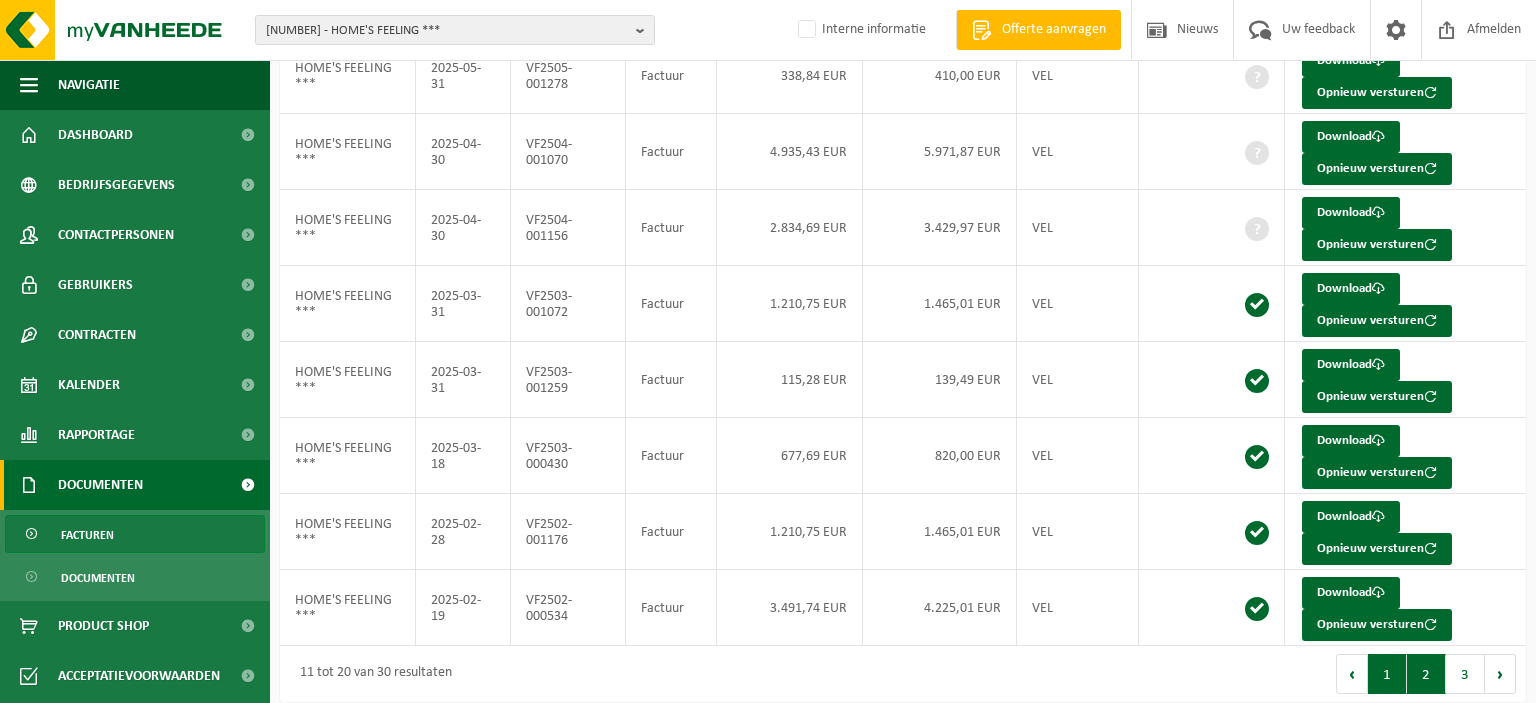 click on "1" at bounding box center [1387, 674] 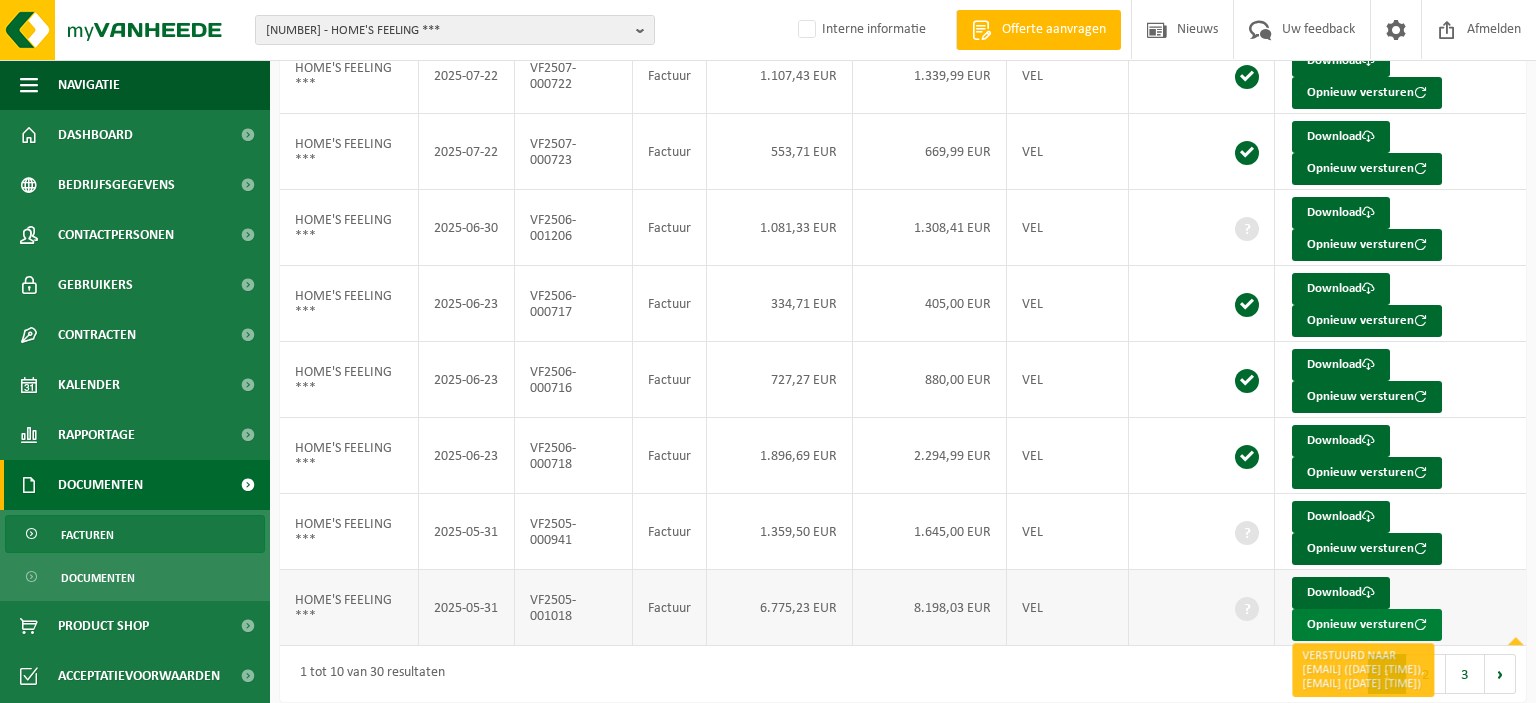 click on "Opnieuw versturen" at bounding box center (1367, 625) 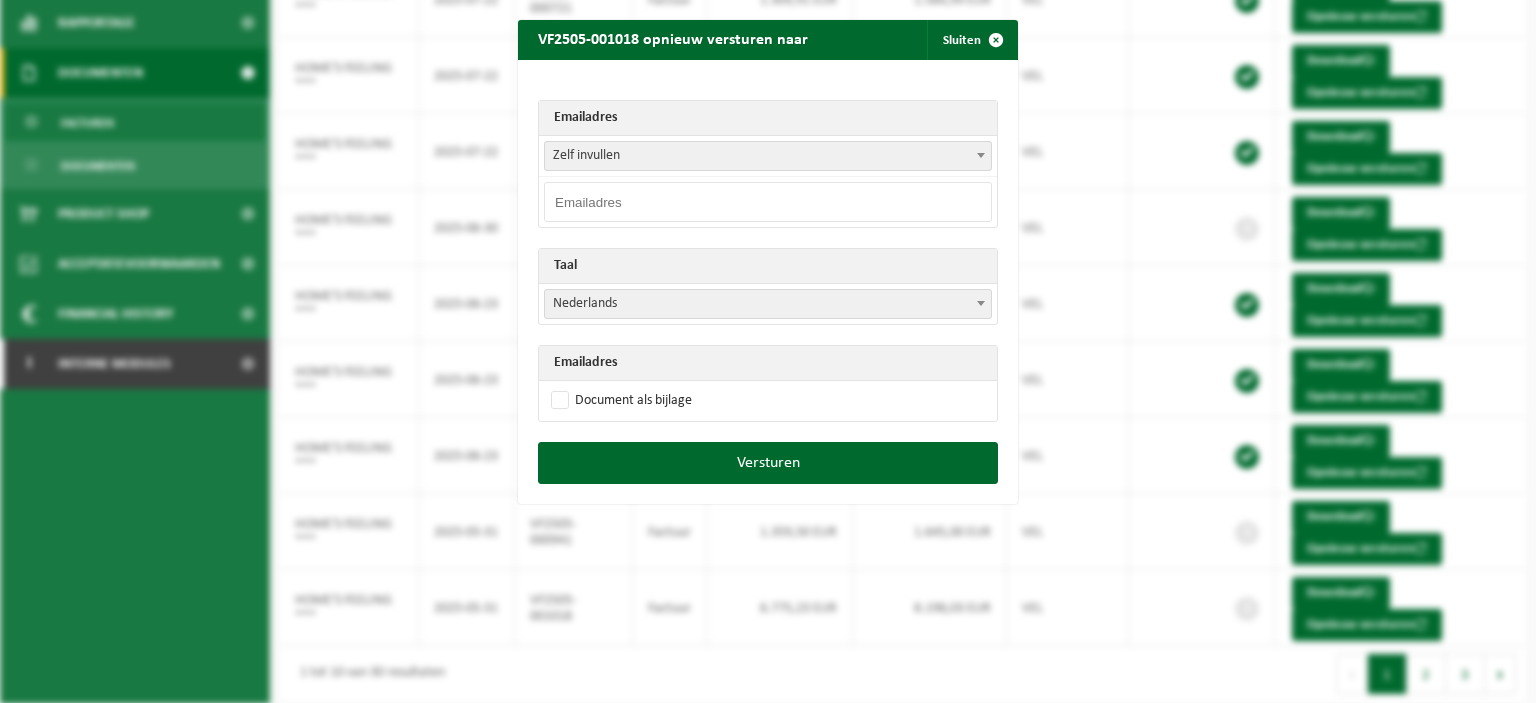 click at bounding box center [768, 202] 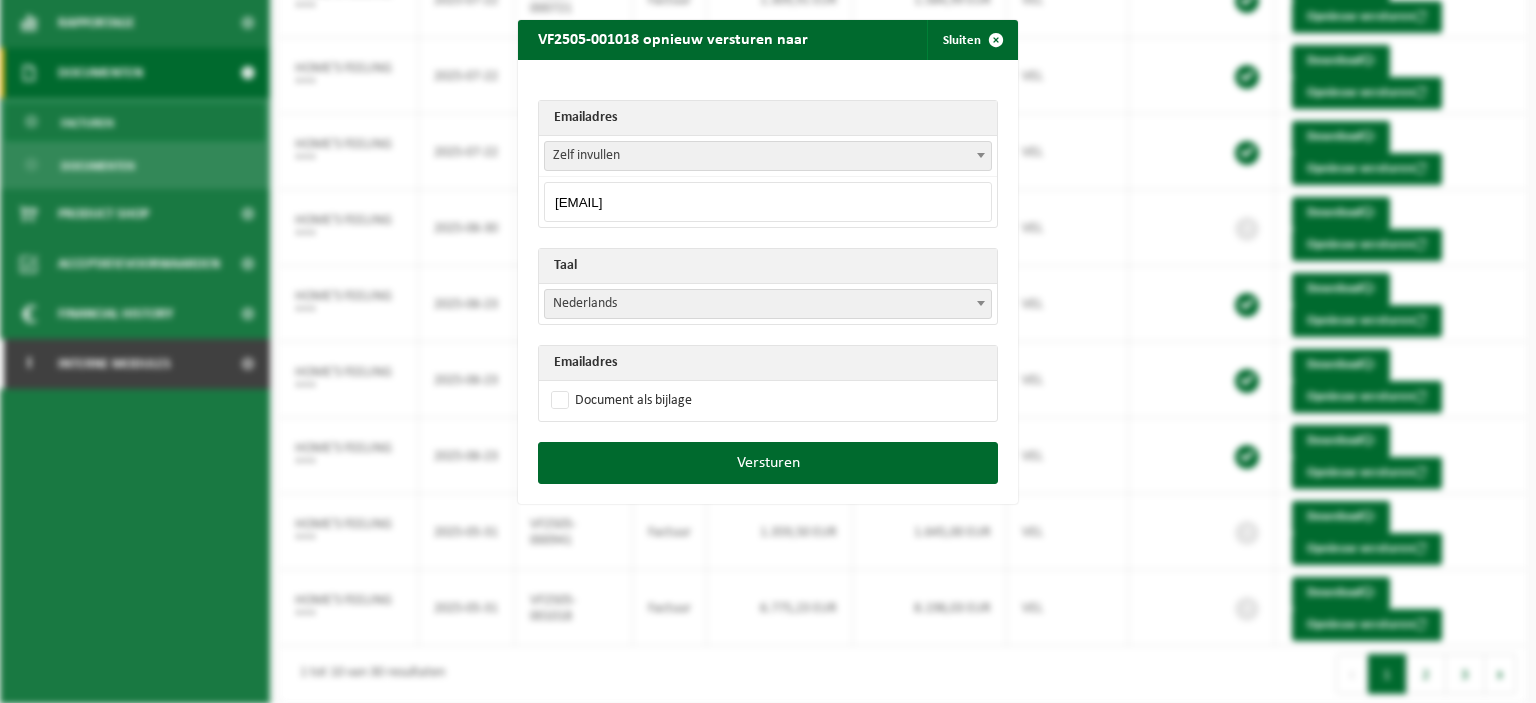 type on "vincentdenoose@gmail.com" 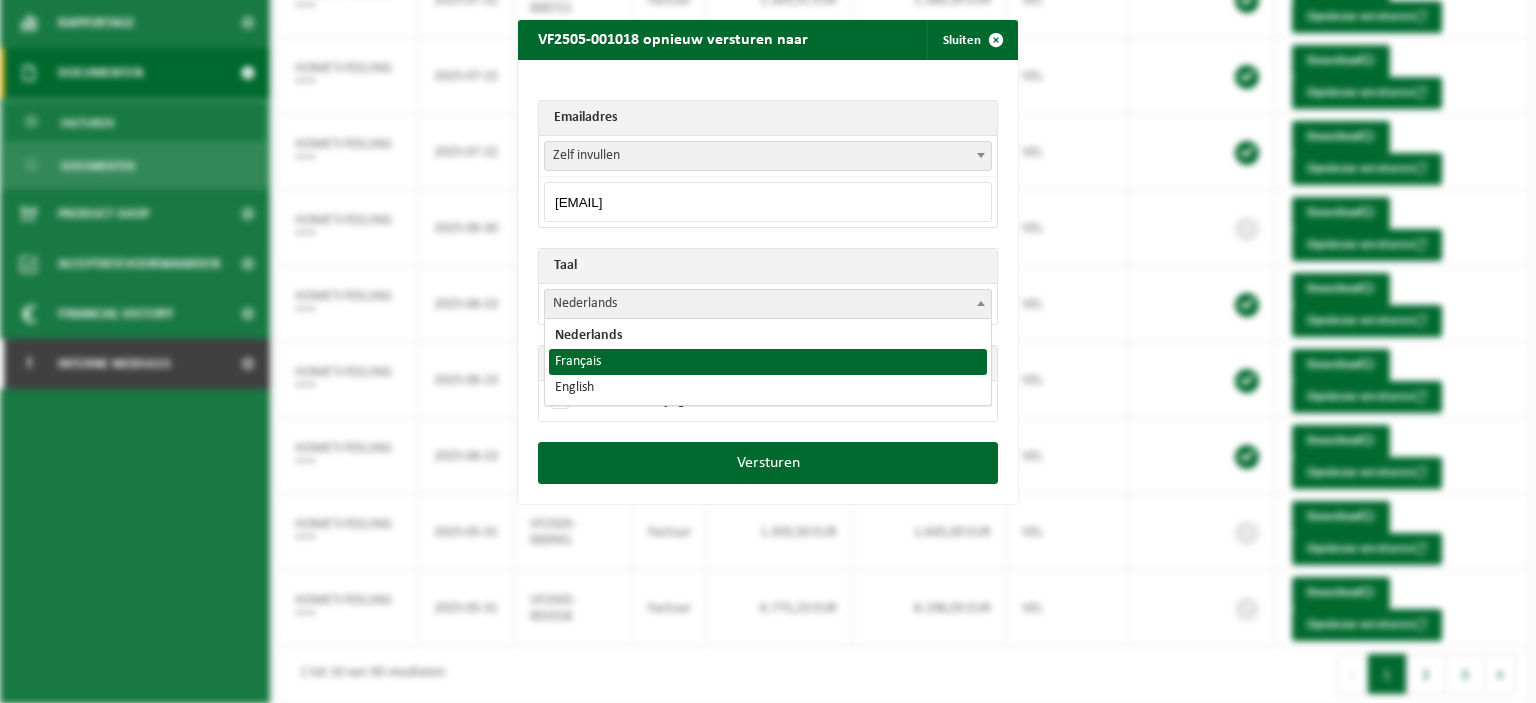 select on "fr" 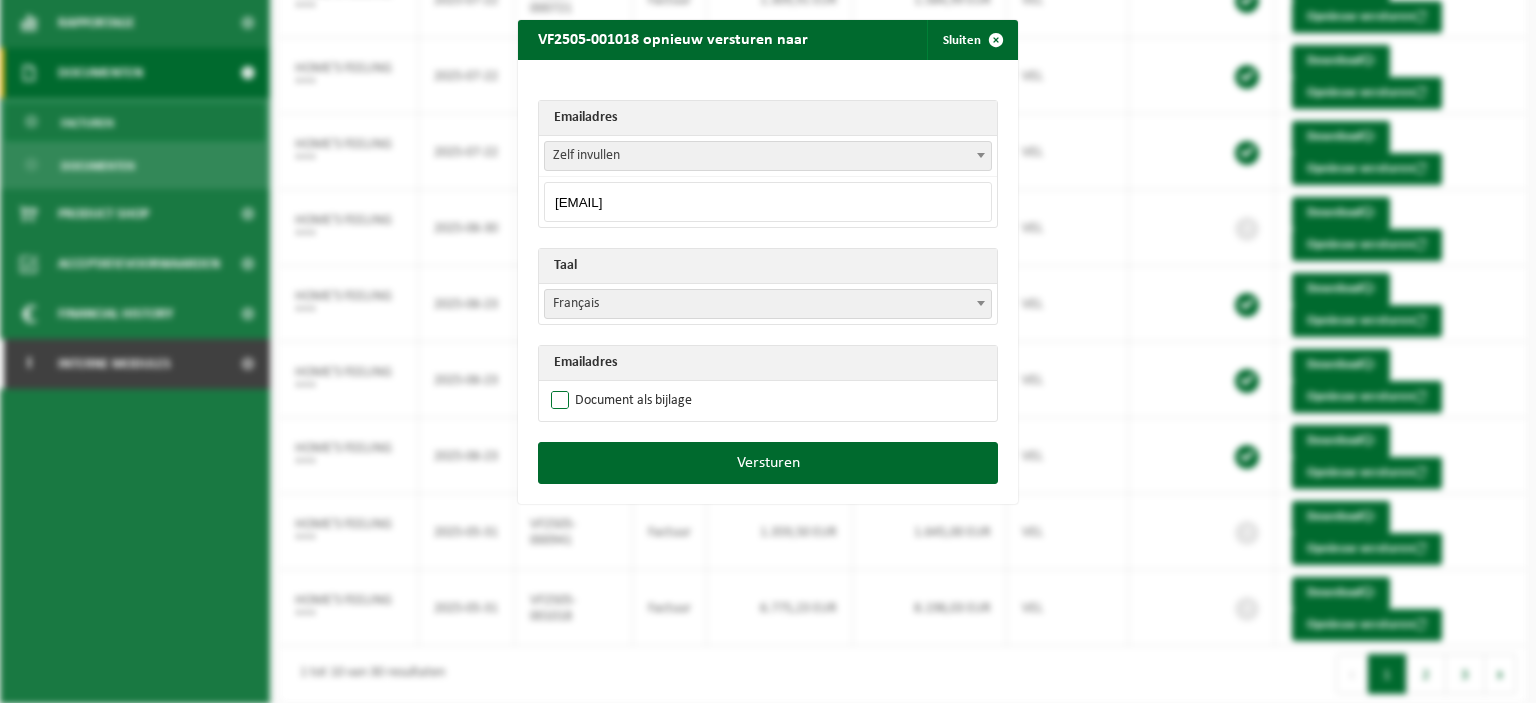click on "Document als bijlage" at bounding box center [619, 401] 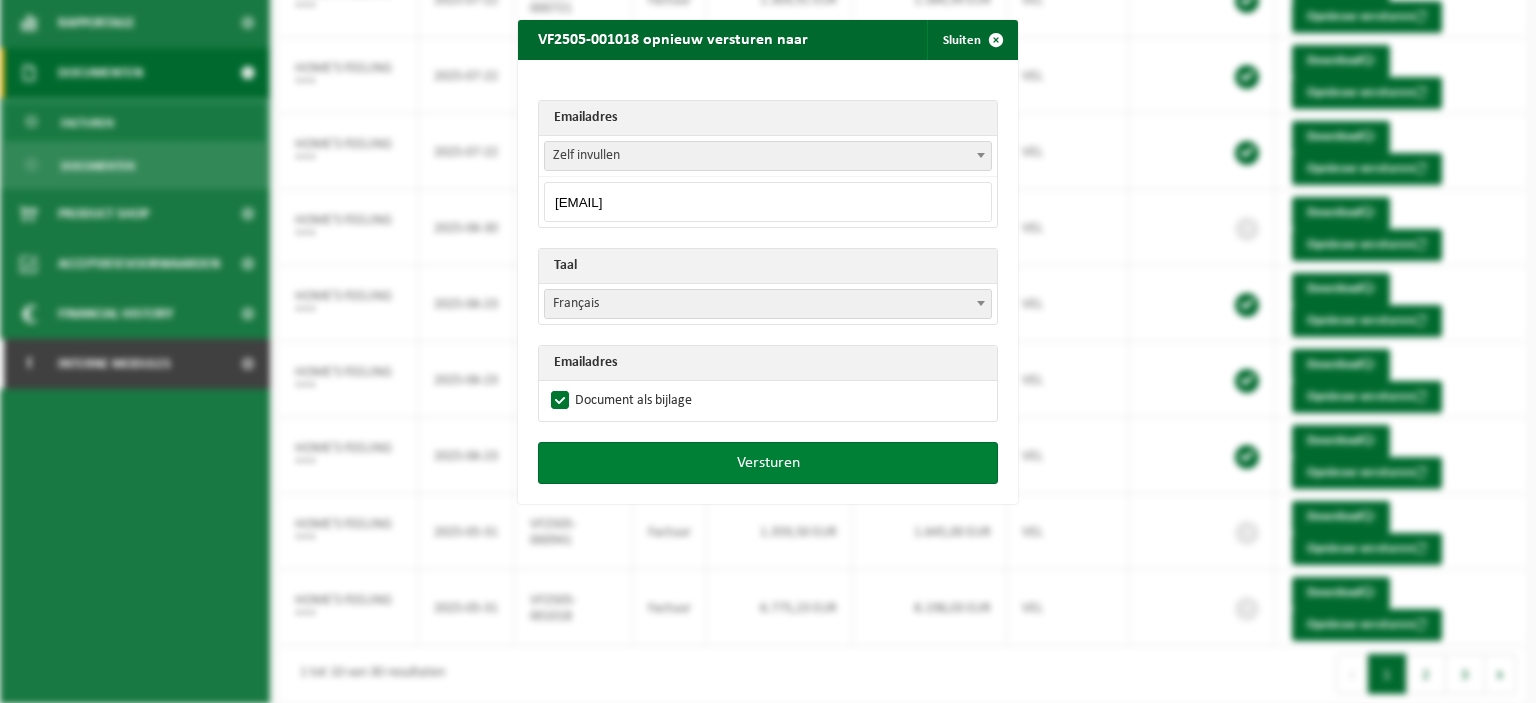 click on "Versturen" at bounding box center (768, 463) 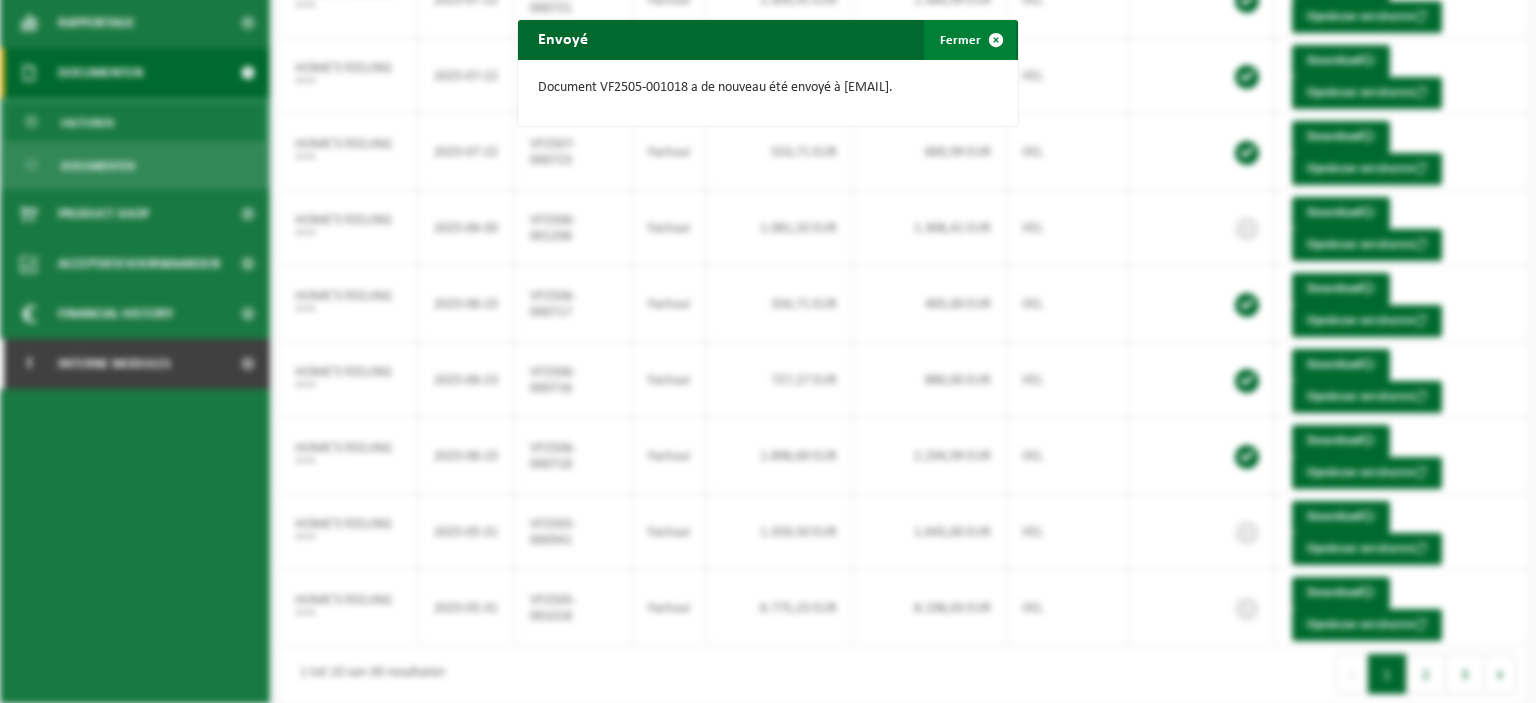 click at bounding box center [996, 40] 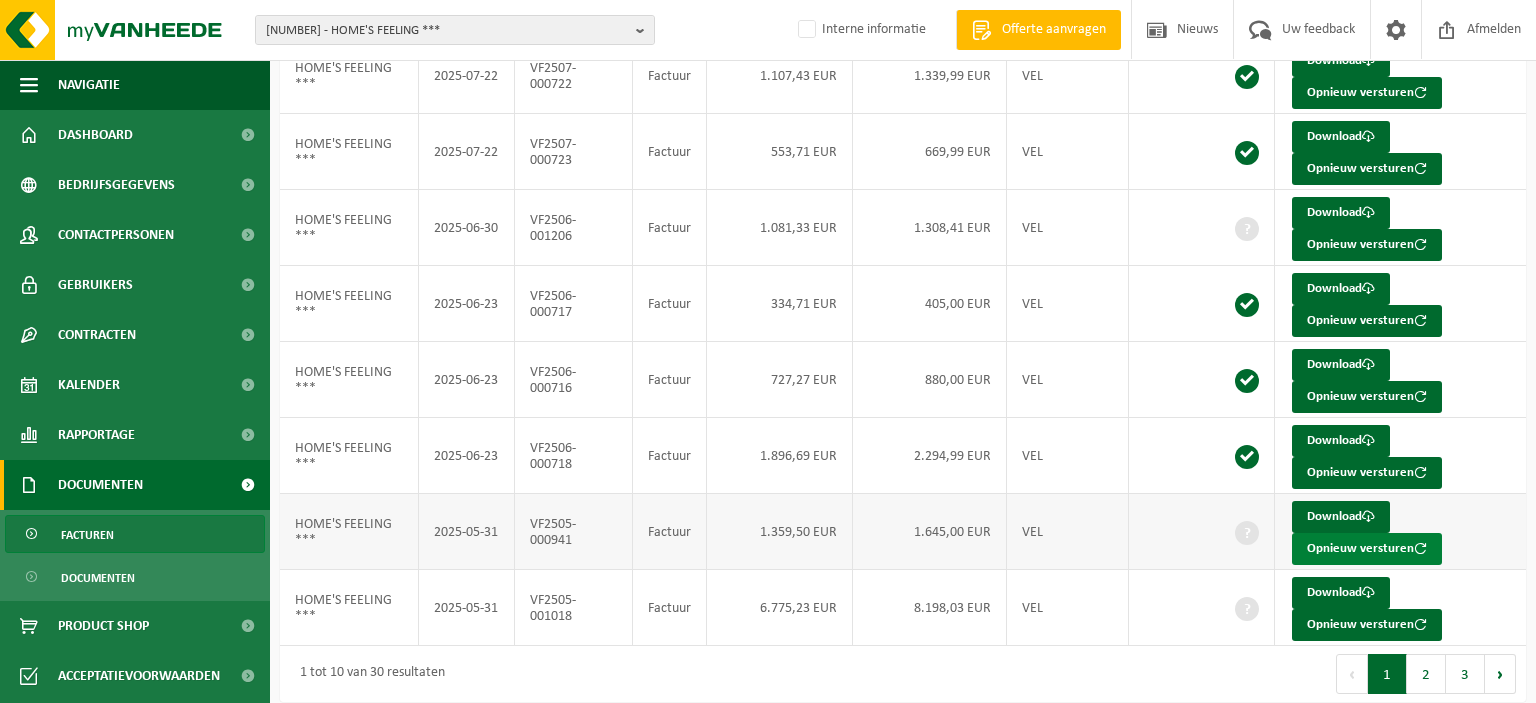click on "Opnieuw versturen" at bounding box center [1367, 549] 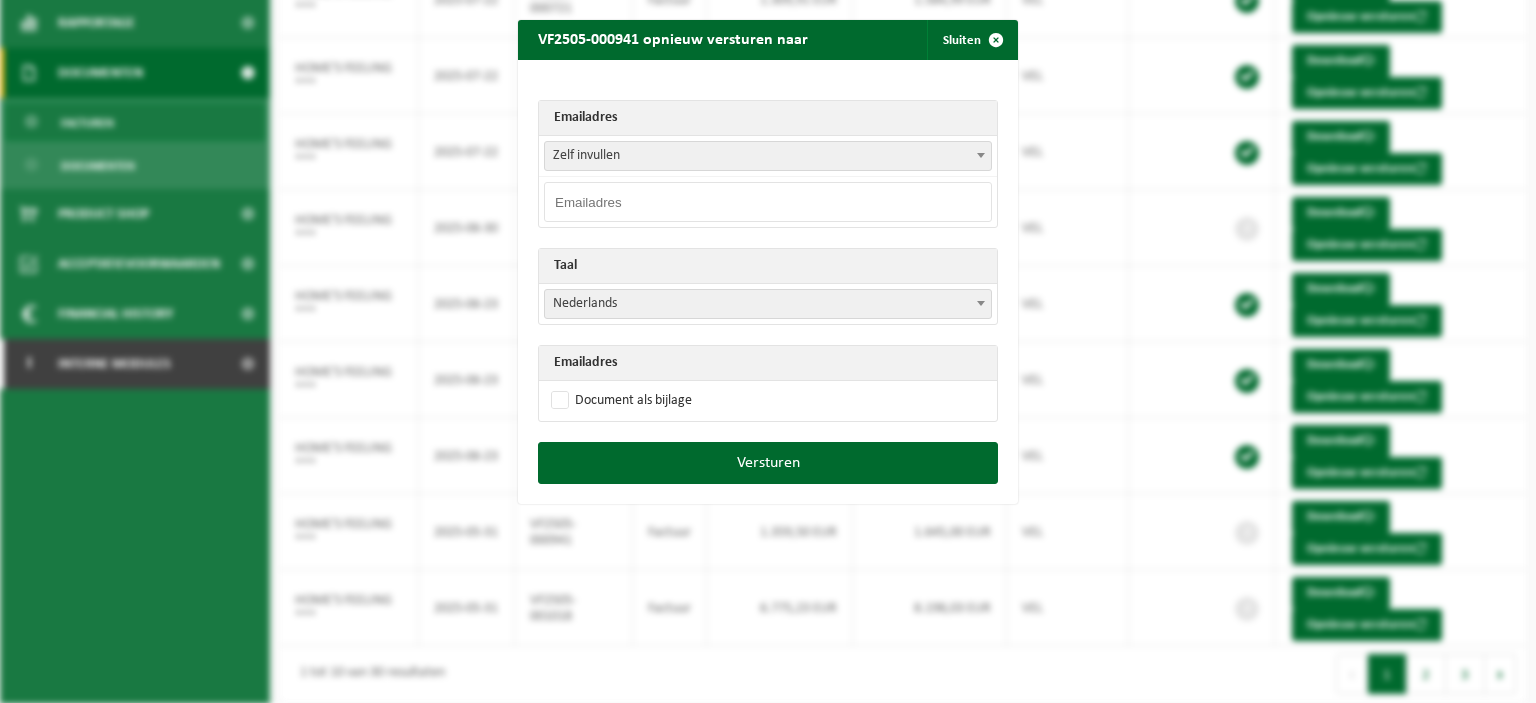 click at bounding box center [981, 155] 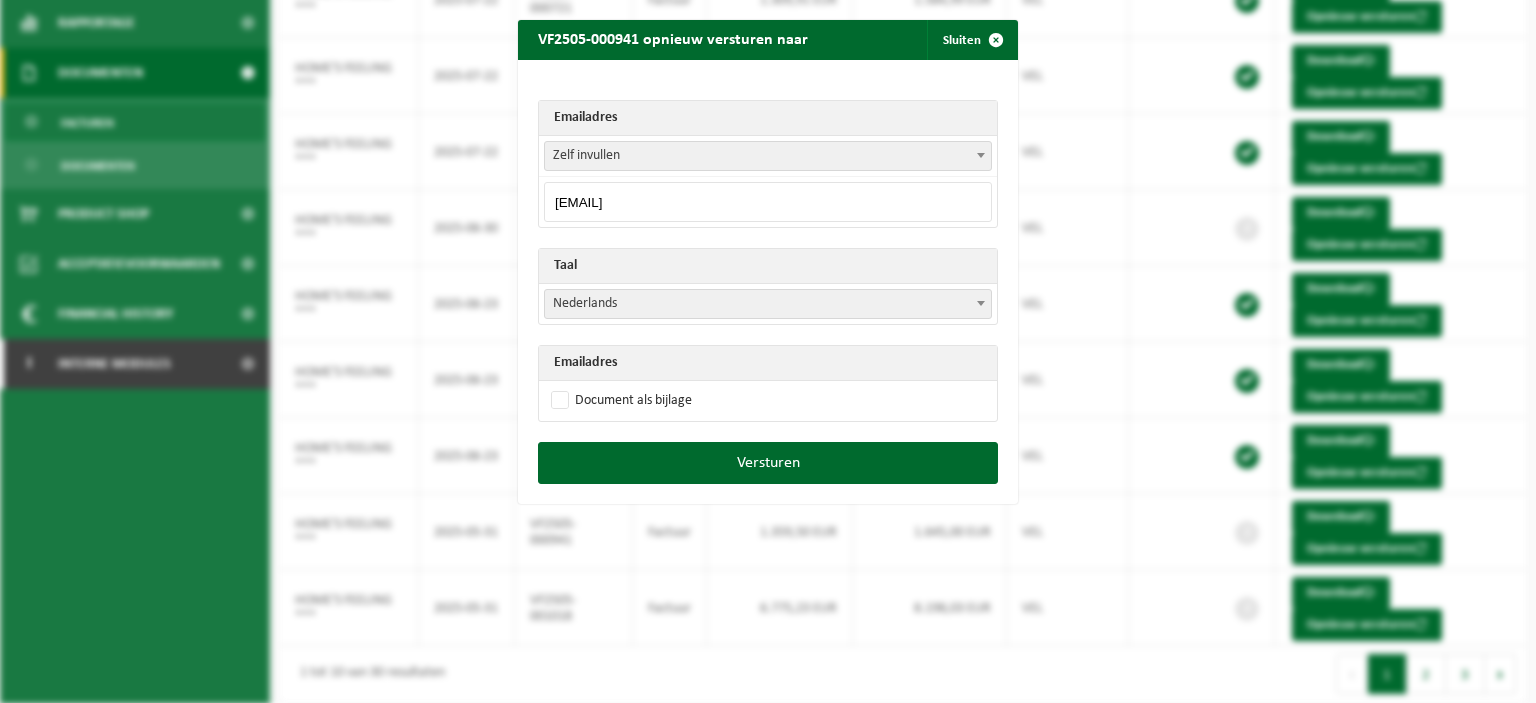 type on "vincentdenoose@gmail.com" 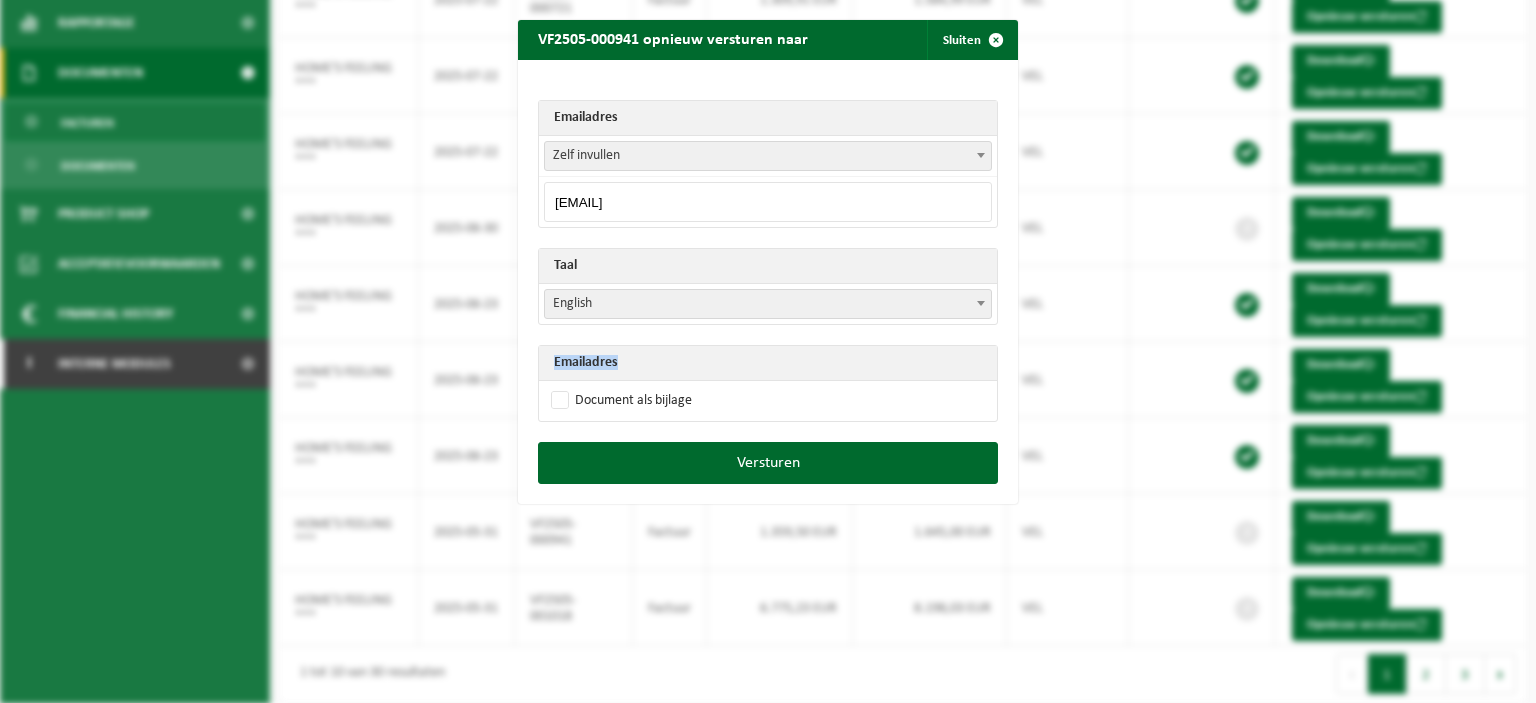 click on "Emailadres" at bounding box center (768, 363) 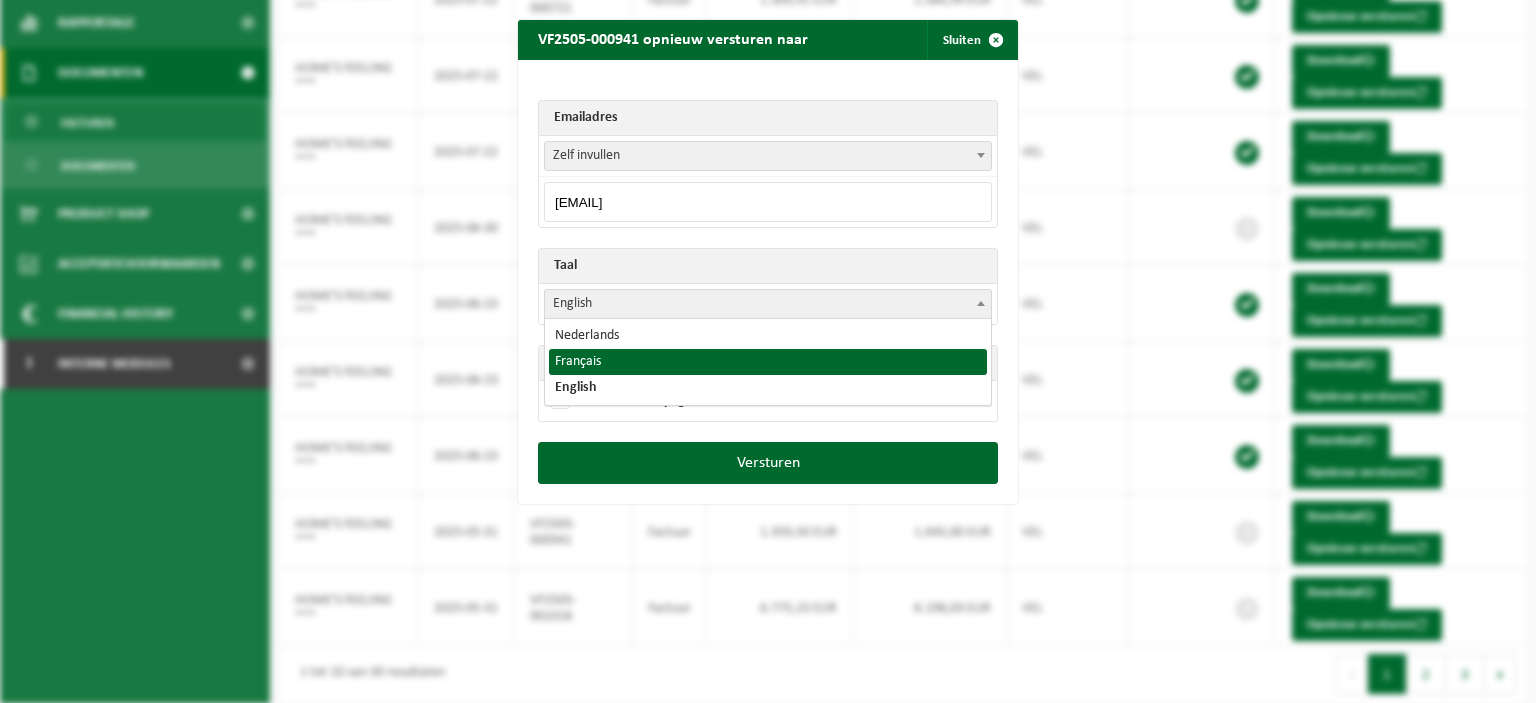 select on "fr" 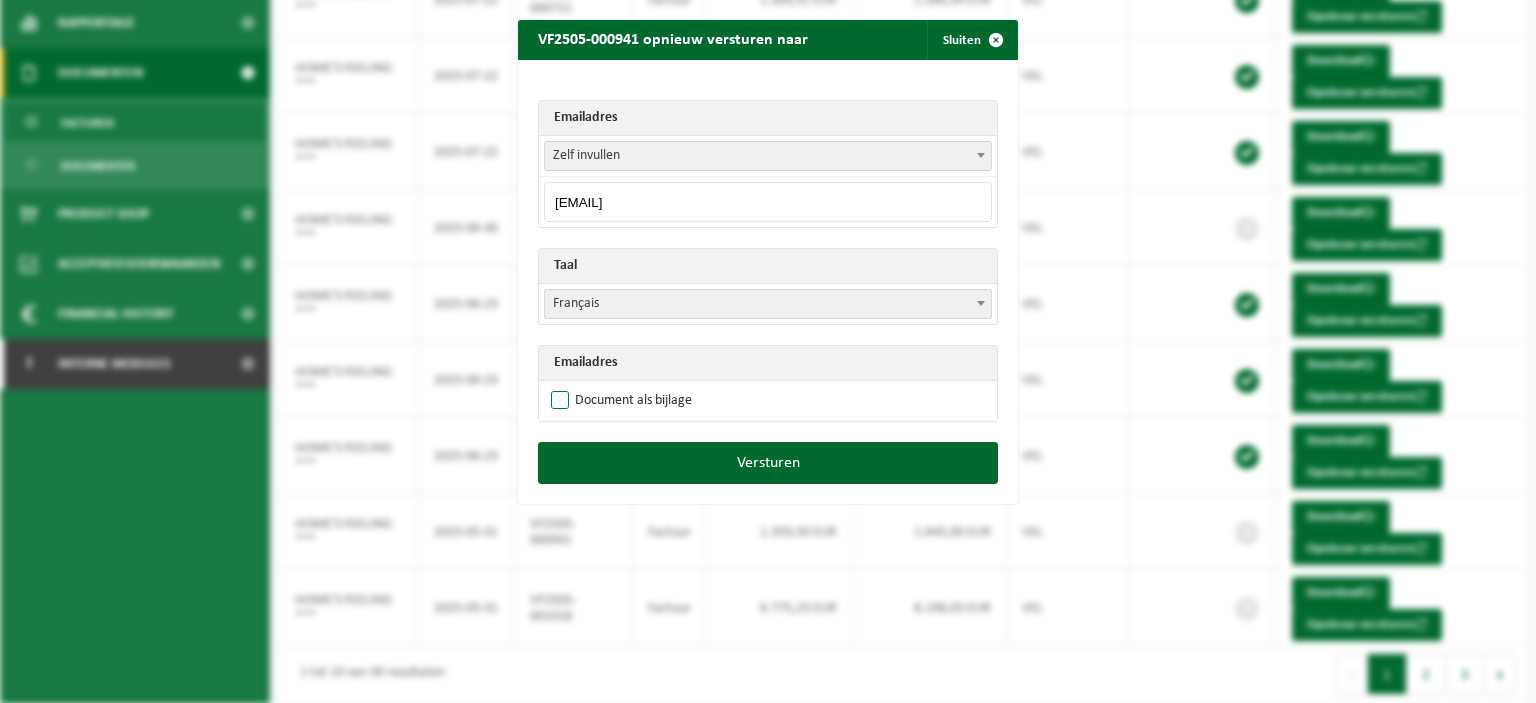 click on "Document als bijlage" at bounding box center [619, 401] 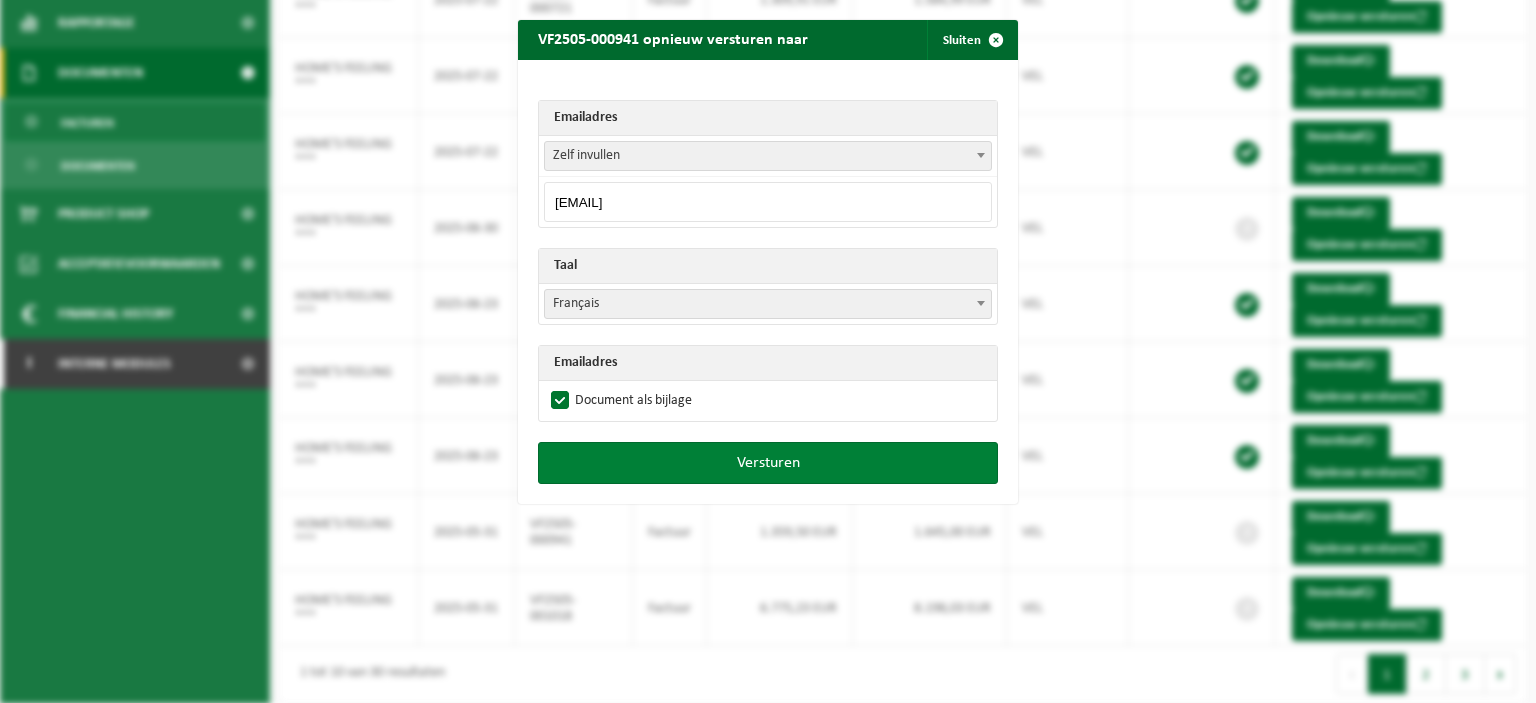 click on "Versturen" at bounding box center [768, 463] 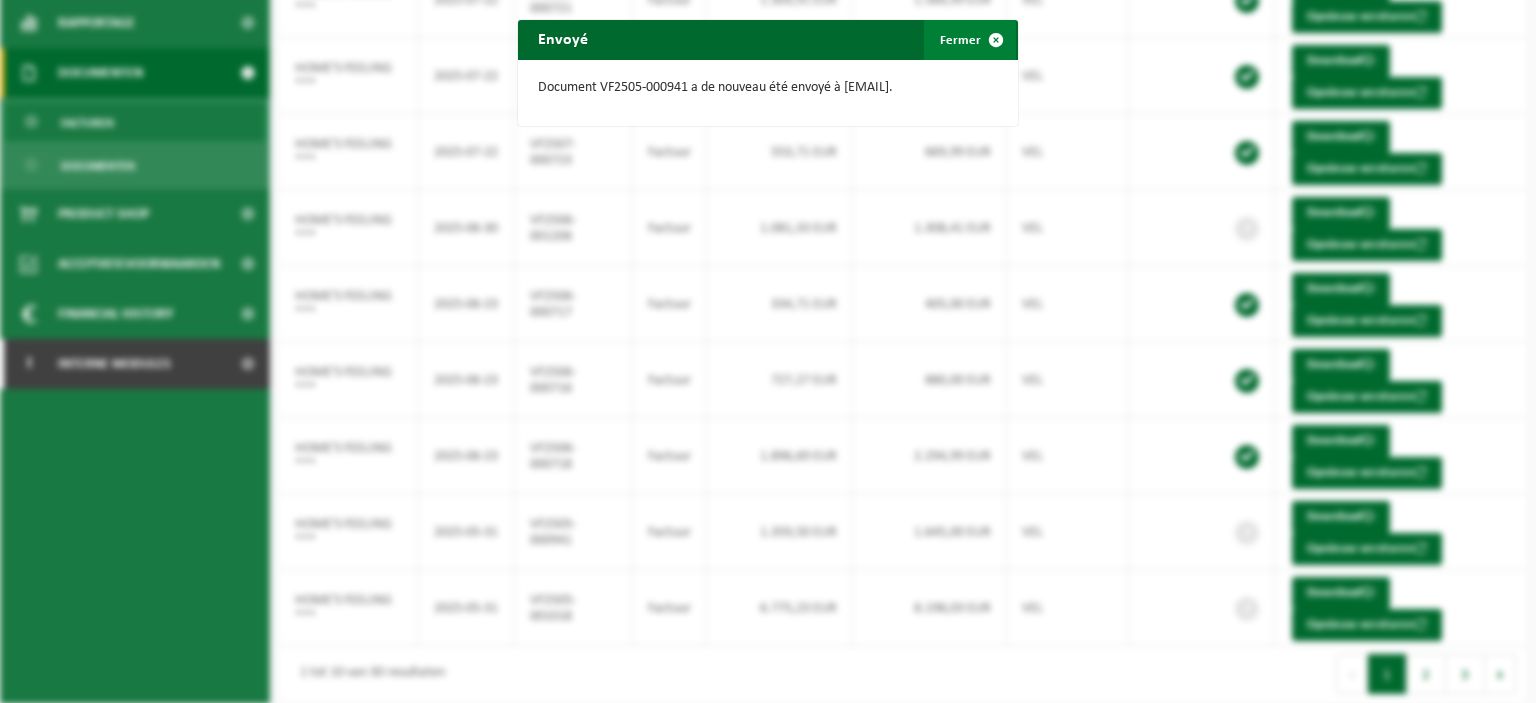 click at bounding box center (996, 40) 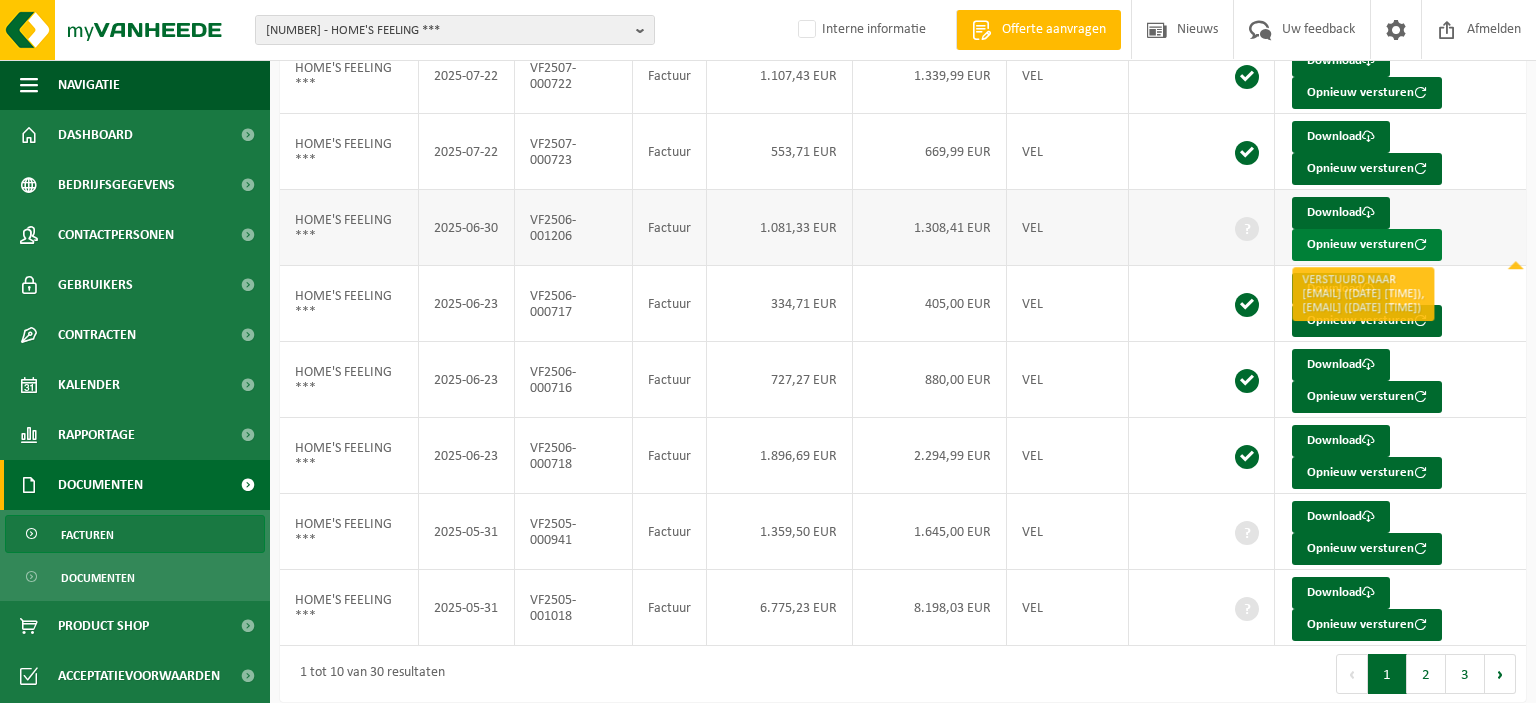 click on "Opnieuw versturen" at bounding box center (1367, 245) 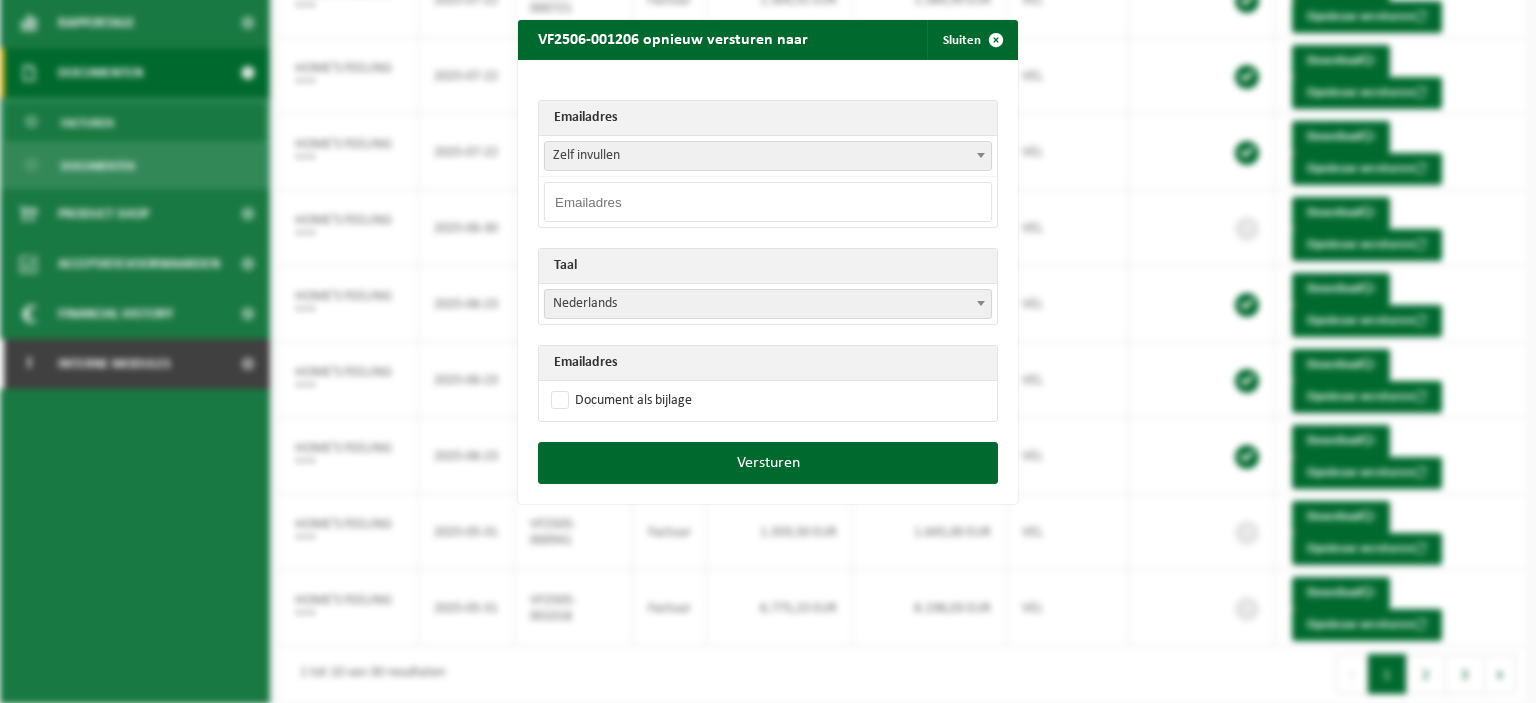 click at bounding box center [768, 202] 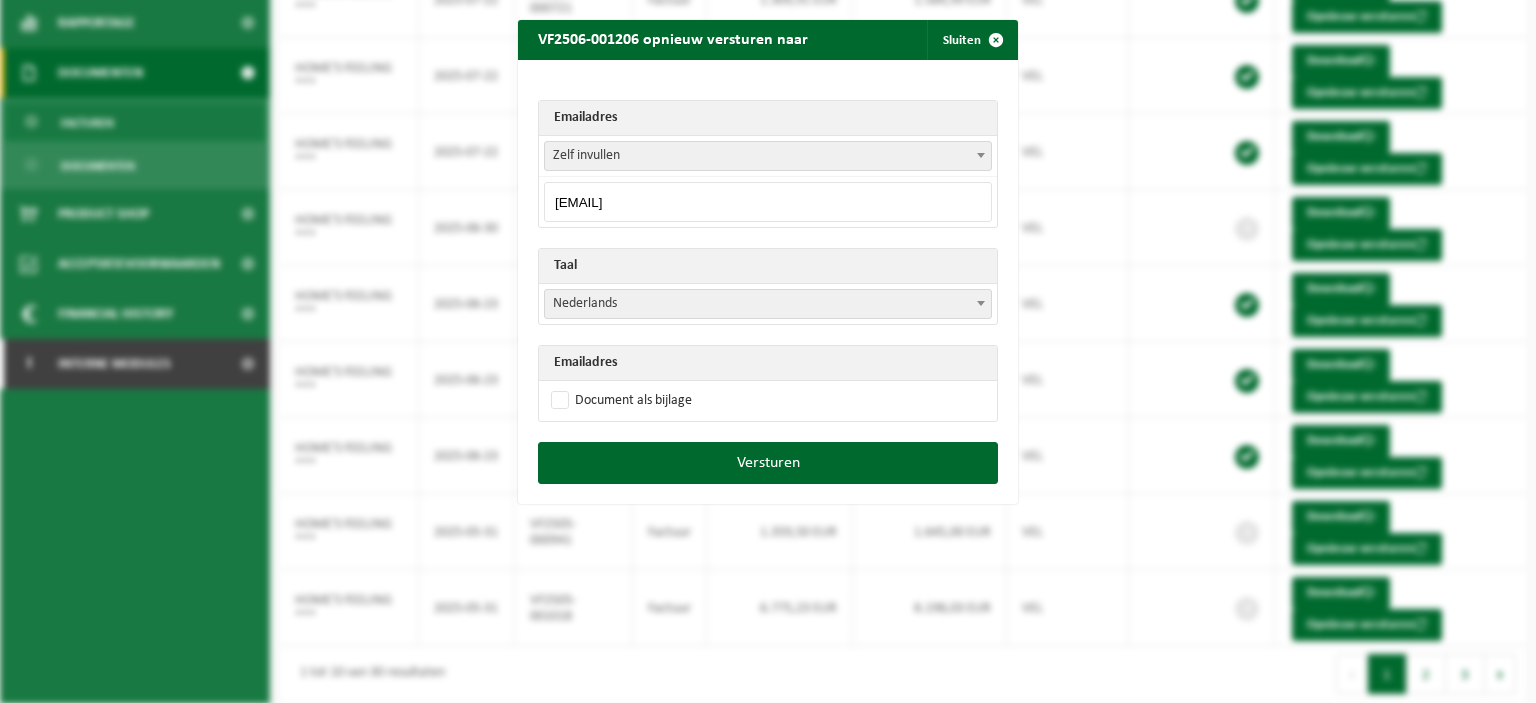 type on "vincentdenoose@gmail.com" 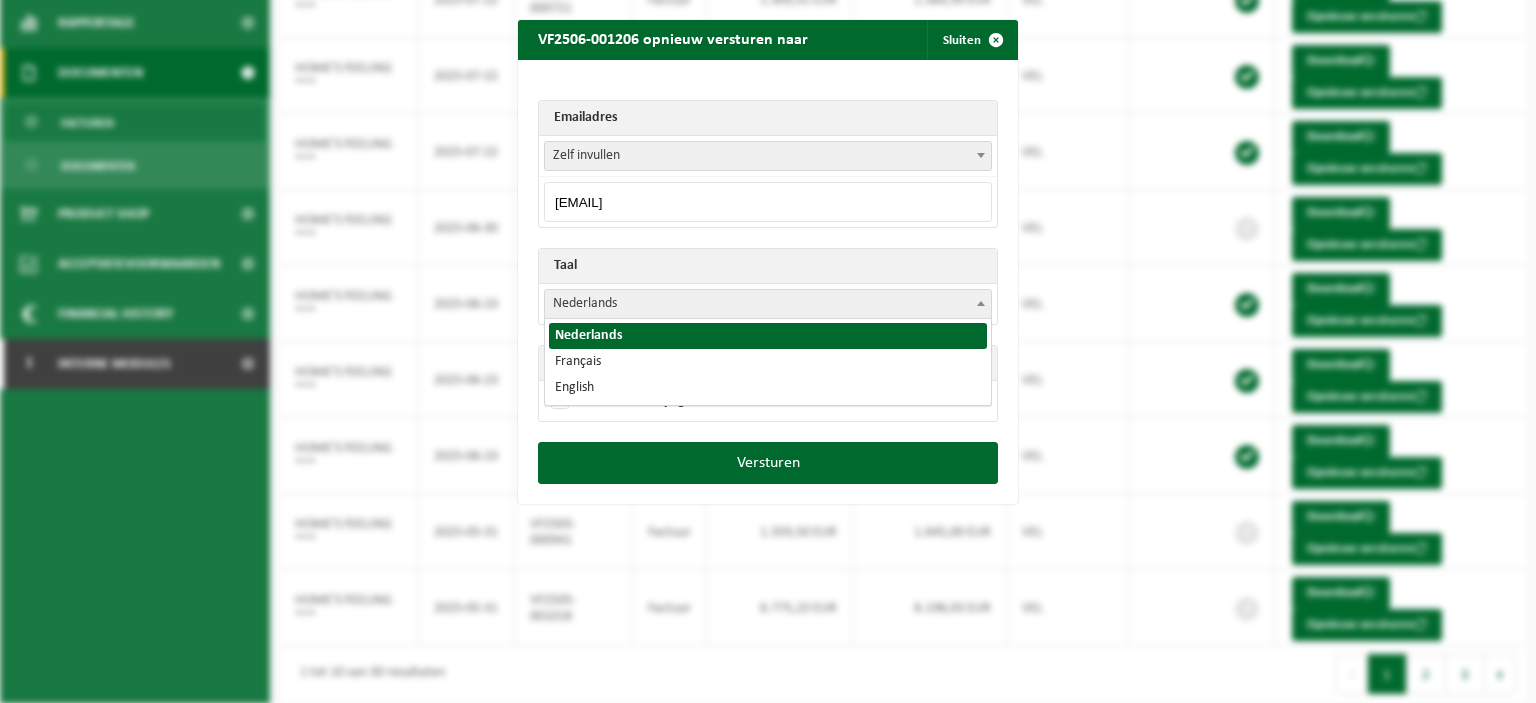 click at bounding box center (981, 303) 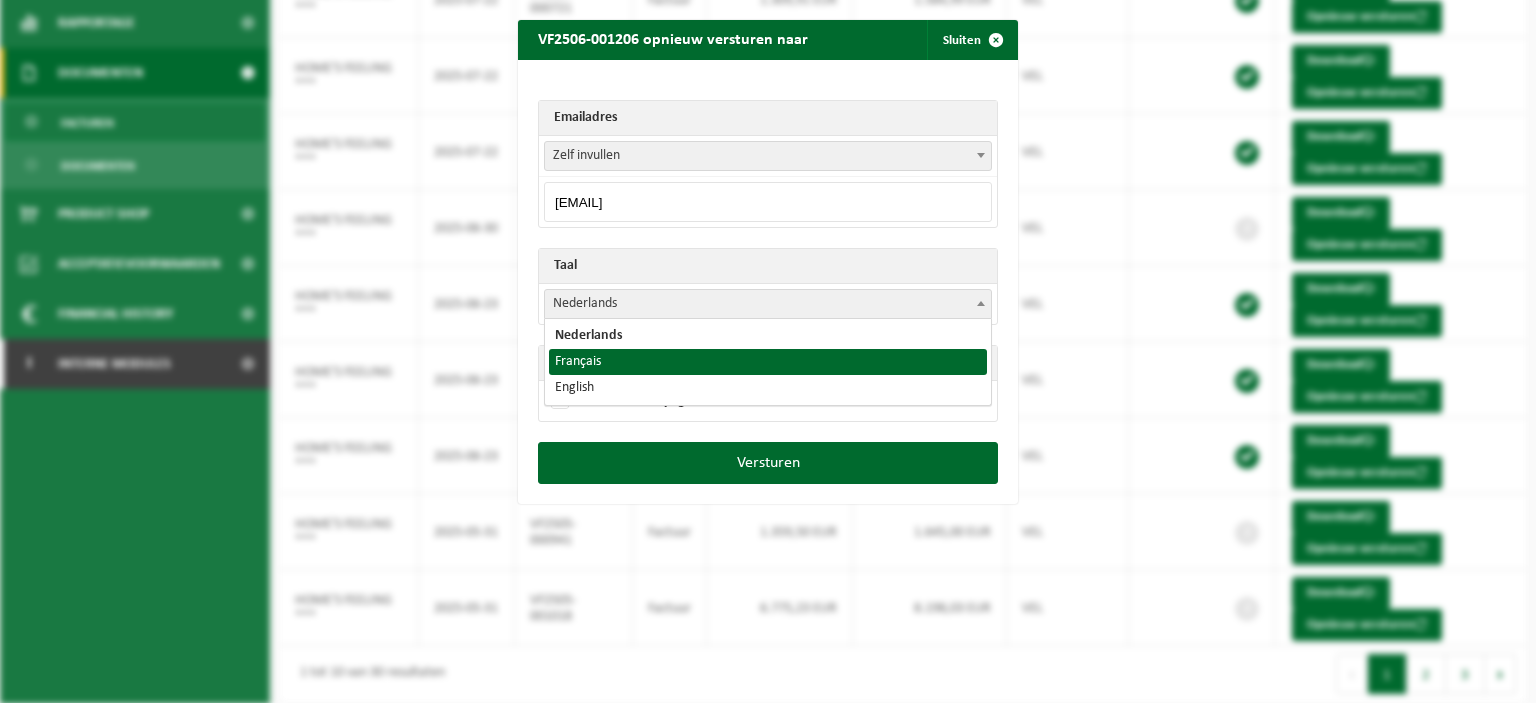 select on "fr" 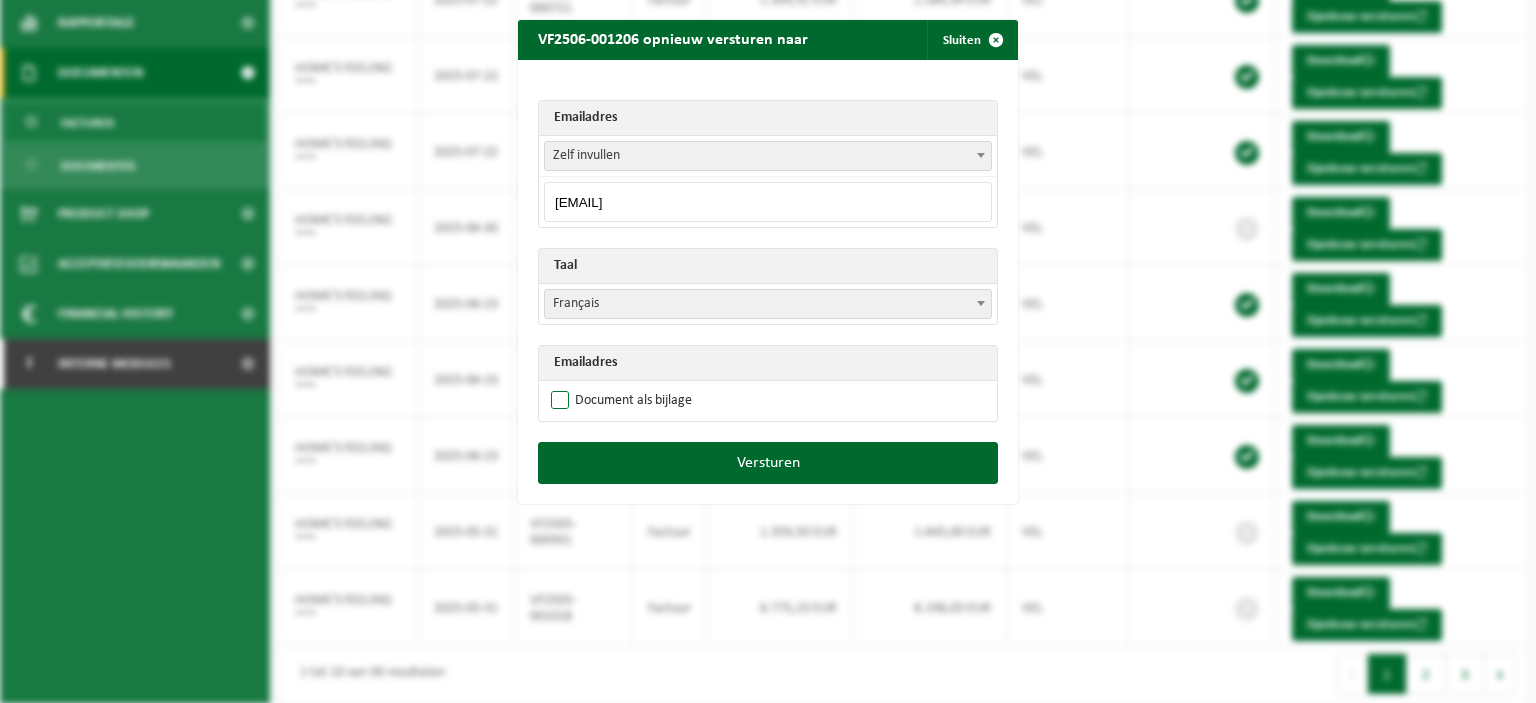click on "Document als bijlage" at bounding box center (619, 401) 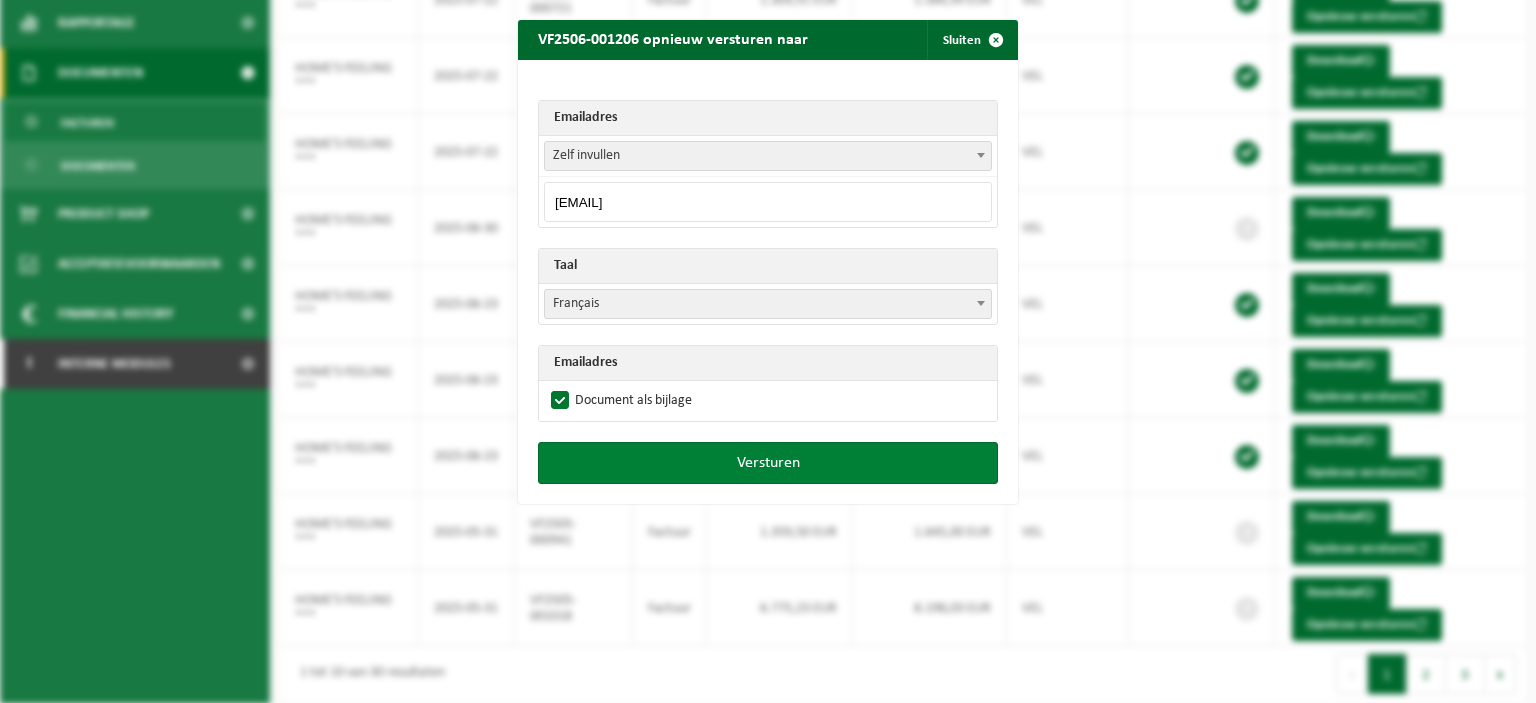click on "Versturen" at bounding box center [768, 463] 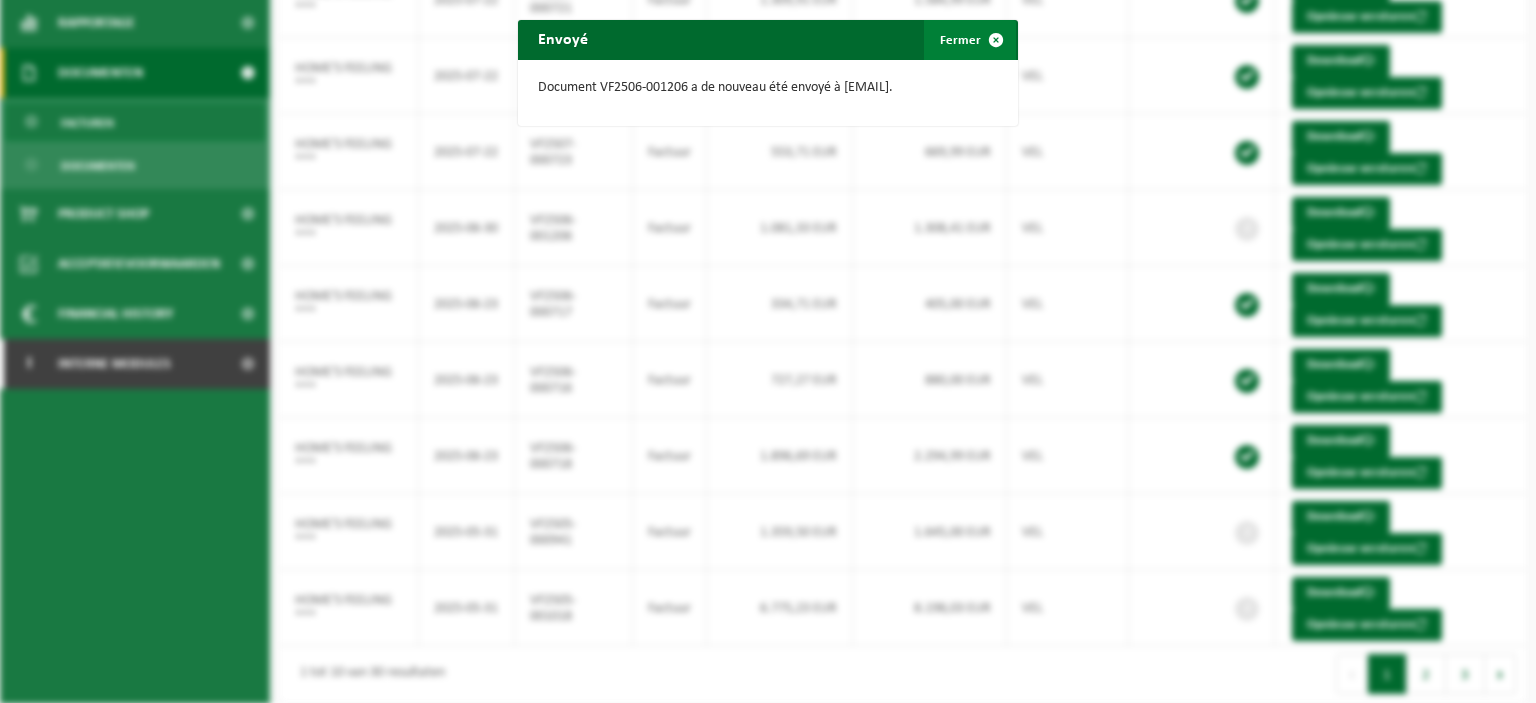 click at bounding box center (996, 40) 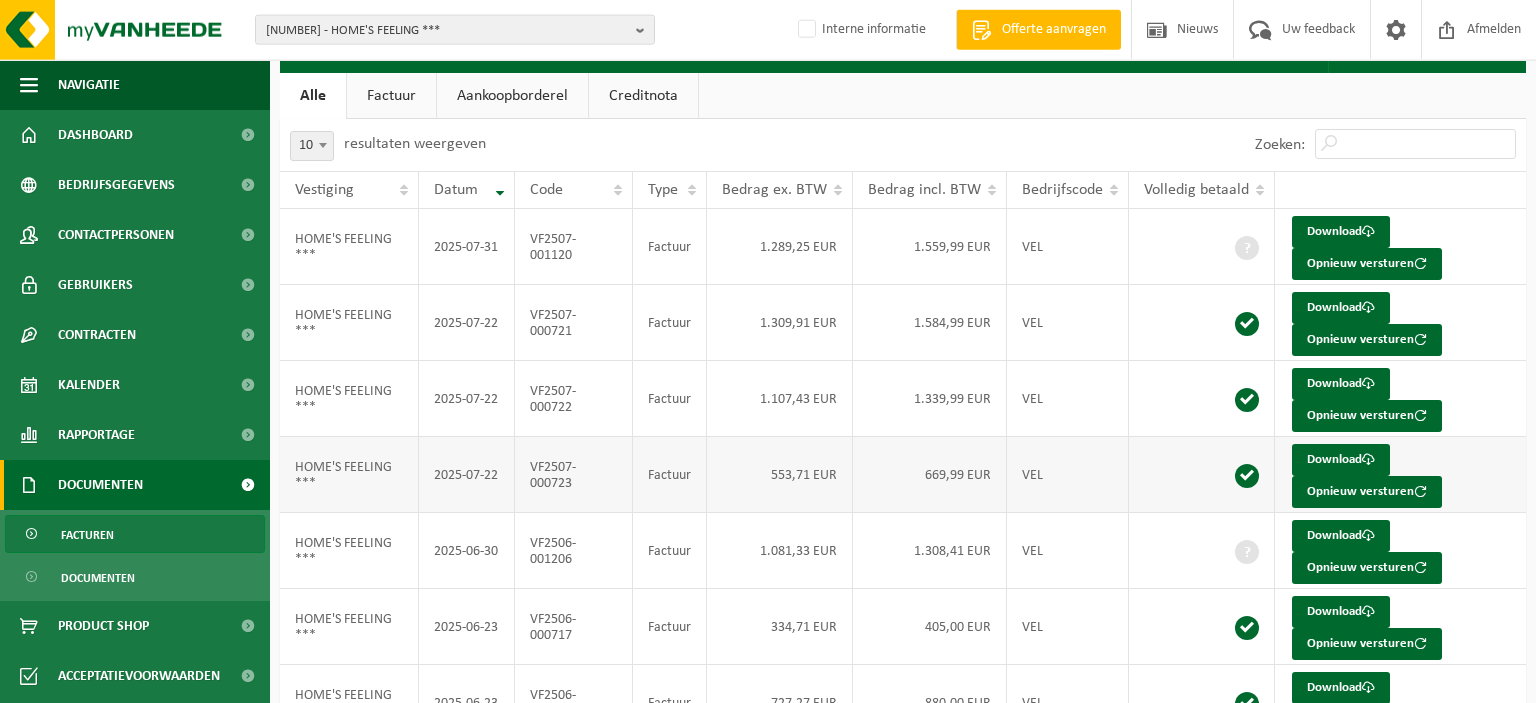 scroll, scrollTop: 0, scrollLeft: 0, axis: both 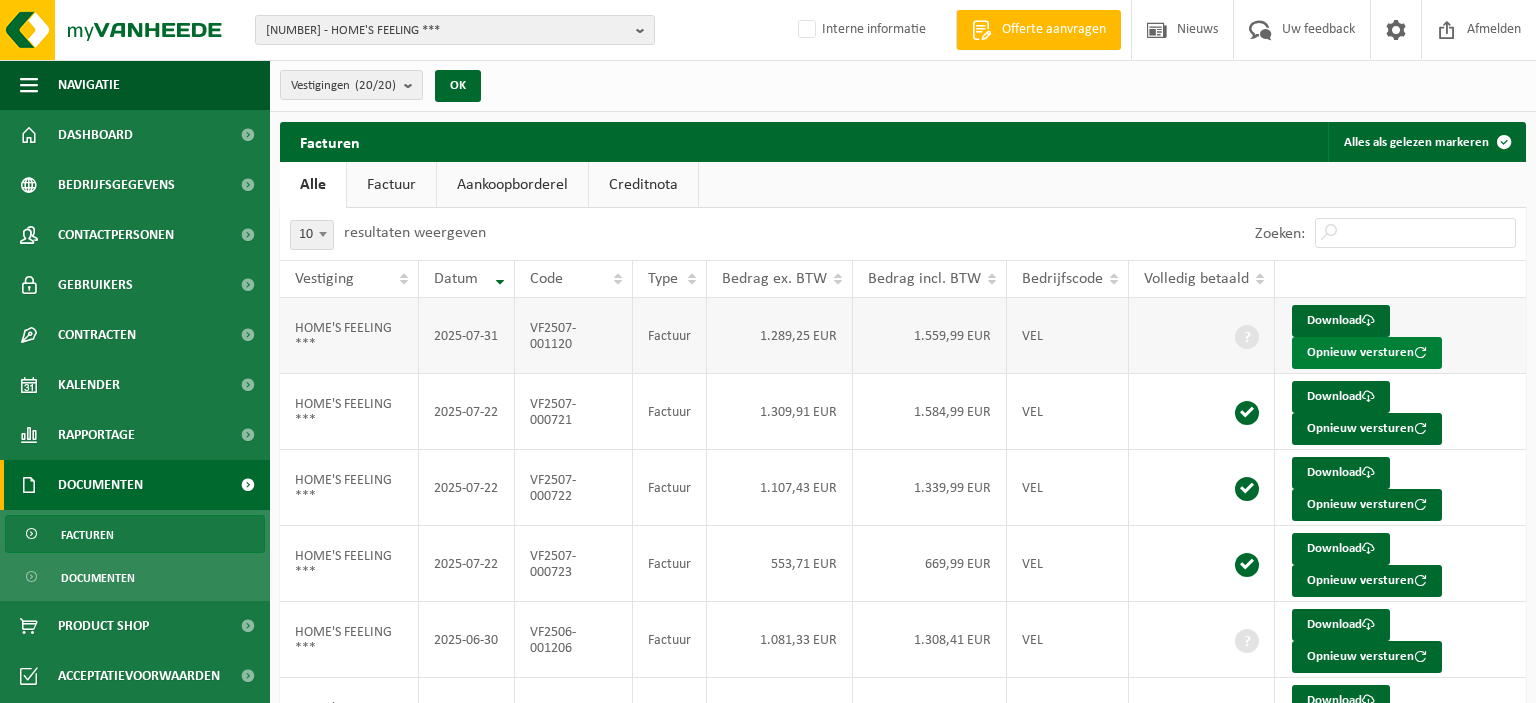 click on "Opnieuw versturen" at bounding box center (1367, 353) 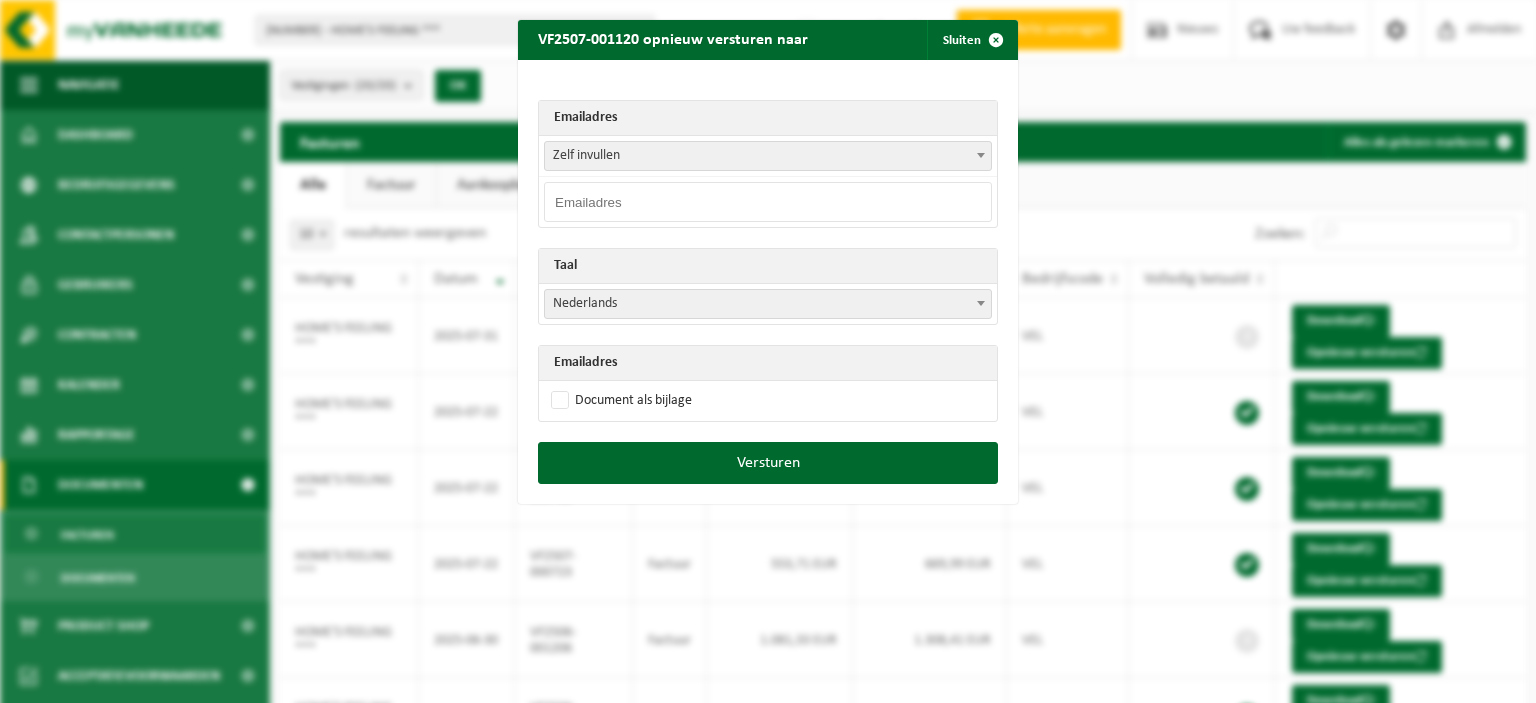 click at bounding box center (768, 202) 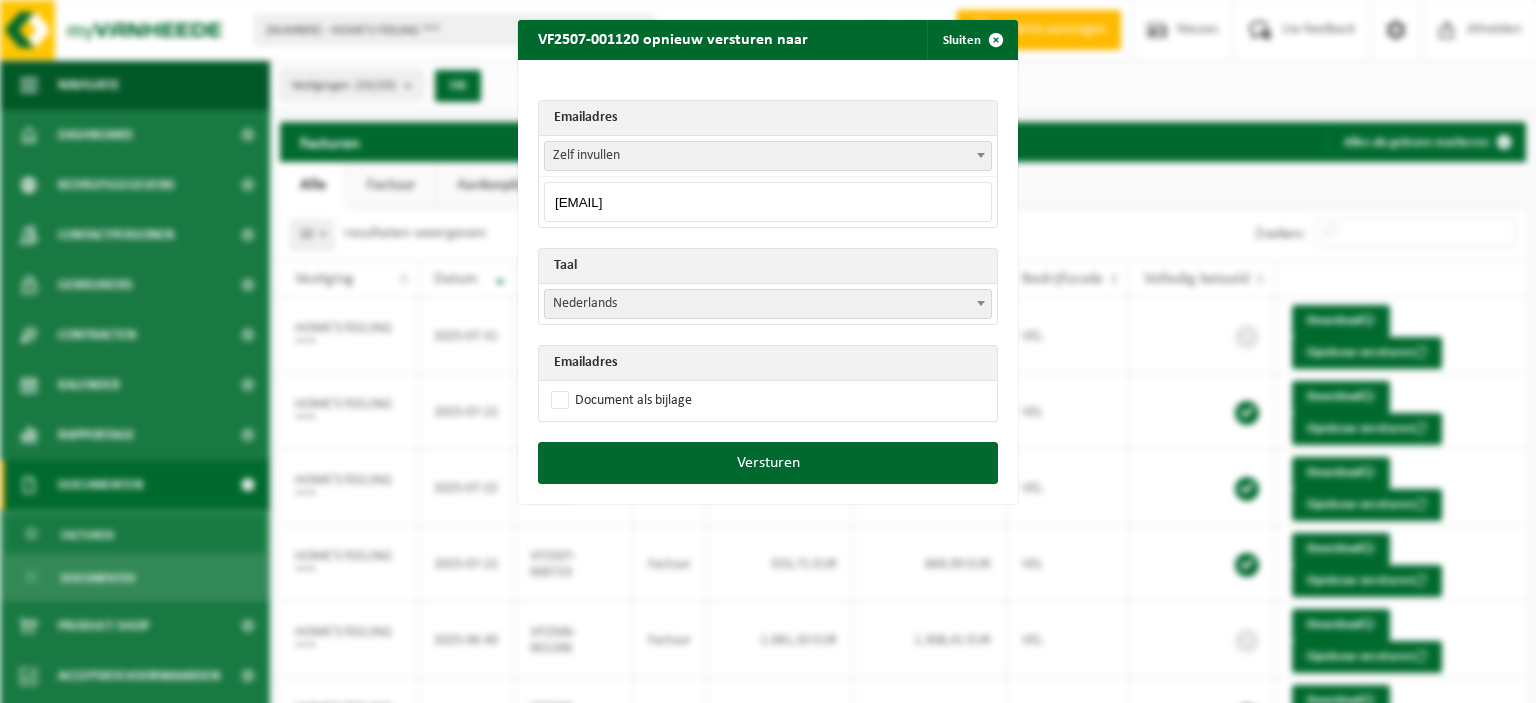 type on "vincentdenoose@gmail.com" 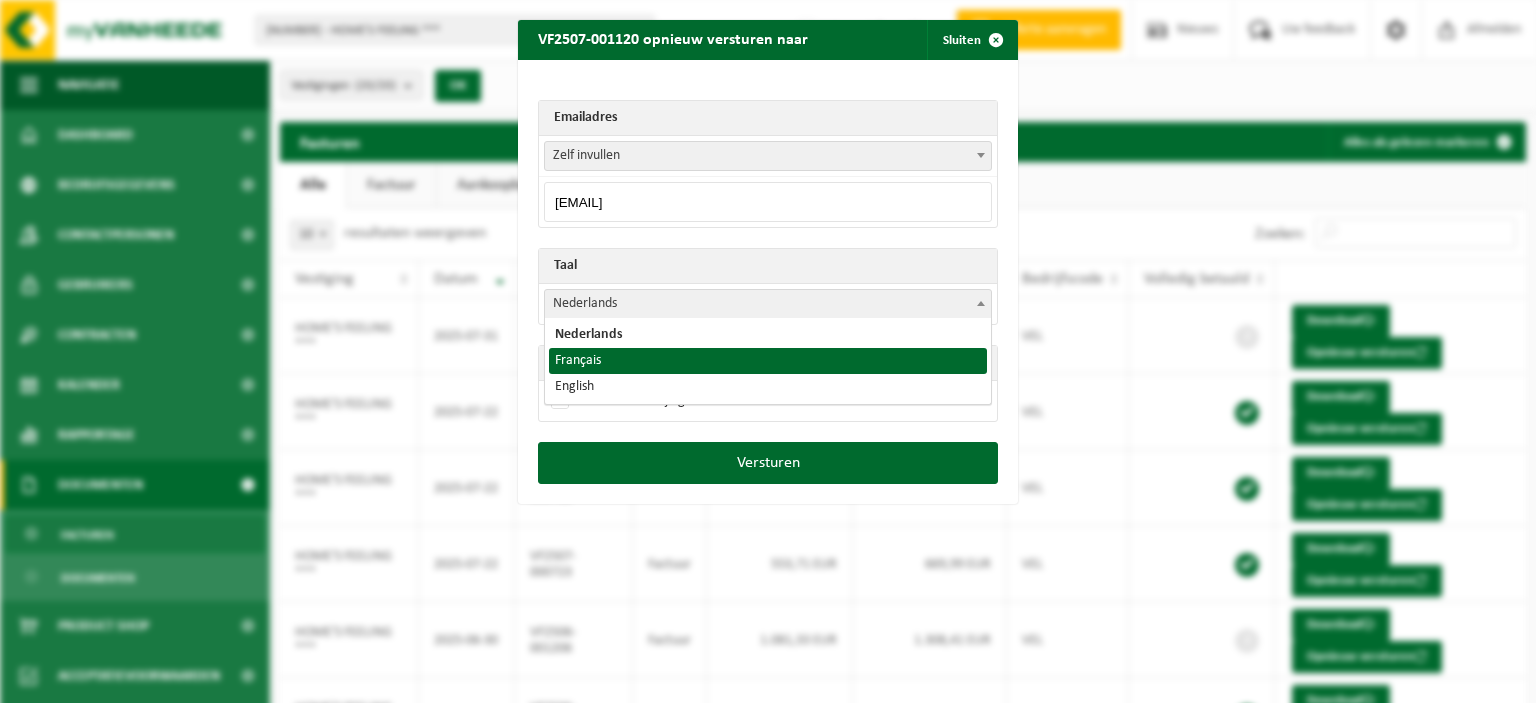 select on "fr" 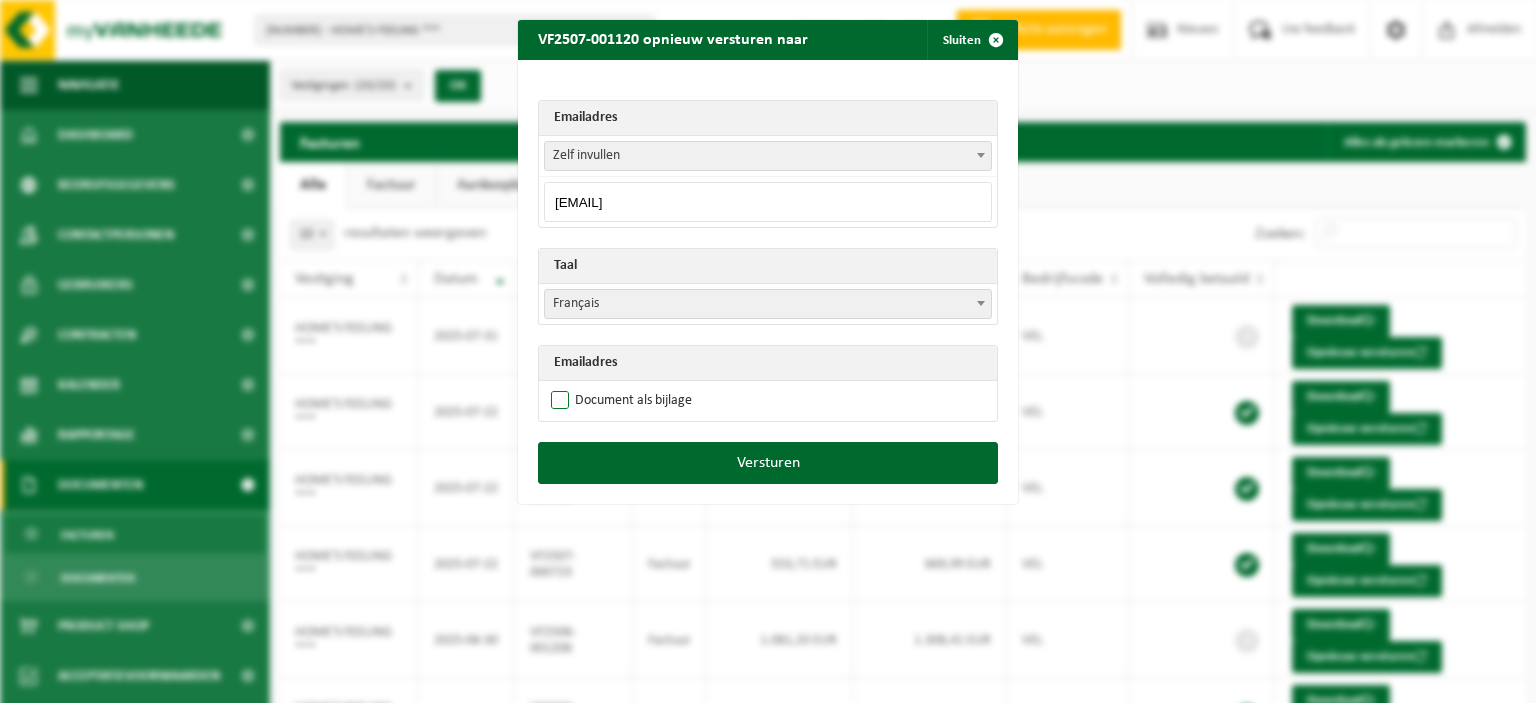 click on "Document als bijlage" at bounding box center (619, 401) 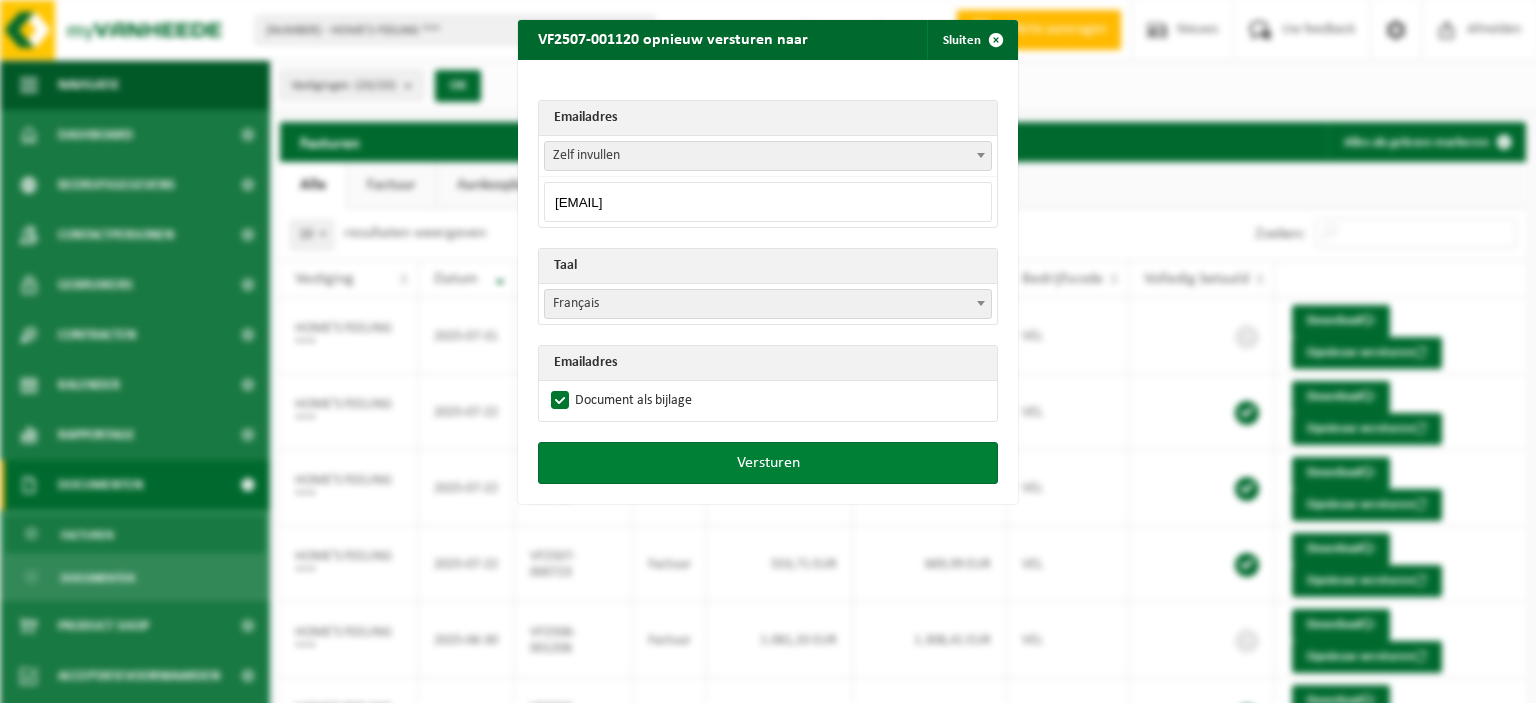 click on "Versturen" at bounding box center [768, 463] 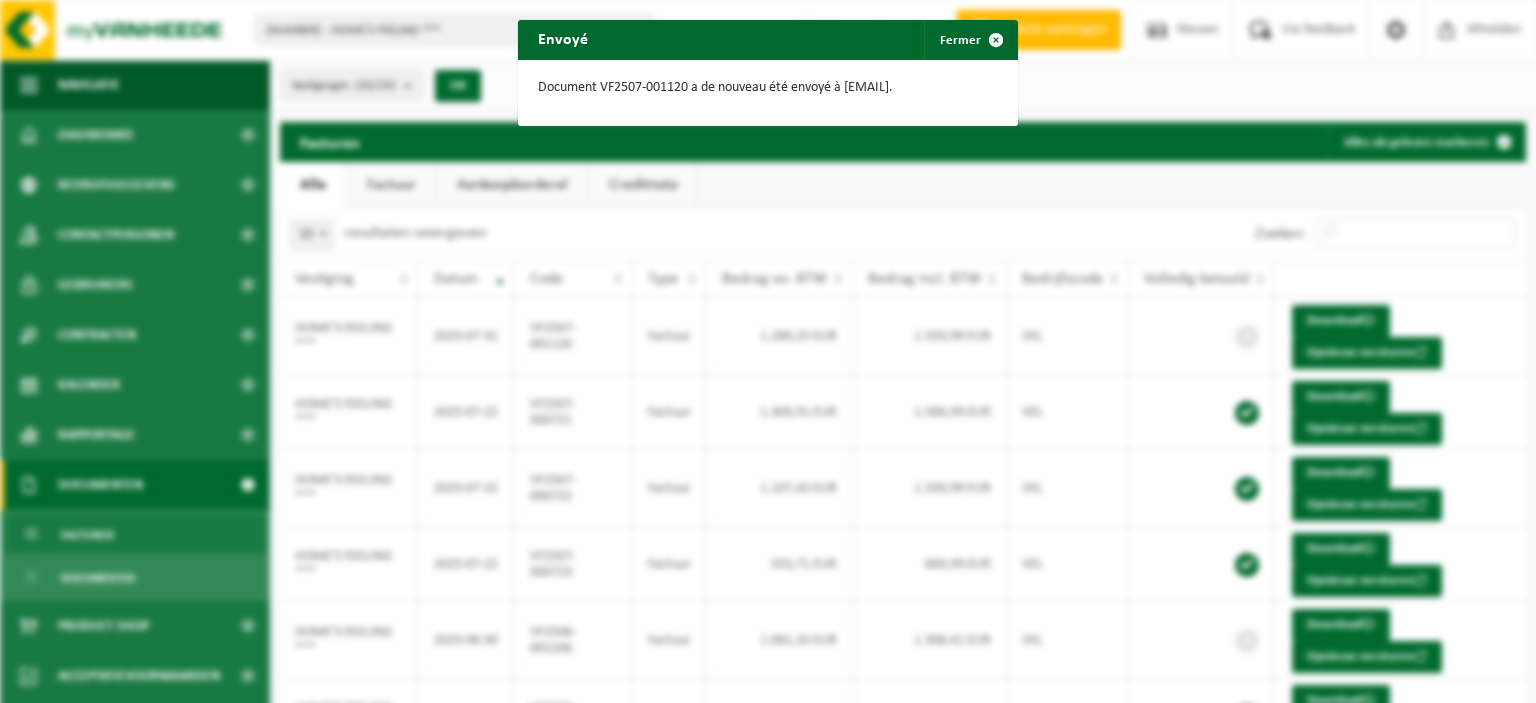 click on "Envoyé     Fermer         Document VF2507-001120 a de nouveau été envoyé à vincentdenoose@gmail.com." at bounding box center [768, 351] 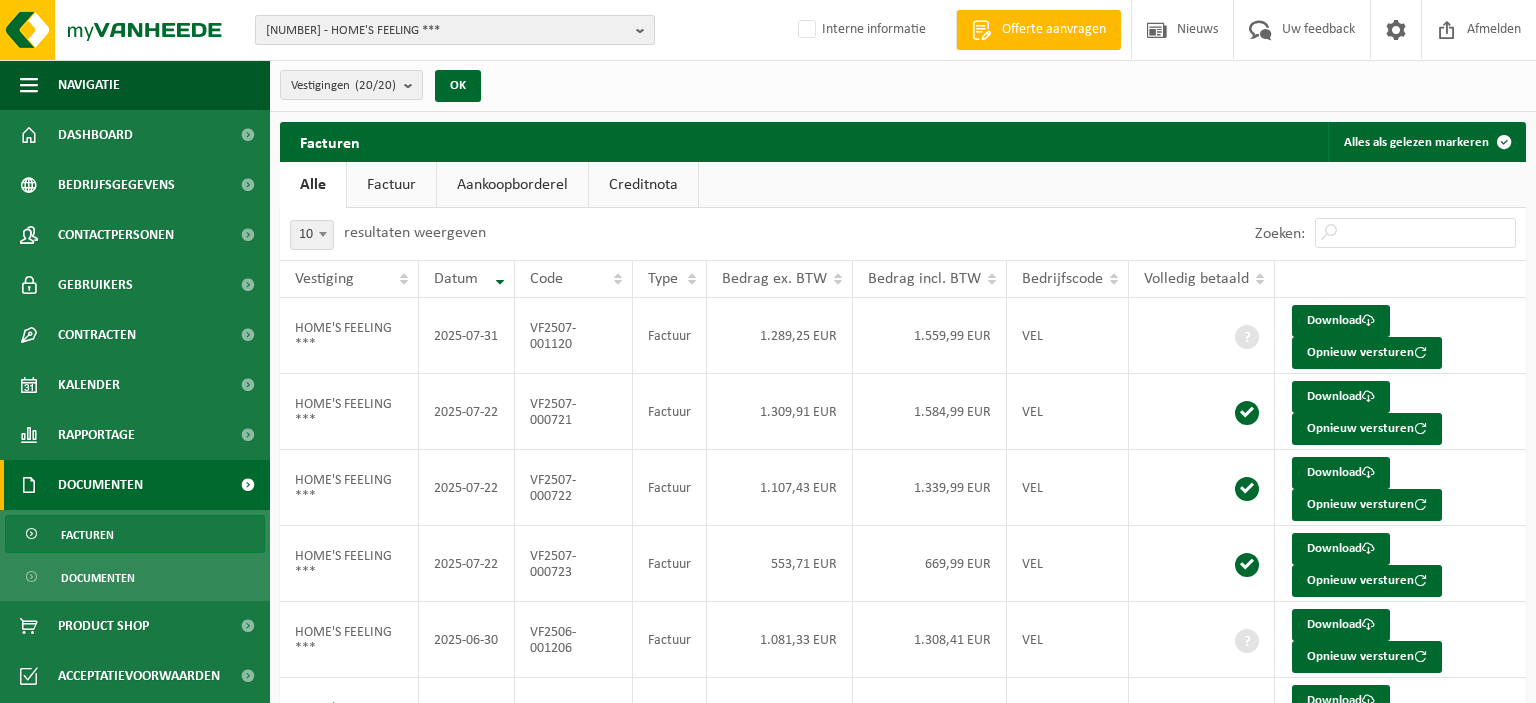 click at bounding box center [645, 30] 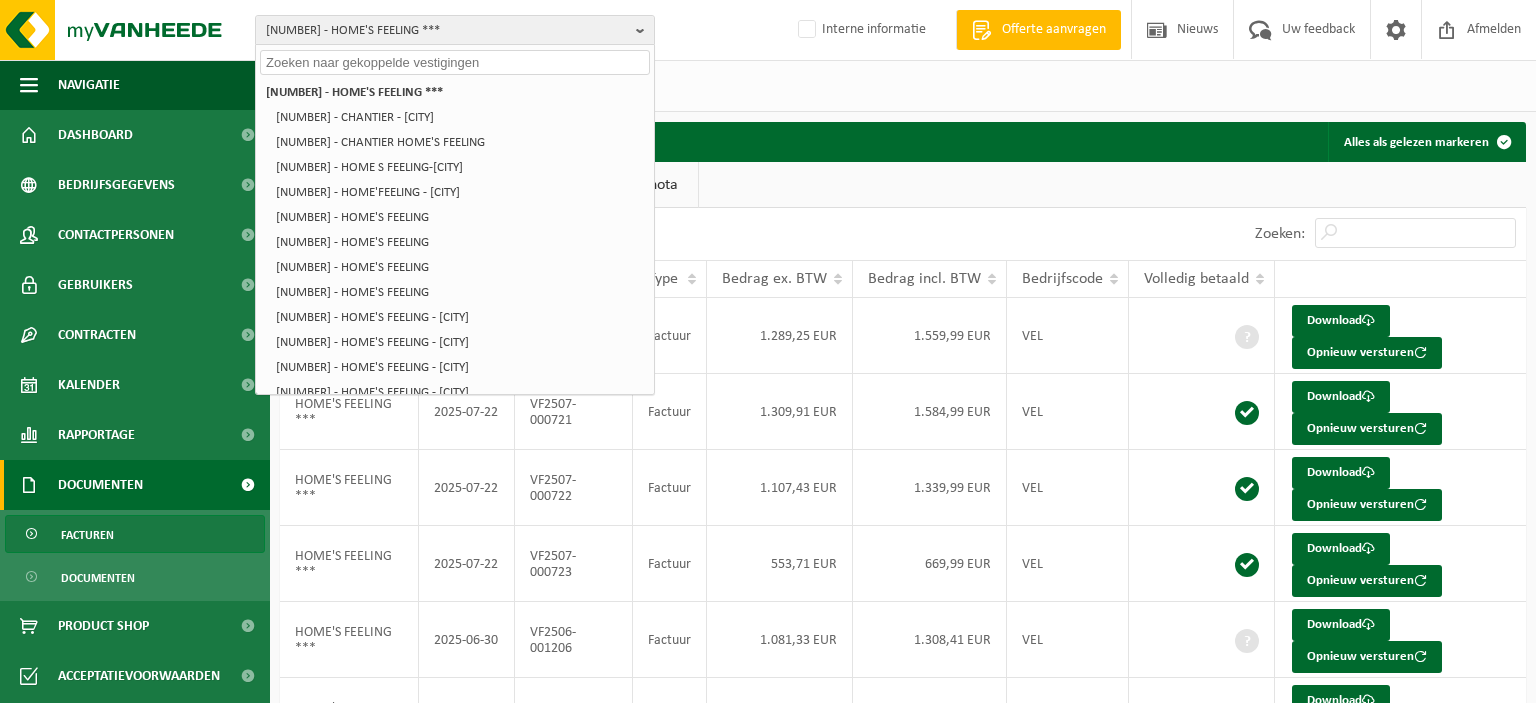 click at bounding box center [455, 62] 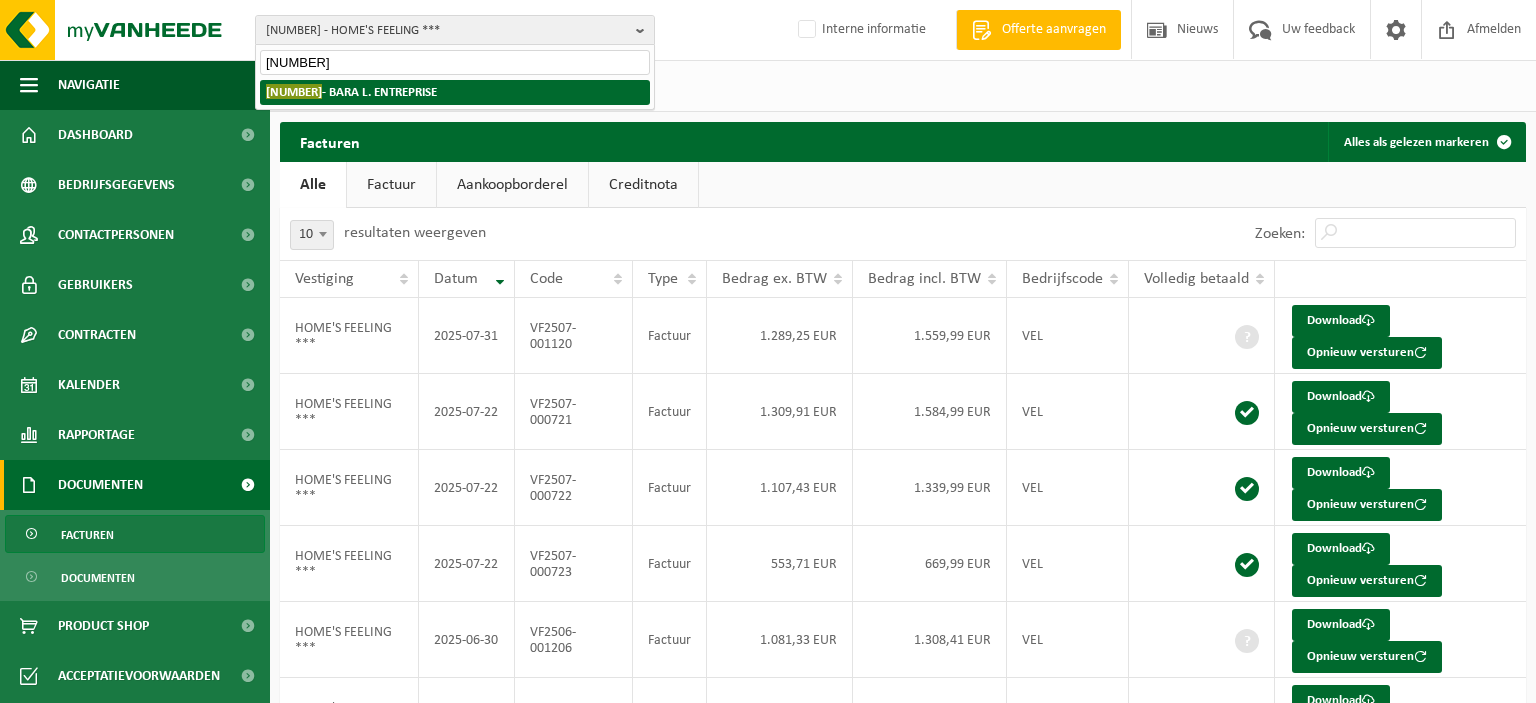 type on "10-953313" 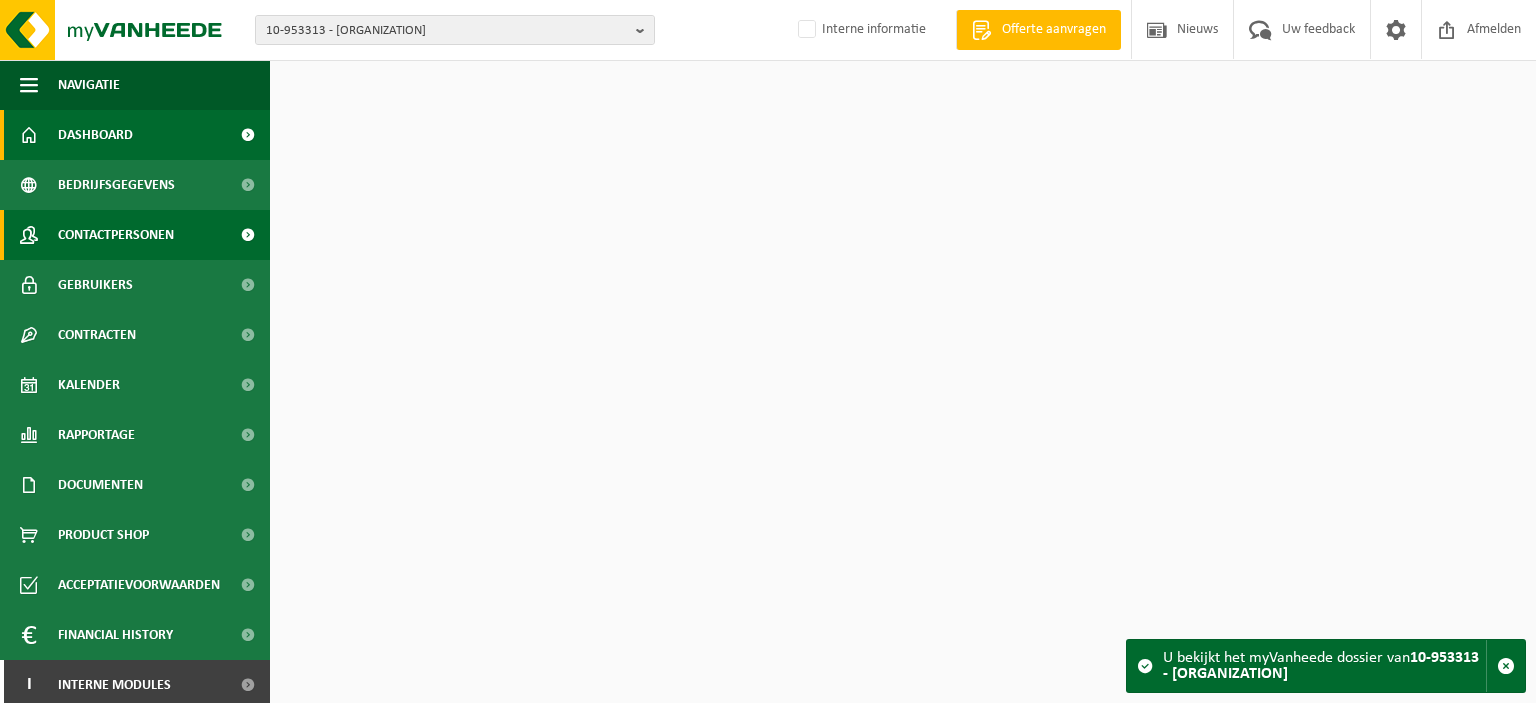 scroll, scrollTop: 0, scrollLeft: 0, axis: both 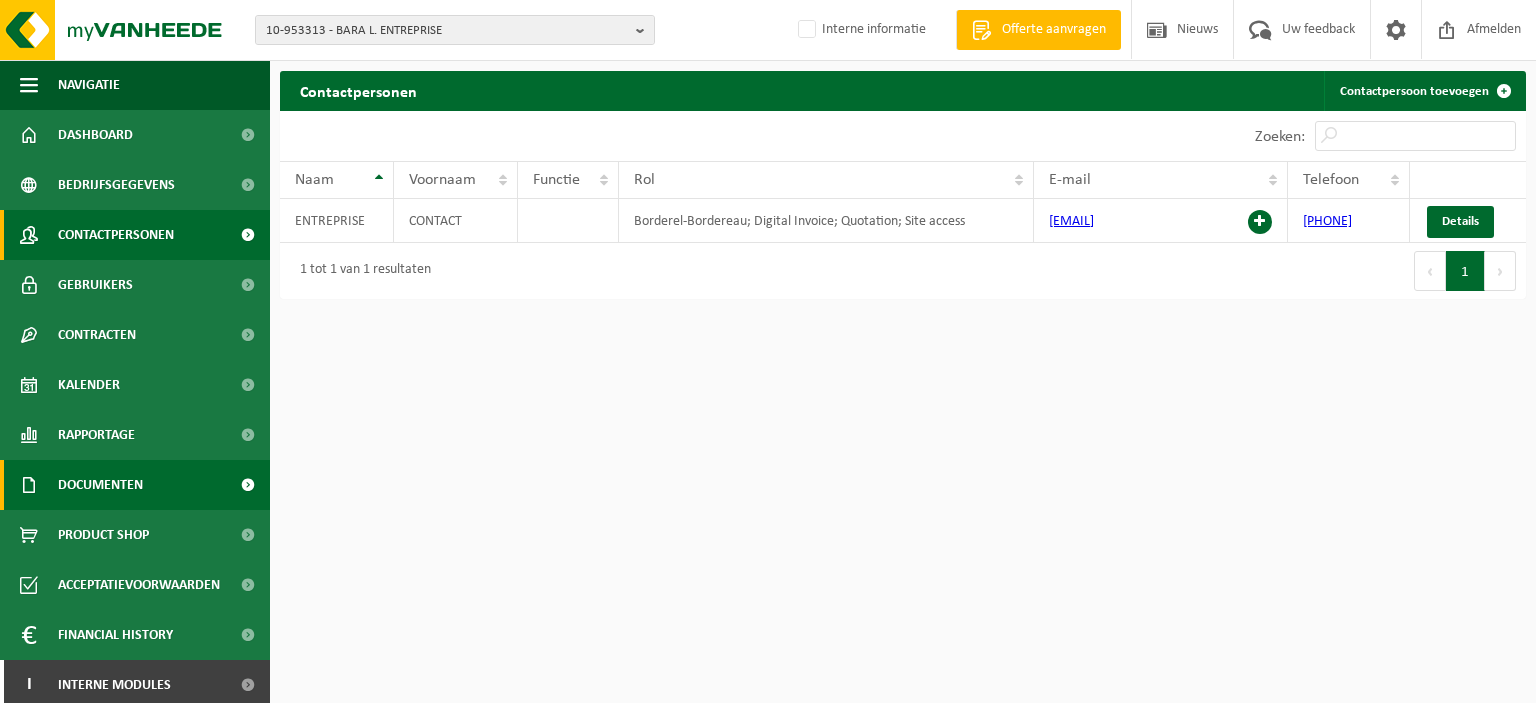click on "Documenten" at bounding box center (135, 485) 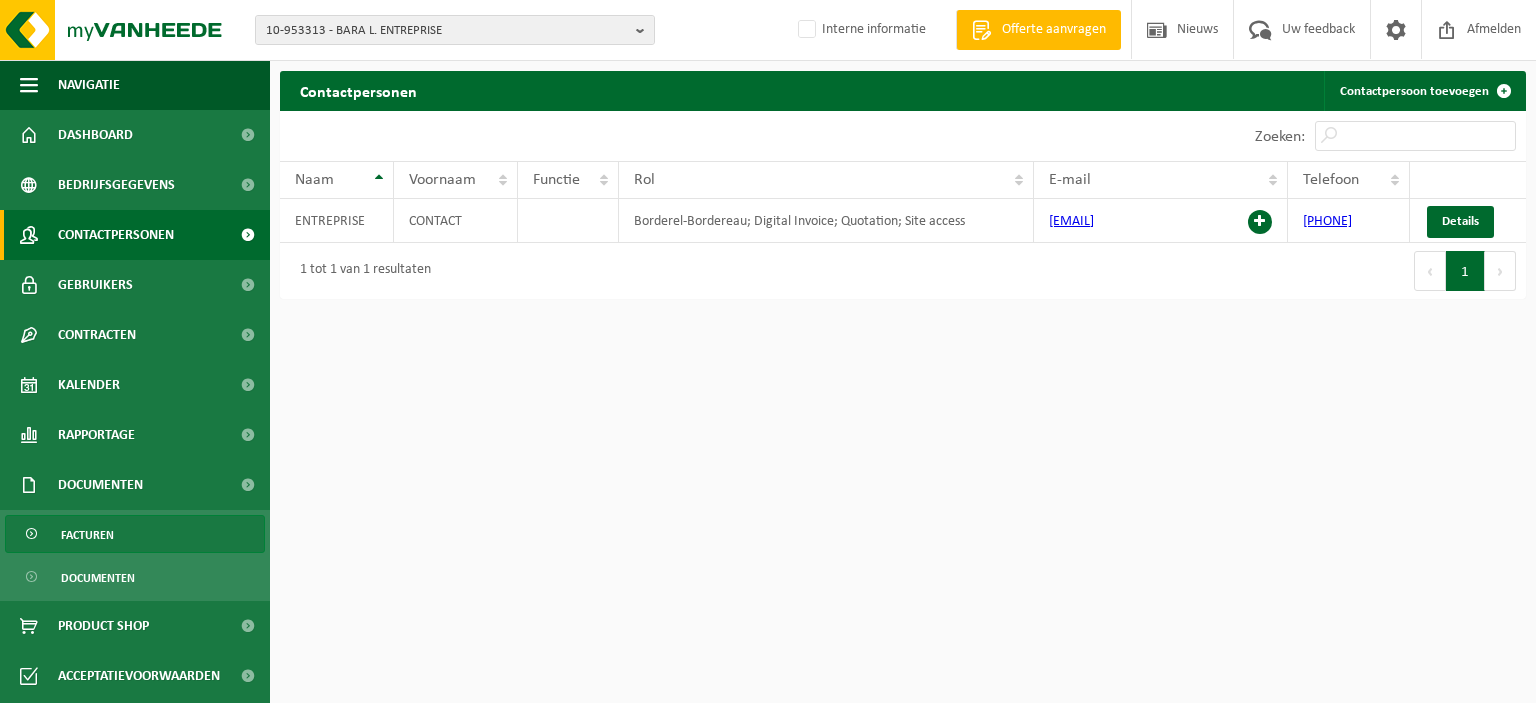 click on "Facturen" at bounding box center [135, 534] 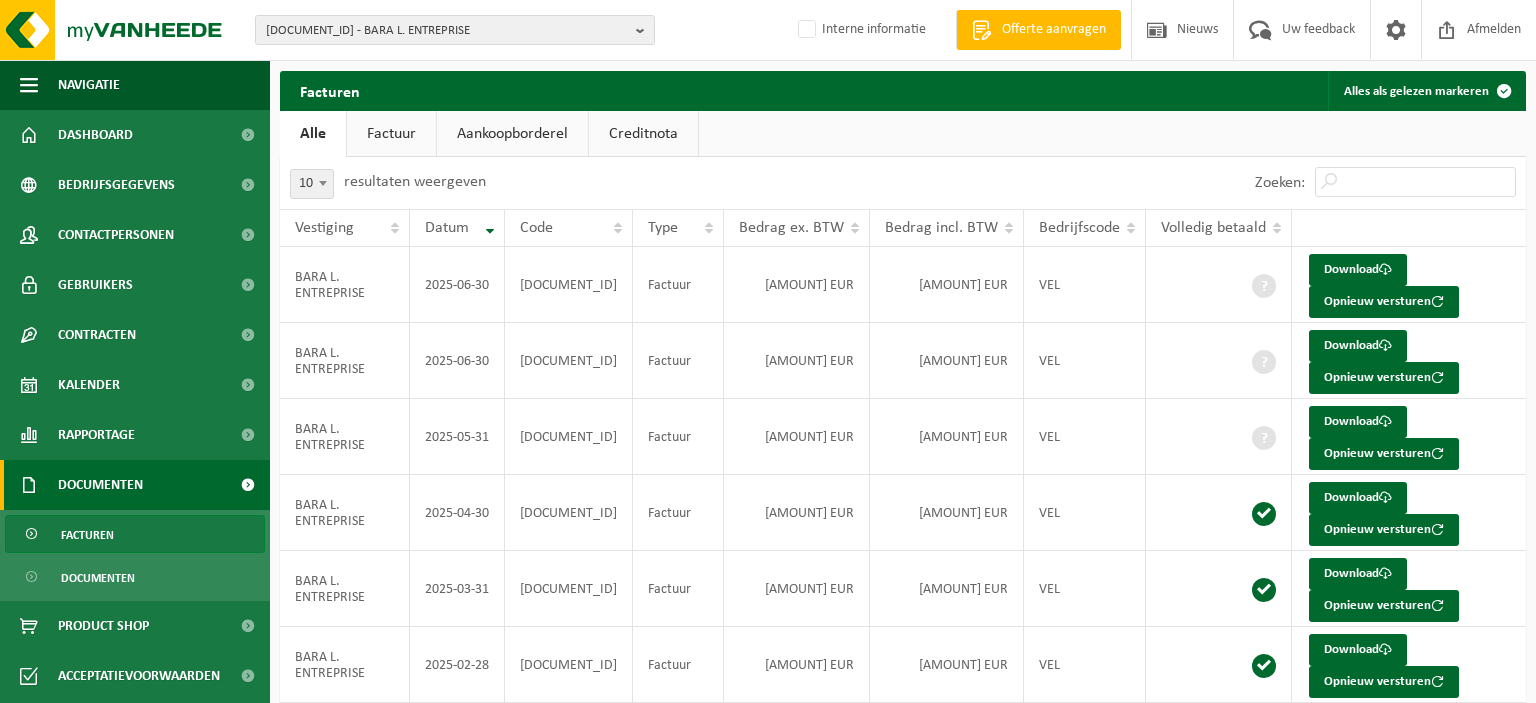scroll, scrollTop: 0, scrollLeft: 0, axis: both 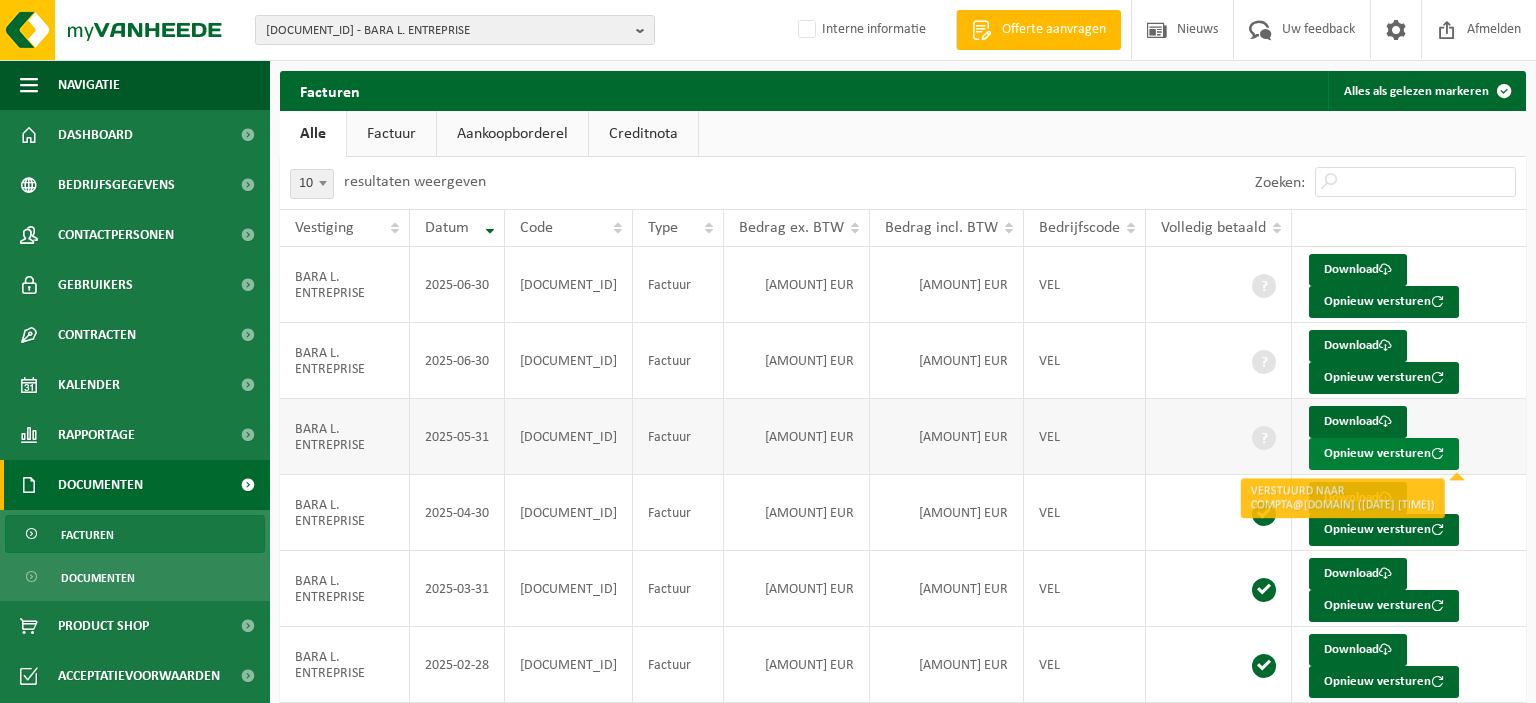 click on "Opnieuw versturen" at bounding box center (1384, 454) 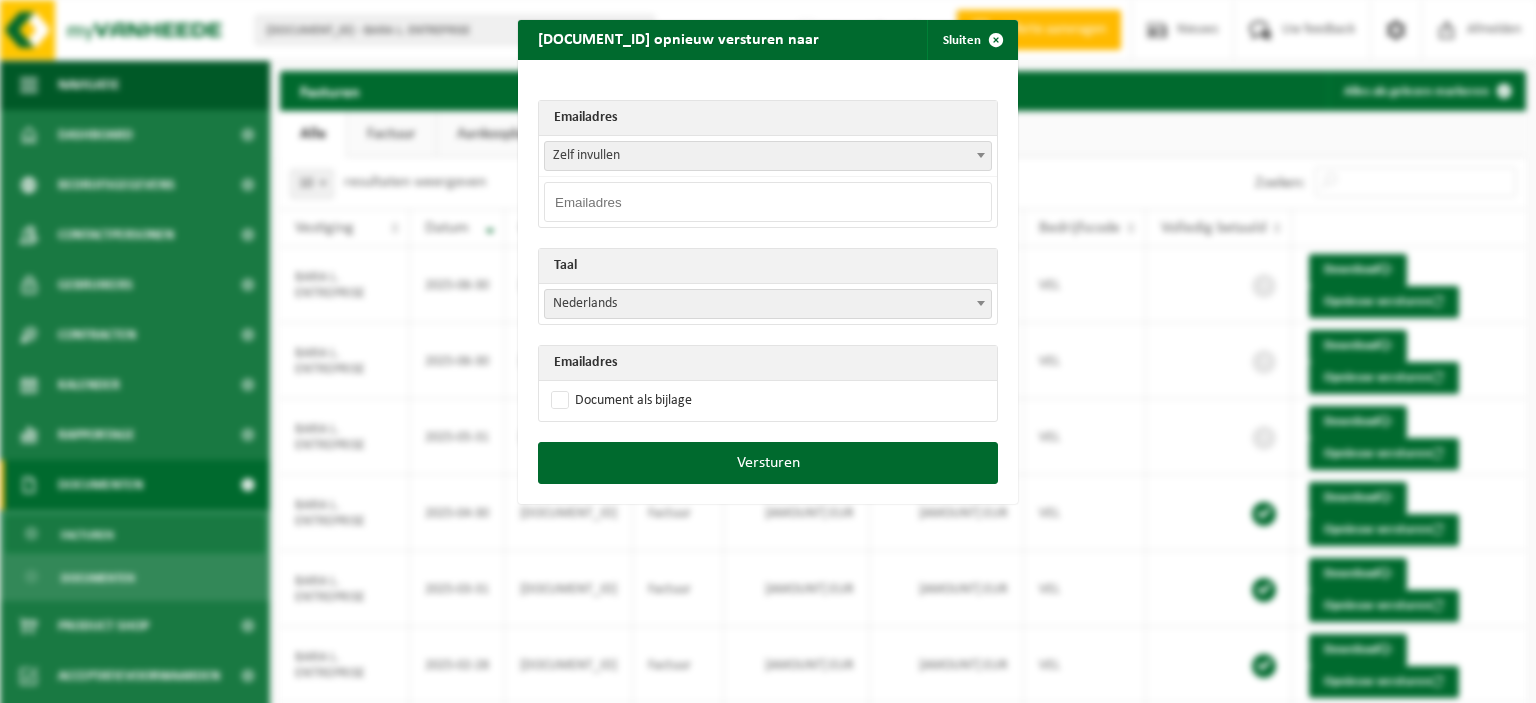 click at bounding box center [768, 202] 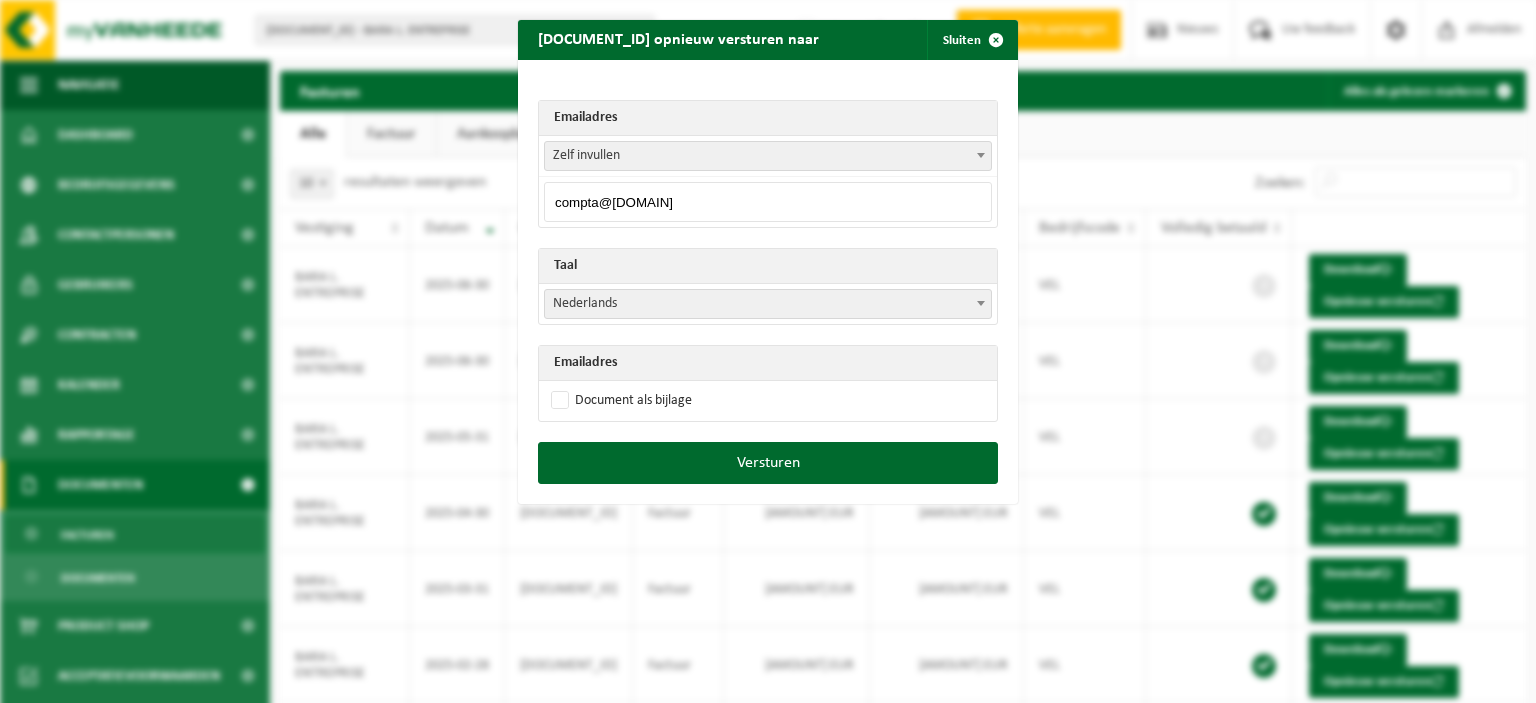 click on "compta@entreprise-bara.be" at bounding box center [768, 202] 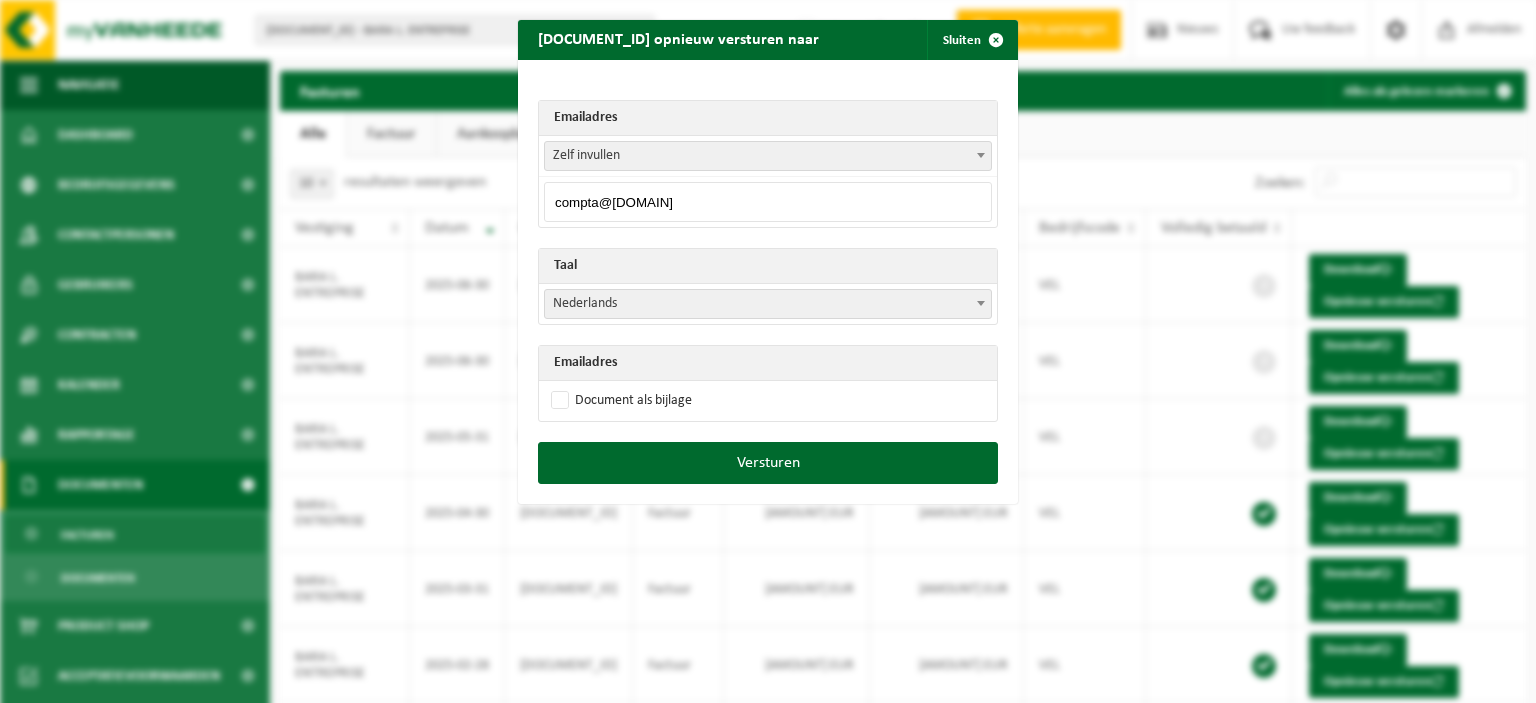 type on "compta@entreprise-bara.be" 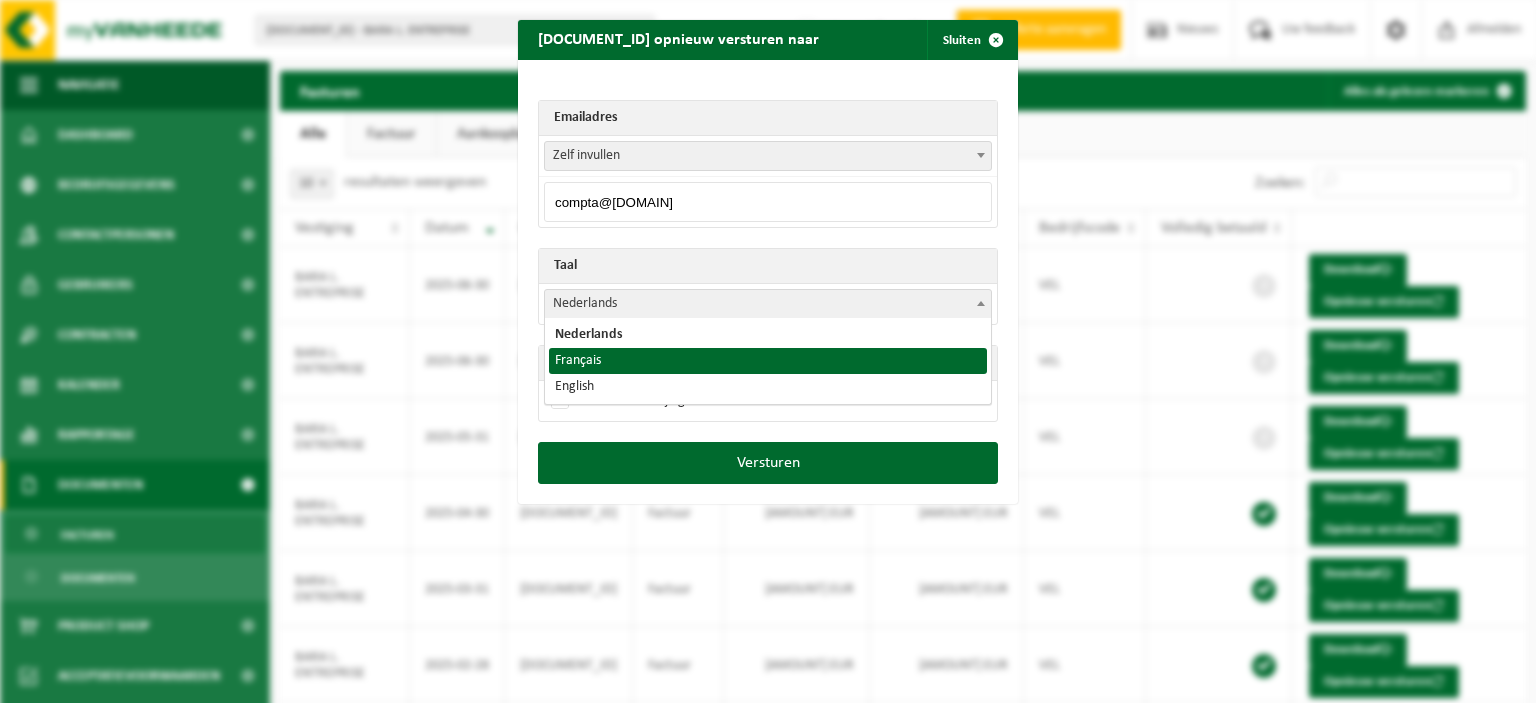 select on "fr" 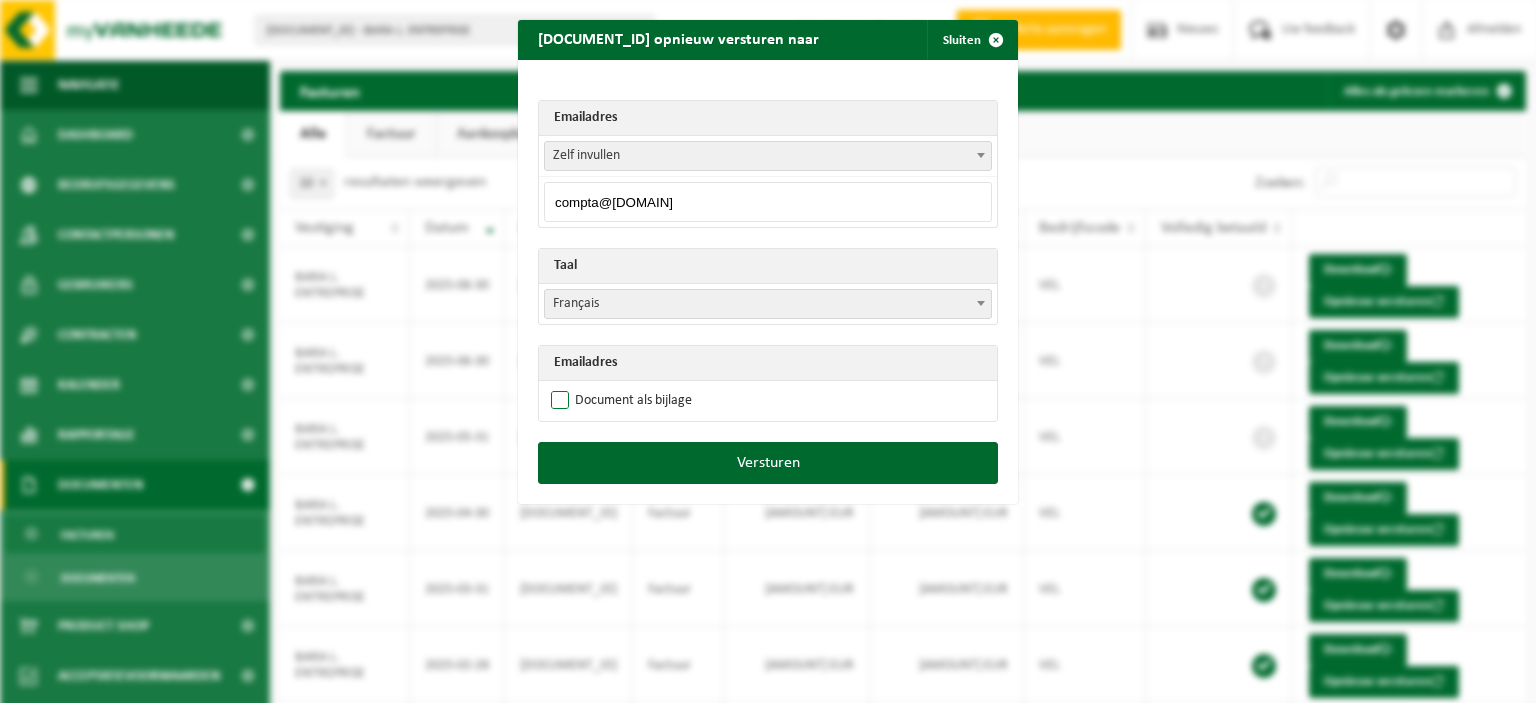 click on "Document als bijlage" at bounding box center [619, 401] 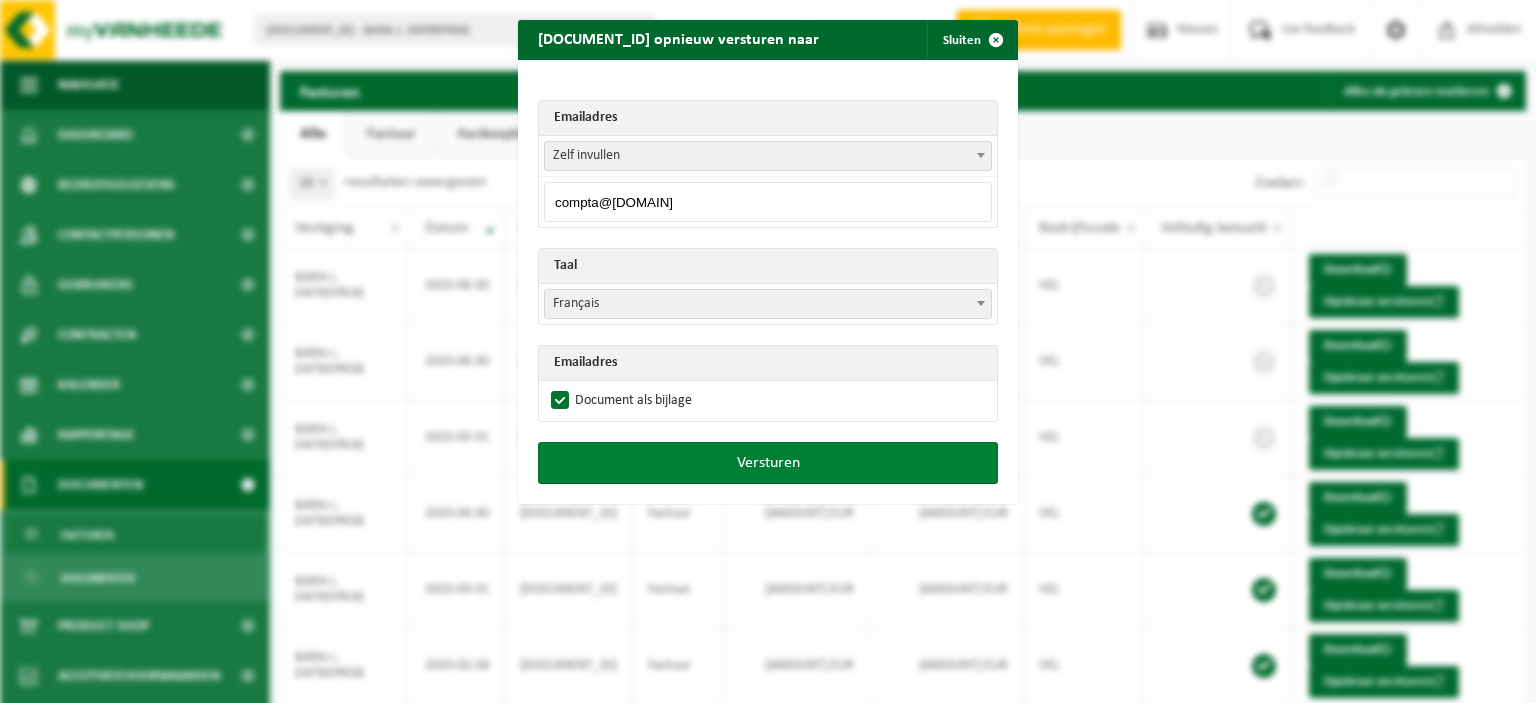 click on "Versturen" at bounding box center [768, 463] 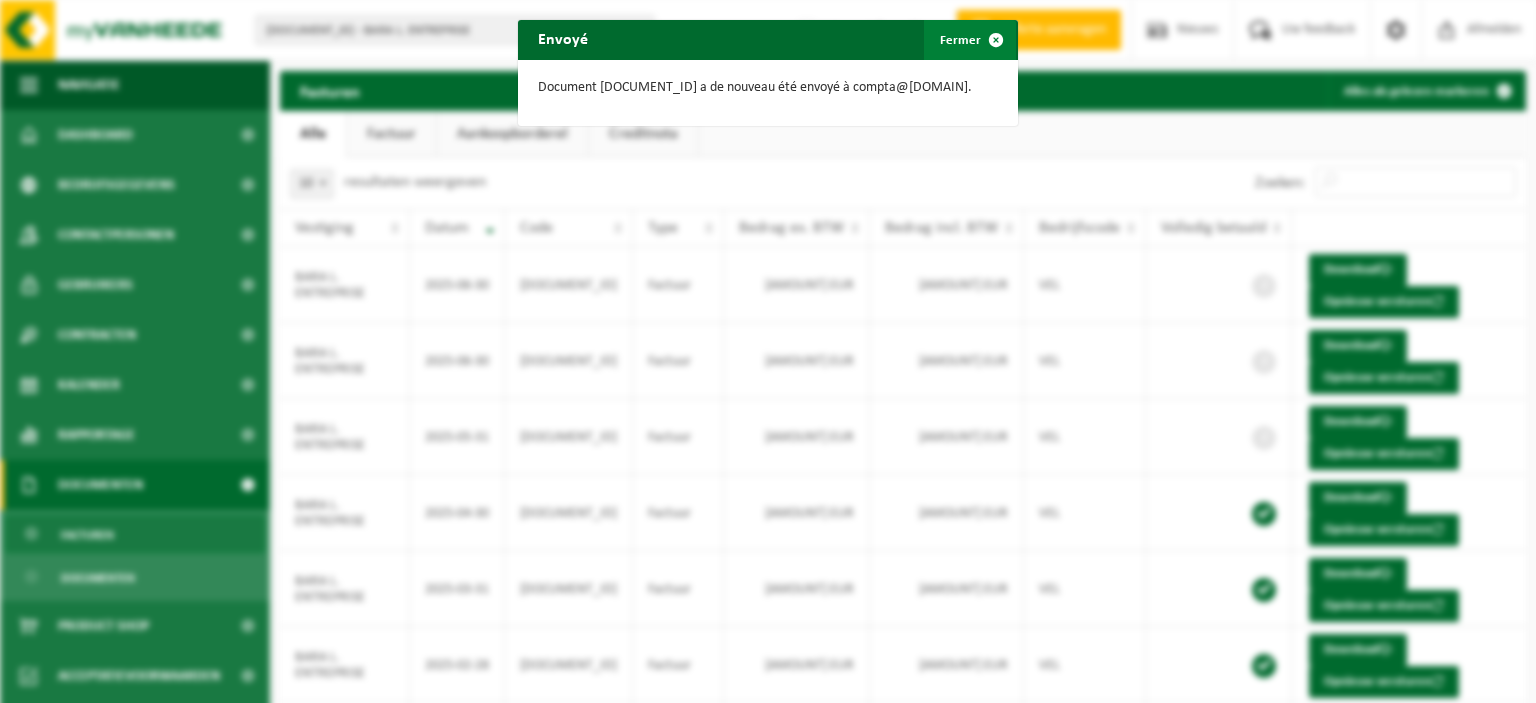 click at bounding box center [996, 40] 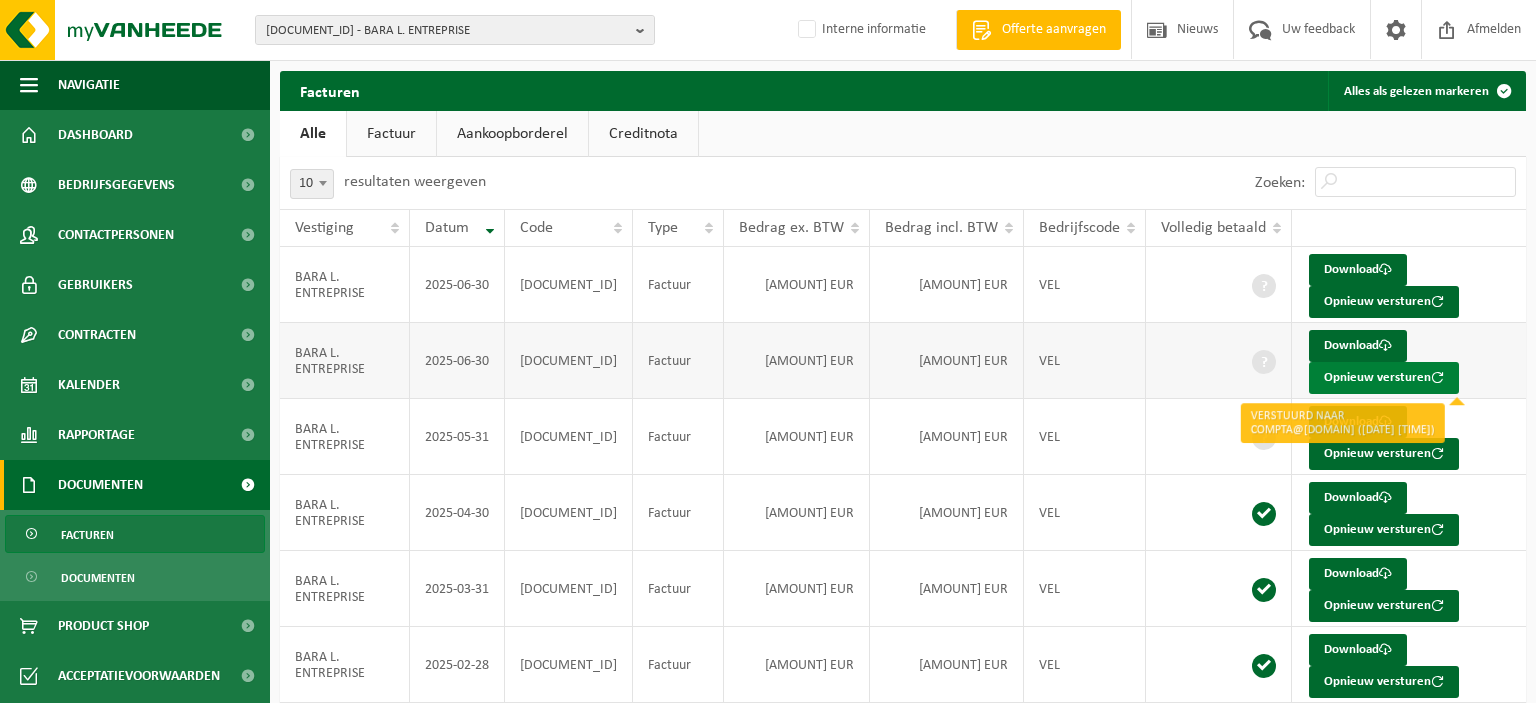 click on "Opnieuw versturen" at bounding box center [1384, 378] 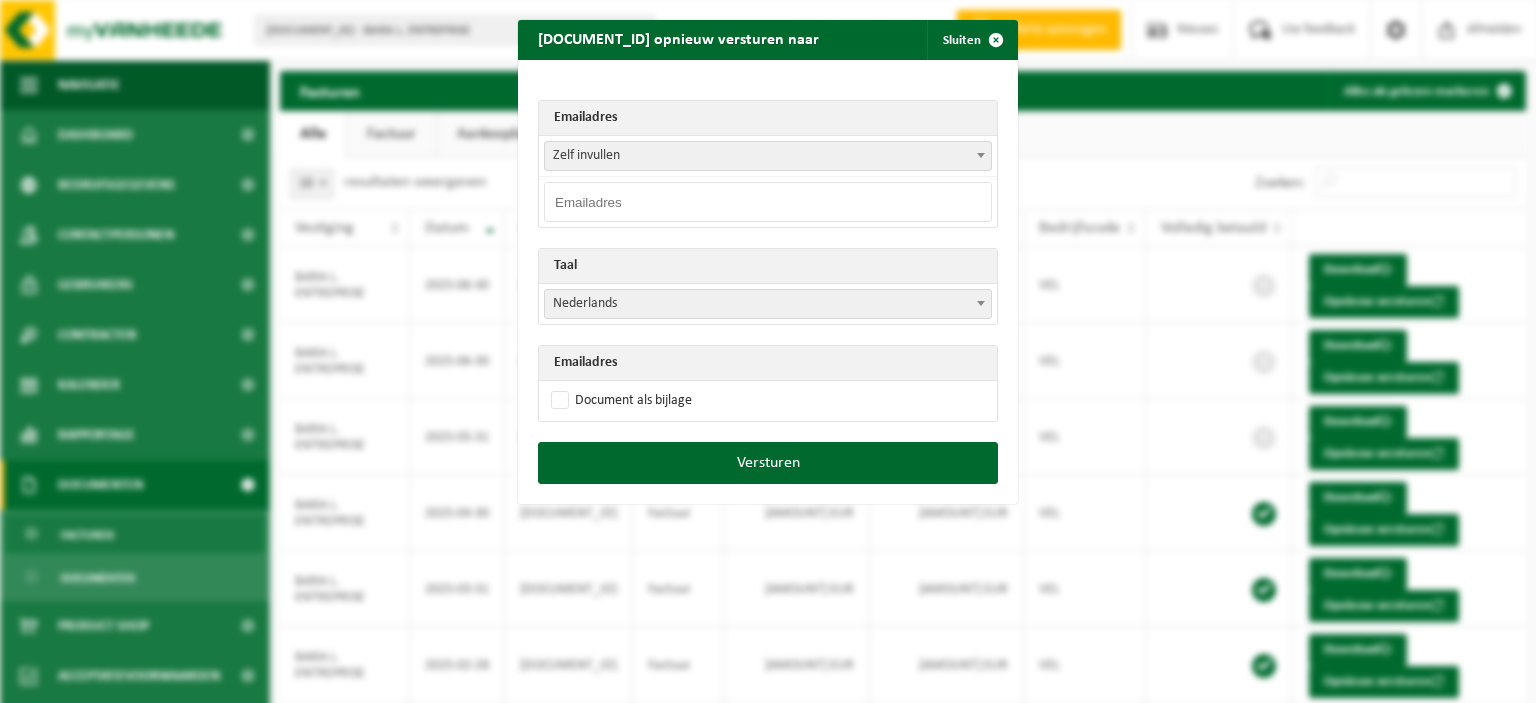 click at bounding box center [768, 202] 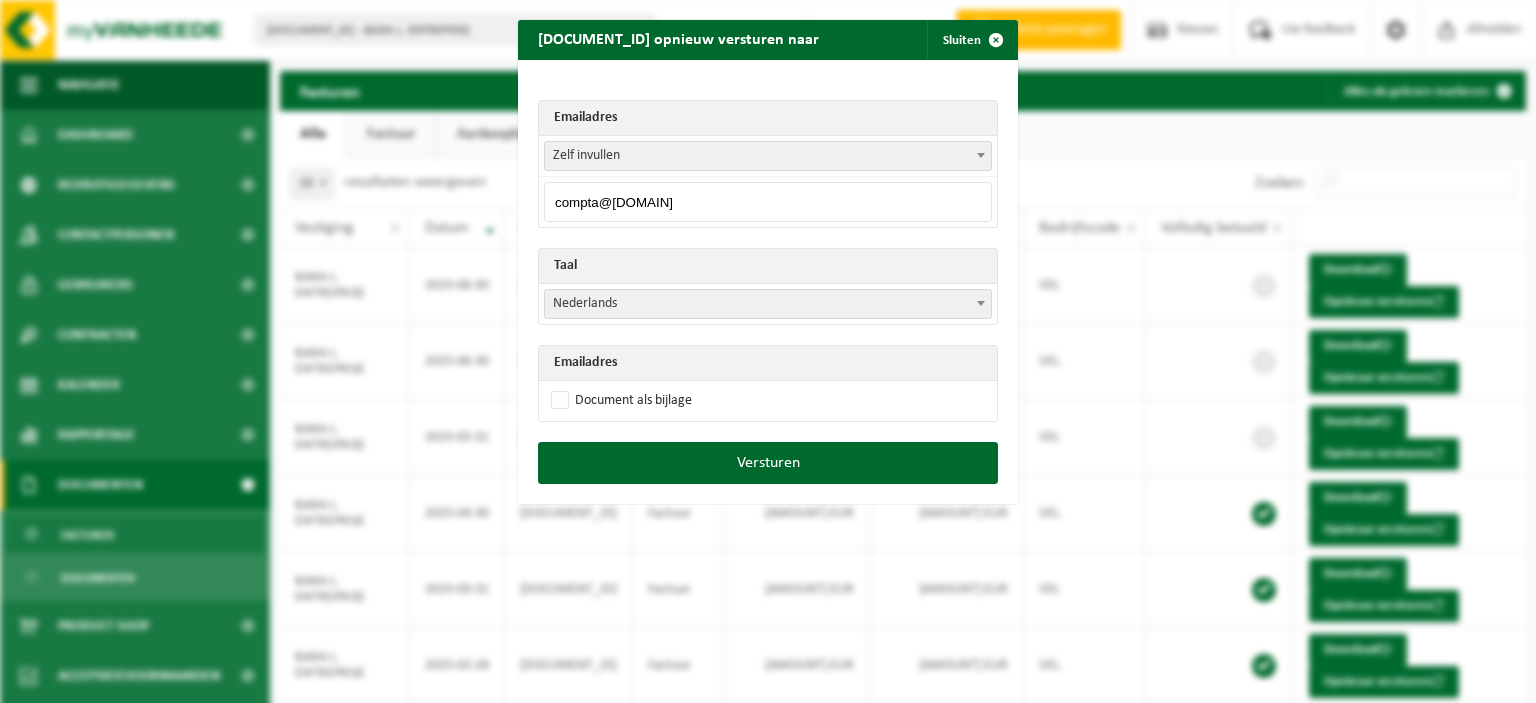 type on "compta@entreprise-bara.be" 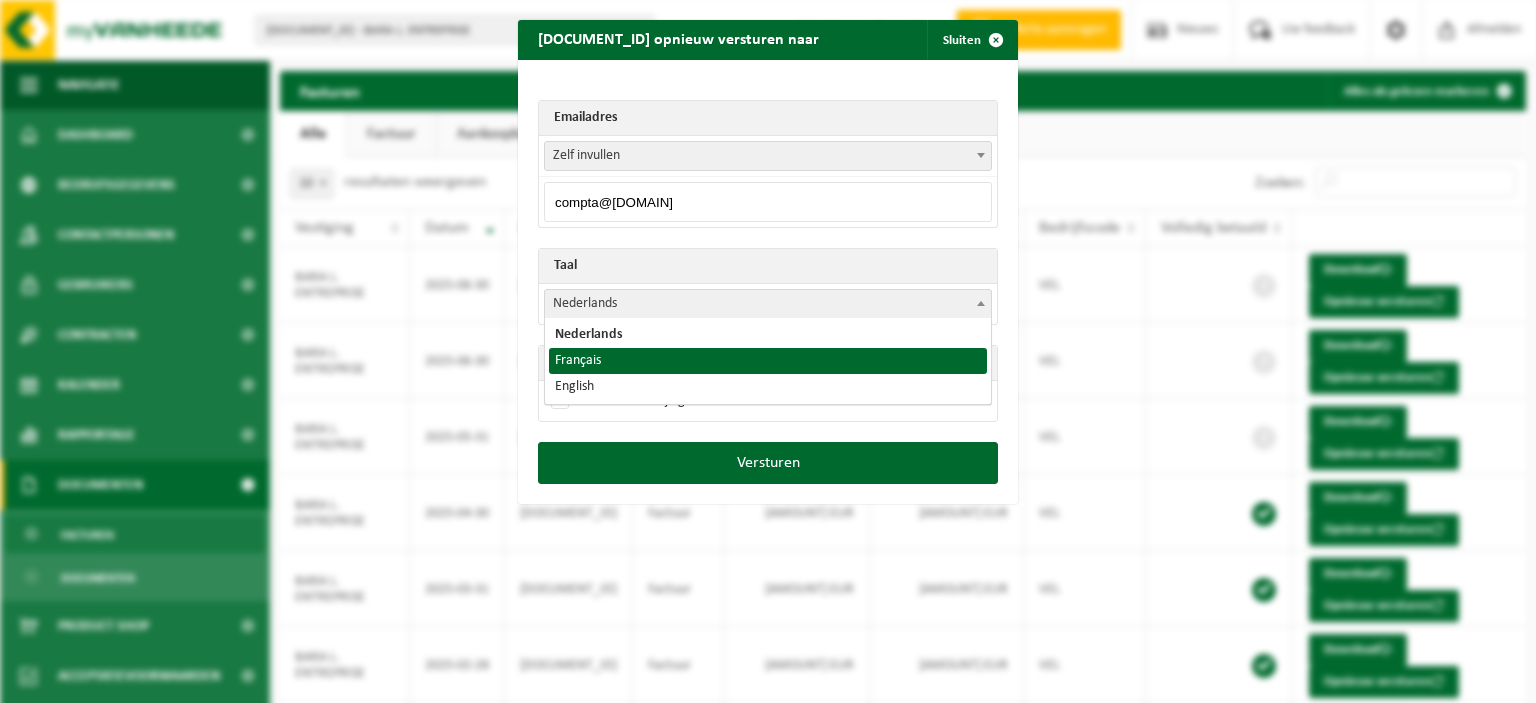 select on "fr" 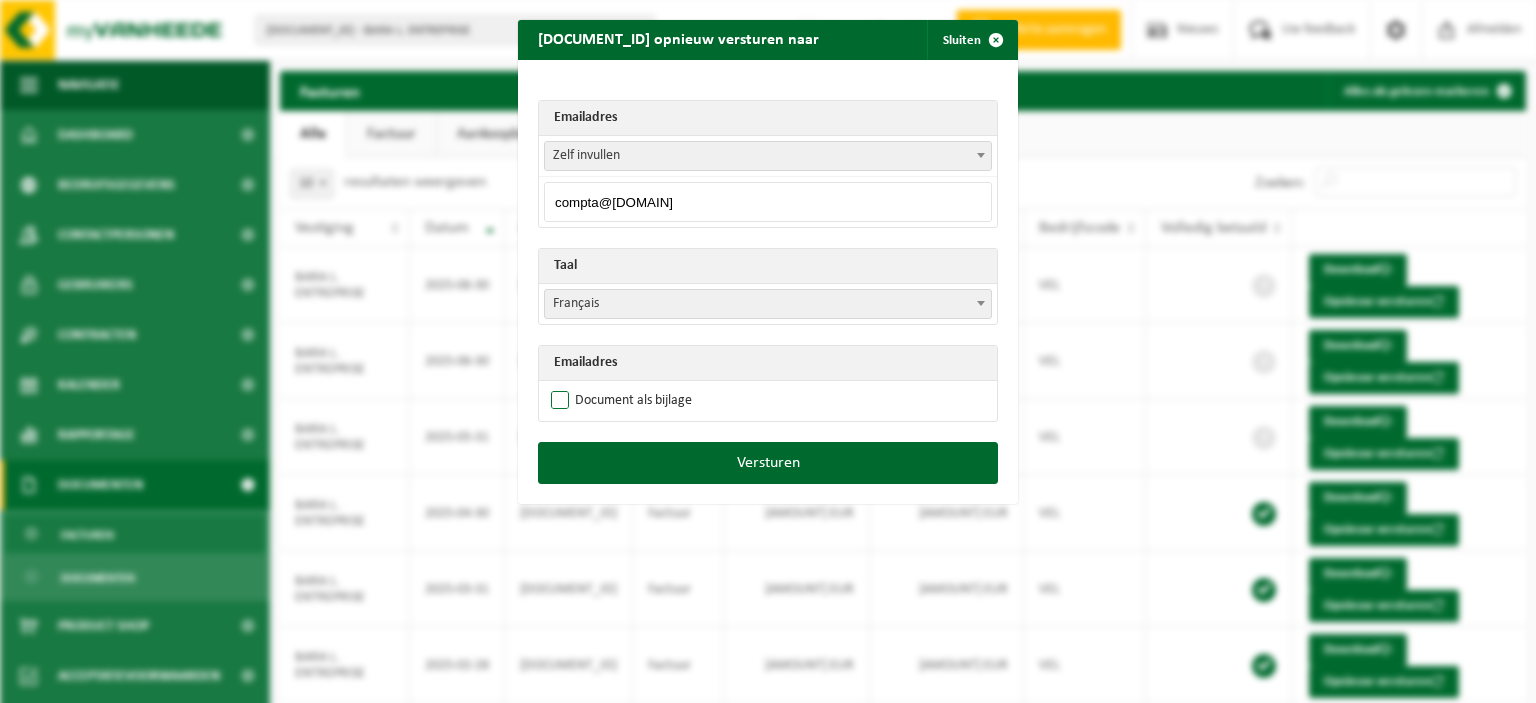 click on "Document als bijlage" at bounding box center [619, 401] 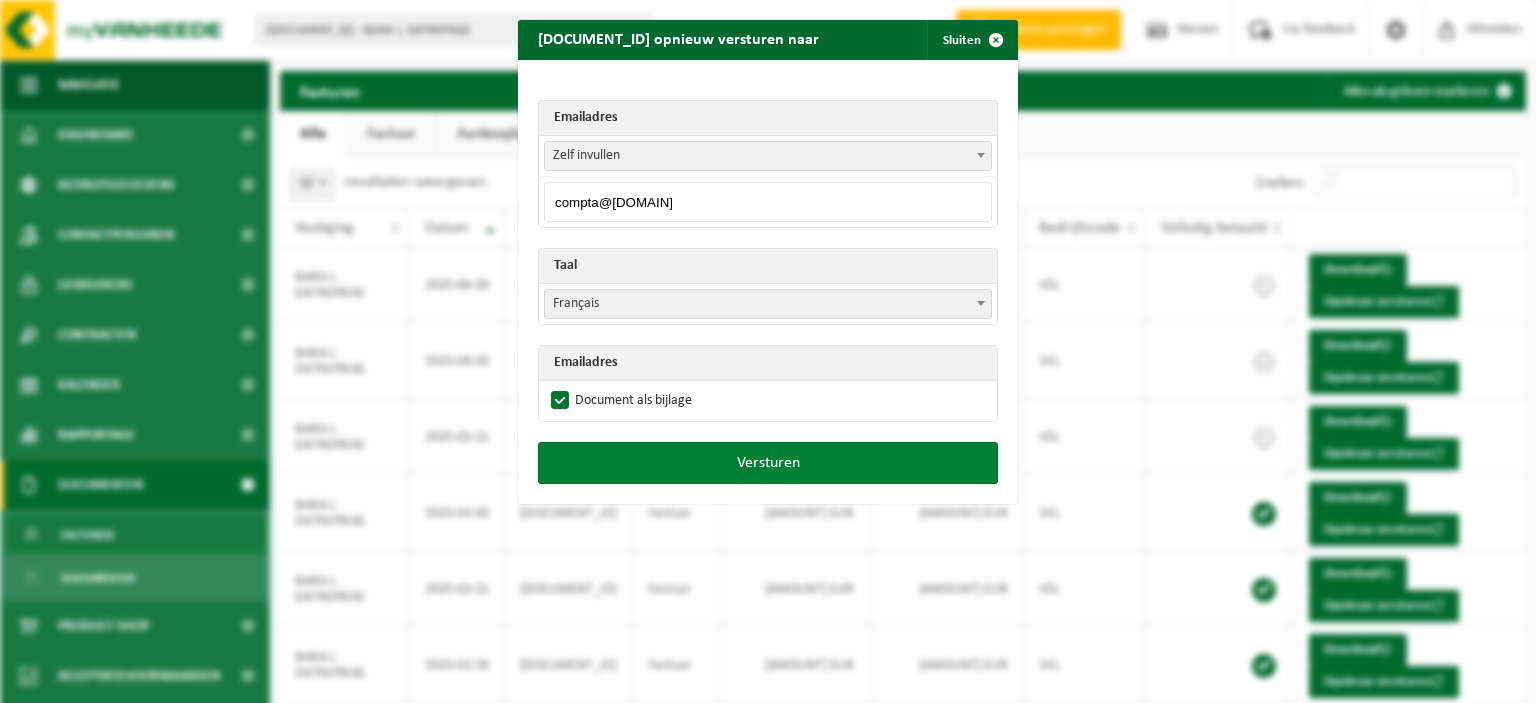 click on "Versturen" at bounding box center [768, 463] 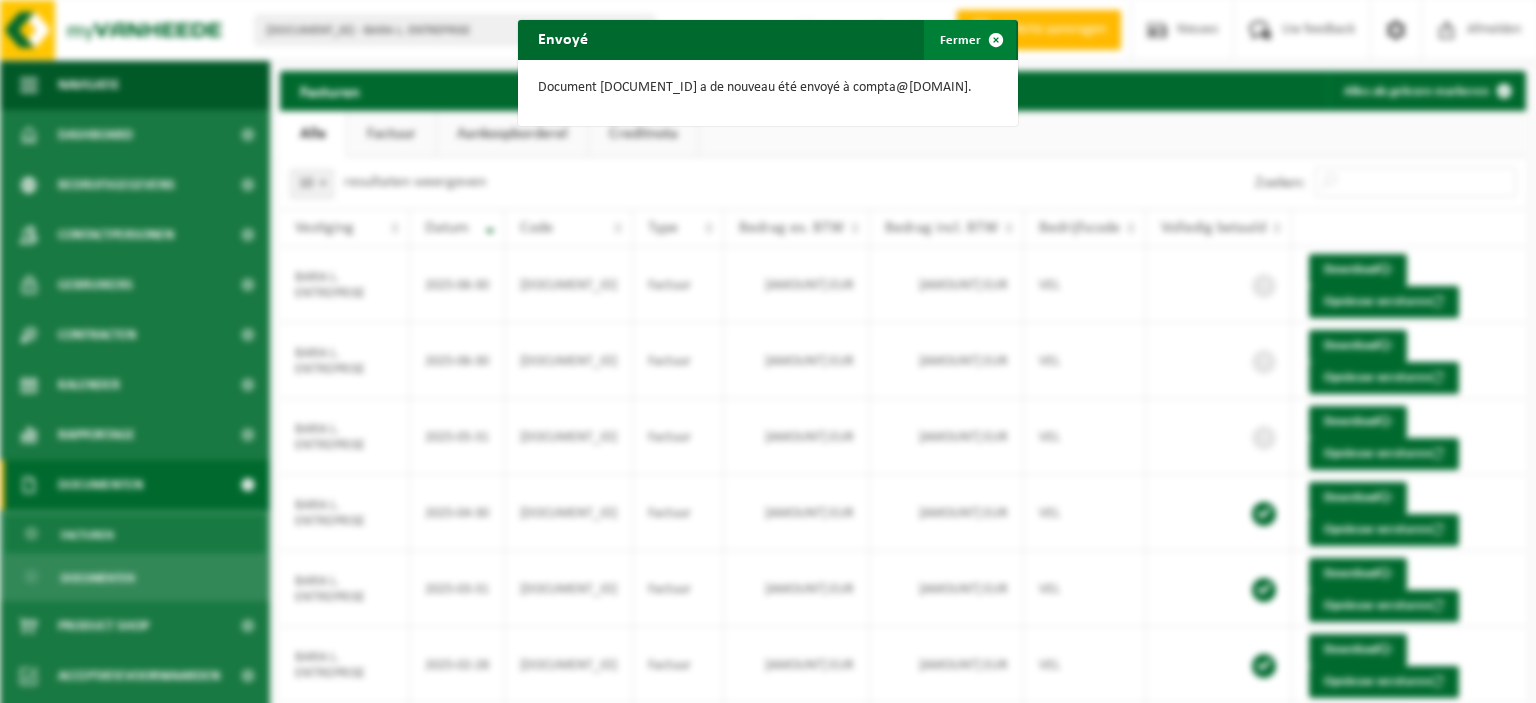 click at bounding box center [996, 40] 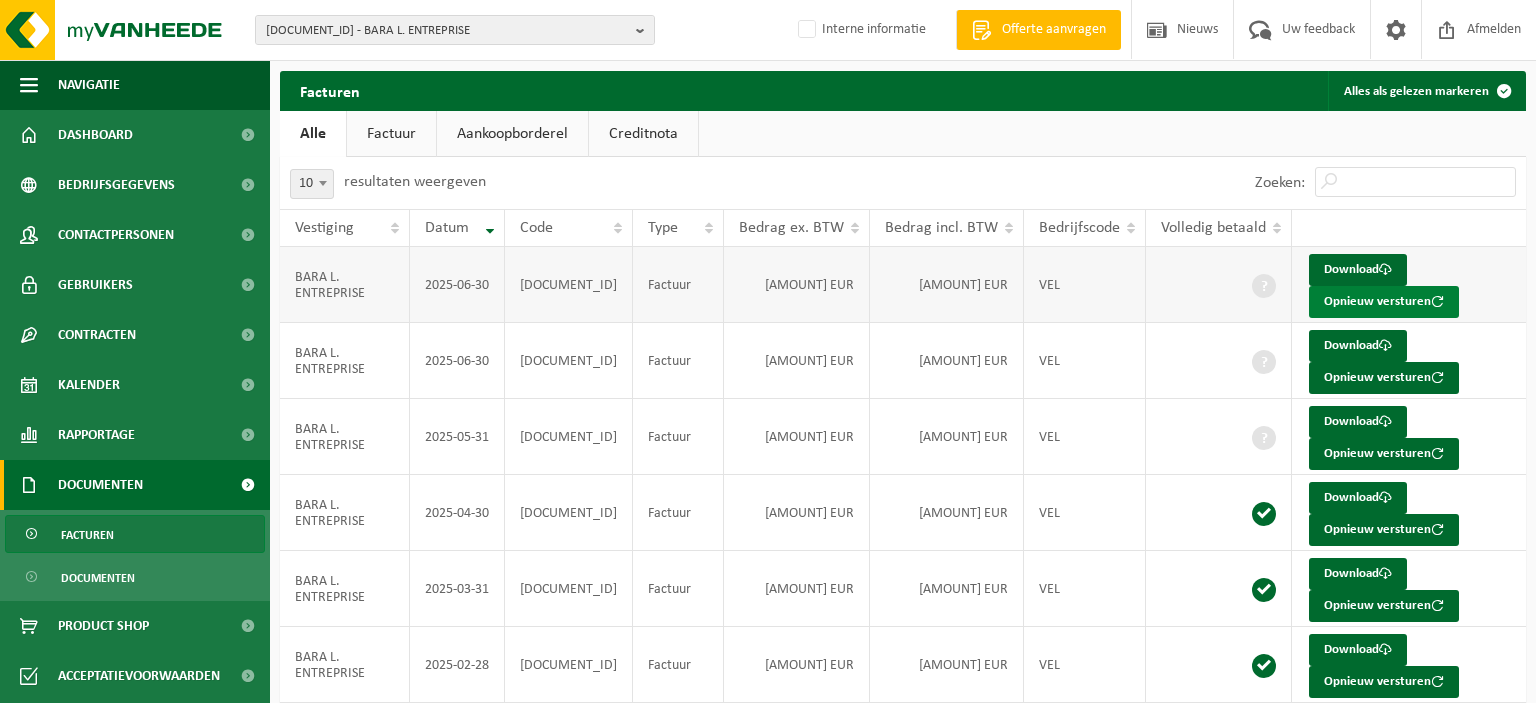 click on "Opnieuw versturen" at bounding box center [1384, 302] 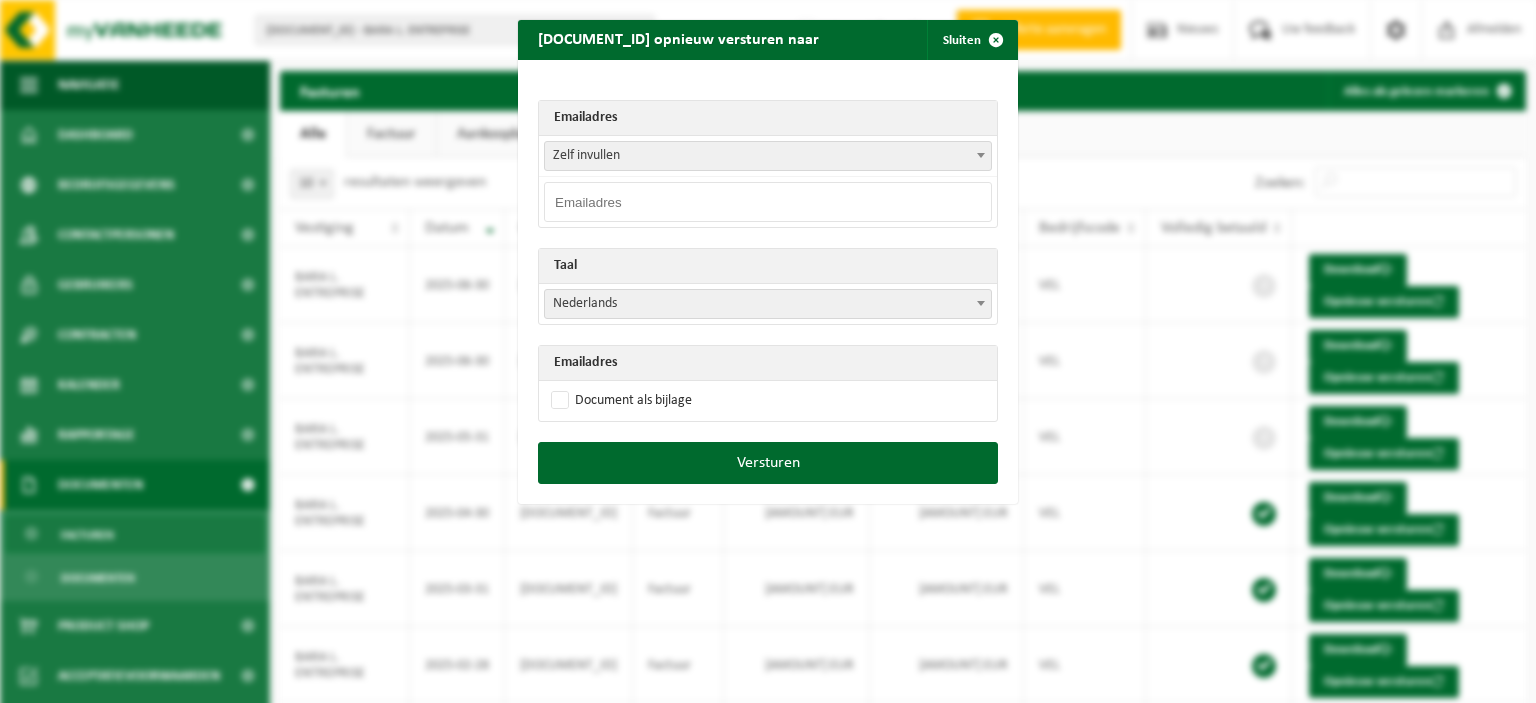 click at bounding box center [768, 202] 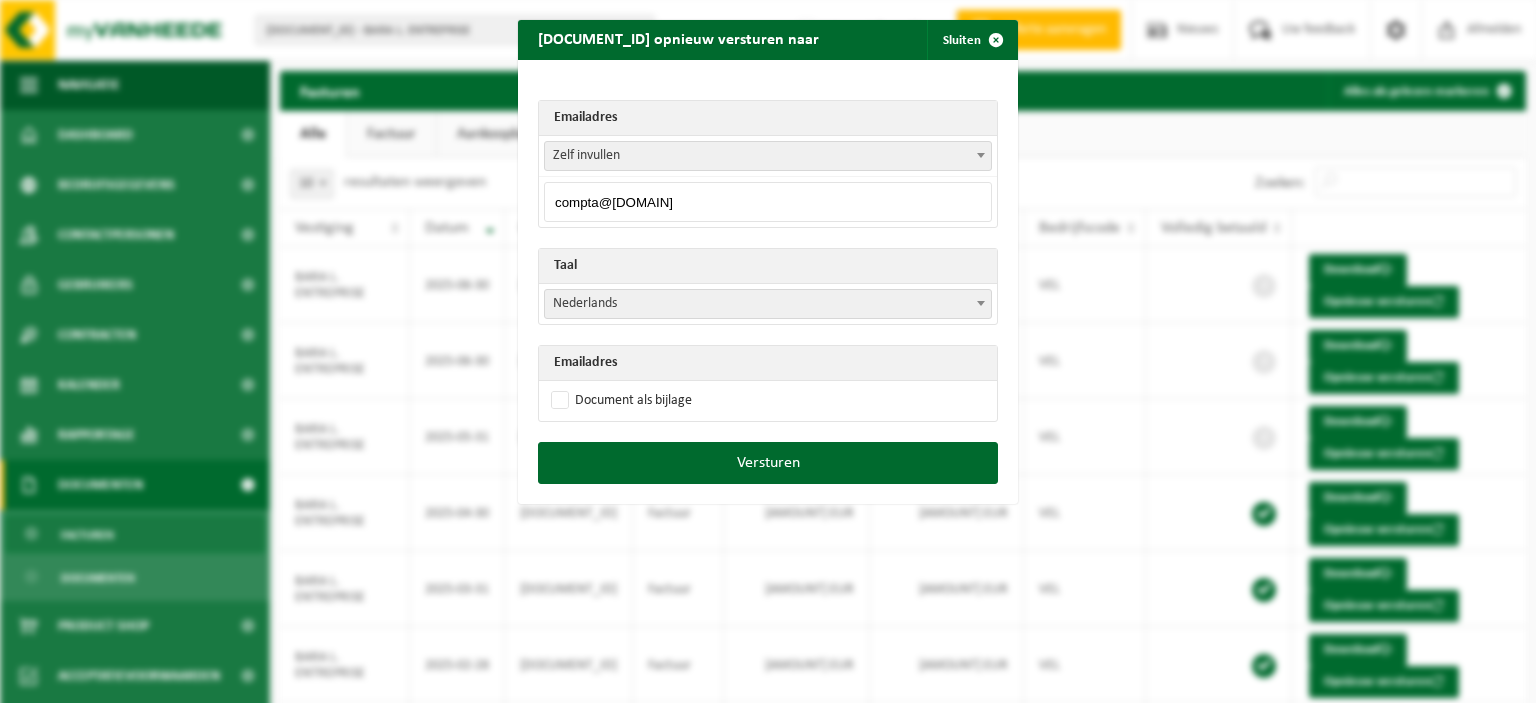 type on "compta@entreprise-bara.be" 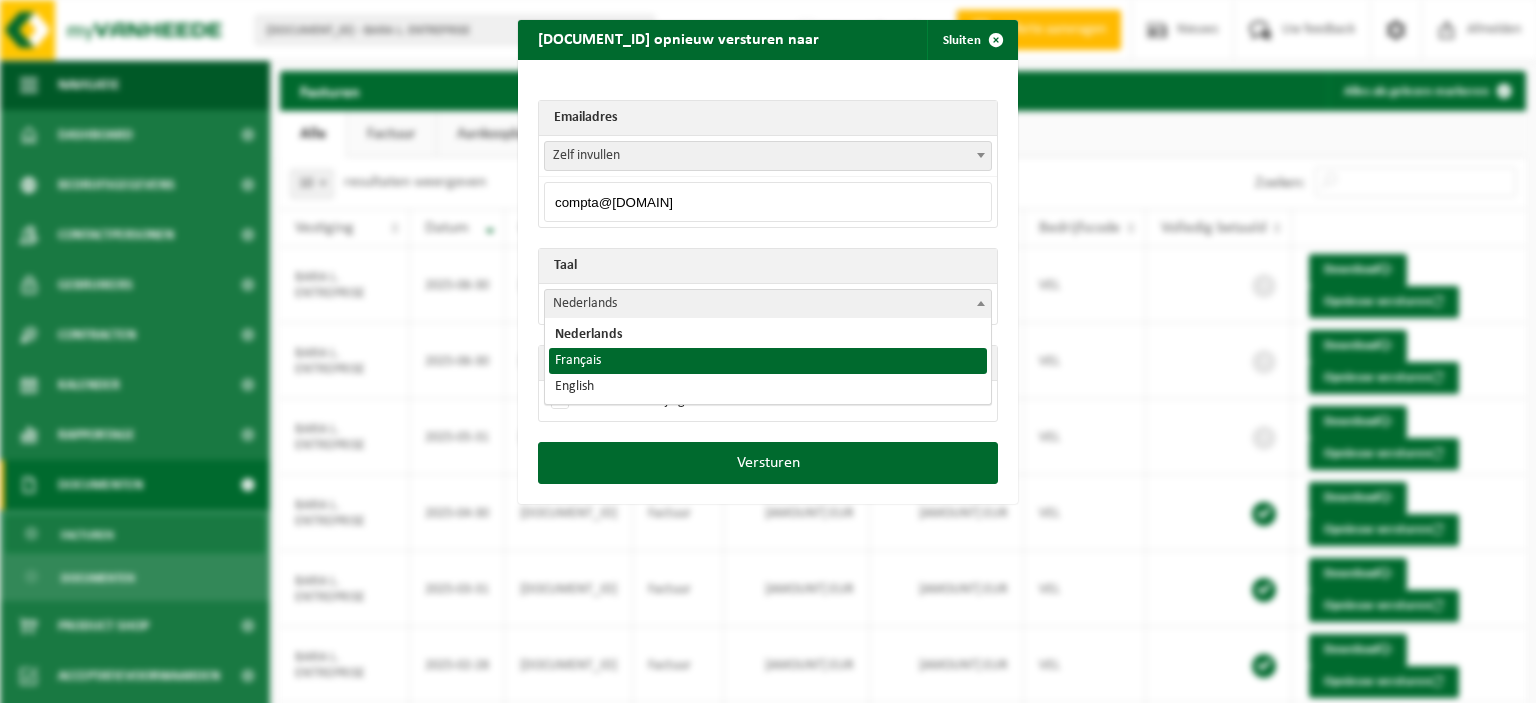 select on "fr" 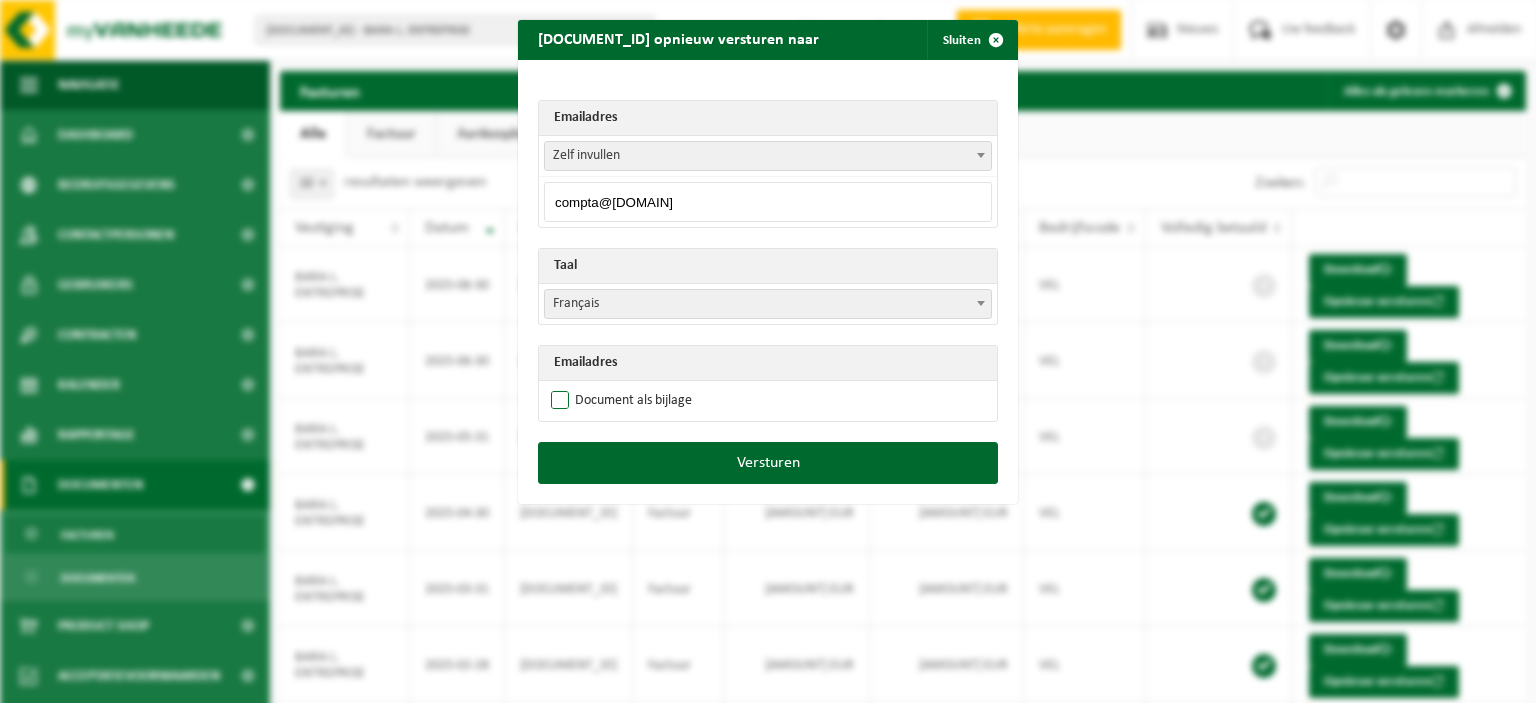 click on "Document als bijlage" at bounding box center (619, 401) 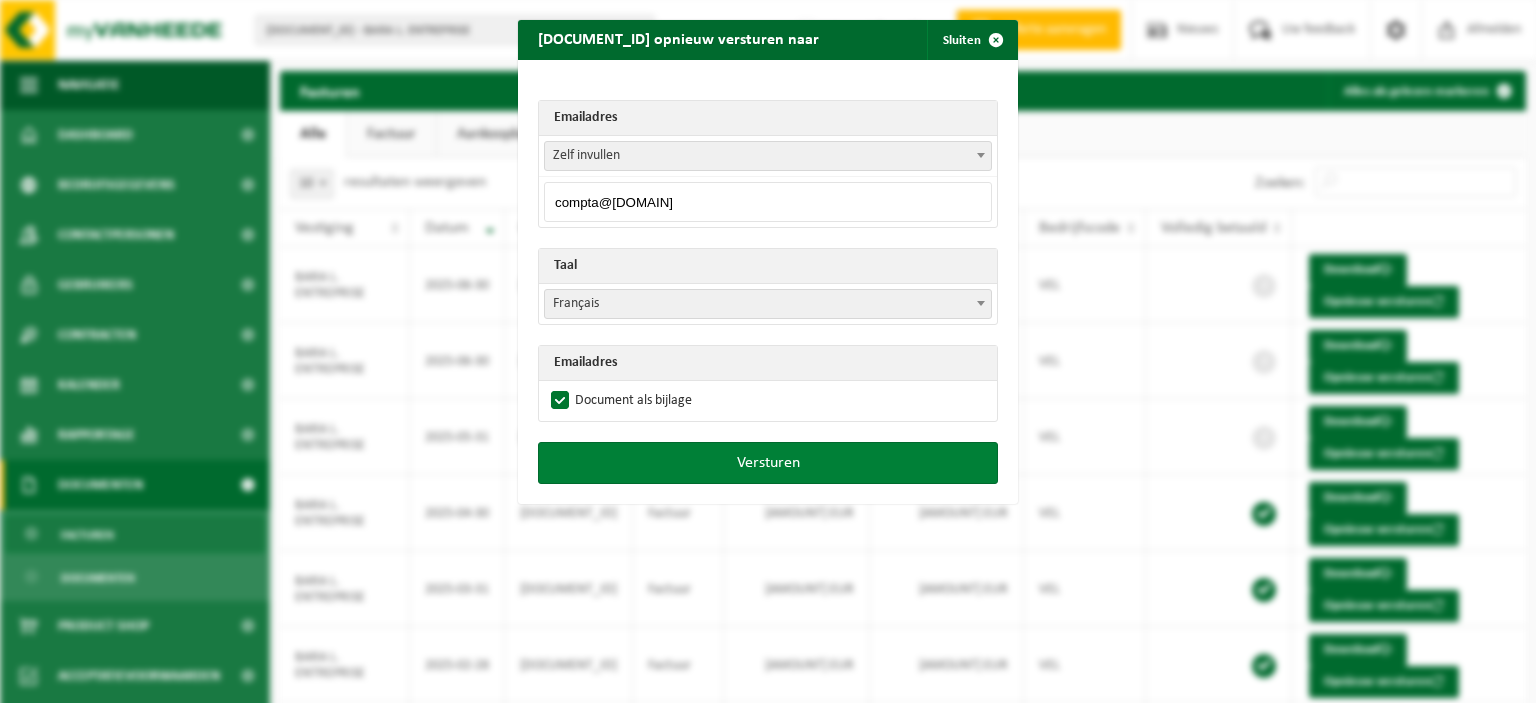 click on "Versturen" at bounding box center (768, 463) 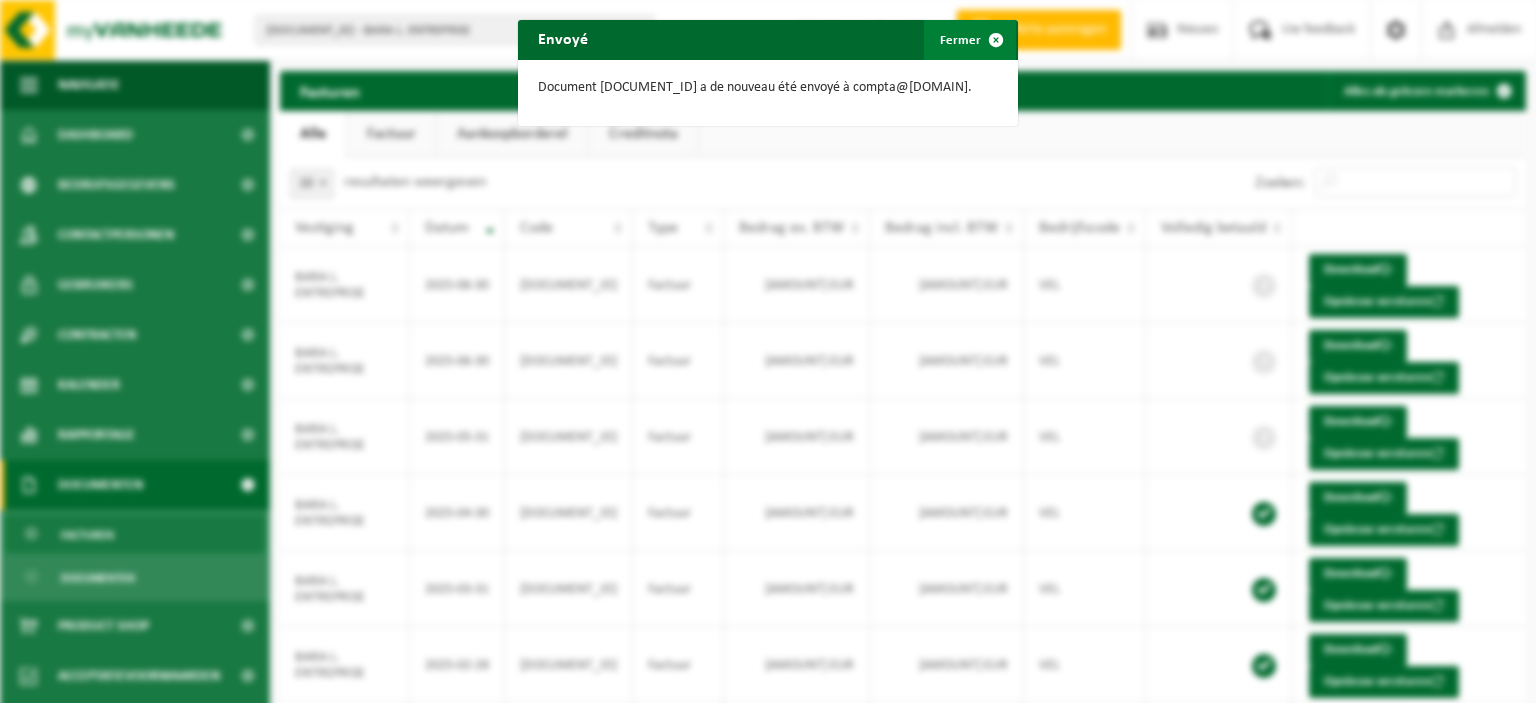 click at bounding box center (996, 40) 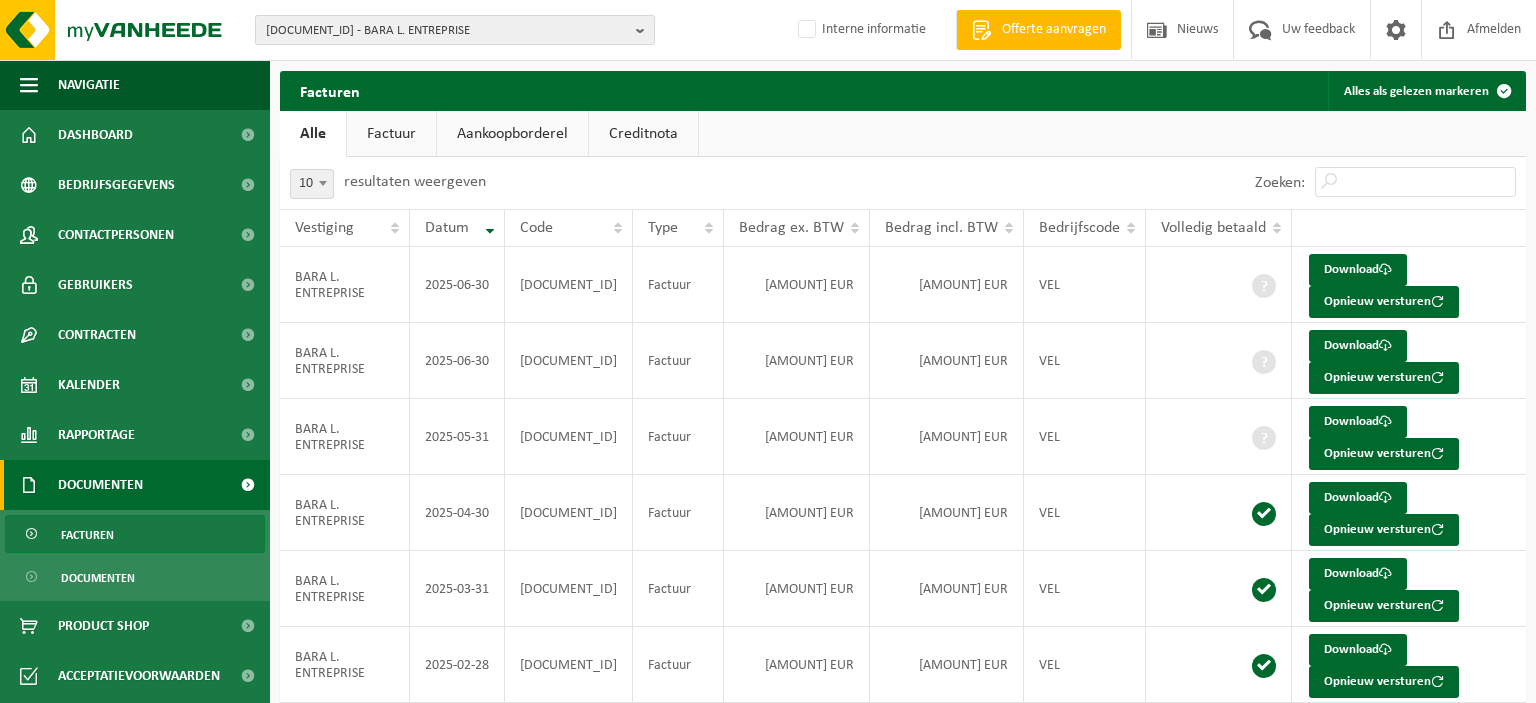 click on "10-953313 - BARA L. ENTREPRISE" at bounding box center (455, 30) 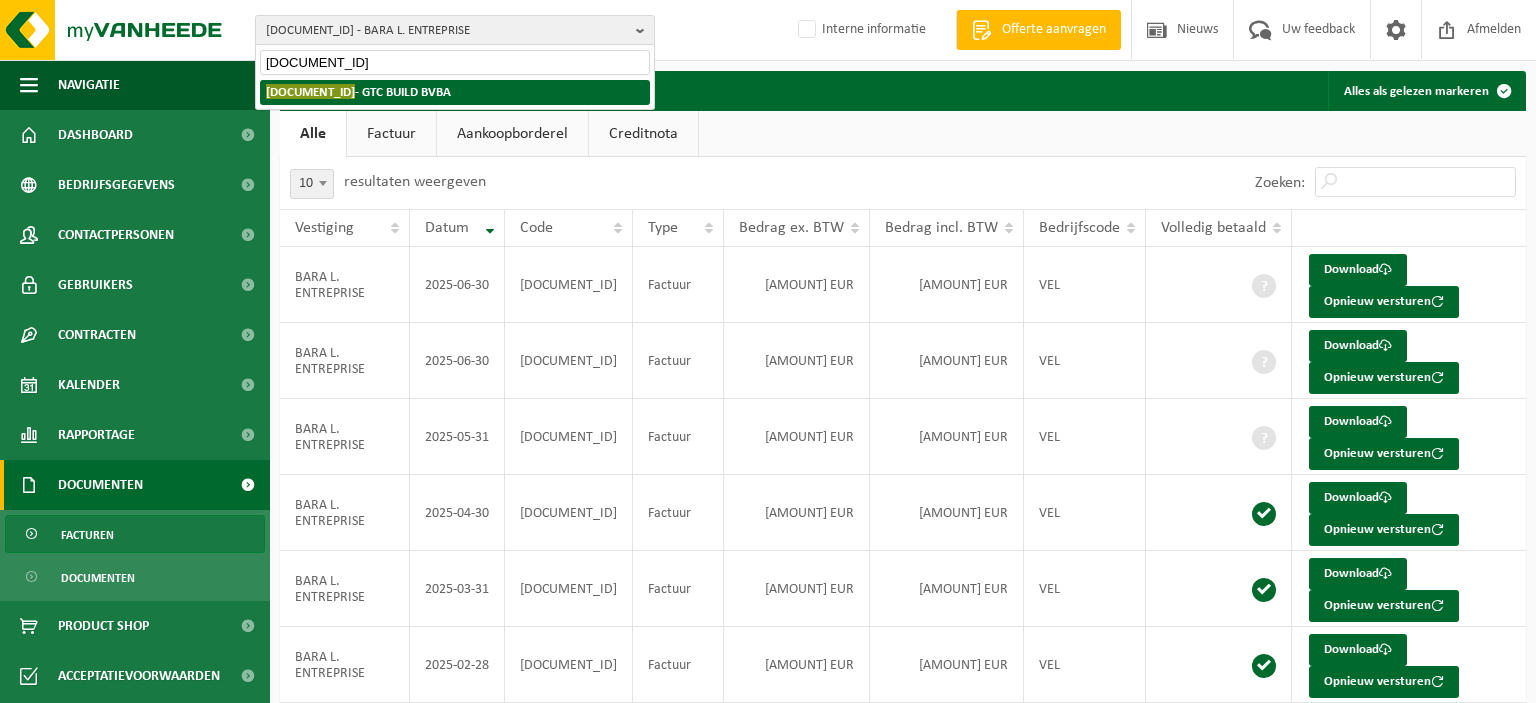 type on "10-950926" 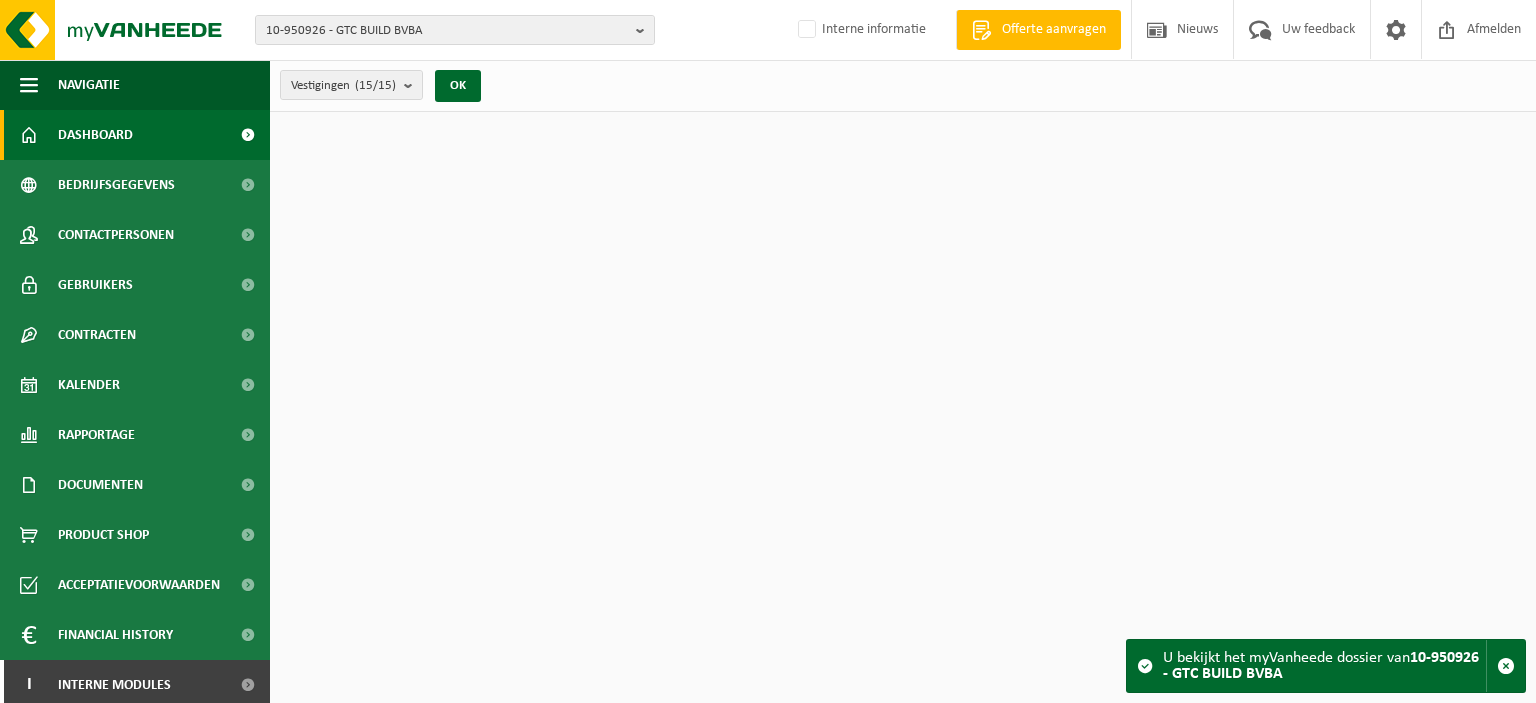 scroll, scrollTop: 0, scrollLeft: 0, axis: both 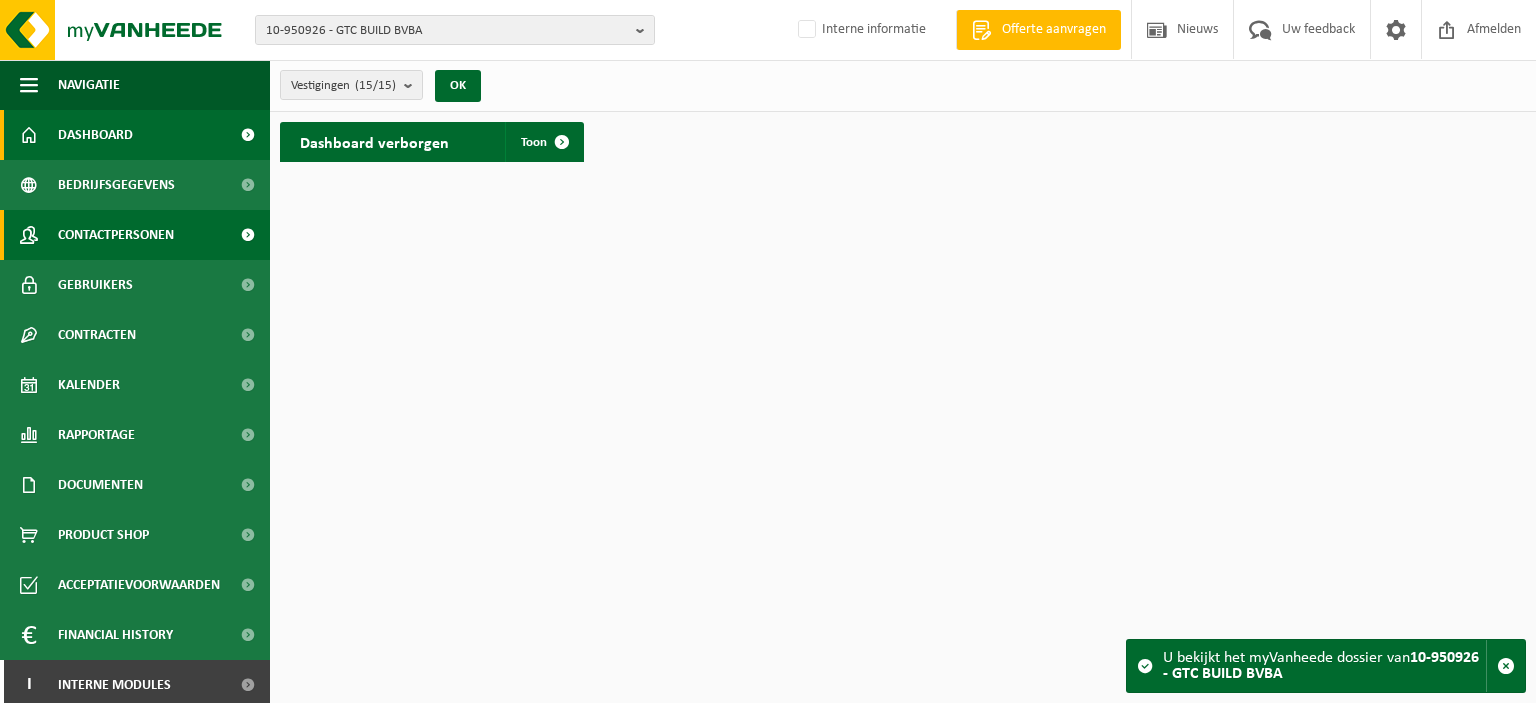 click on "Contactpersonen" at bounding box center [116, 235] 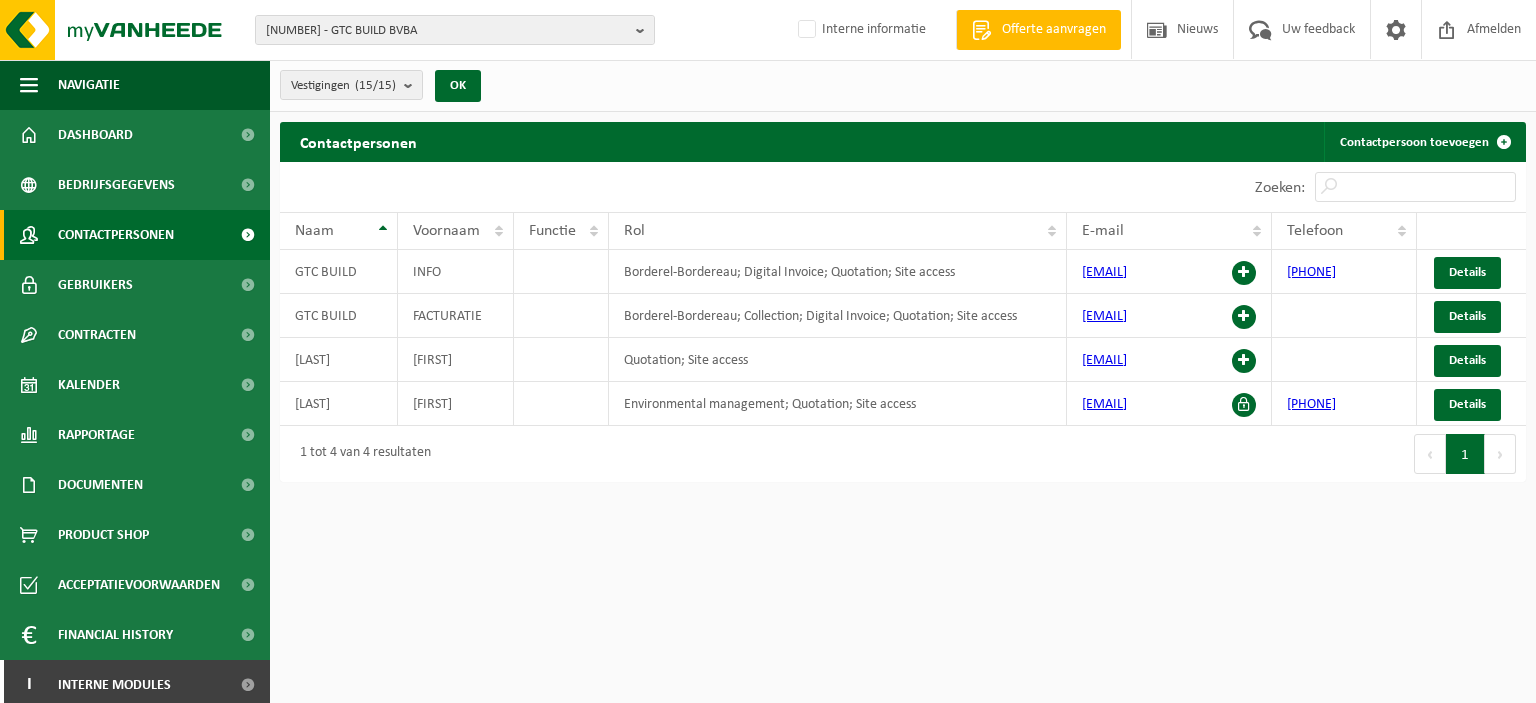 scroll, scrollTop: 0, scrollLeft: 0, axis: both 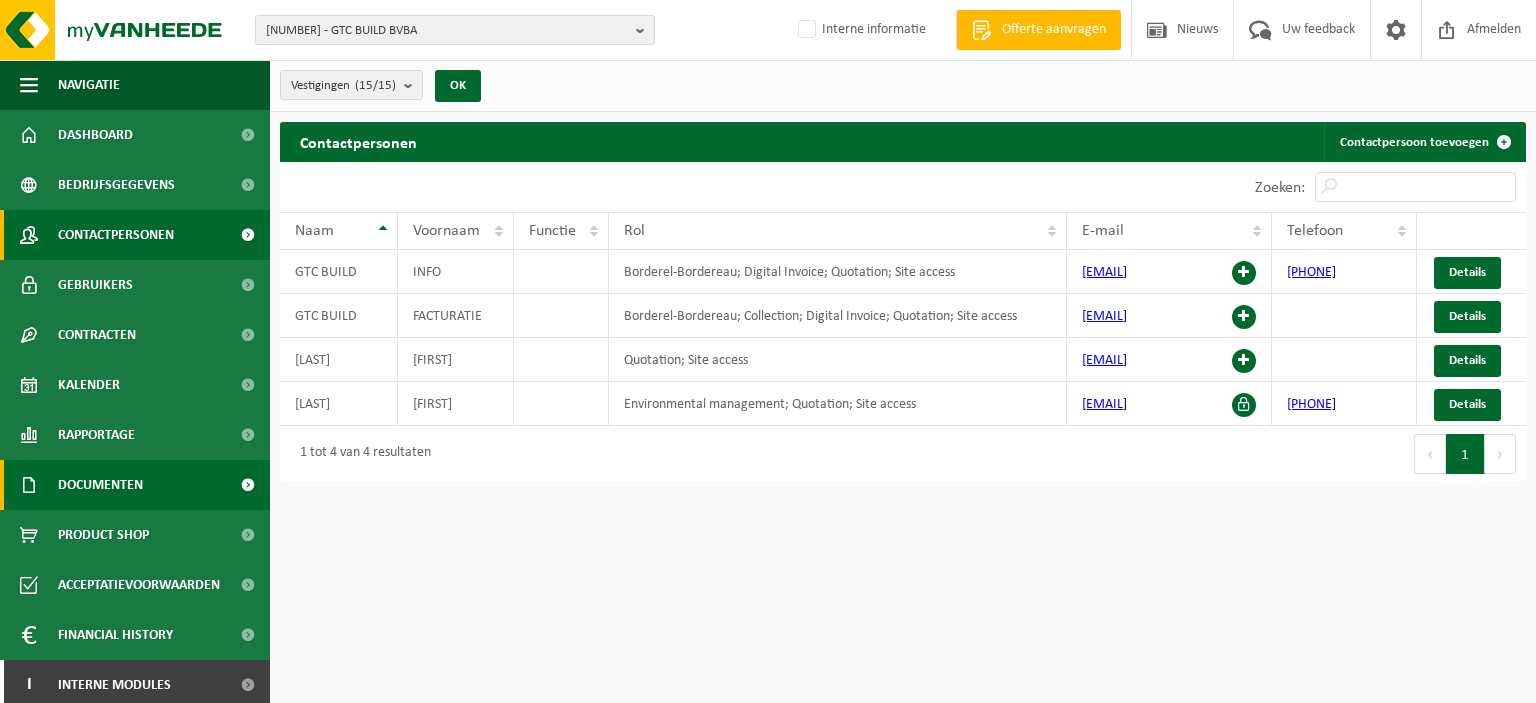 click on "Documenten" at bounding box center (100, 485) 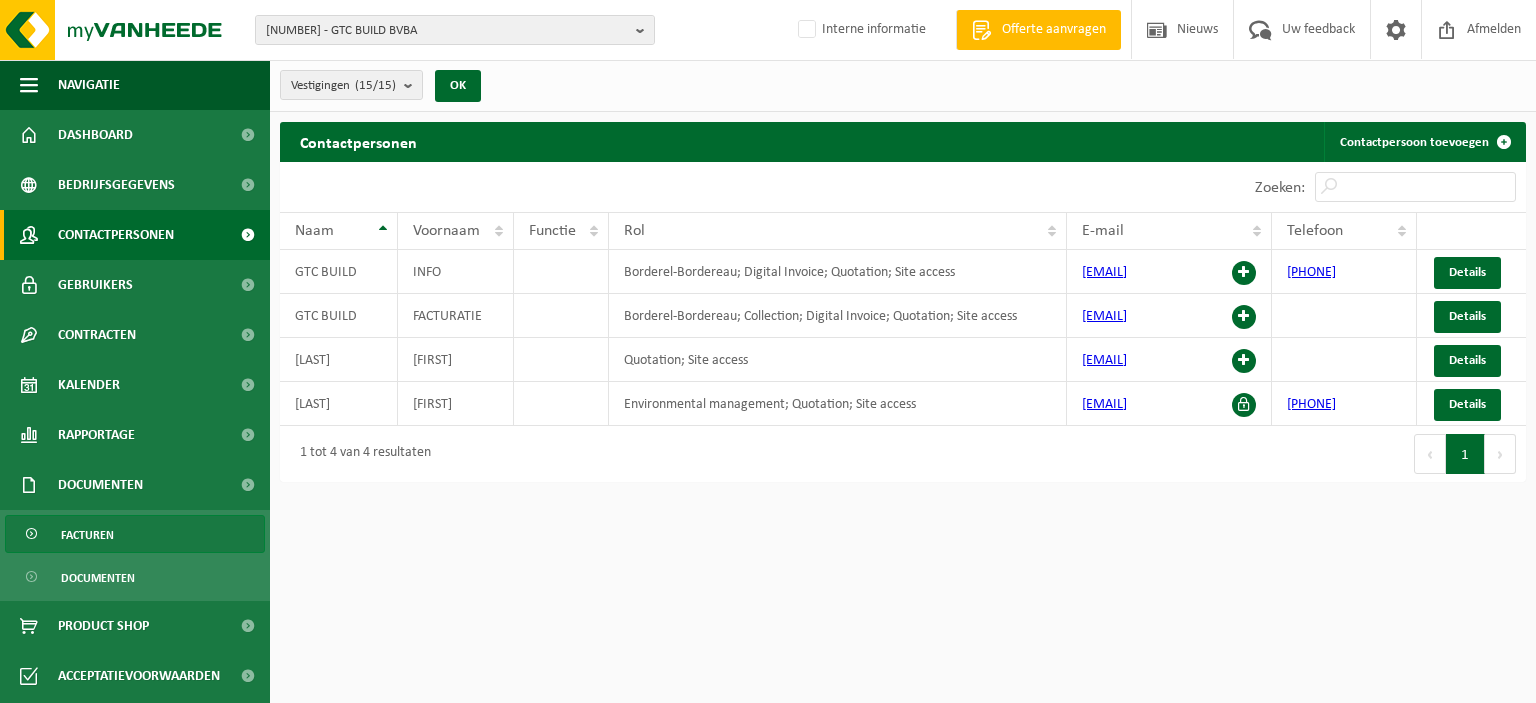 click on "Facturen" at bounding box center [87, 535] 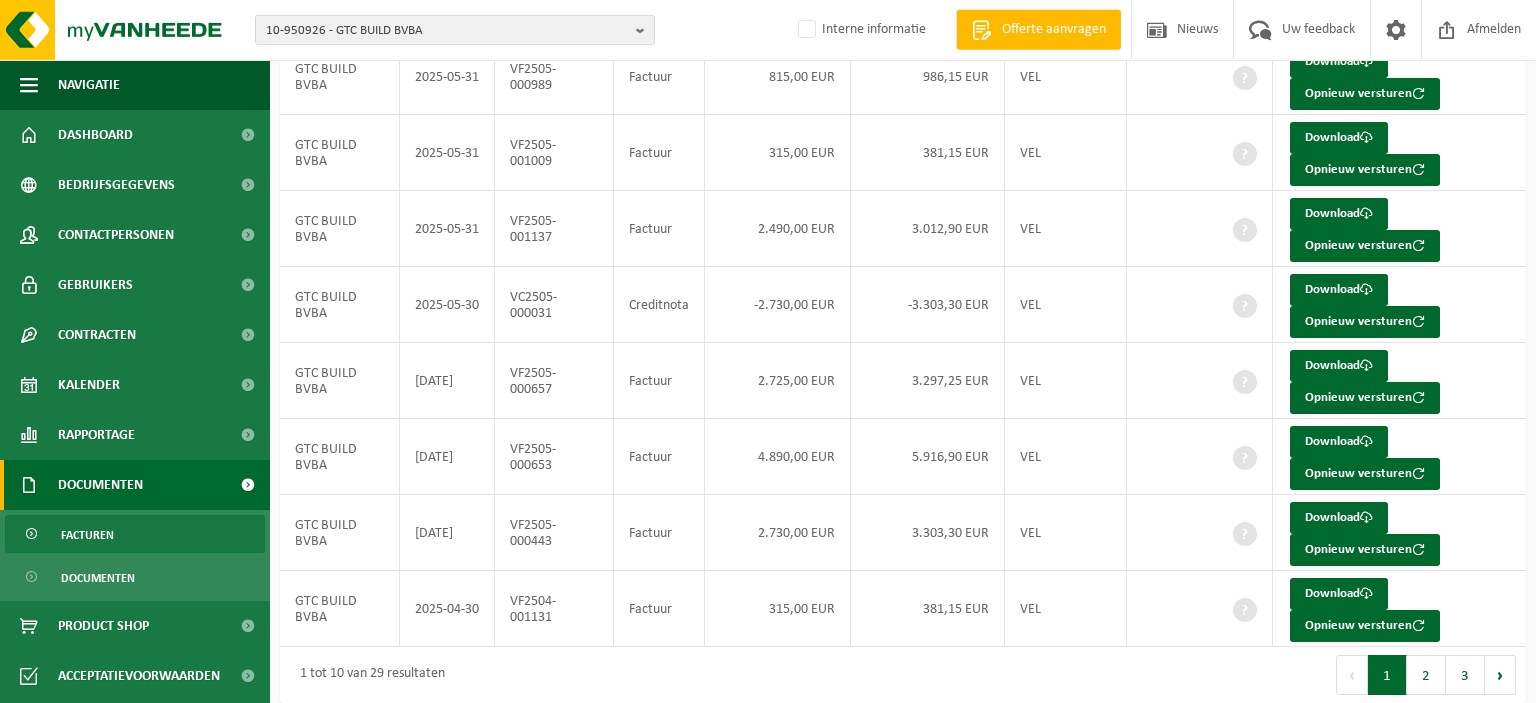 scroll, scrollTop: 412, scrollLeft: 0, axis: vertical 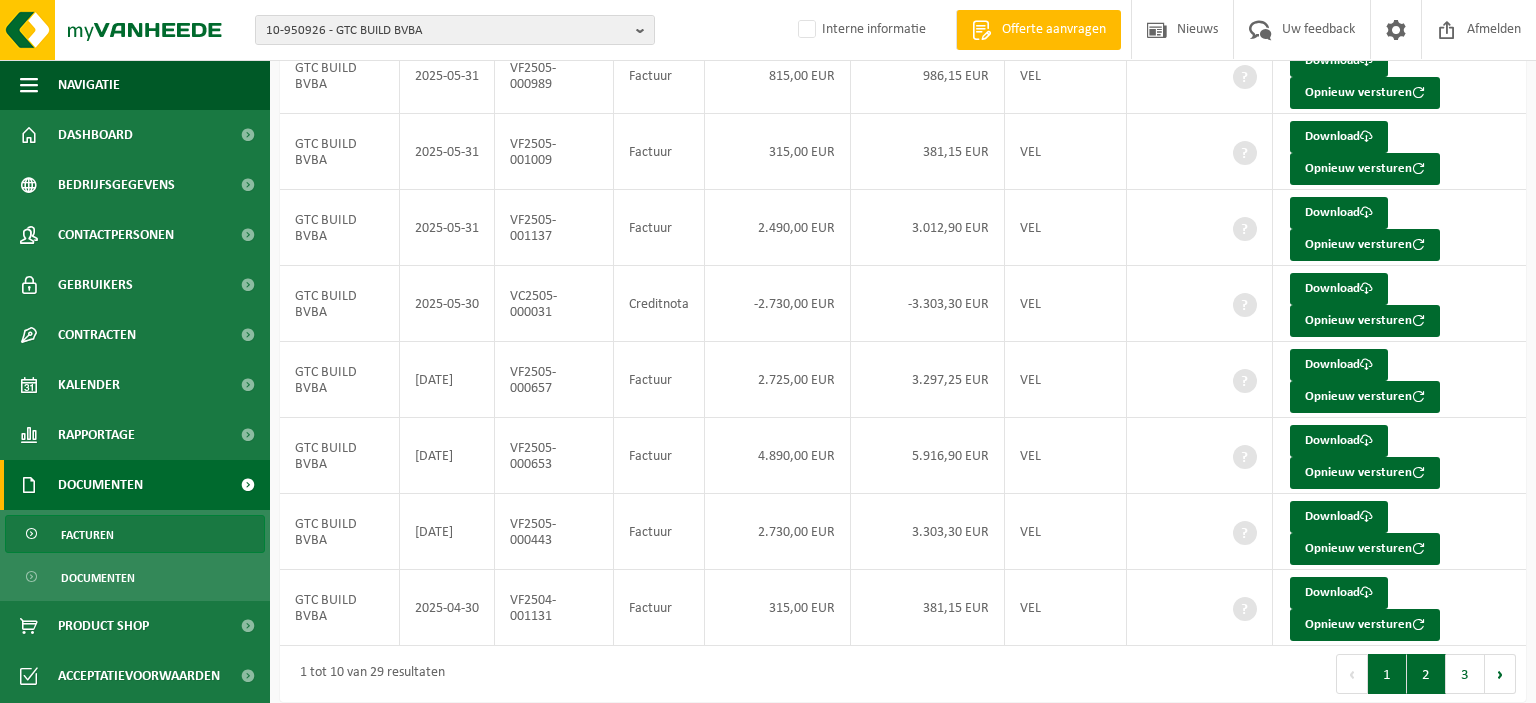 click on "2" at bounding box center [1426, 674] 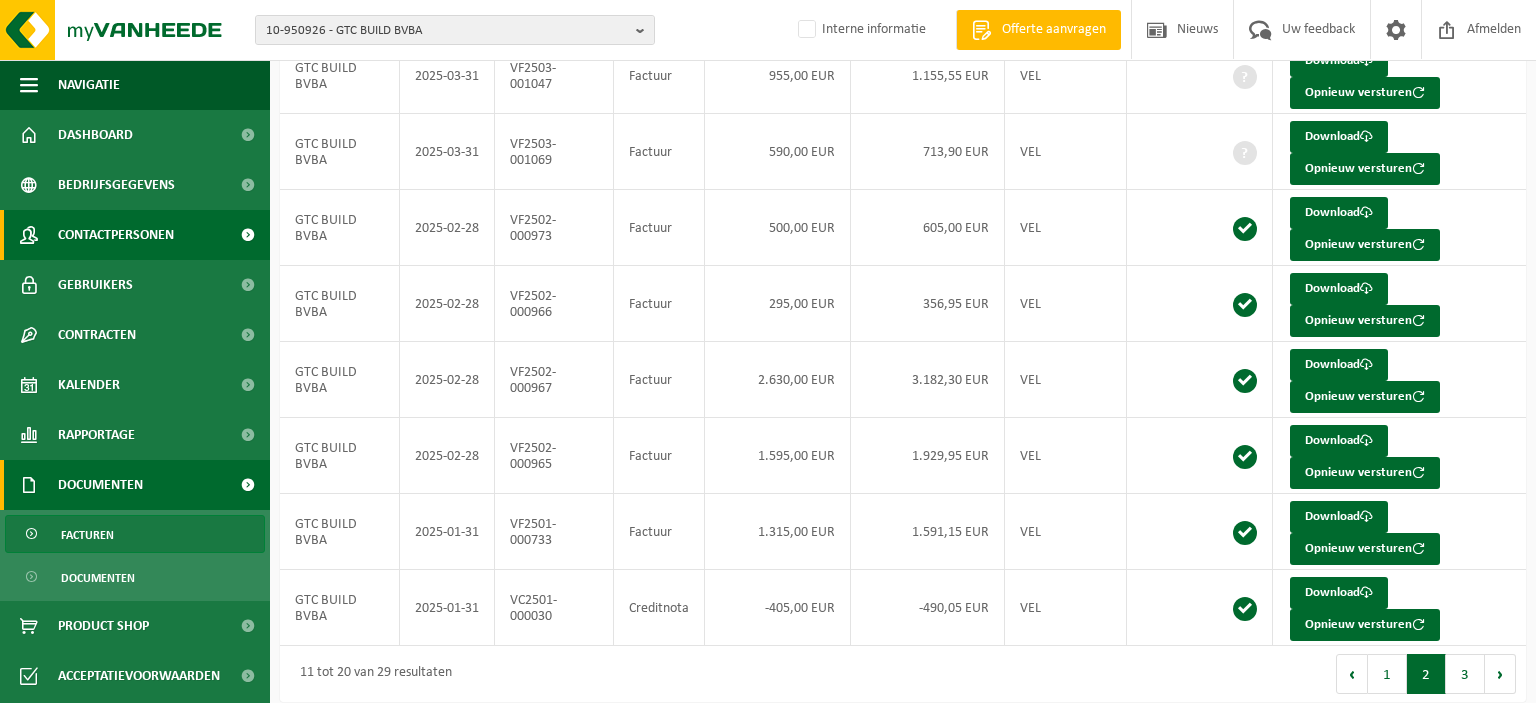 type 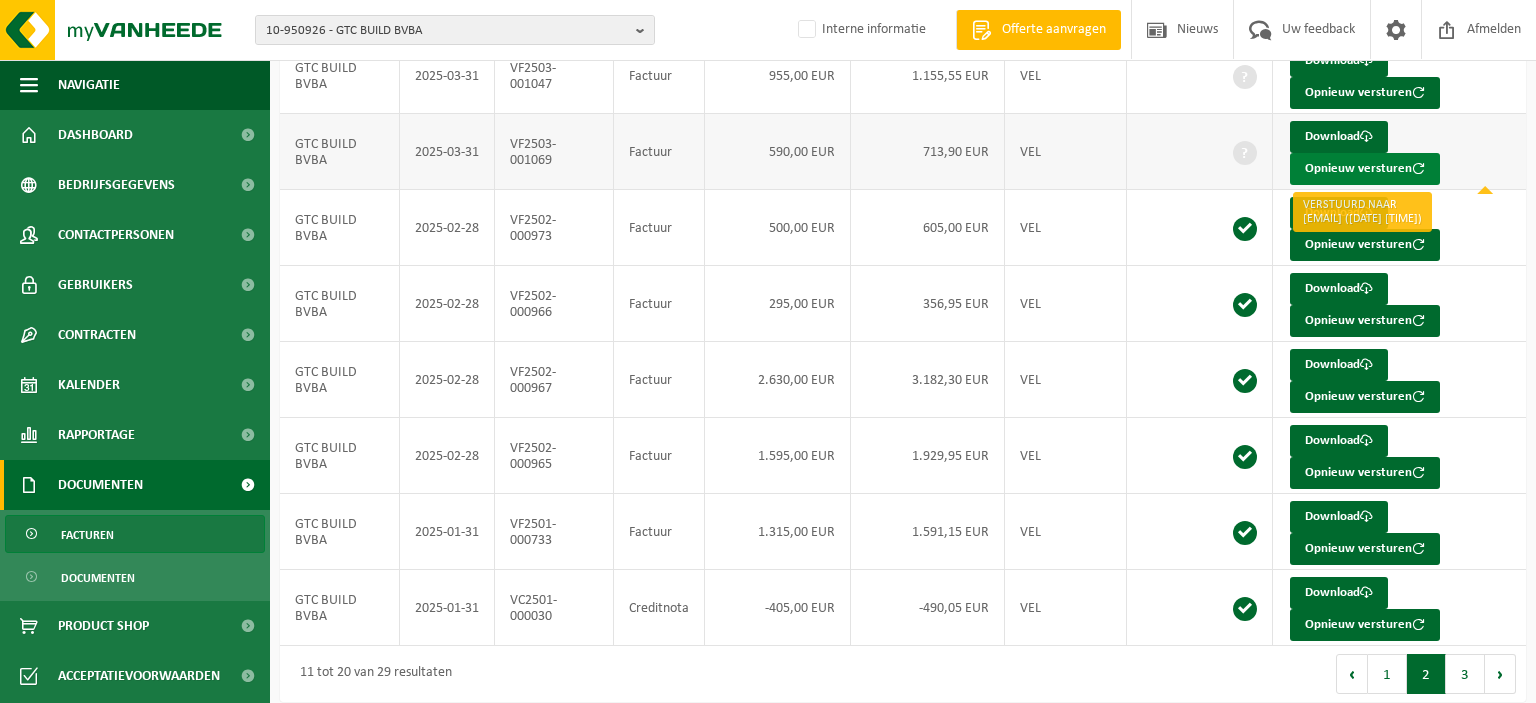 click on "Opnieuw versturen" at bounding box center (1365, 169) 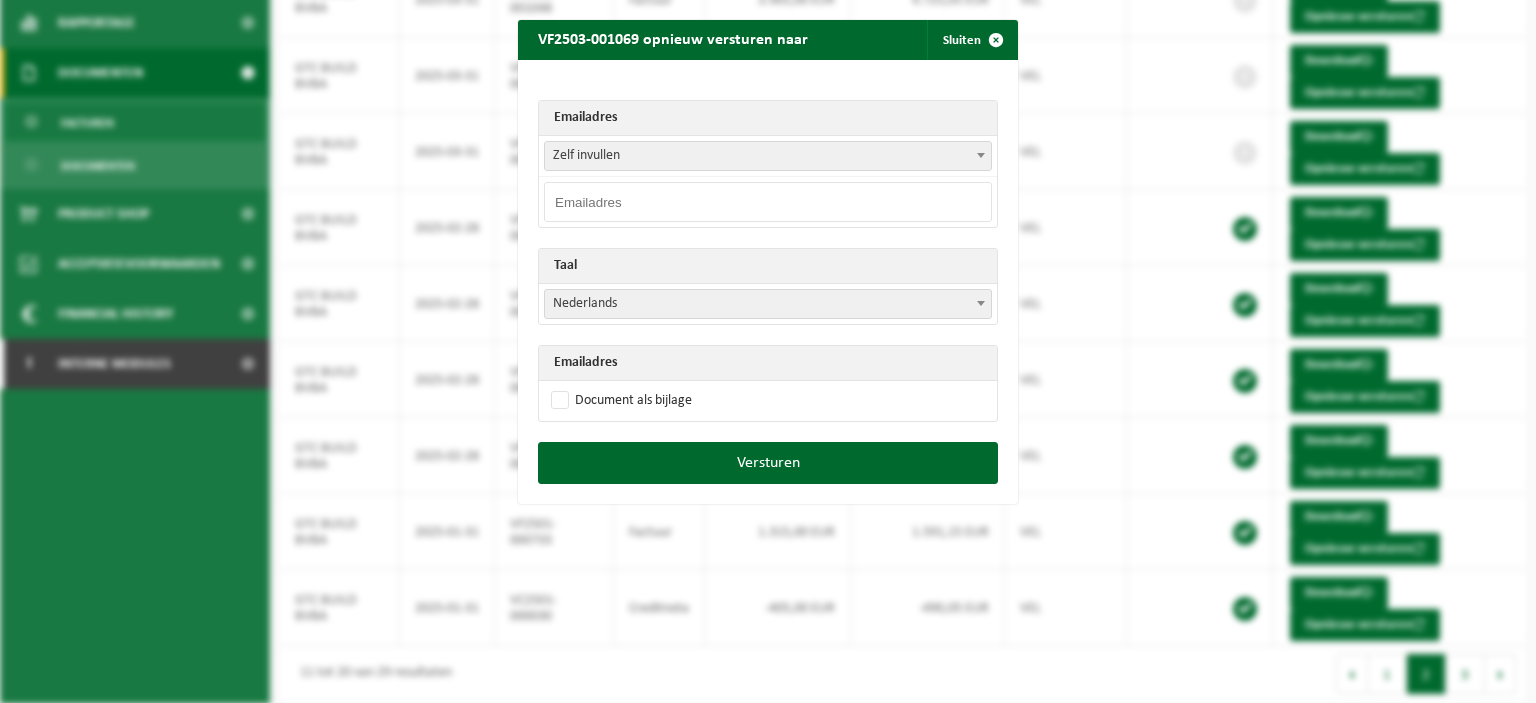 click at bounding box center (768, 202) 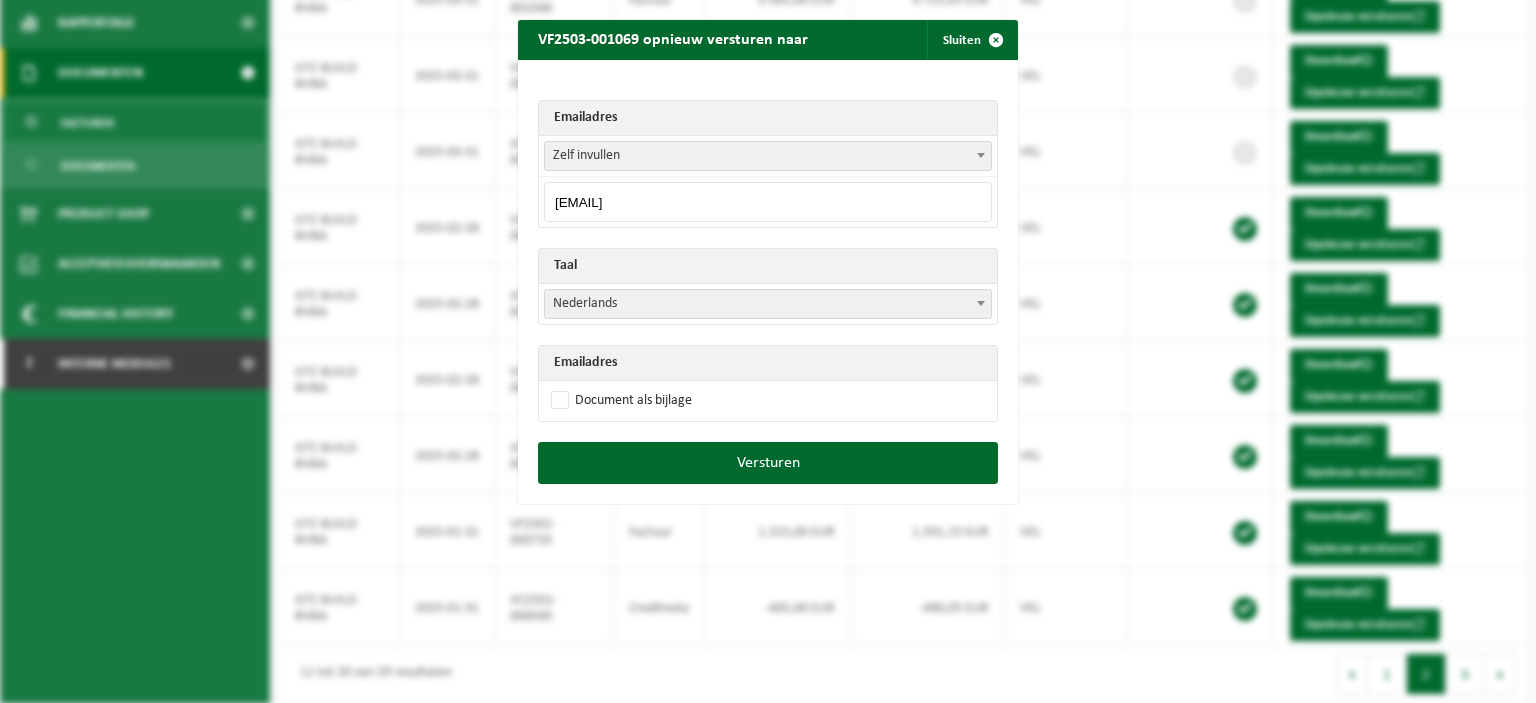 click on "[EMAIL]" at bounding box center [768, 202] 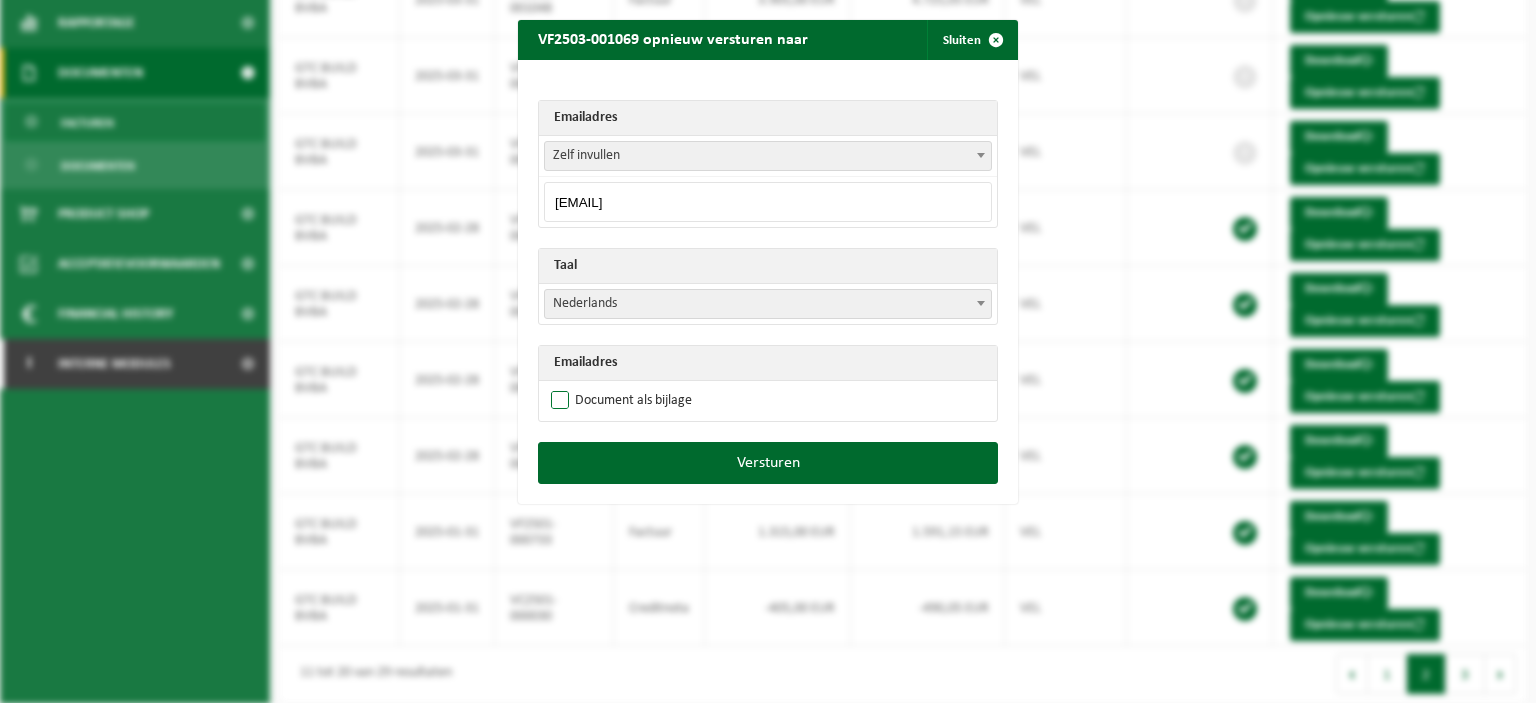 type on "[EMAIL]" 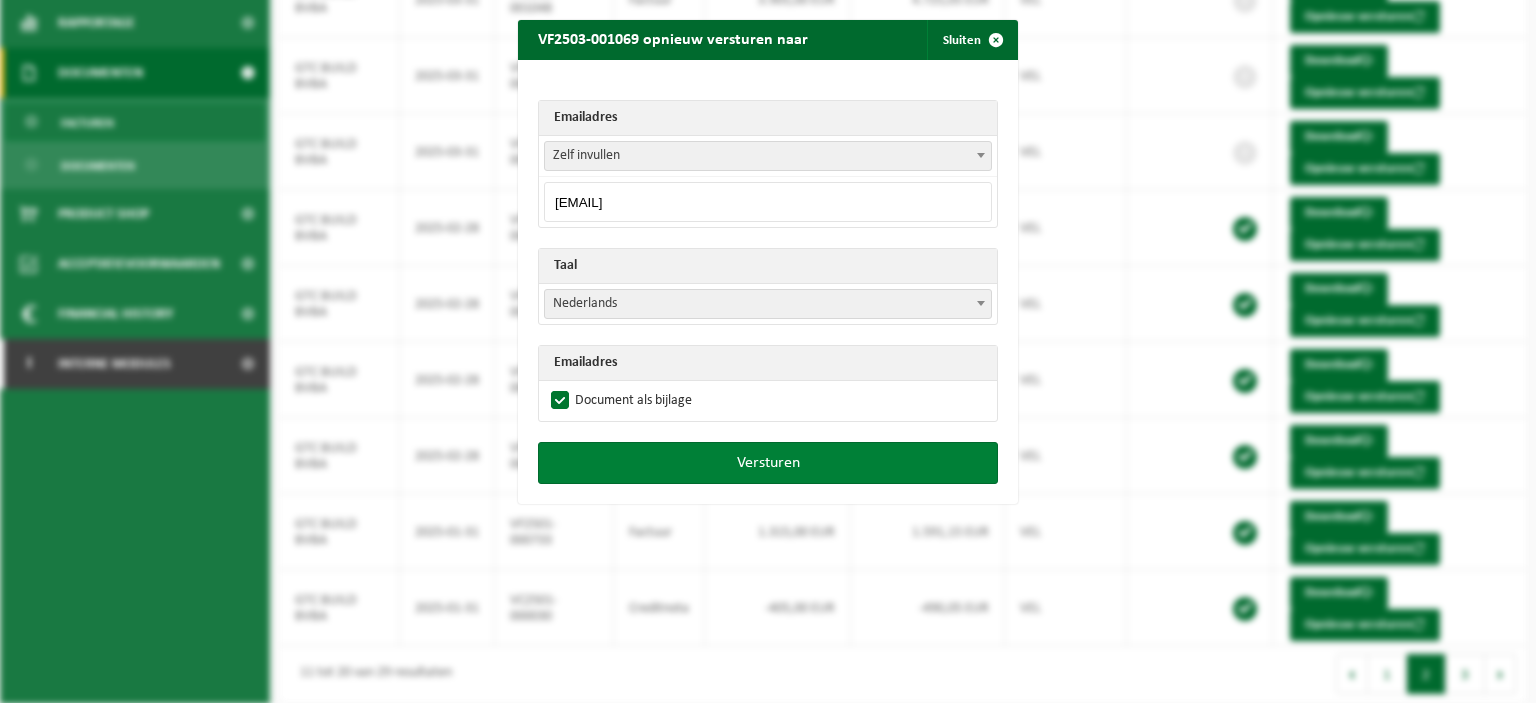 click on "Versturen" at bounding box center [768, 463] 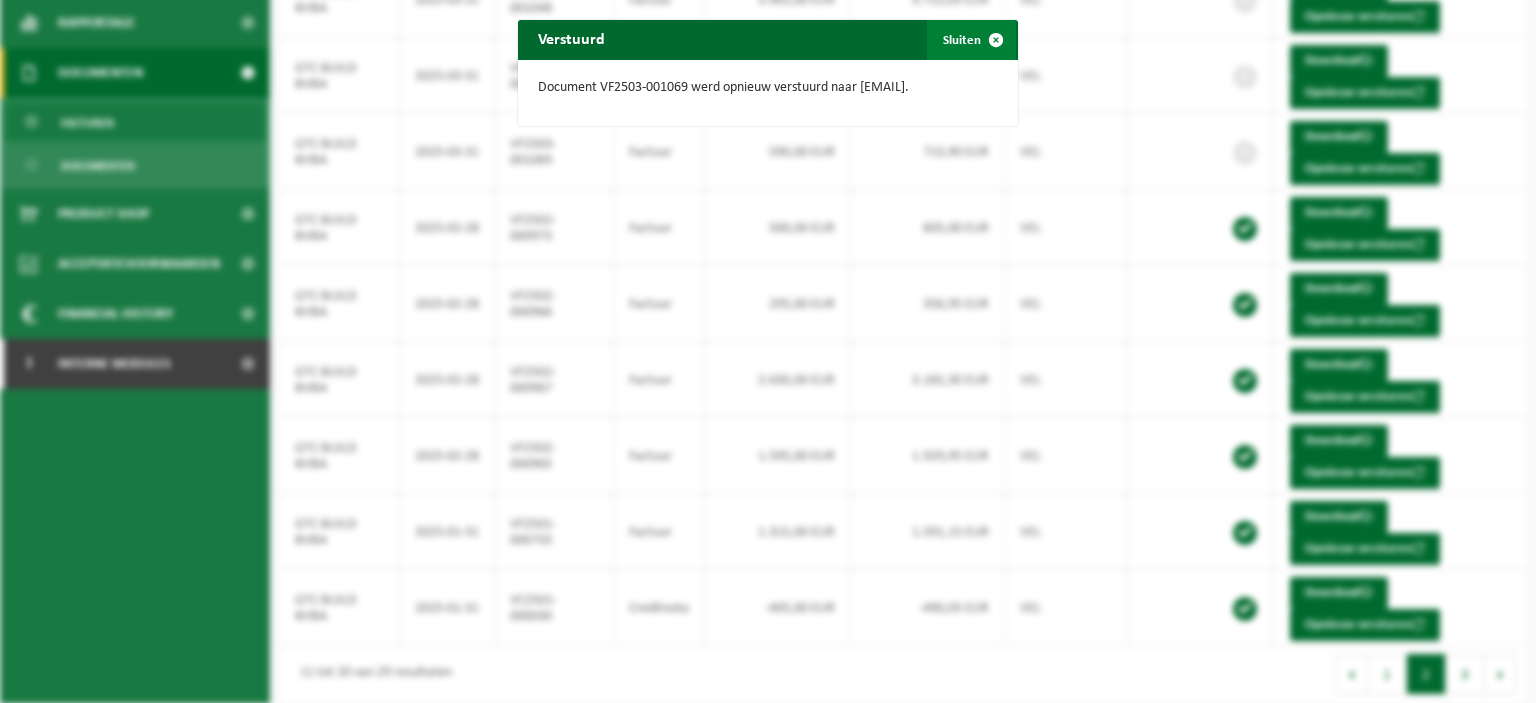 click on "Sluiten" at bounding box center (971, 40) 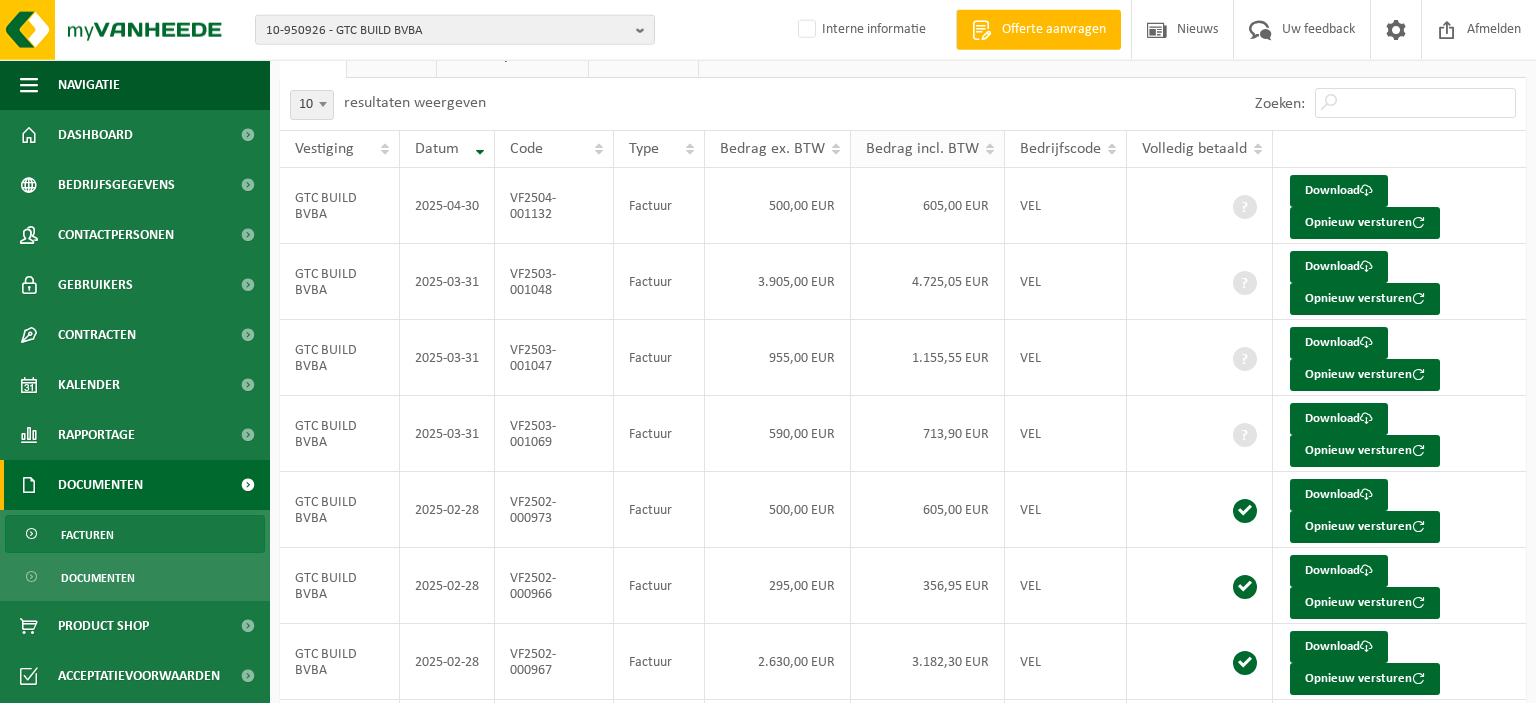 scroll, scrollTop: 96, scrollLeft: 0, axis: vertical 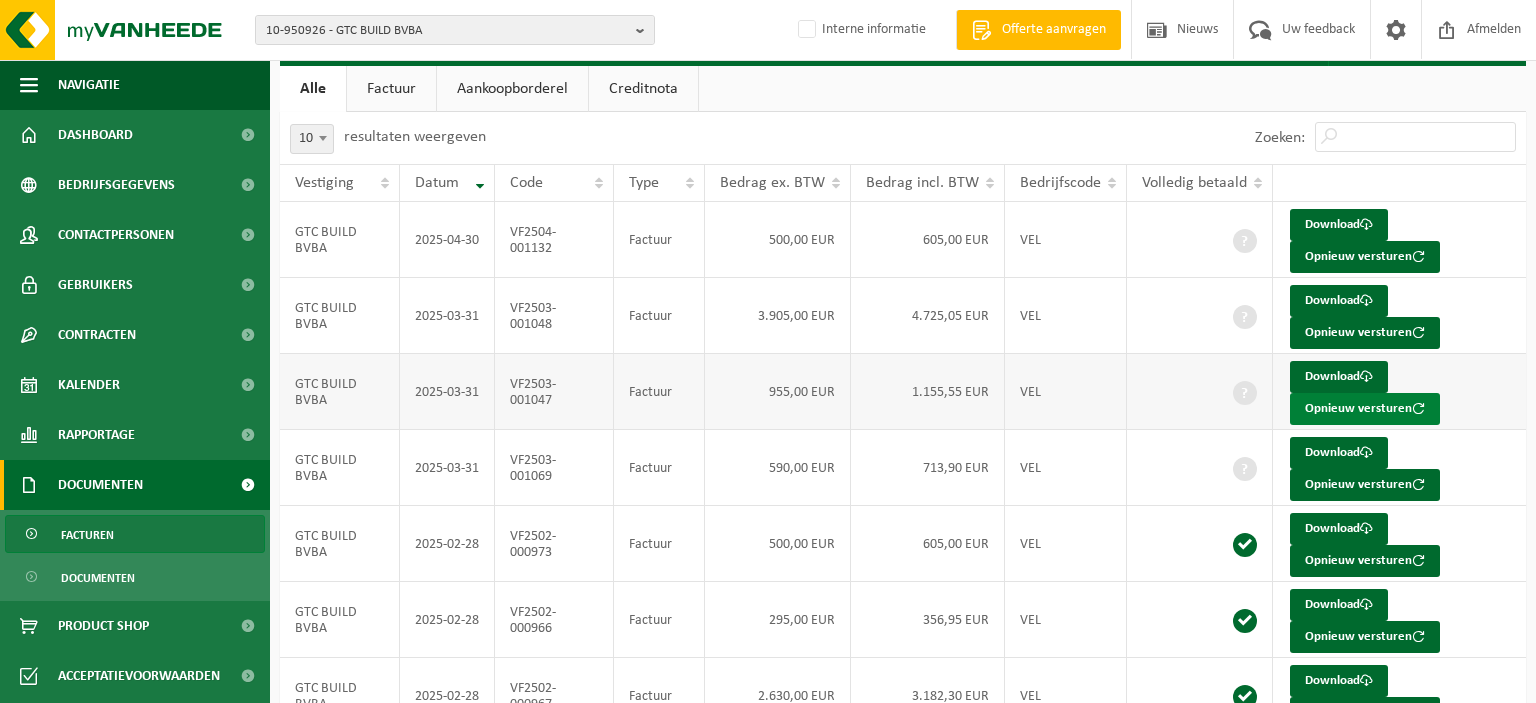 click on "Opnieuw versturen" at bounding box center (1365, 409) 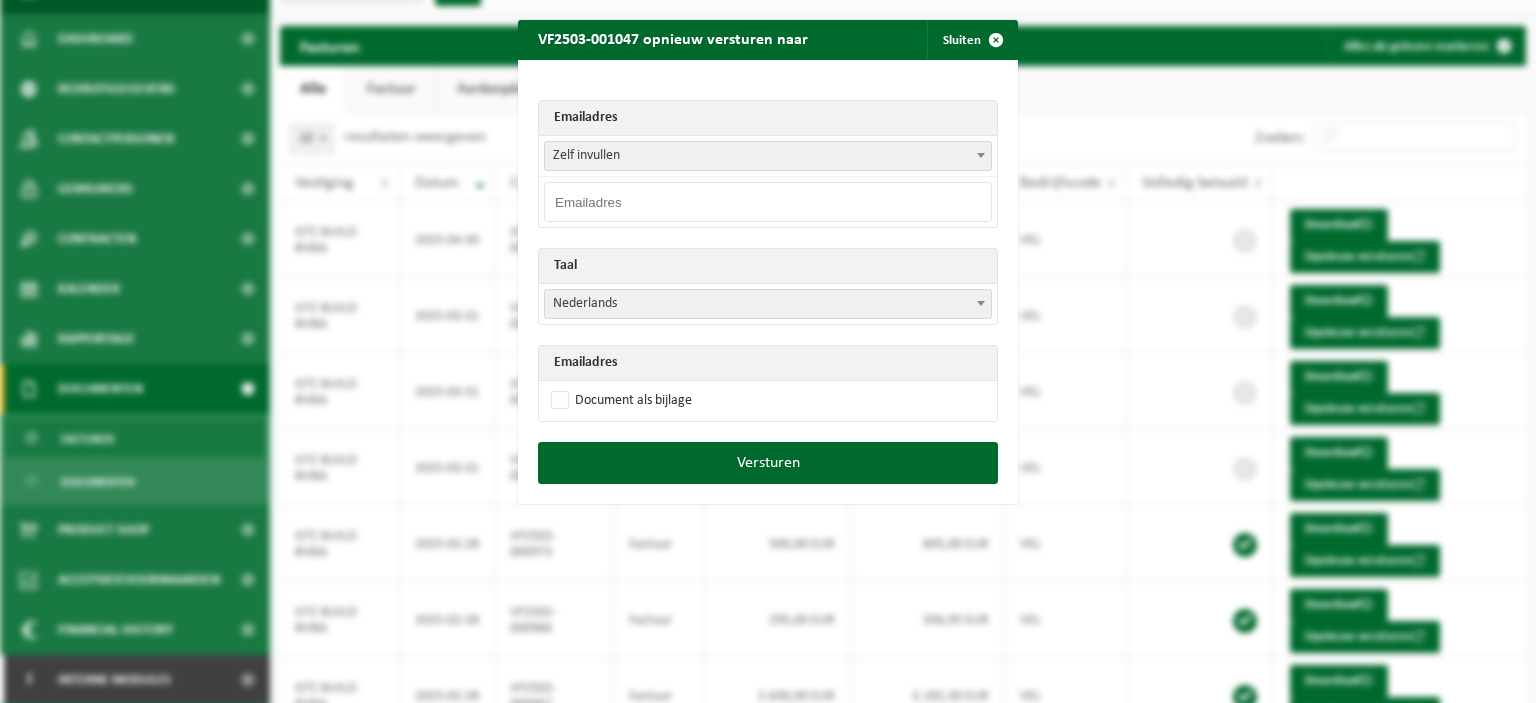 click at bounding box center [768, 202] 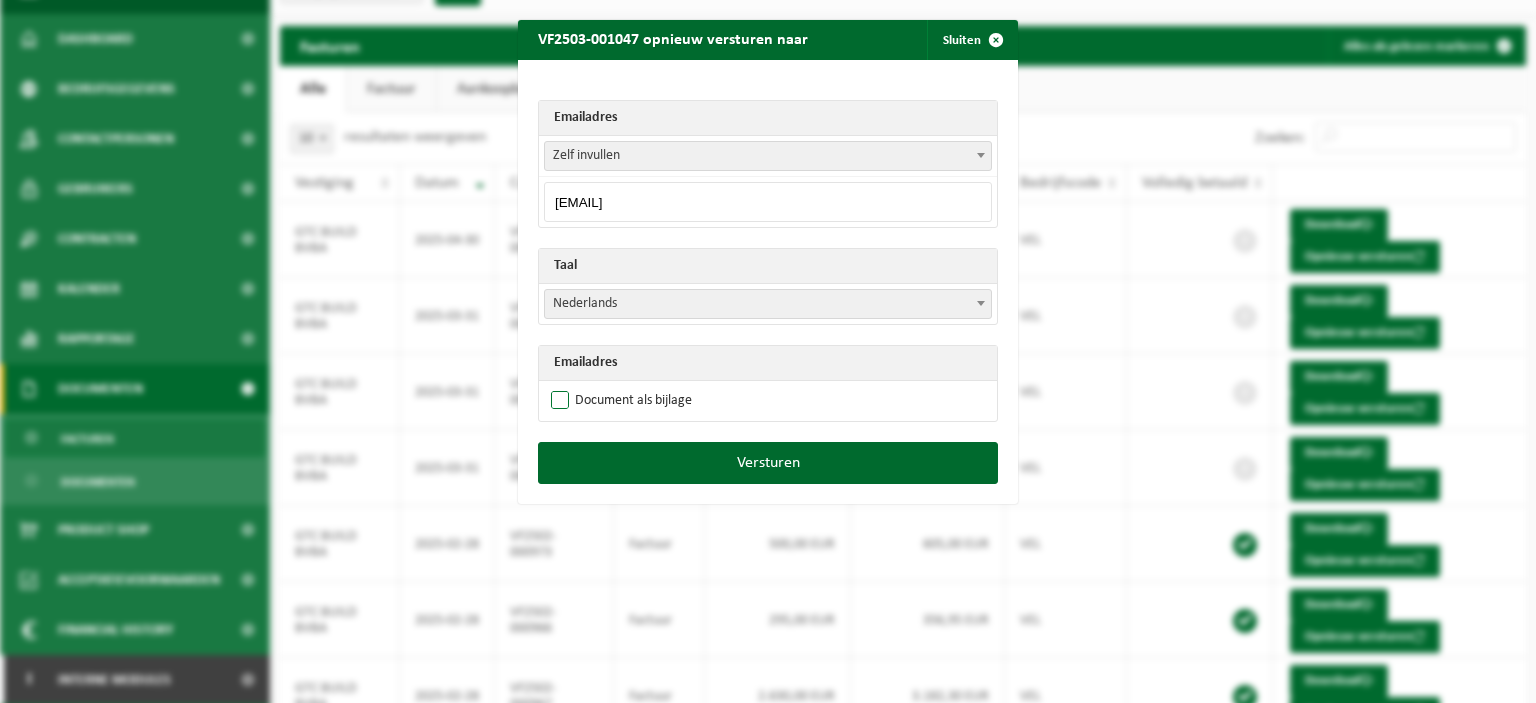 type on "facturatie@gtcbuild.be" 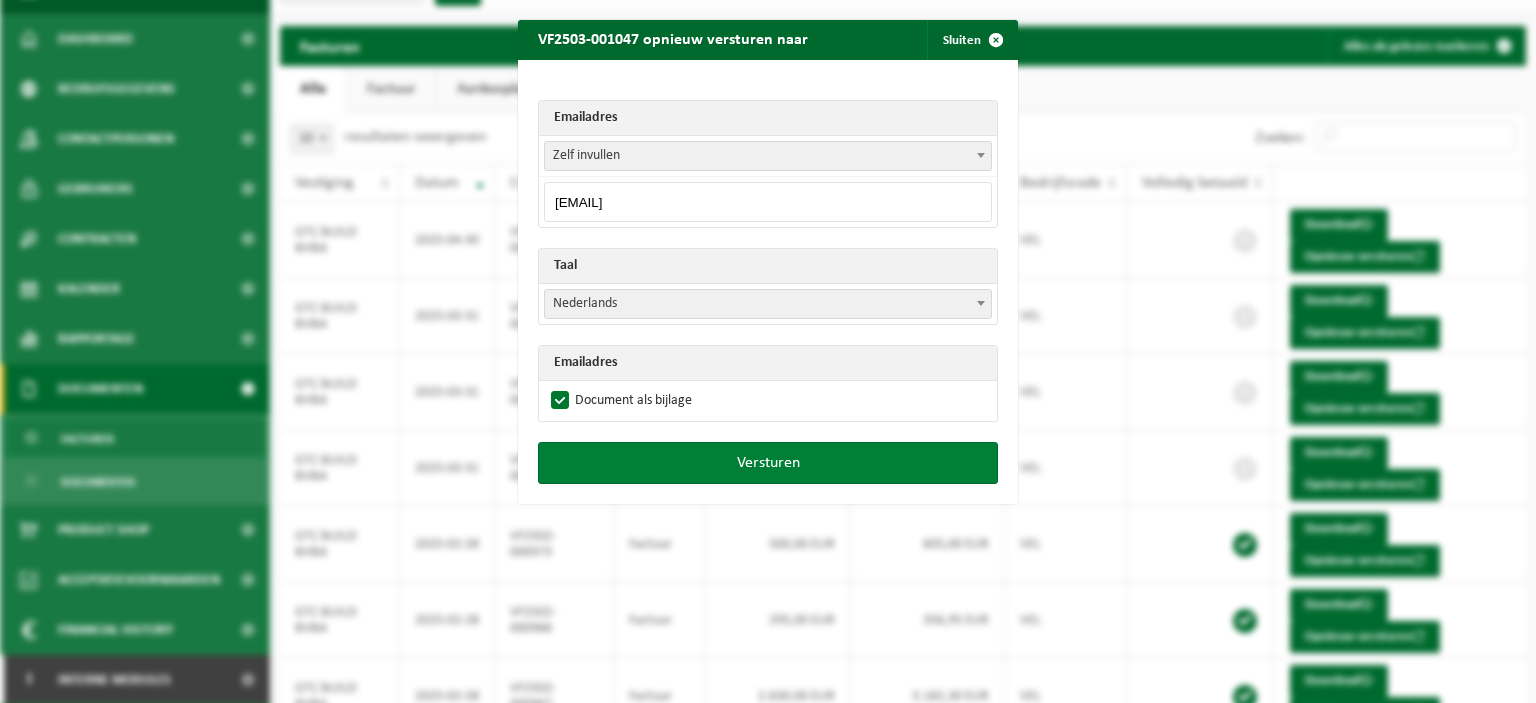 click on "Versturen" at bounding box center (768, 463) 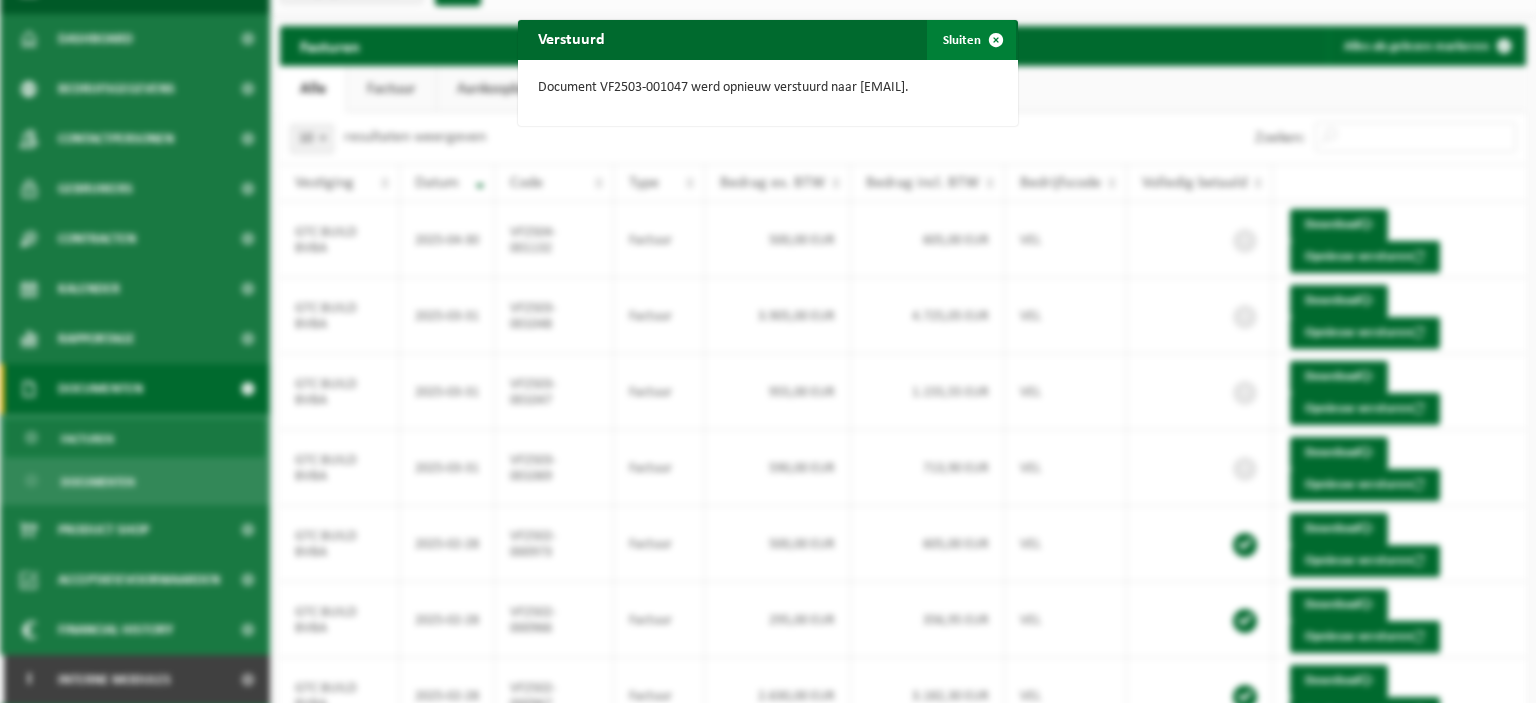 click at bounding box center (996, 40) 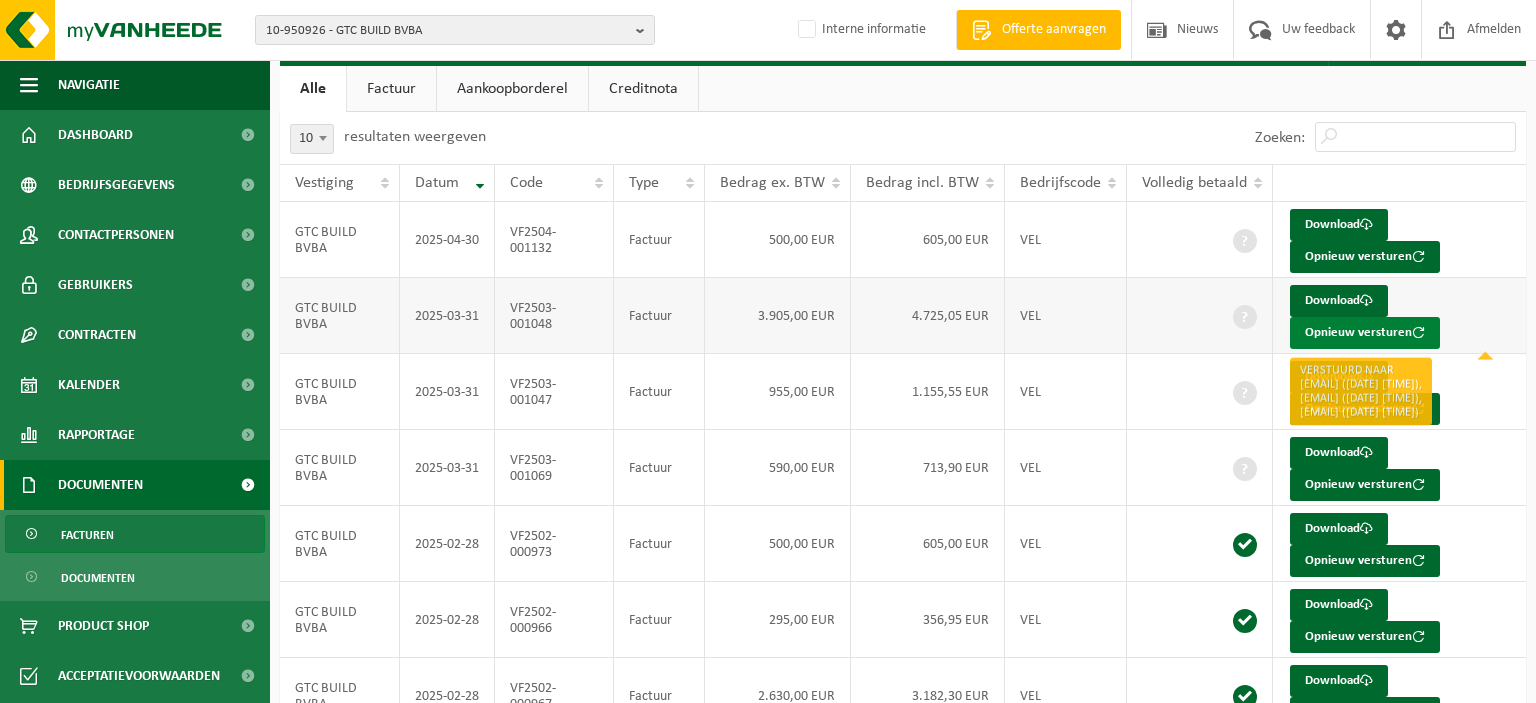 click on "Opnieuw versturen" at bounding box center [1365, 333] 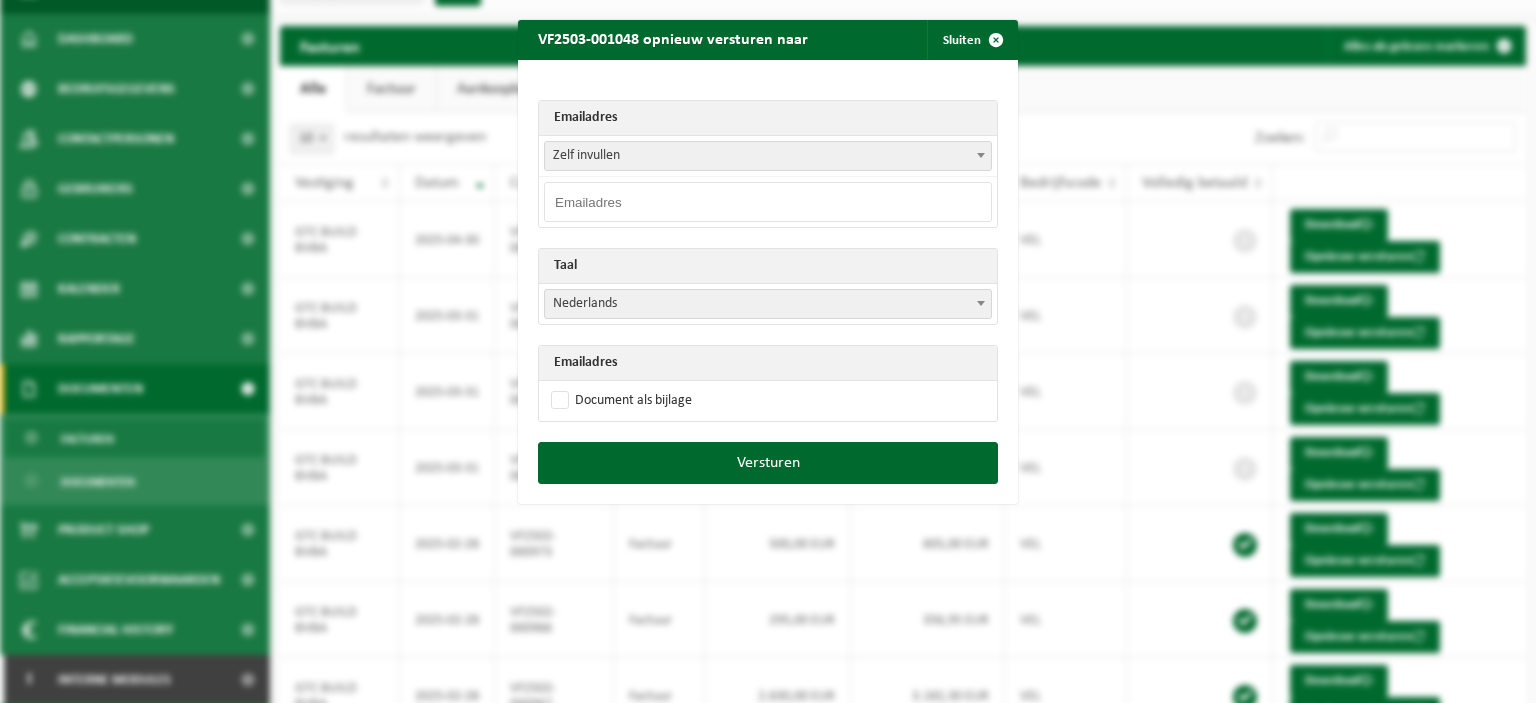 click at bounding box center [768, 202] 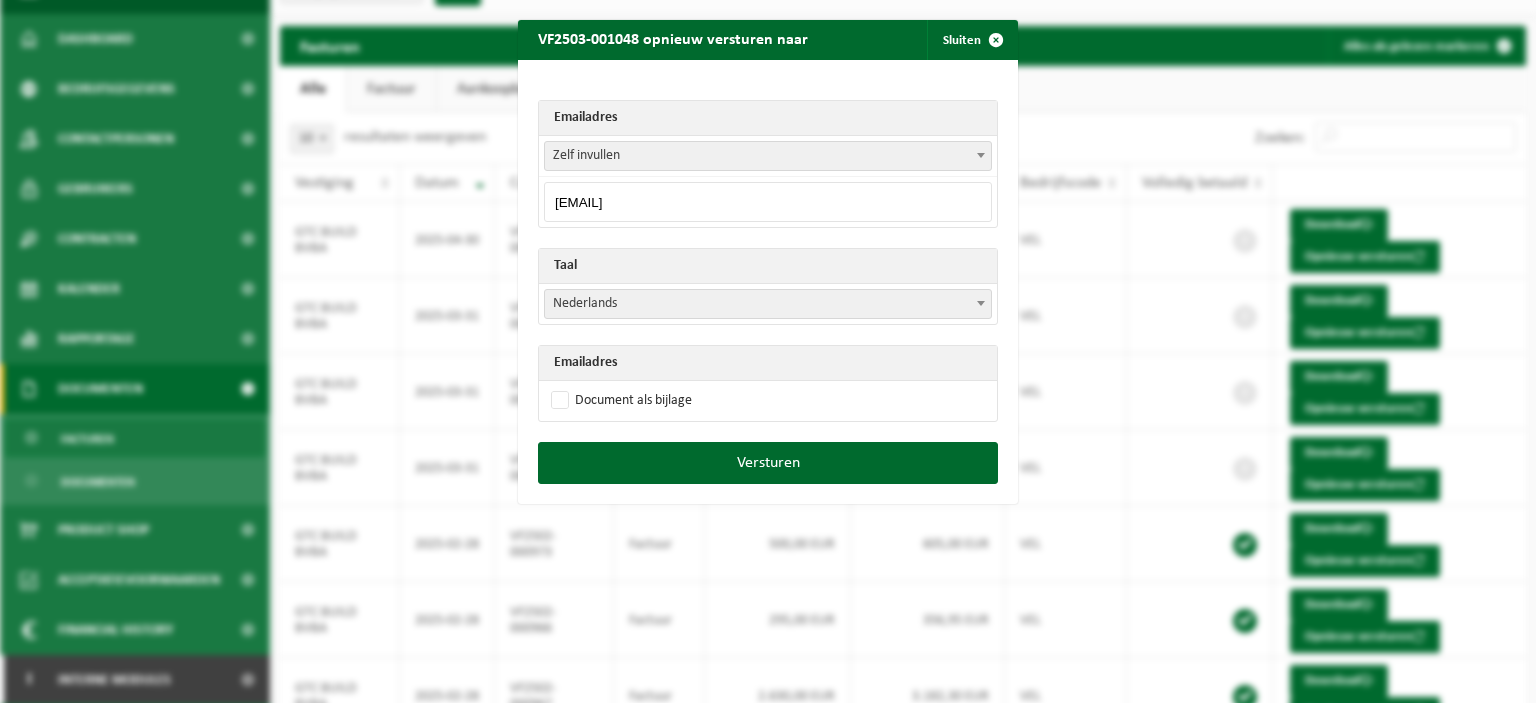 type on "facturatie@gtcbuild.be" 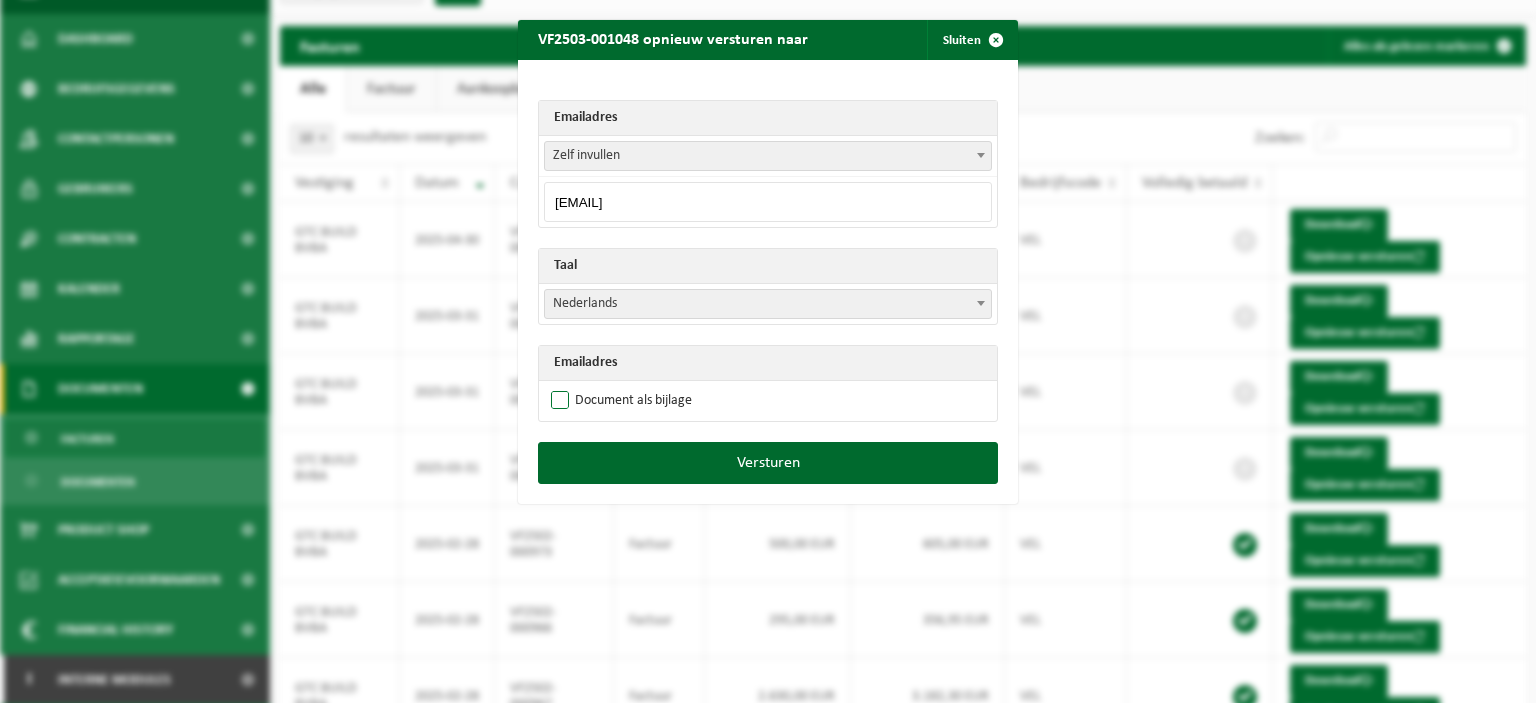 click on "Document als bijlage" at bounding box center [619, 401] 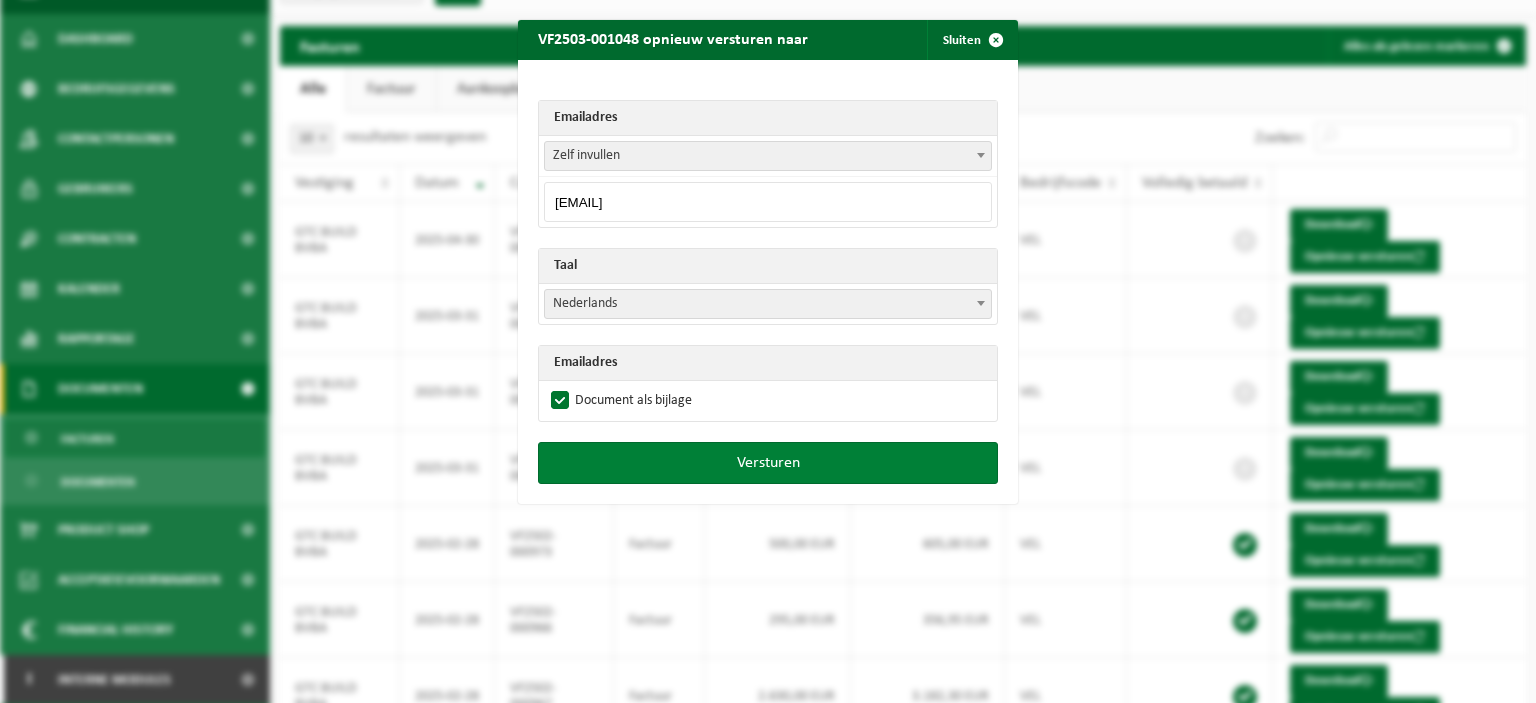 click on "Versturen" at bounding box center [768, 463] 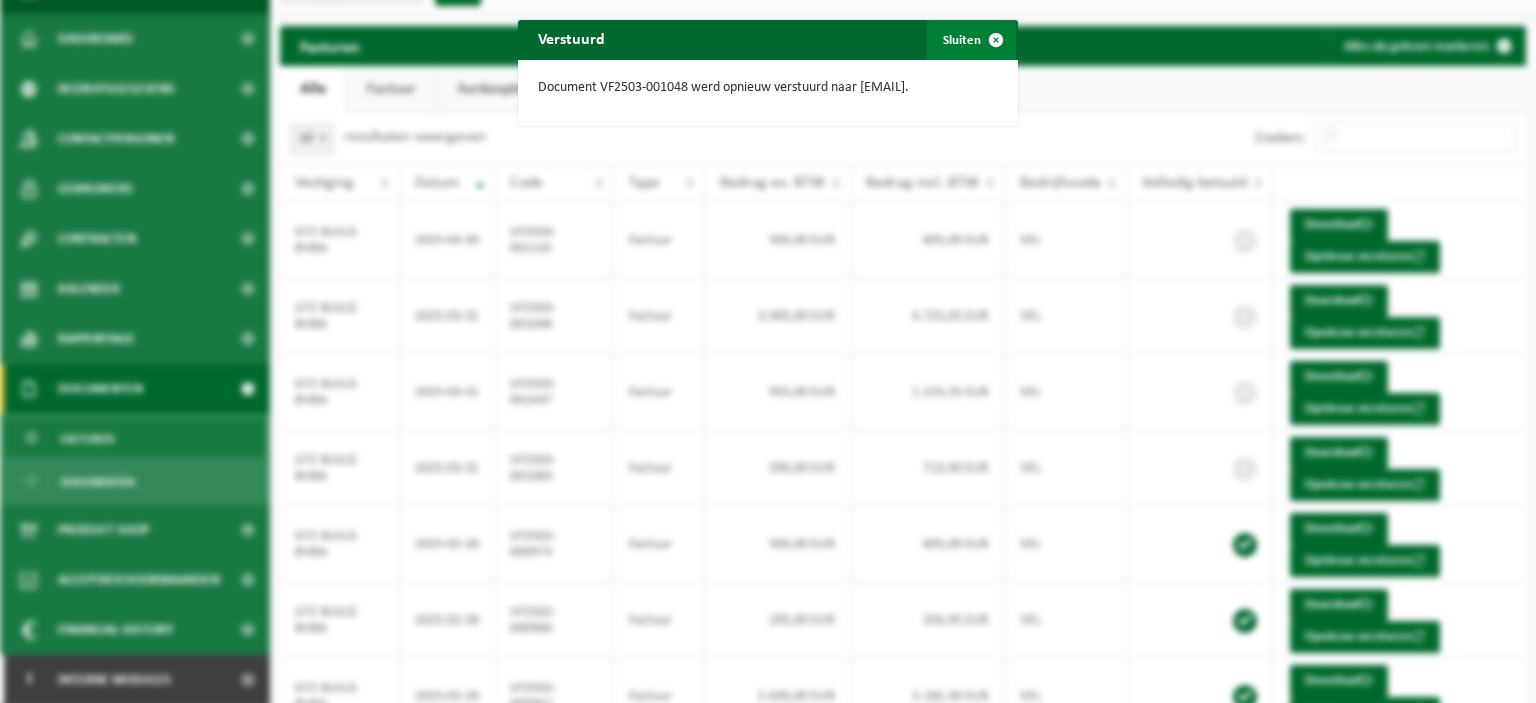 click at bounding box center (996, 40) 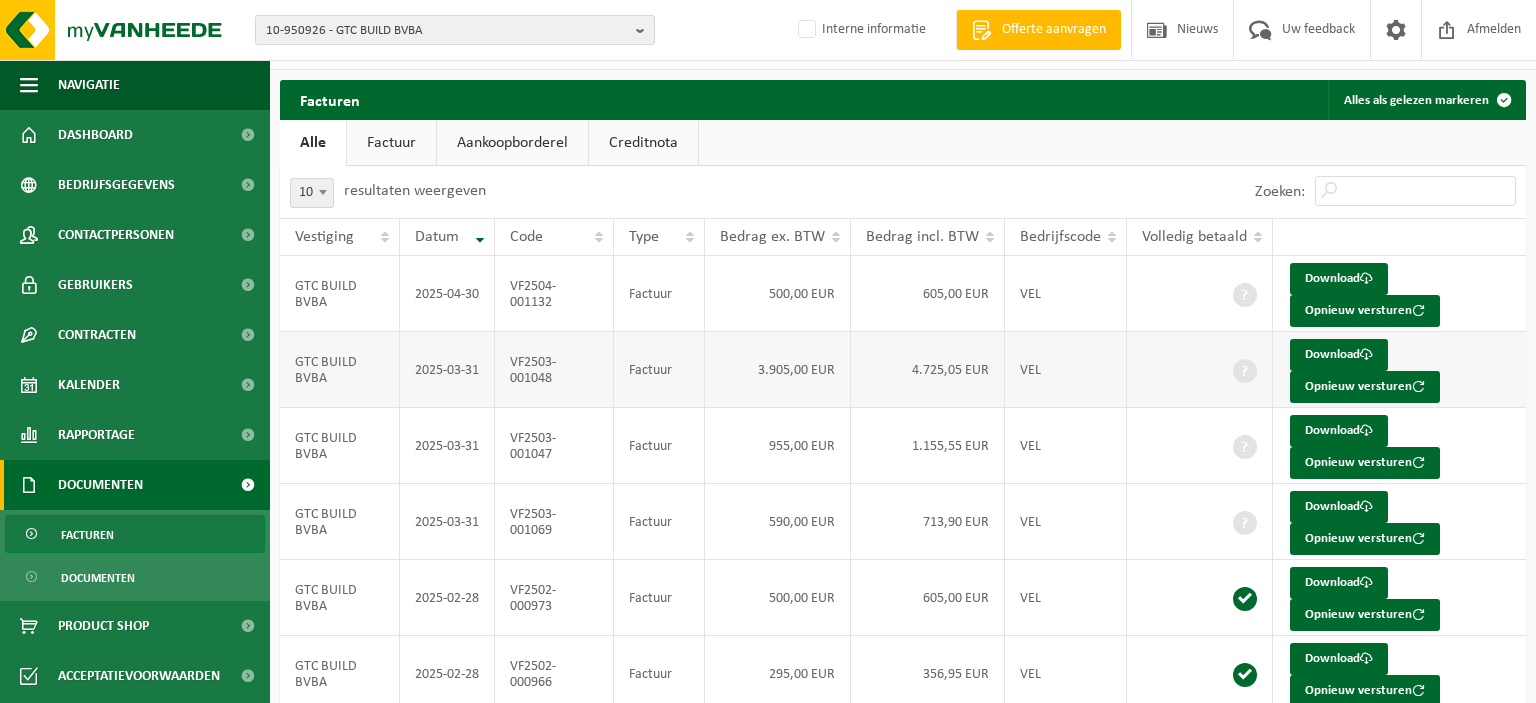 scroll, scrollTop: 0, scrollLeft: 0, axis: both 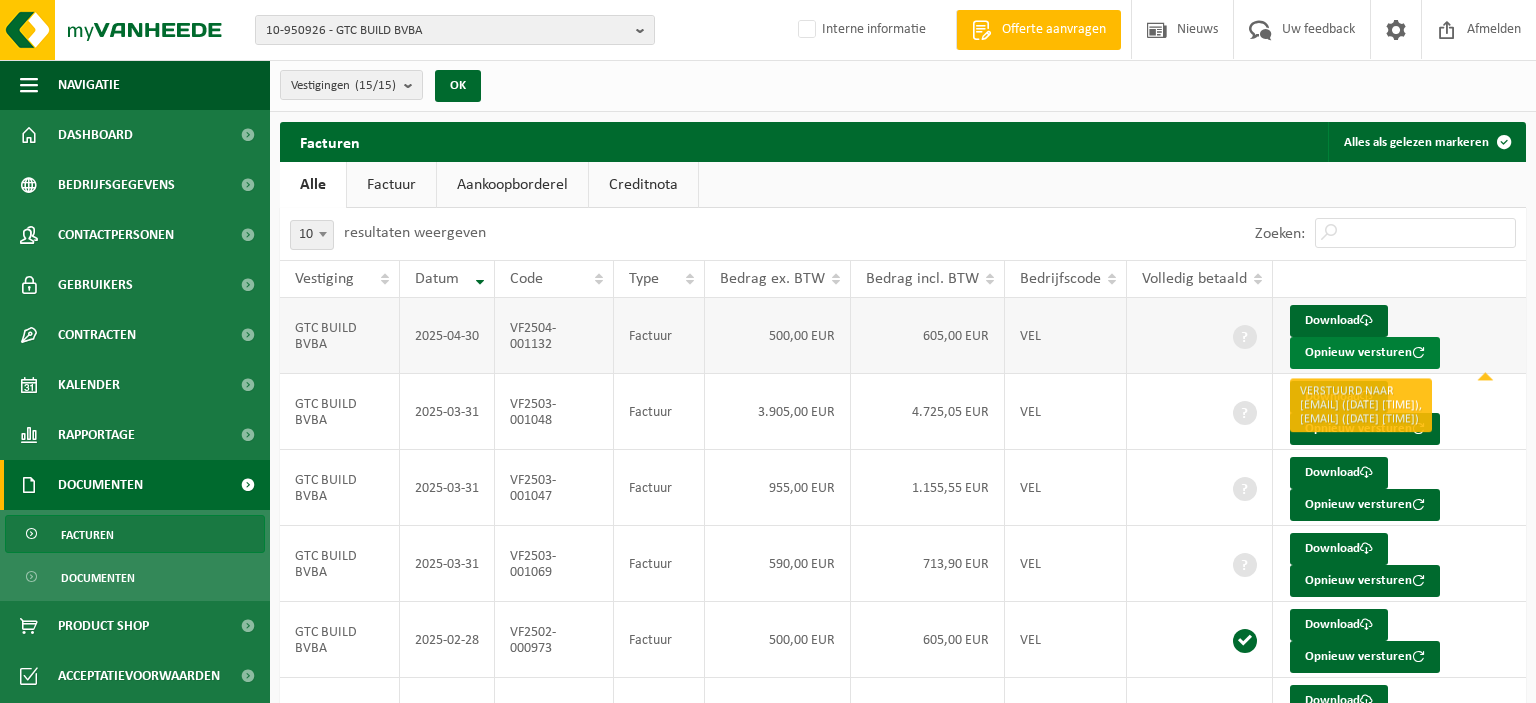 click on "Opnieuw versturen" at bounding box center (1365, 353) 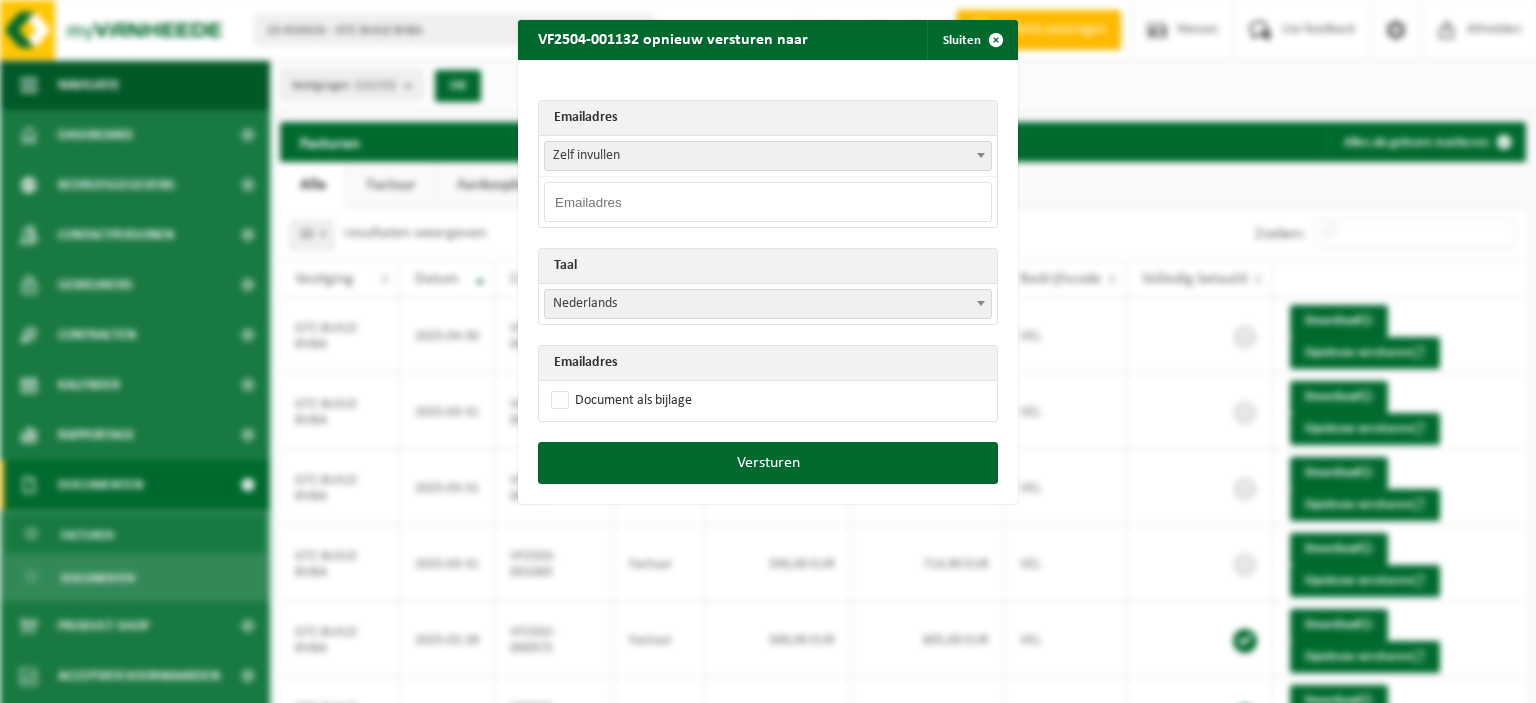 click at bounding box center [768, 202] 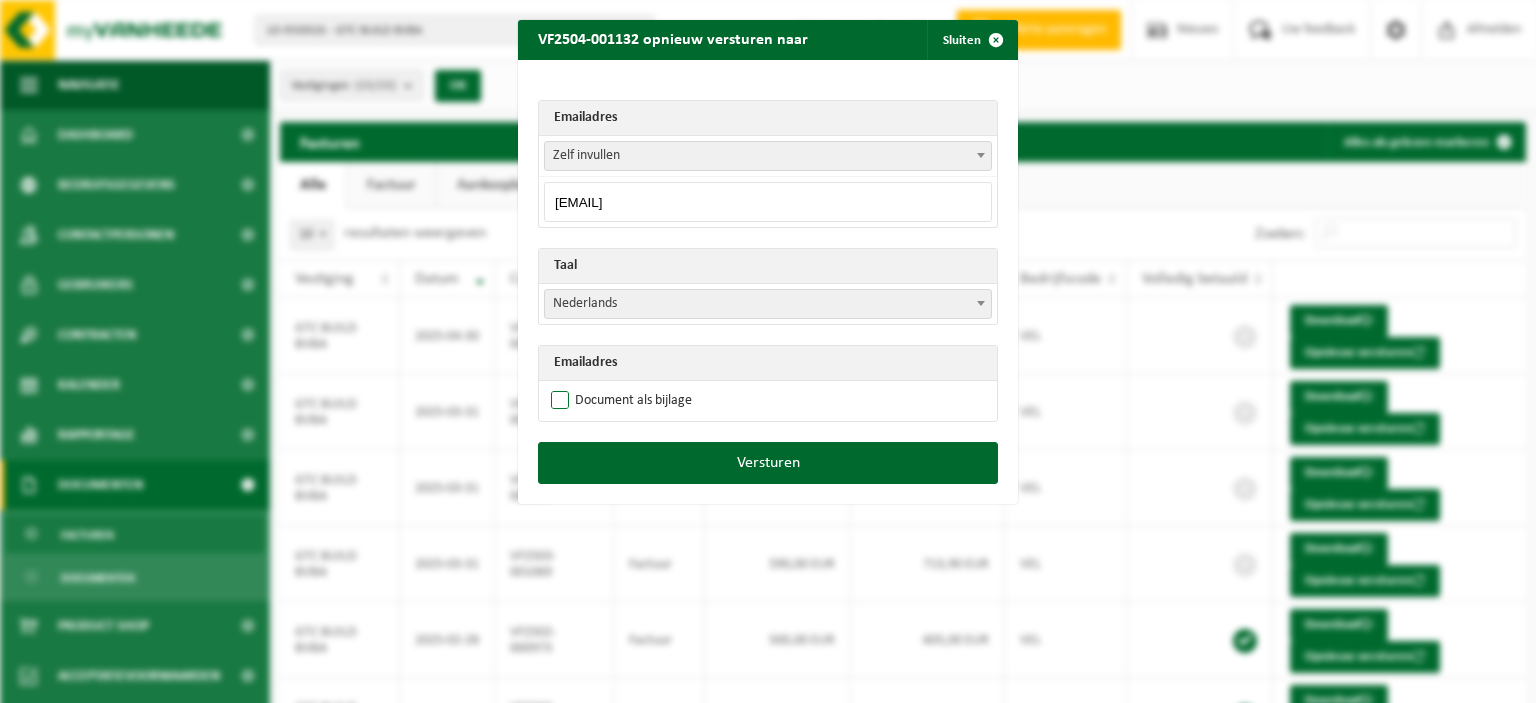 type on "facturatie@gtcbuild.be" 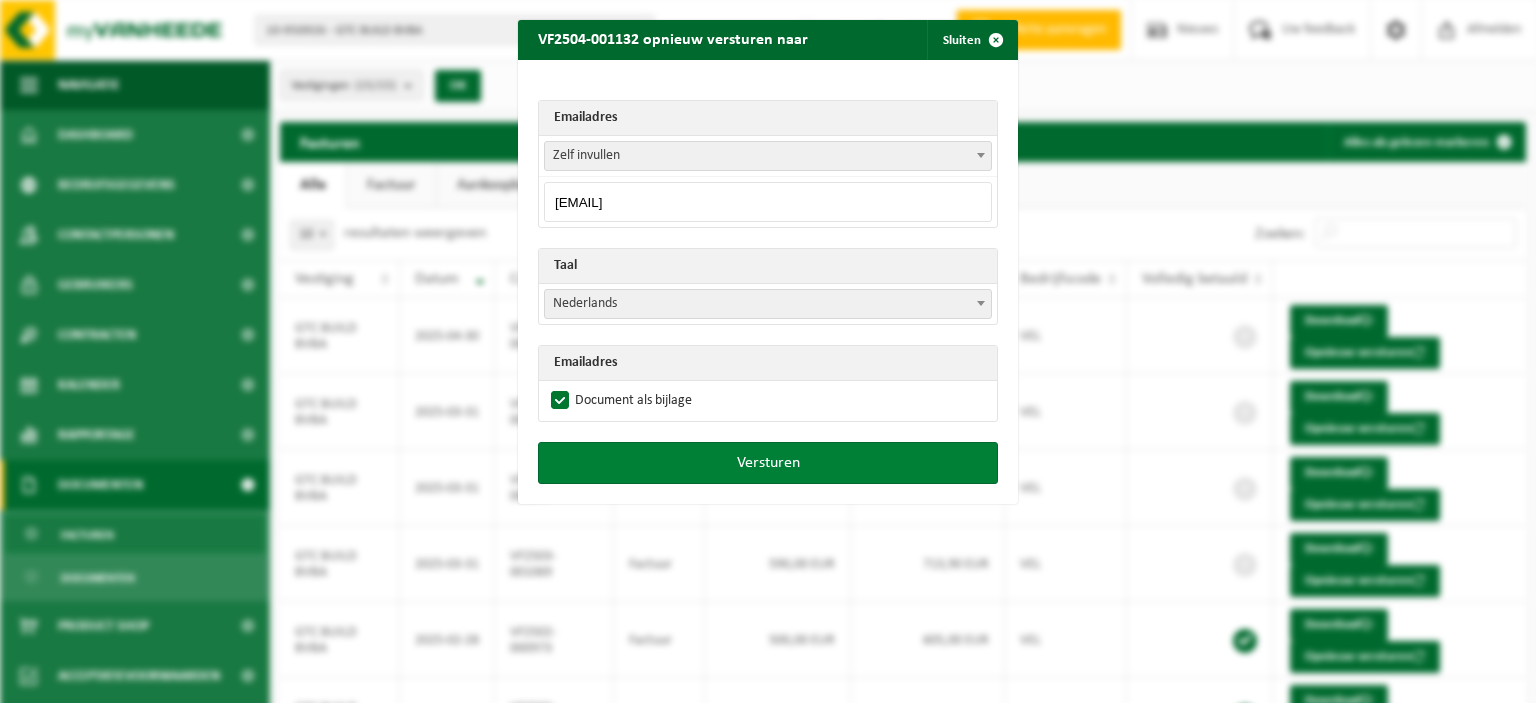 click on "Versturen" at bounding box center (768, 463) 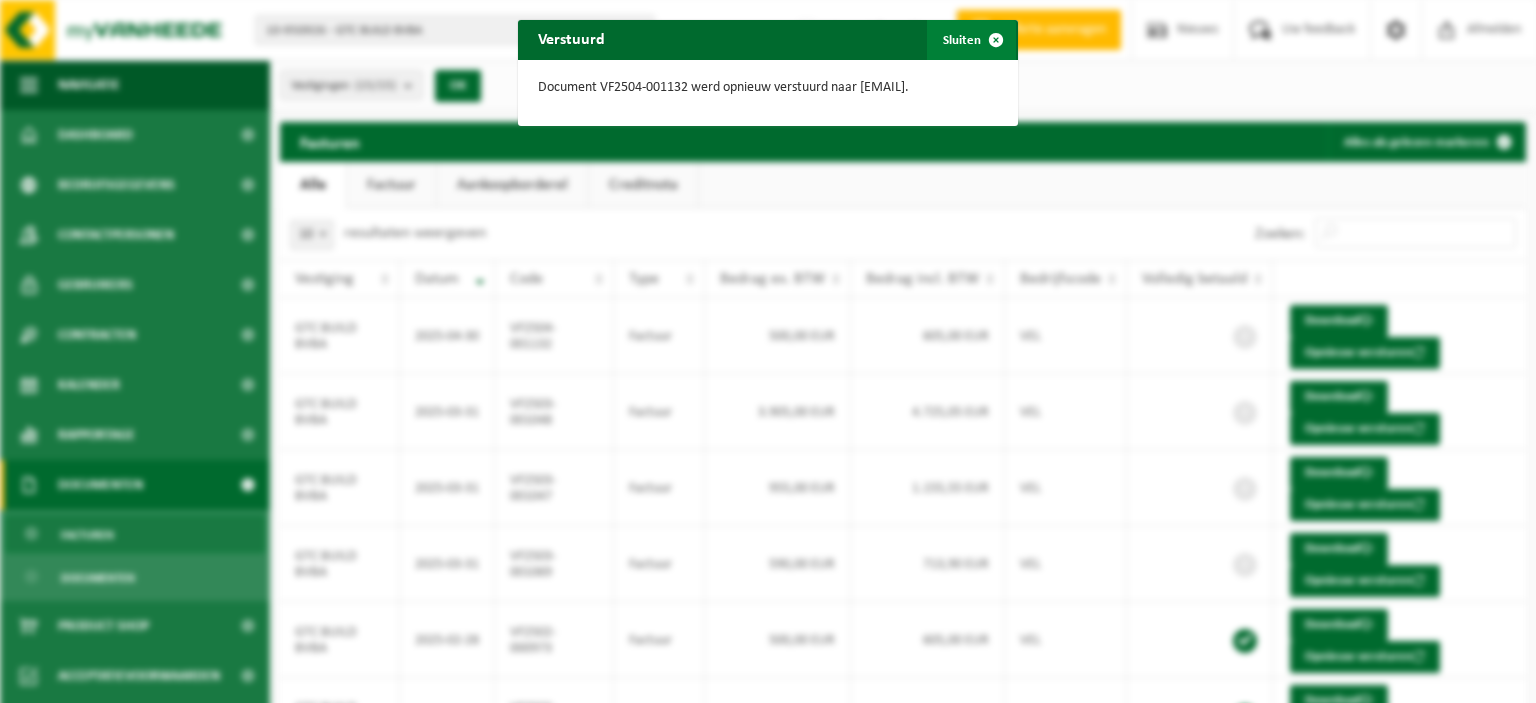 click at bounding box center (996, 40) 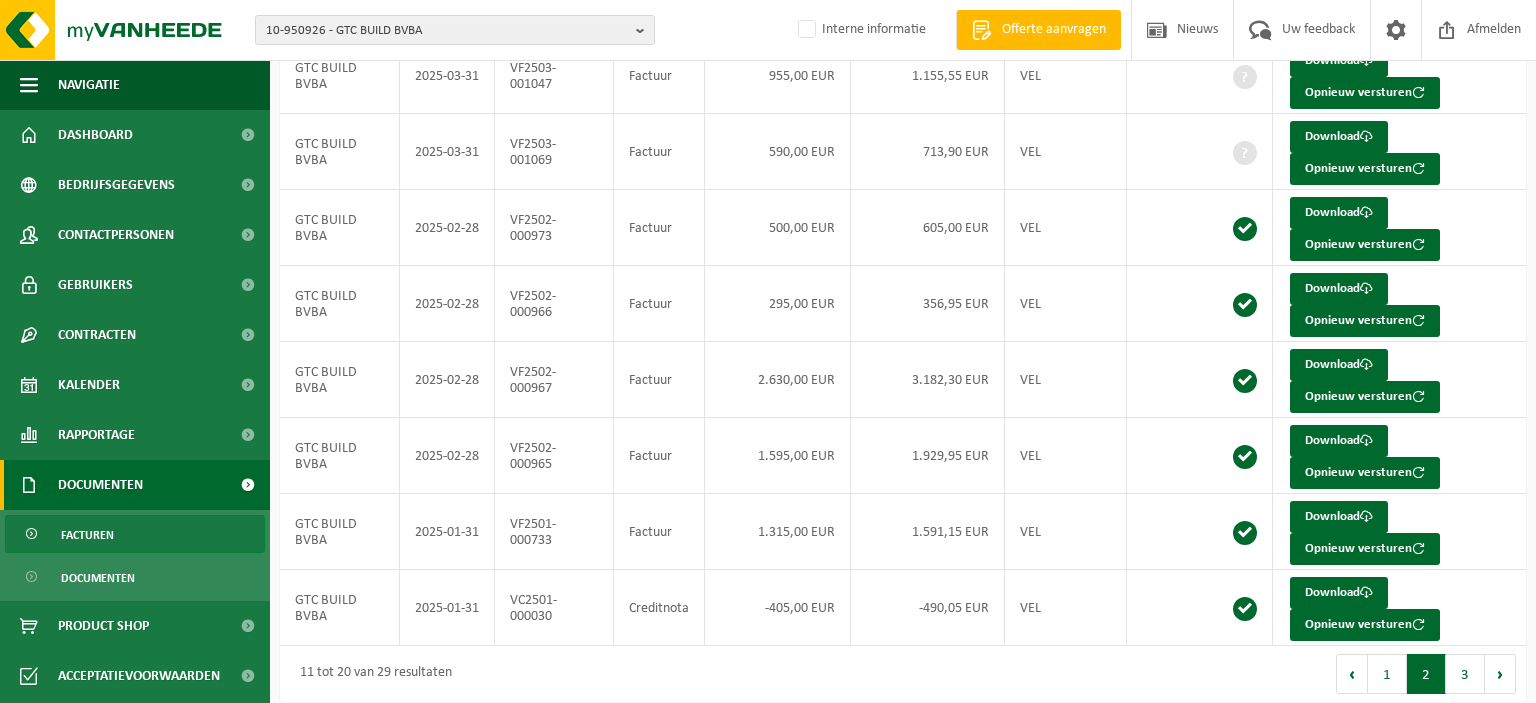 scroll, scrollTop: 412, scrollLeft: 0, axis: vertical 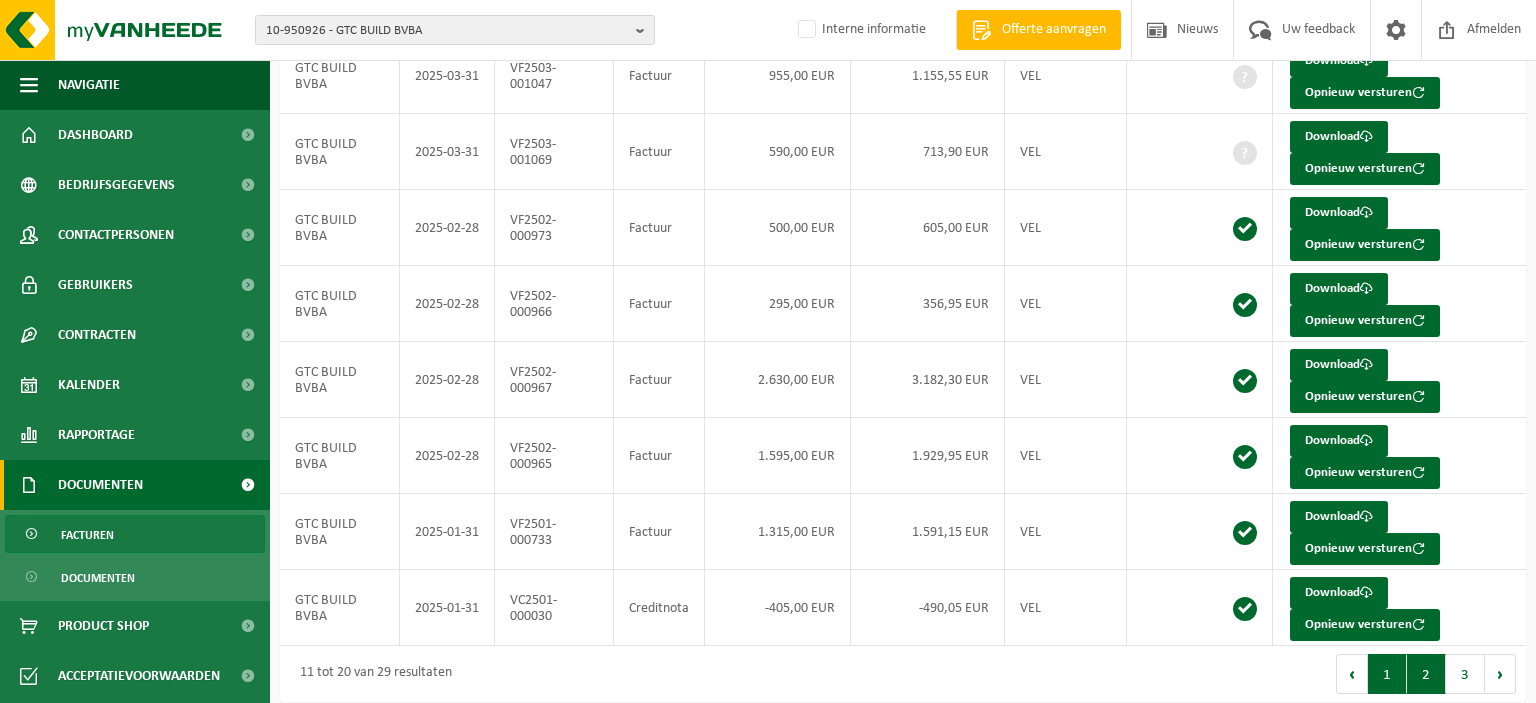 click on "1" at bounding box center (1387, 674) 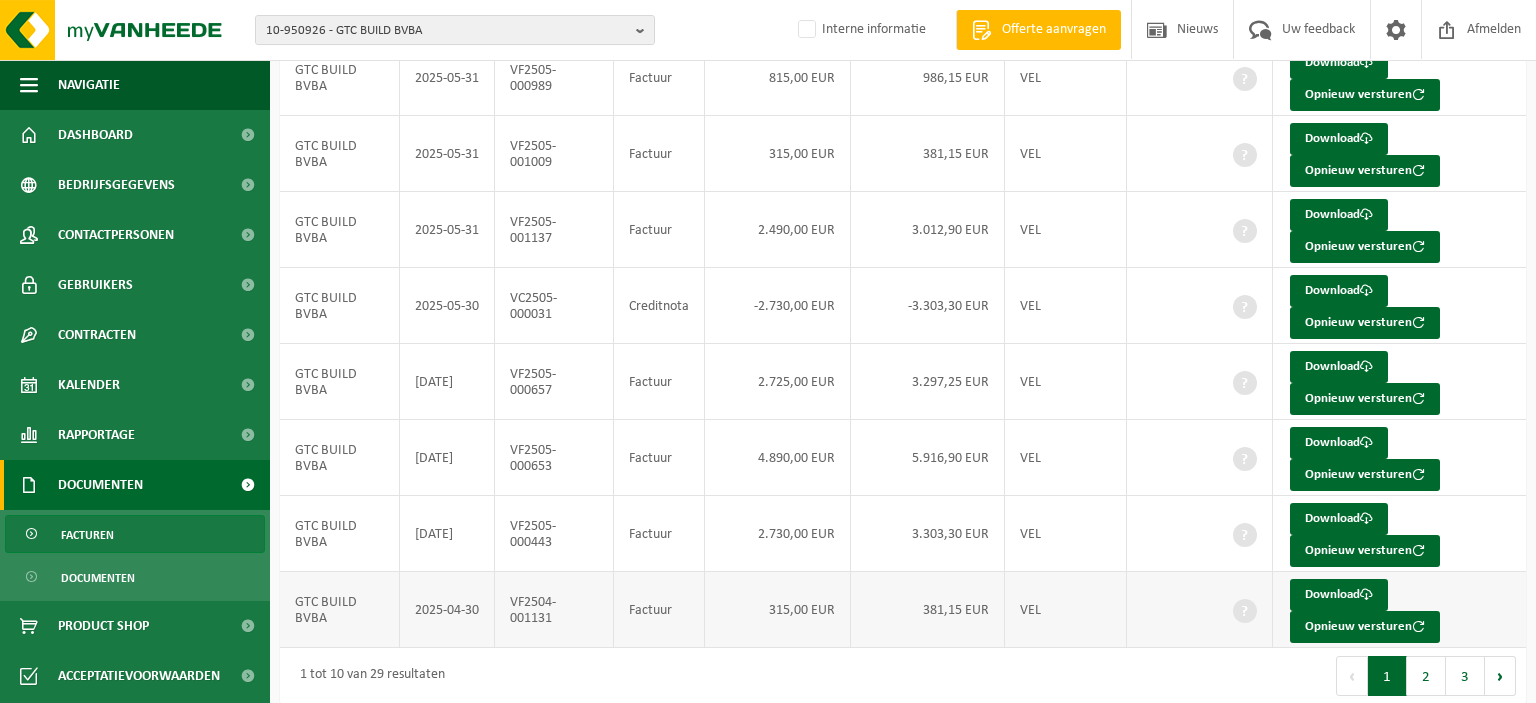 scroll, scrollTop: 412, scrollLeft: 0, axis: vertical 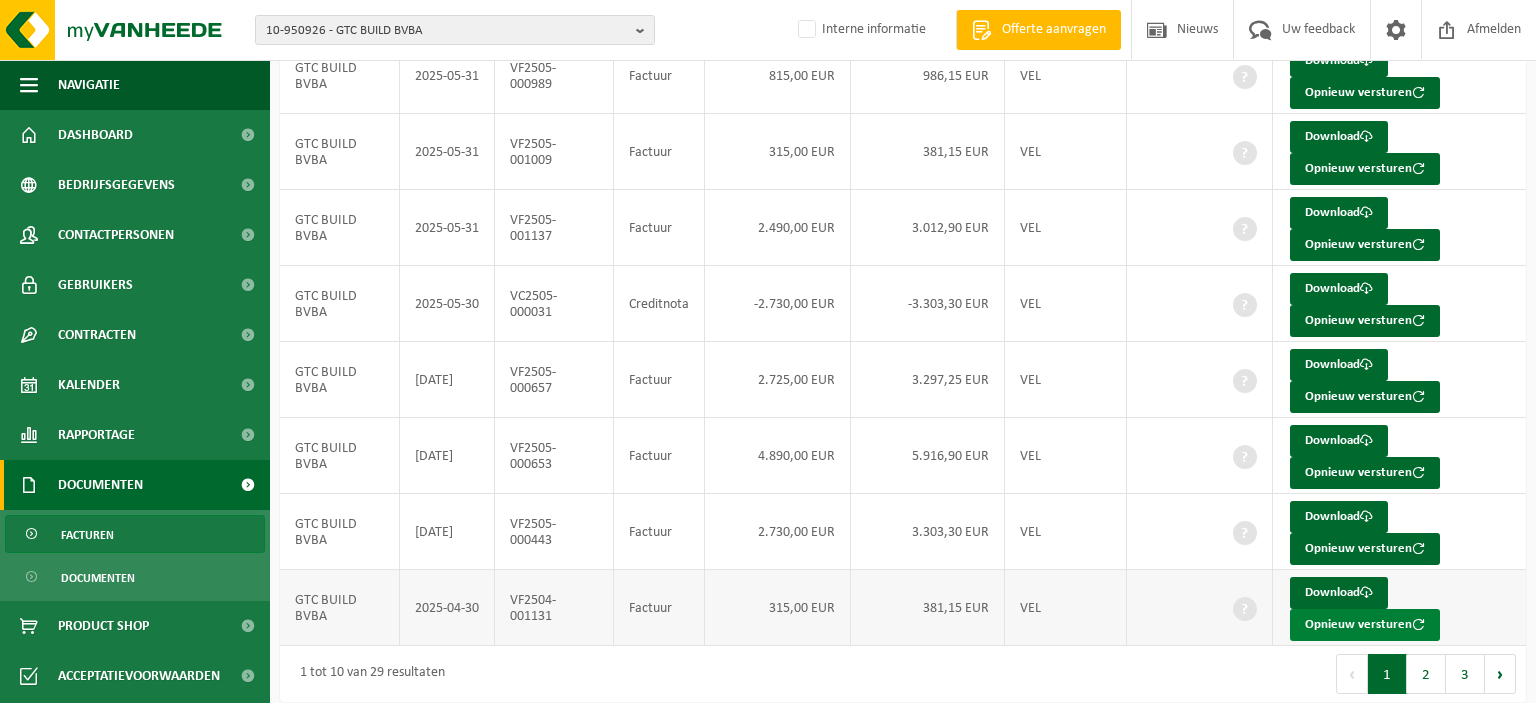 click on "Opnieuw versturen" at bounding box center [1365, 625] 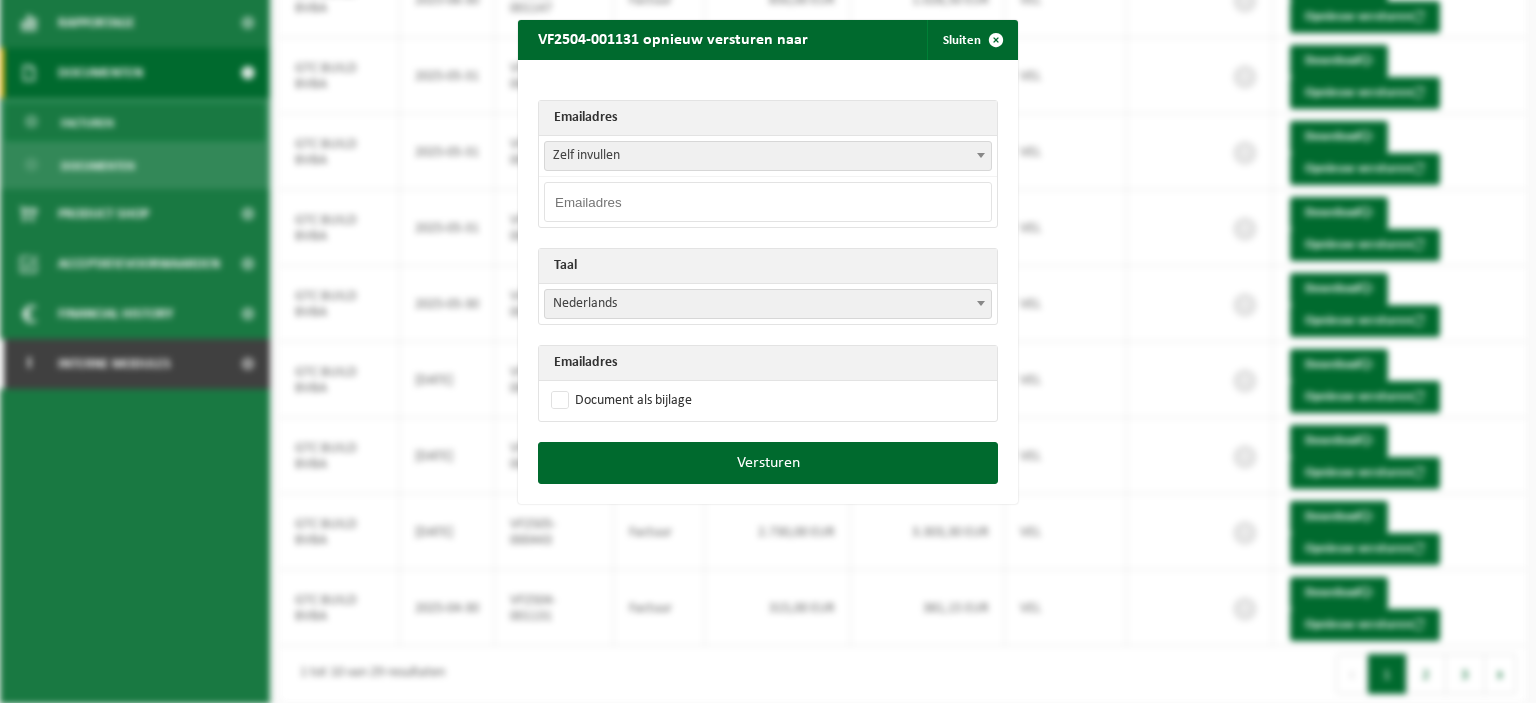 click at bounding box center (981, 155) 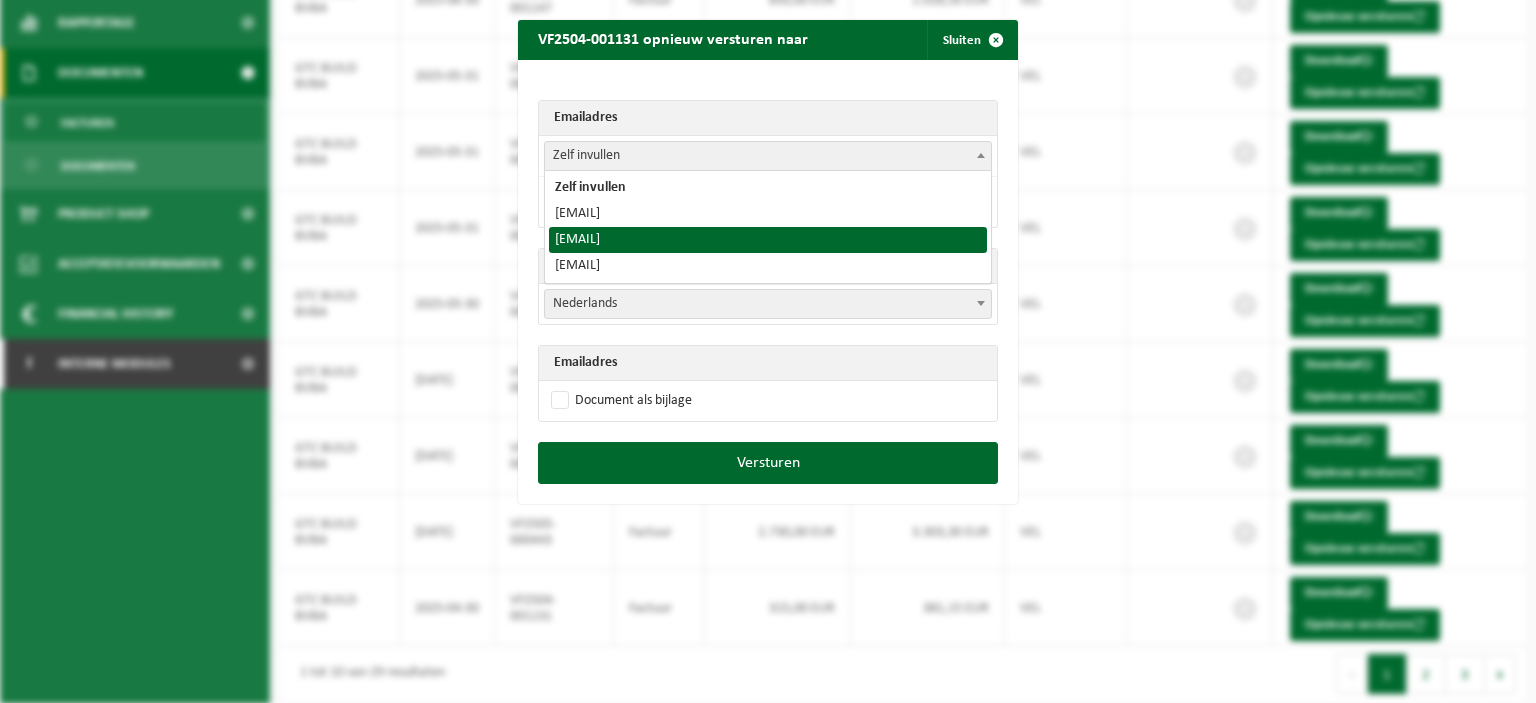 select on "facturatie@gtcbuild.be" 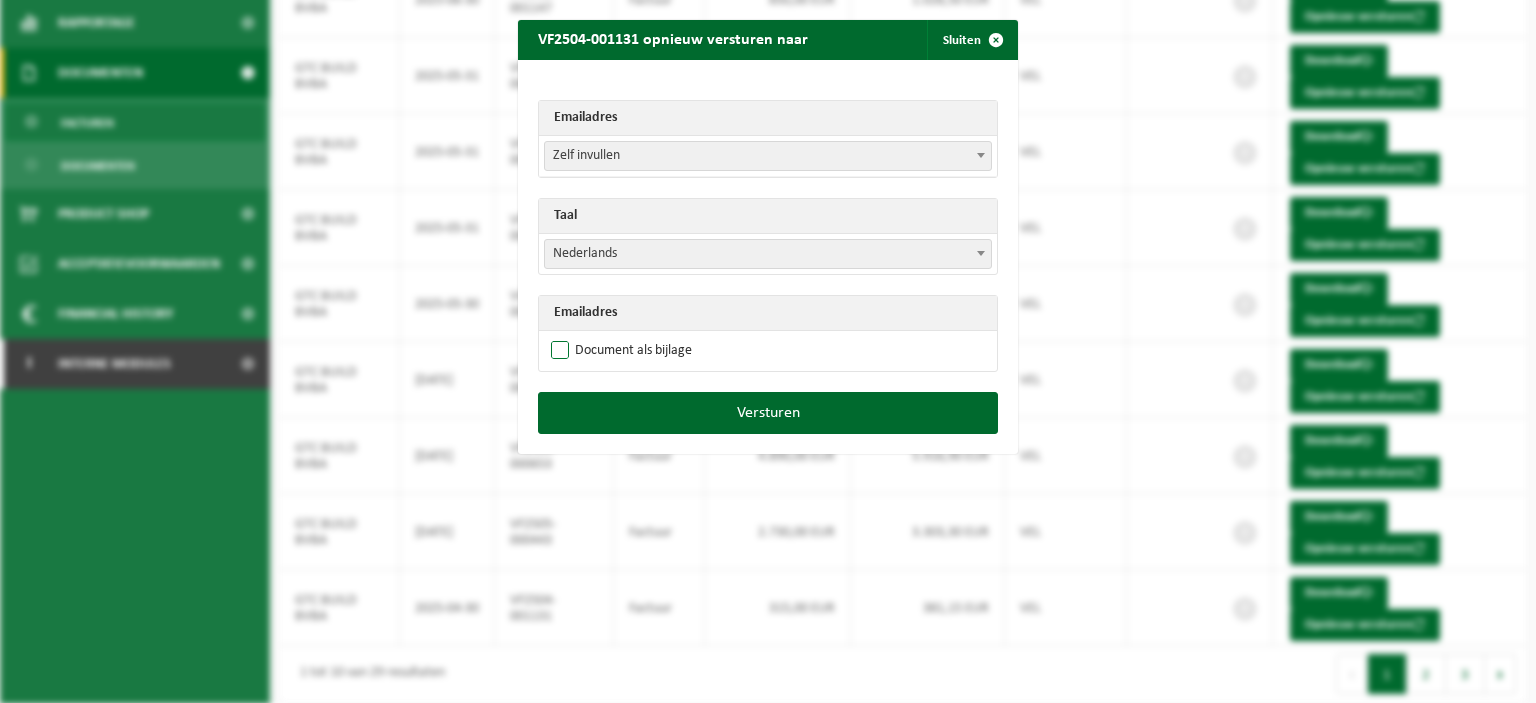 click on "Document als bijlage" at bounding box center [619, 351] 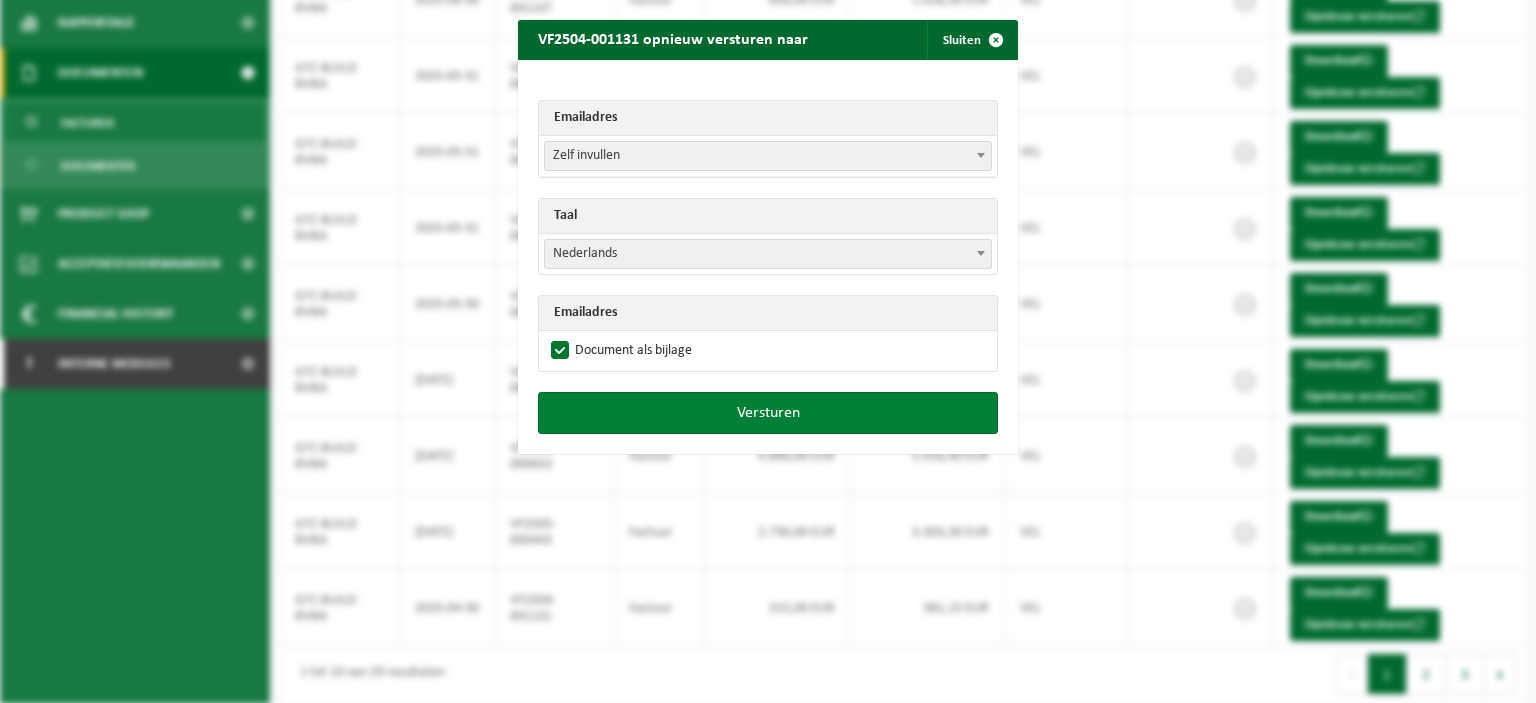 click on "Versturen" at bounding box center [768, 413] 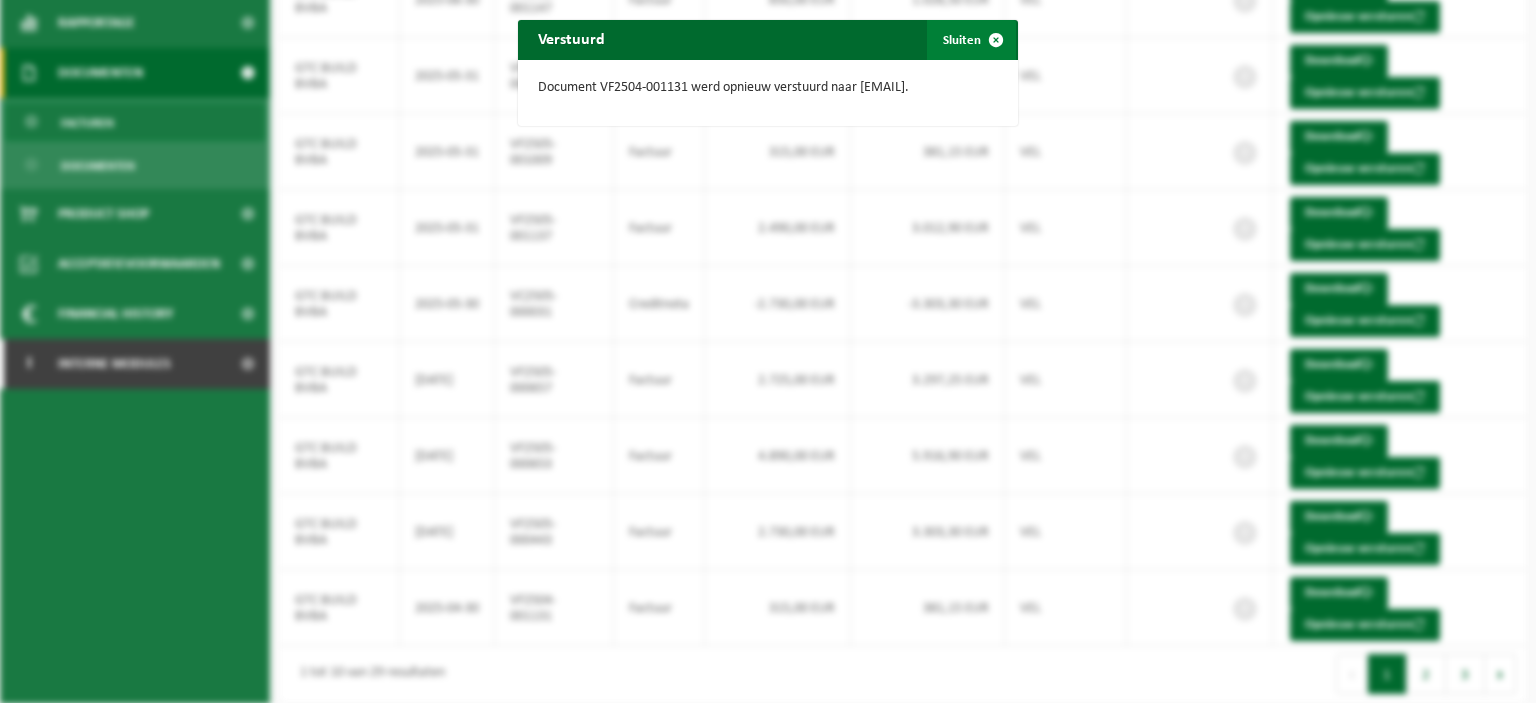 click at bounding box center [996, 40] 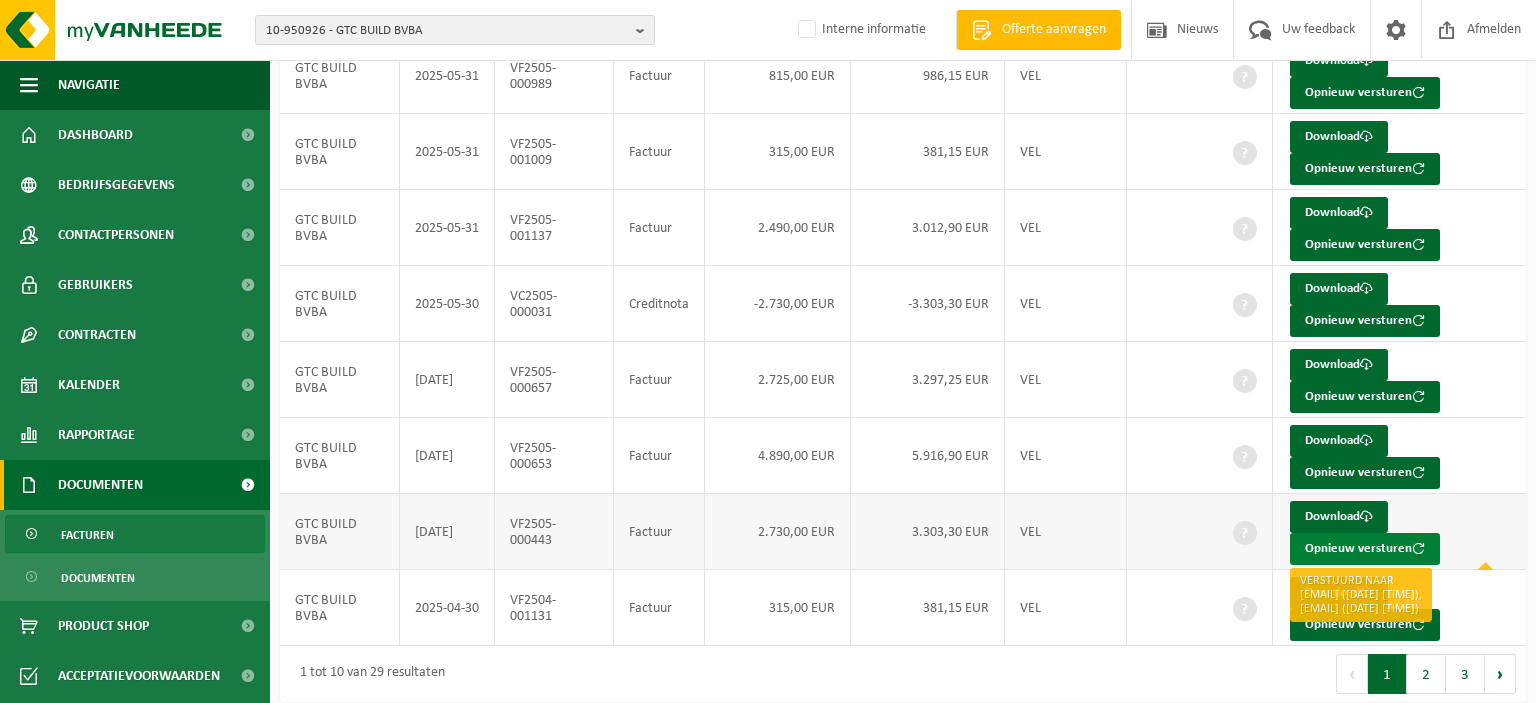click on "Opnieuw versturen" at bounding box center (1365, 549) 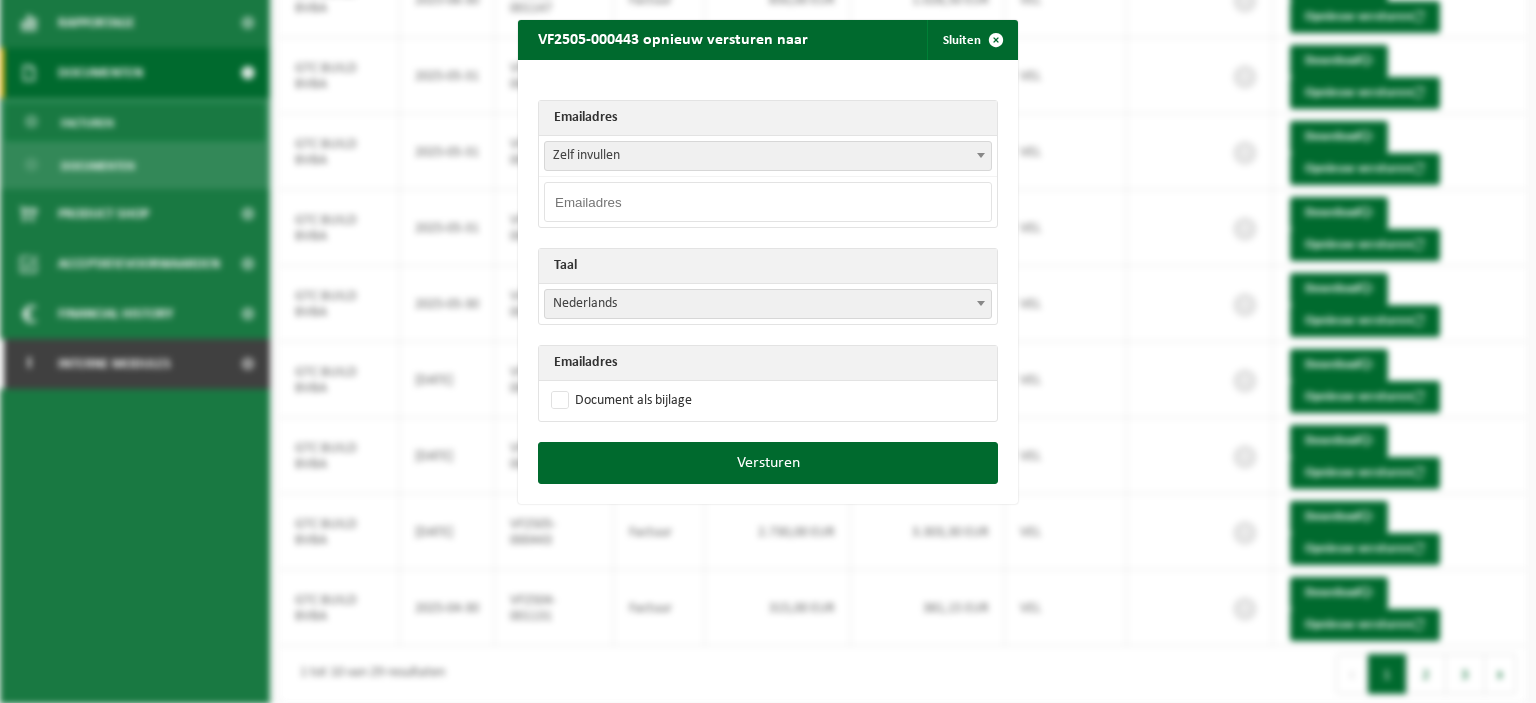 click at bounding box center [768, 202] 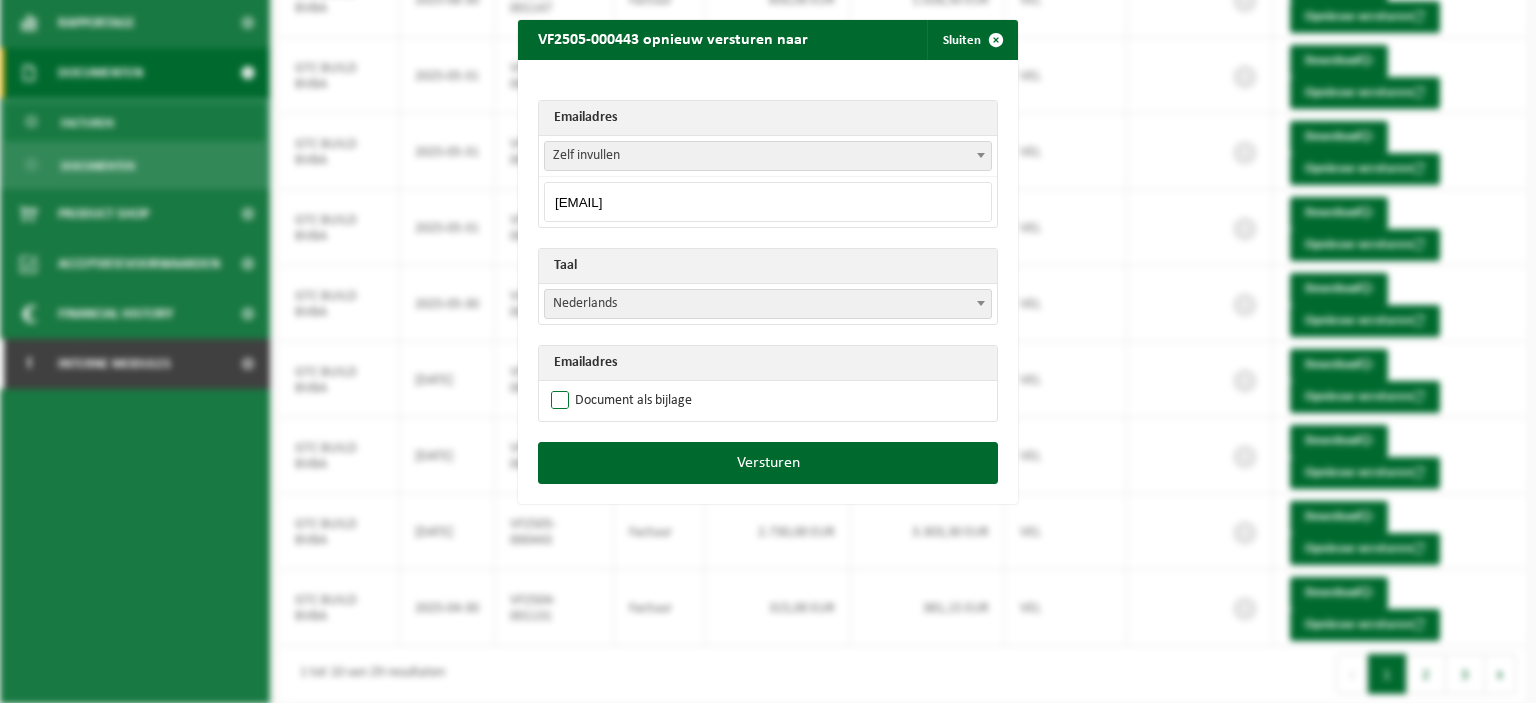 type on "facturatie@gtcbuild.be" 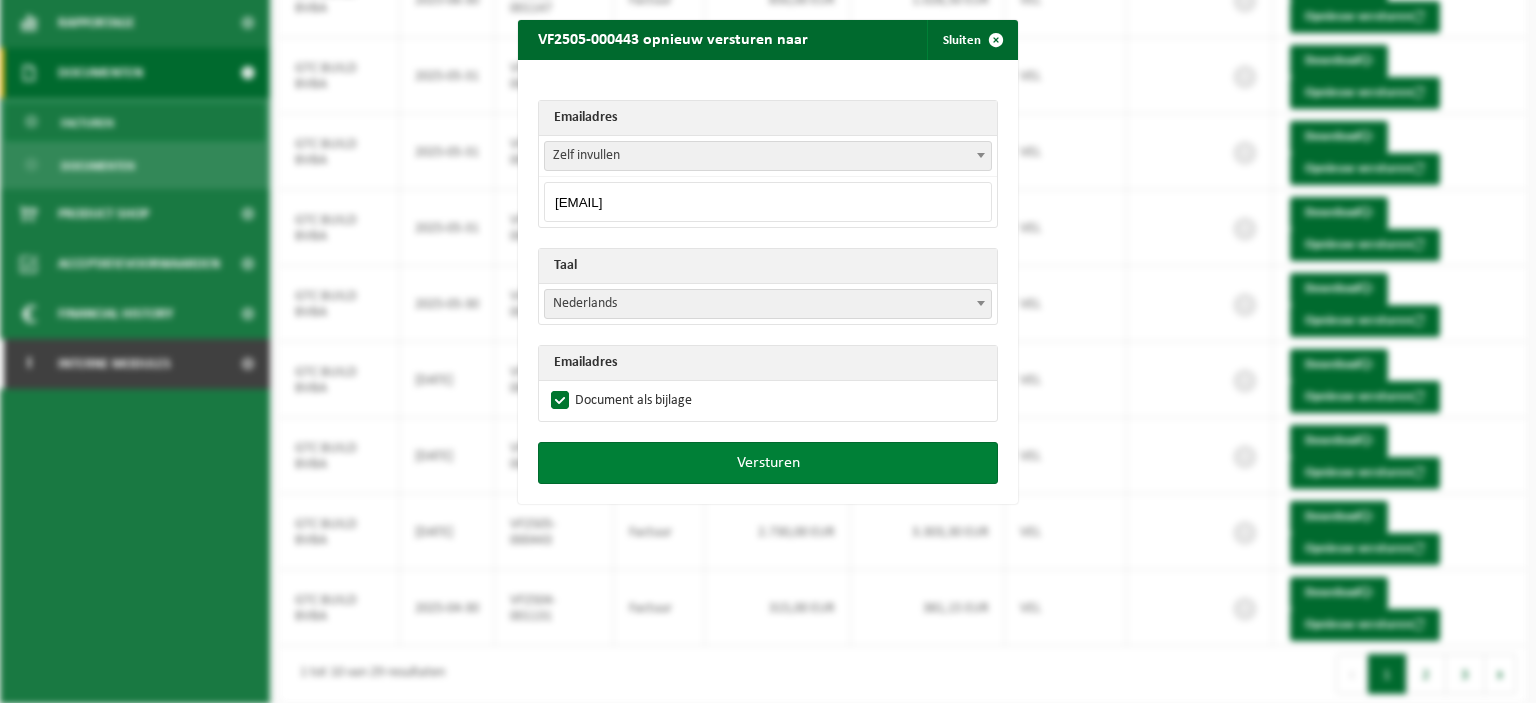 click on "Versturen" at bounding box center (768, 463) 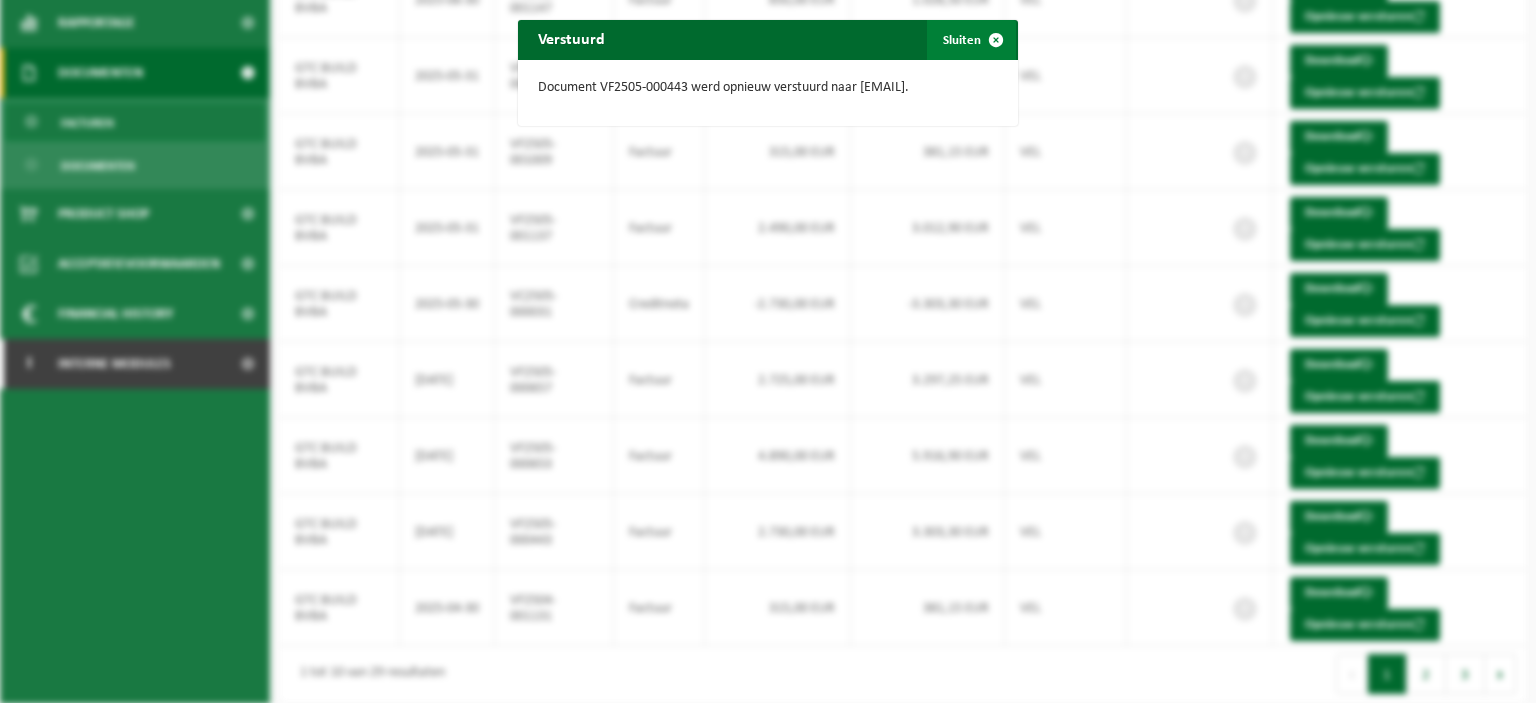 click at bounding box center (996, 40) 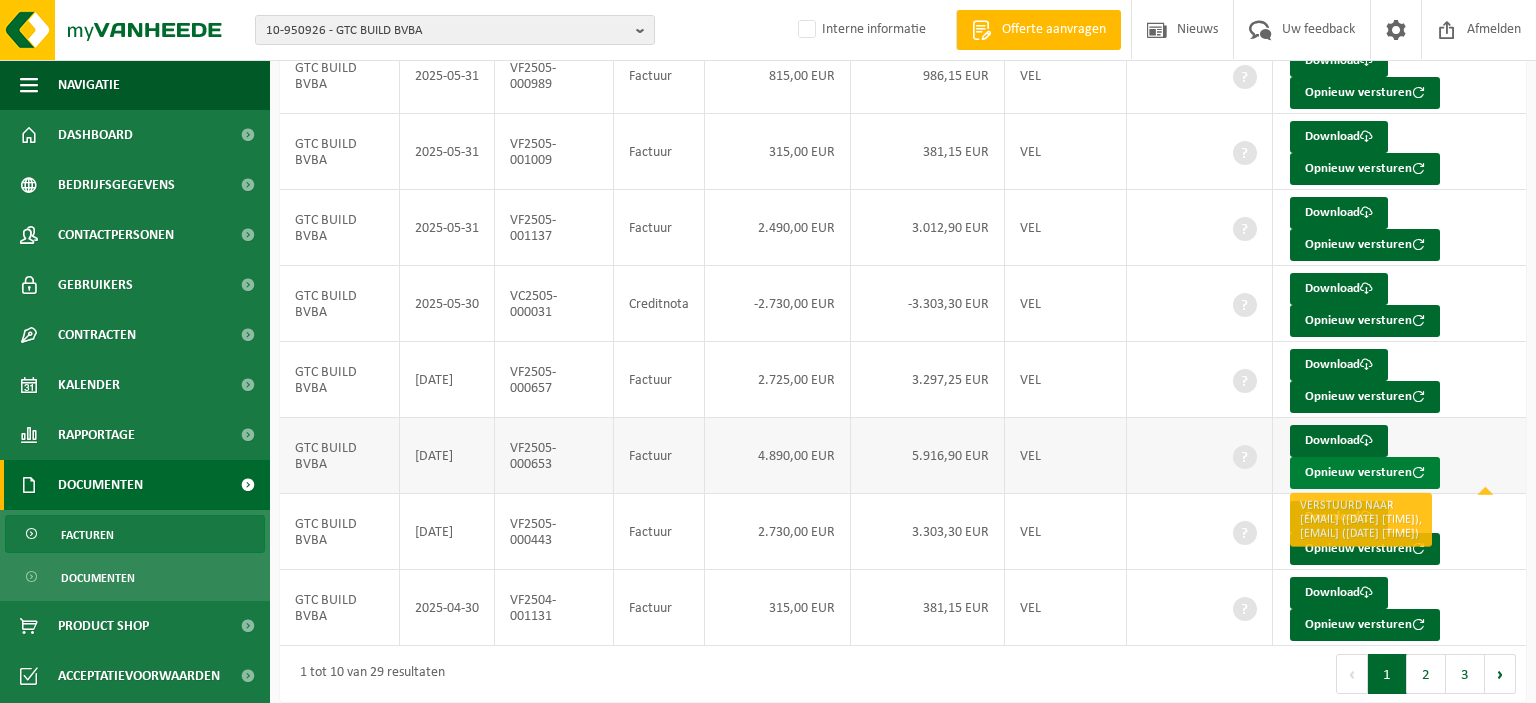 click on "Opnieuw versturen" at bounding box center (1365, 473) 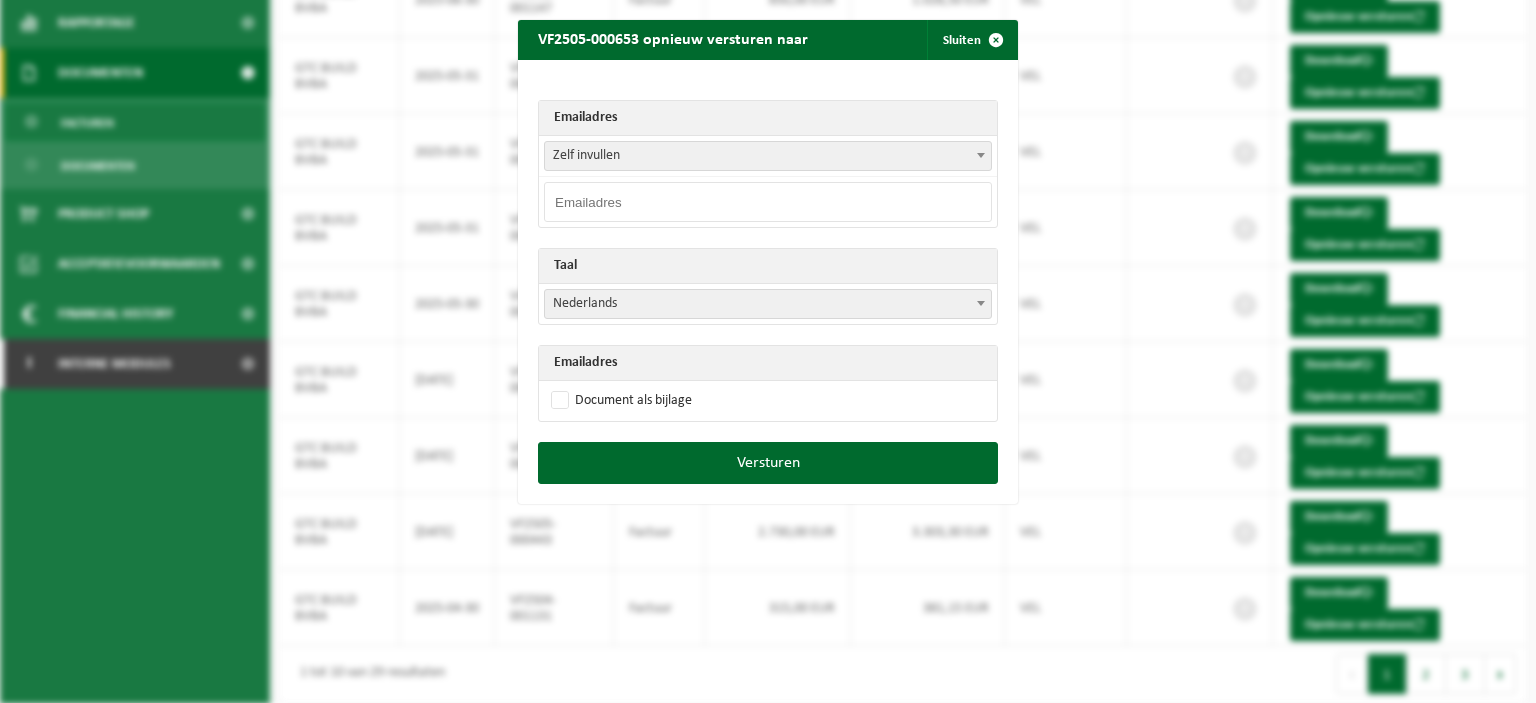 click at bounding box center (768, 202) 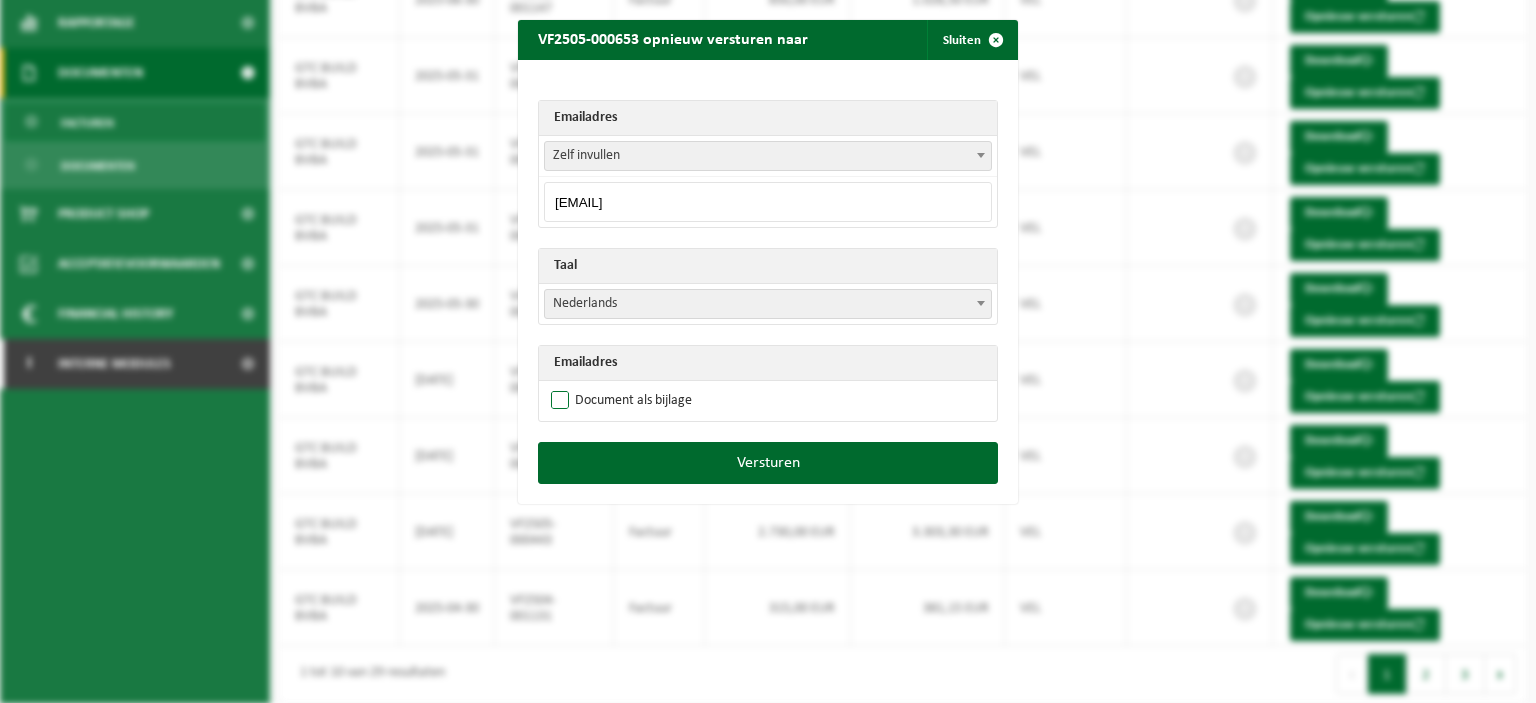 type on "facturatie@gtcbuild.be" 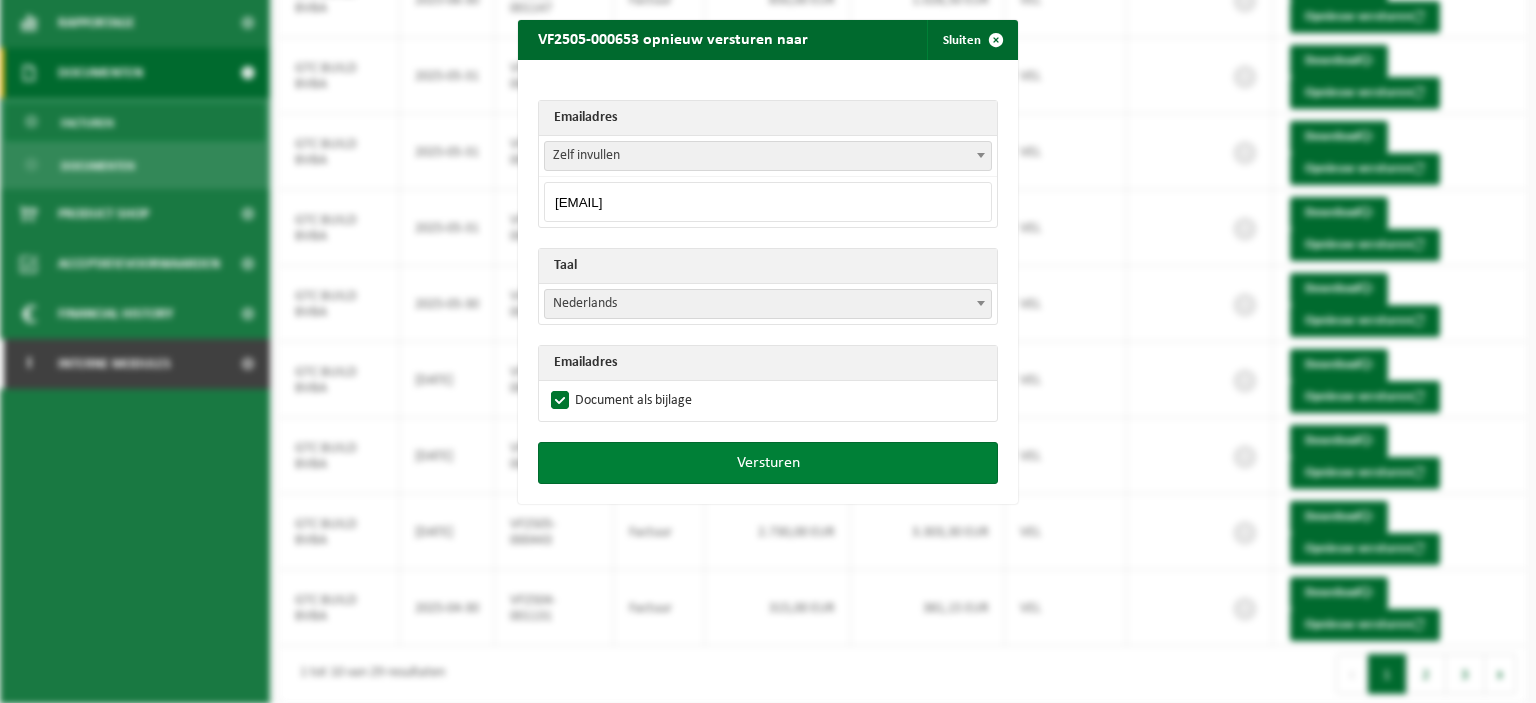 click on "Versturen" at bounding box center [768, 463] 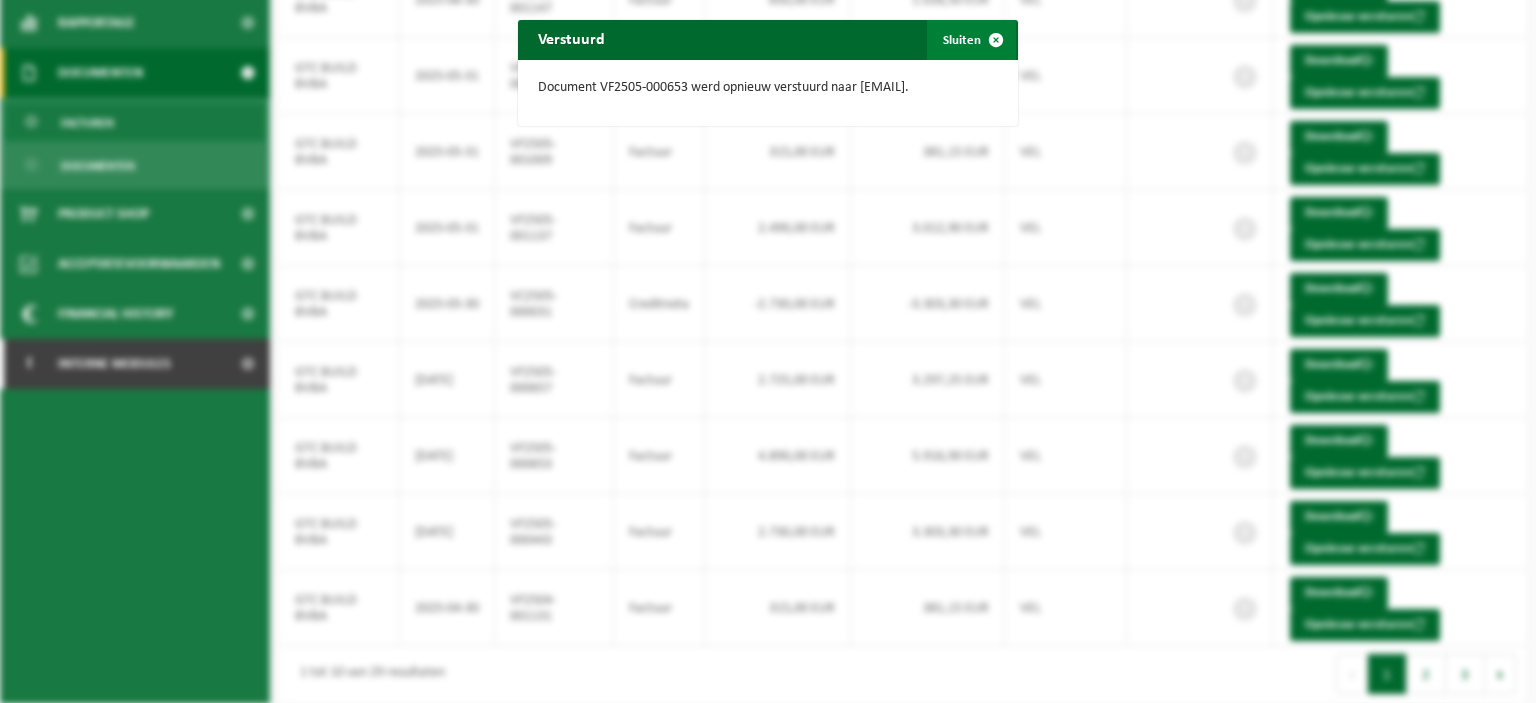 click on "Sluiten" at bounding box center [971, 40] 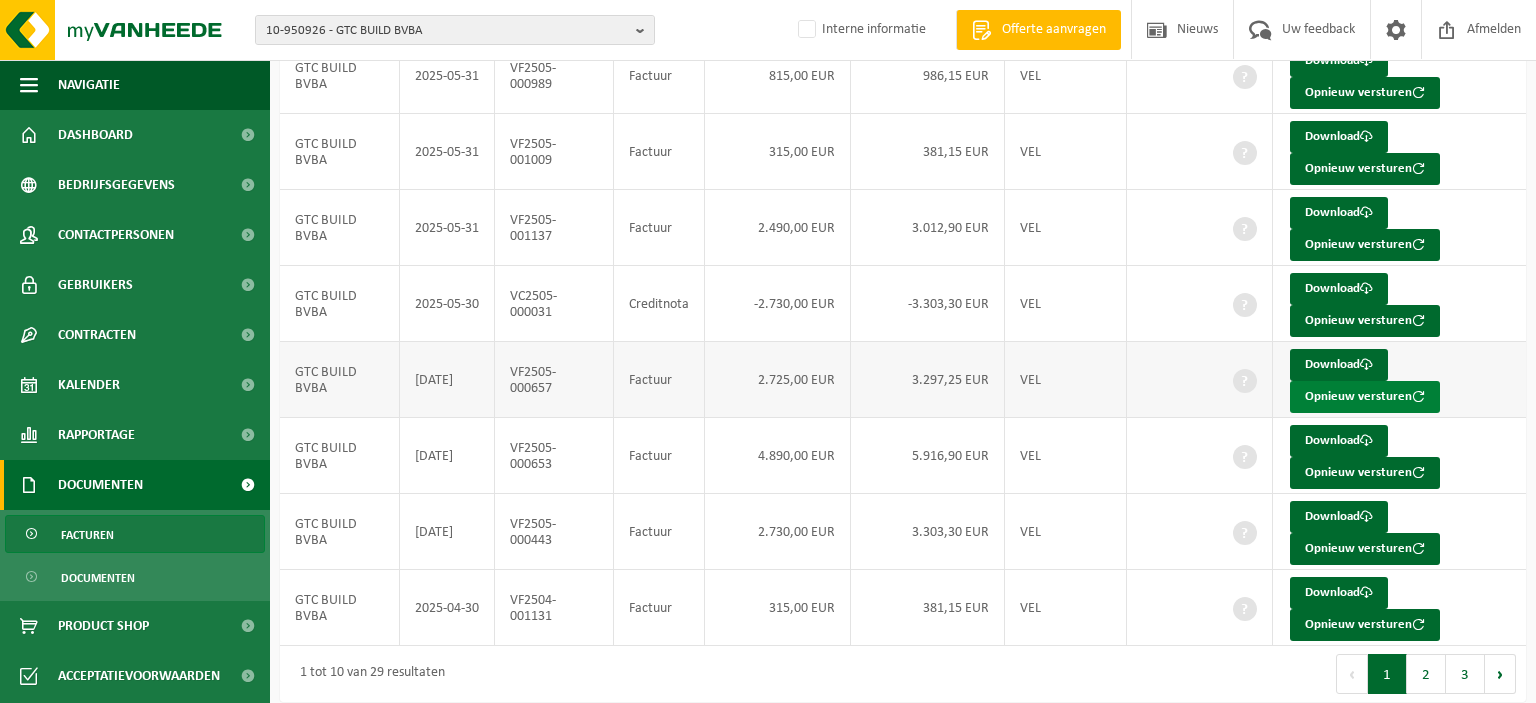click on "Opnieuw versturen" at bounding box center [1365, 397] 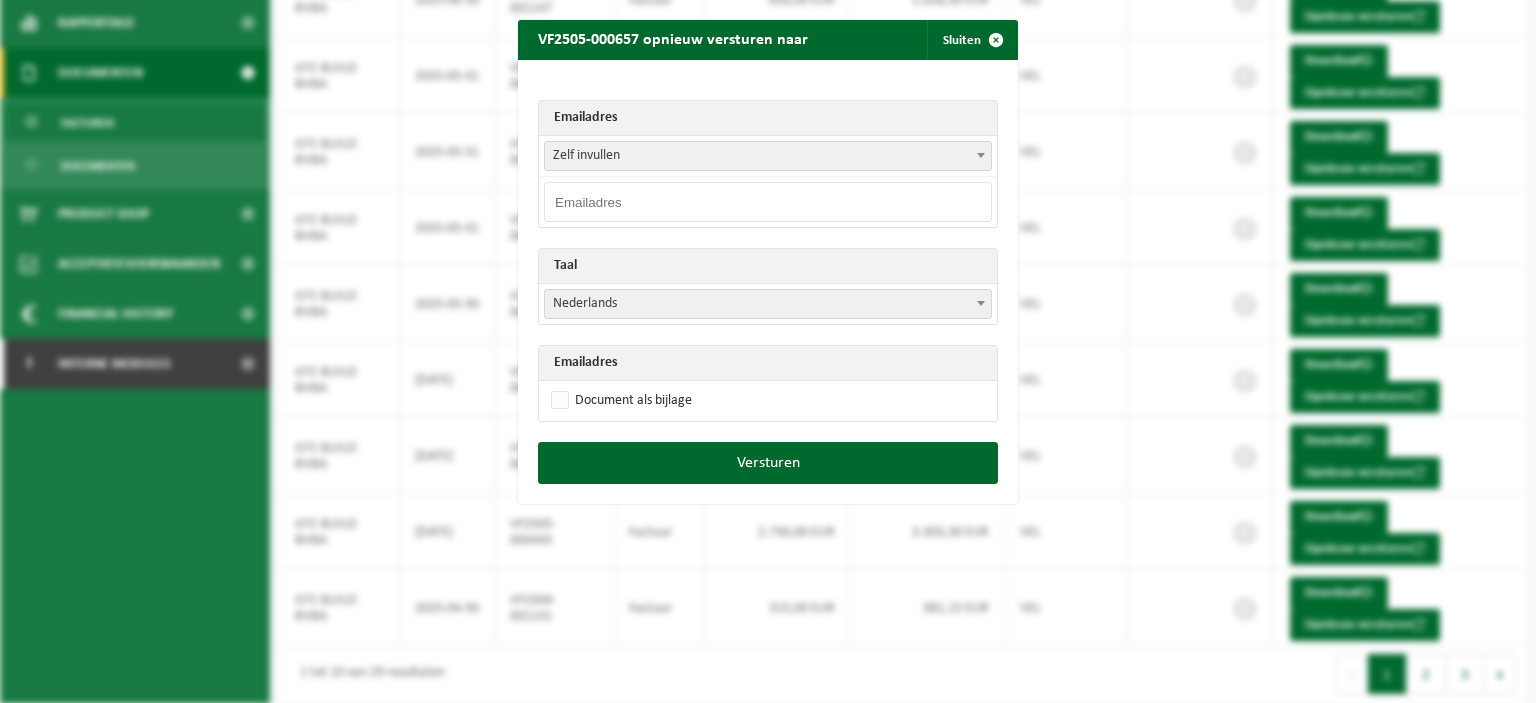 click at bounding box center (768, 202) 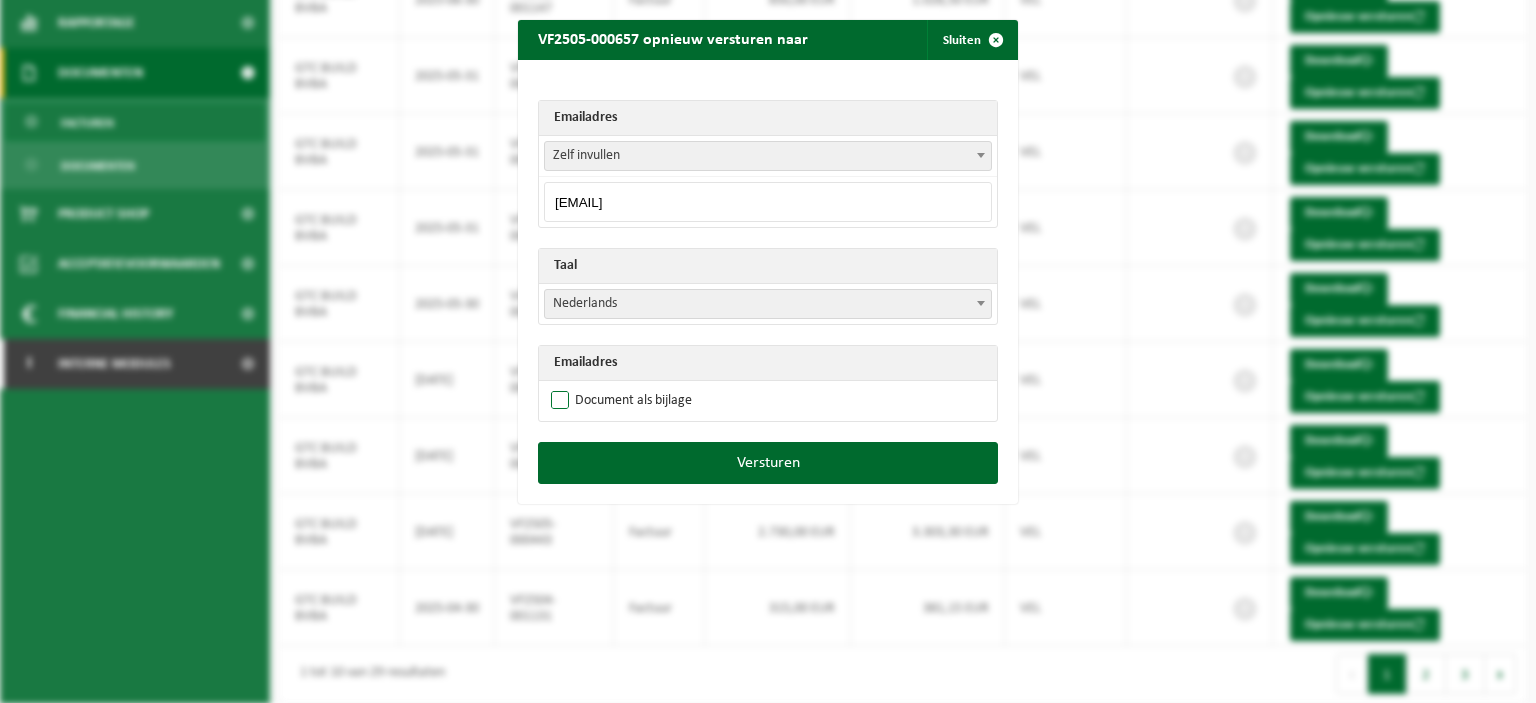type on "facturatie@gtcbuild.be" 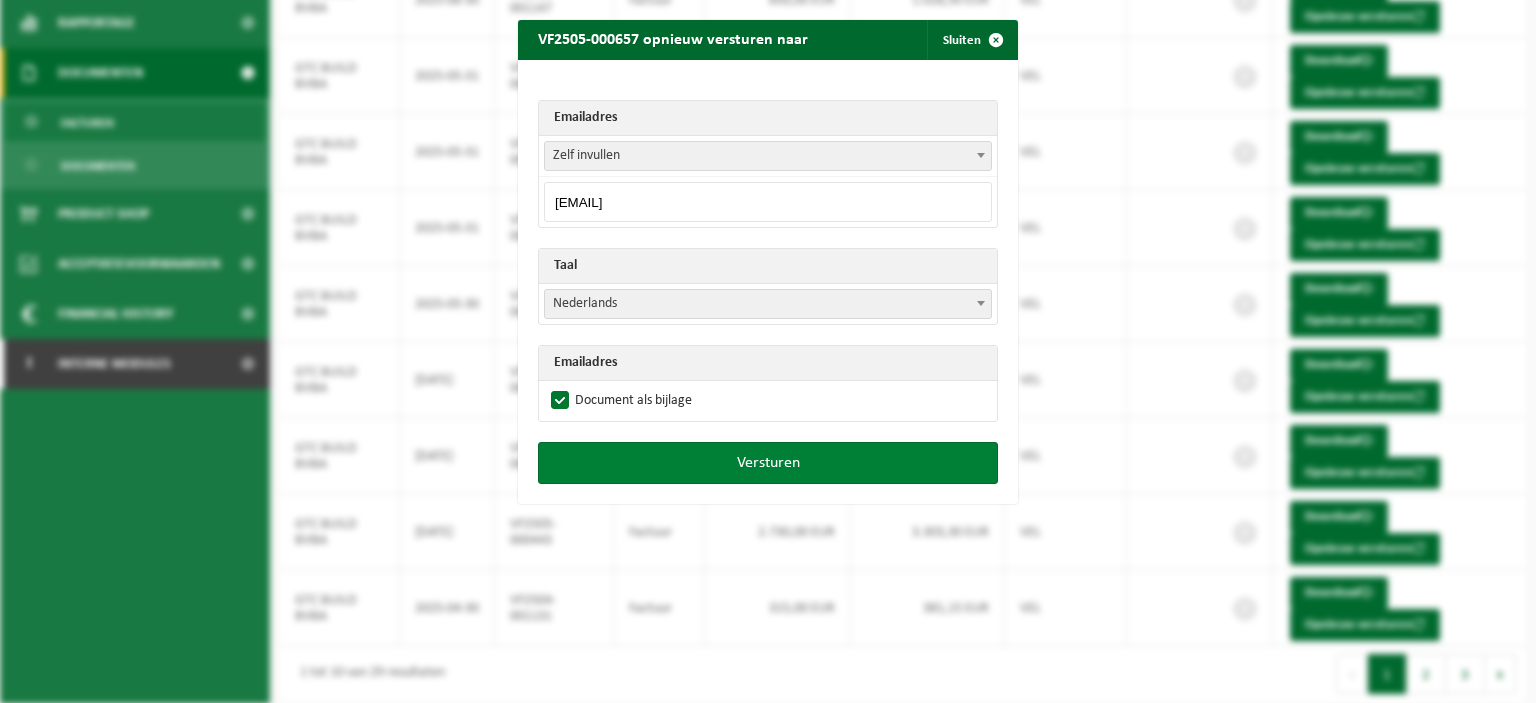 click on "Versturen" at bounding box center [768, 463] 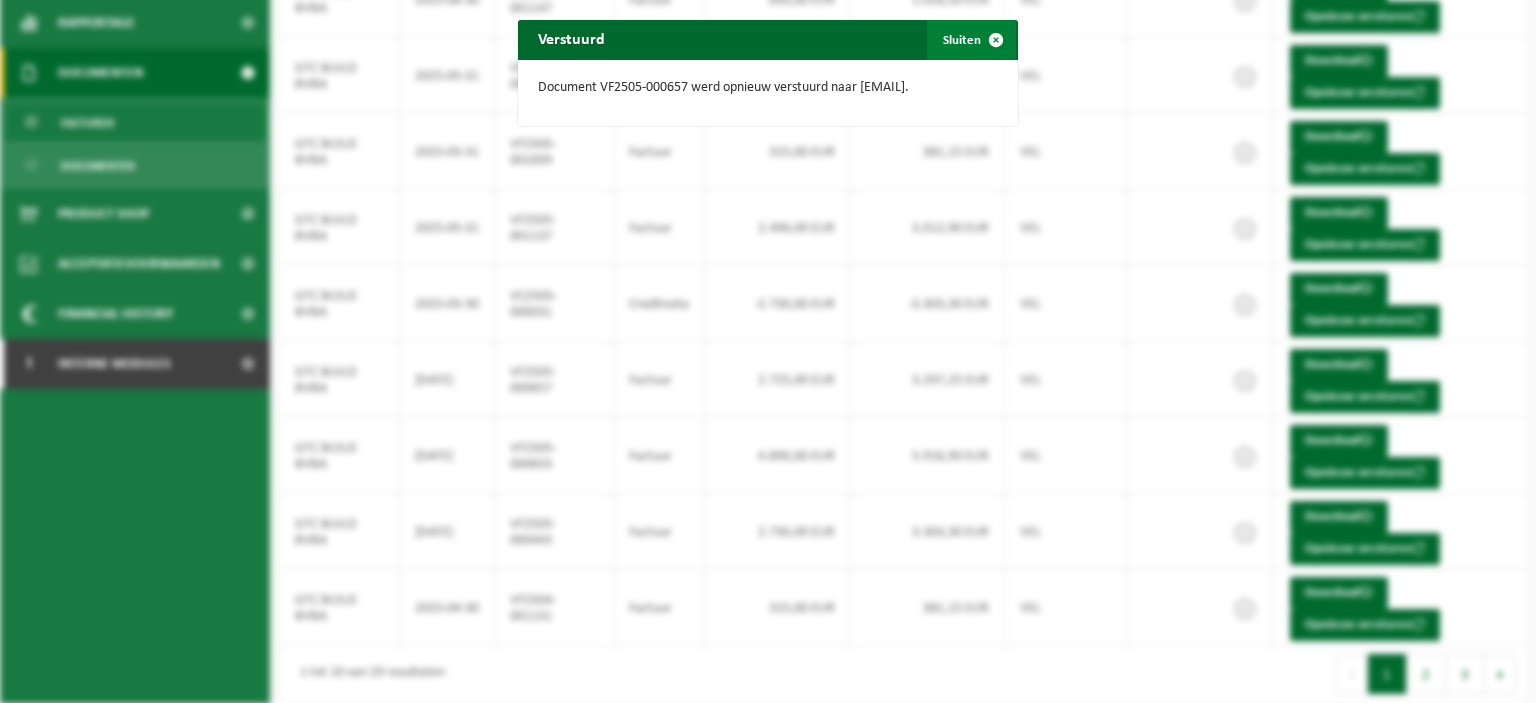 click at bounding box center (996, 40) 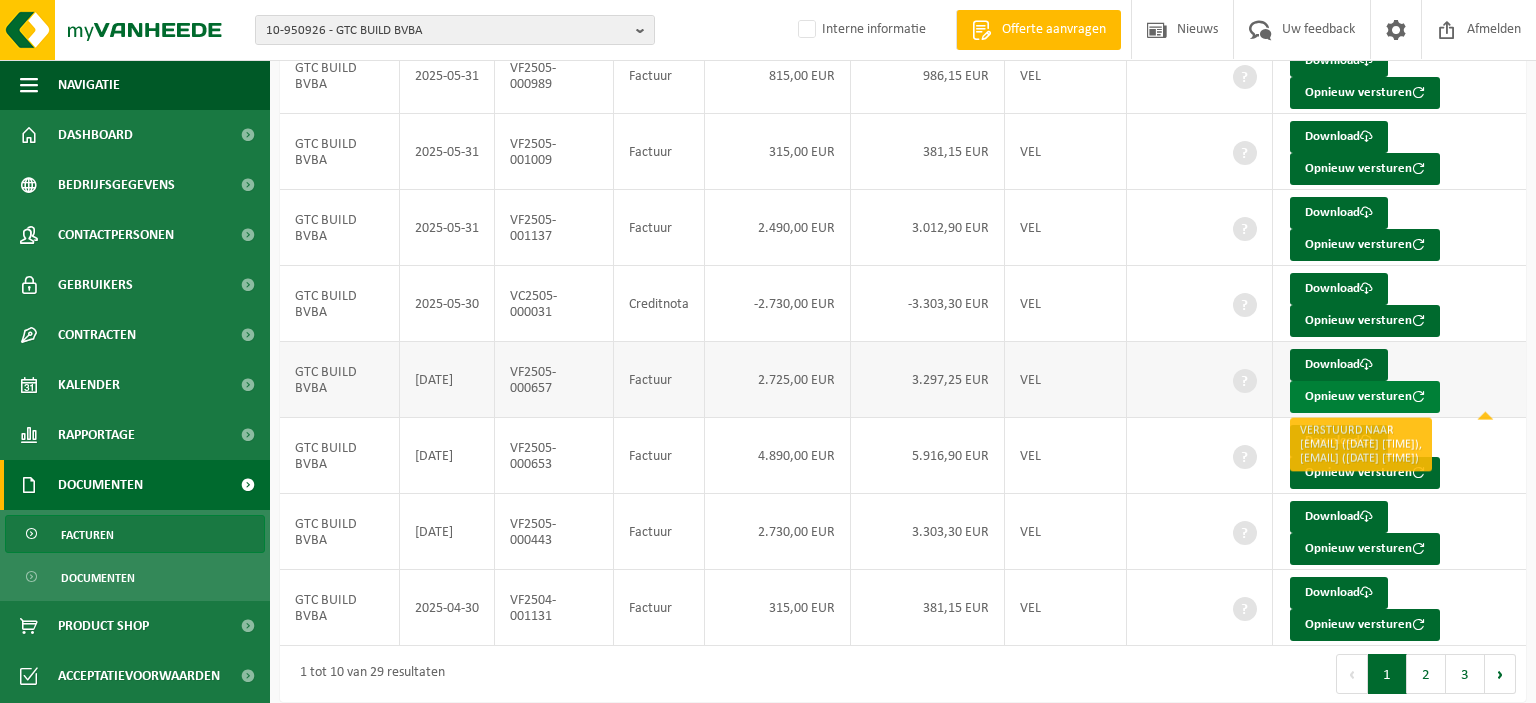 click on "Opnieuw versturen" at bounding box center (1365, 397) 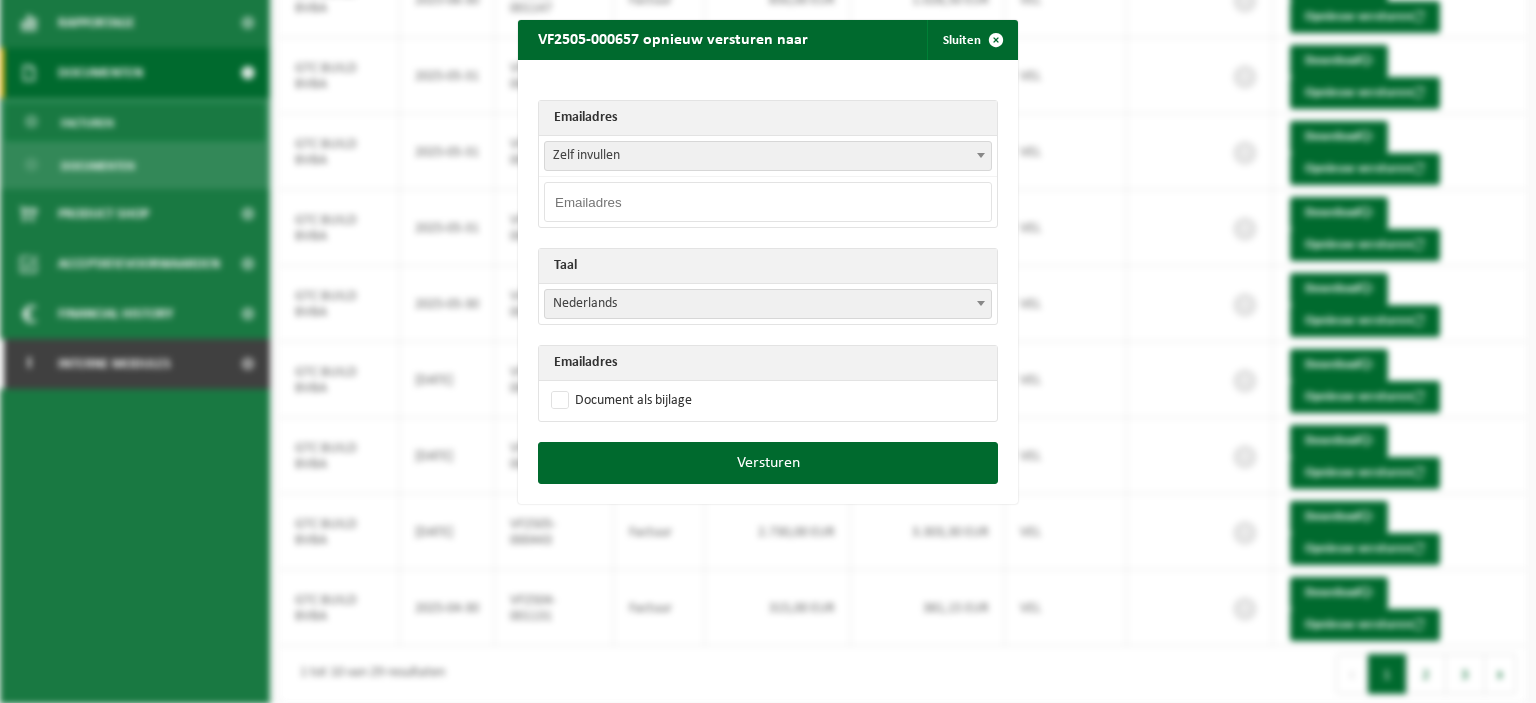 click at bounding box center (768, 202) 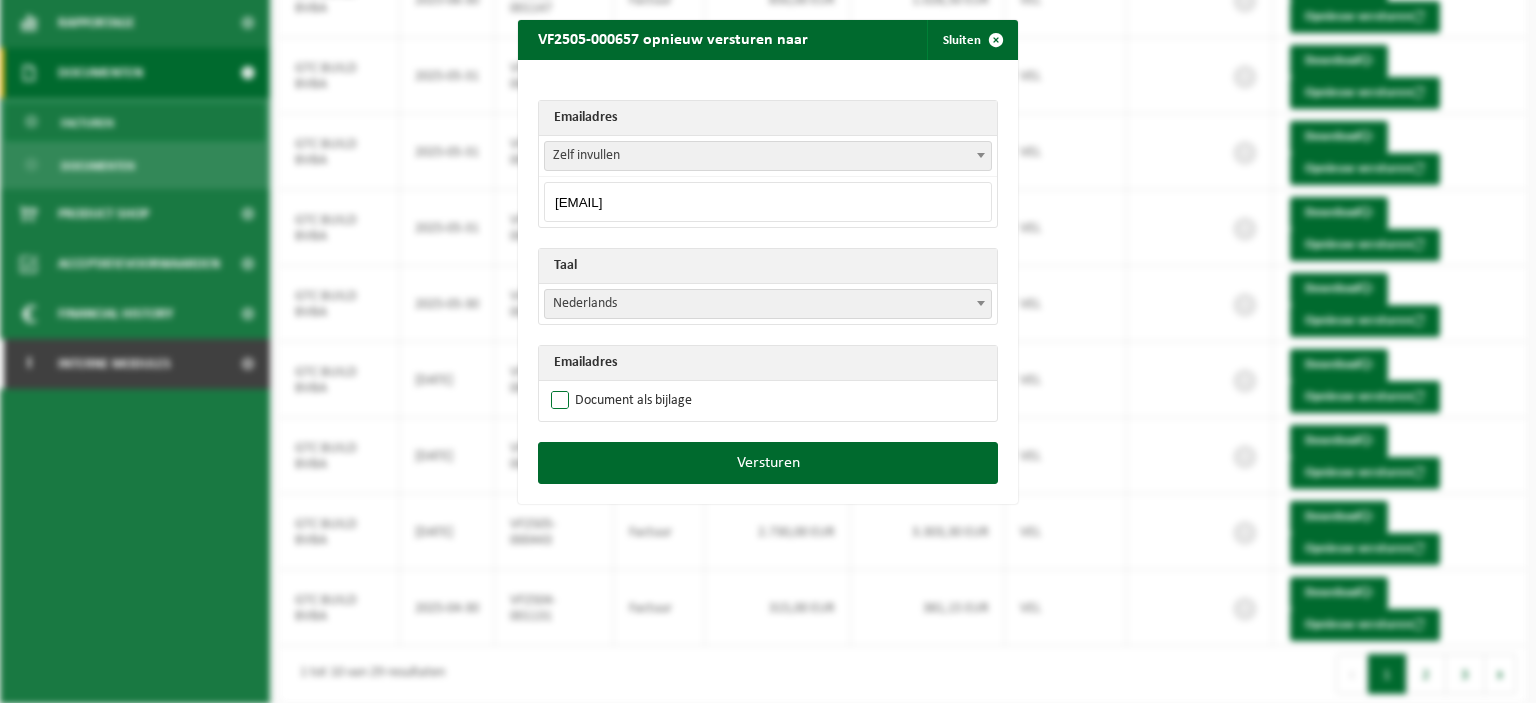 type on "facturatie@gtcbuild.be" 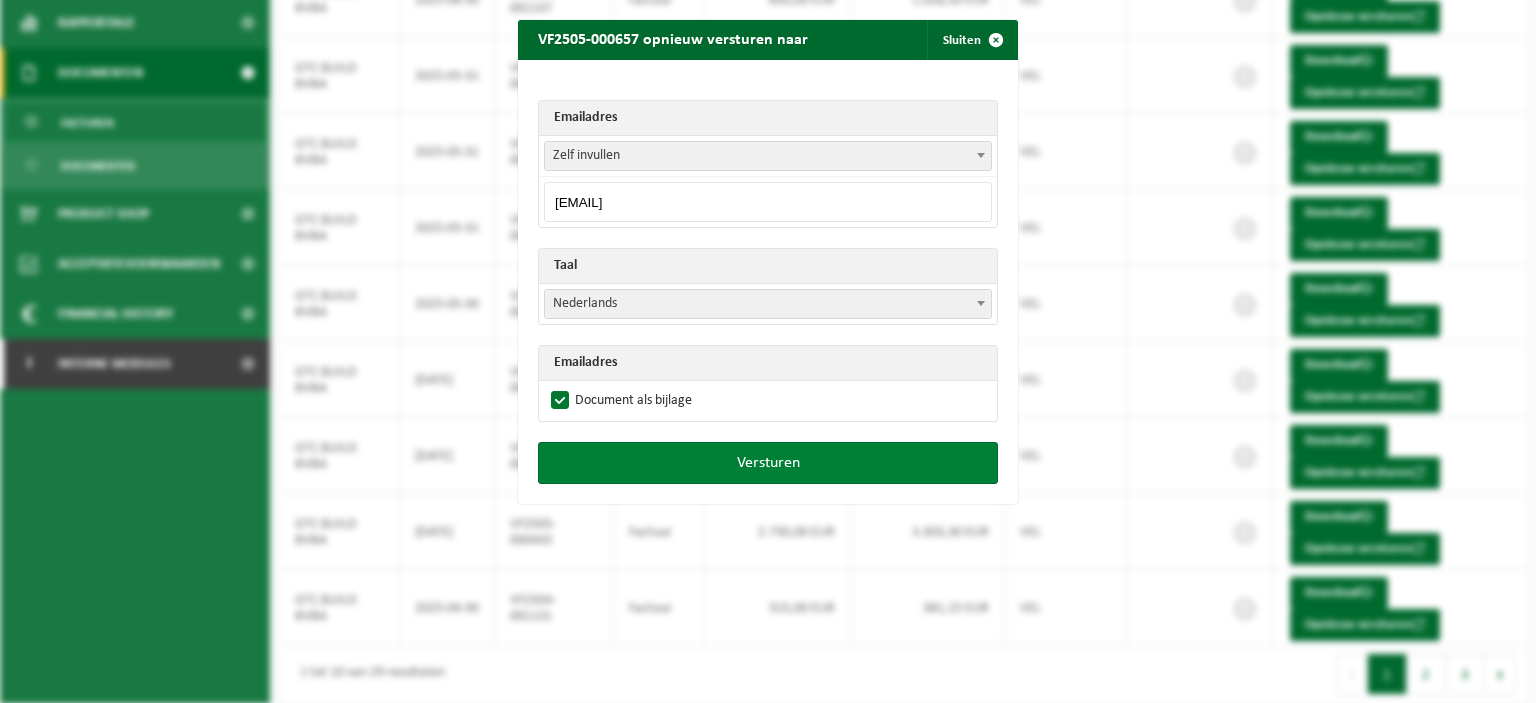 click on "Versturen" at bounding box center (768, 463) 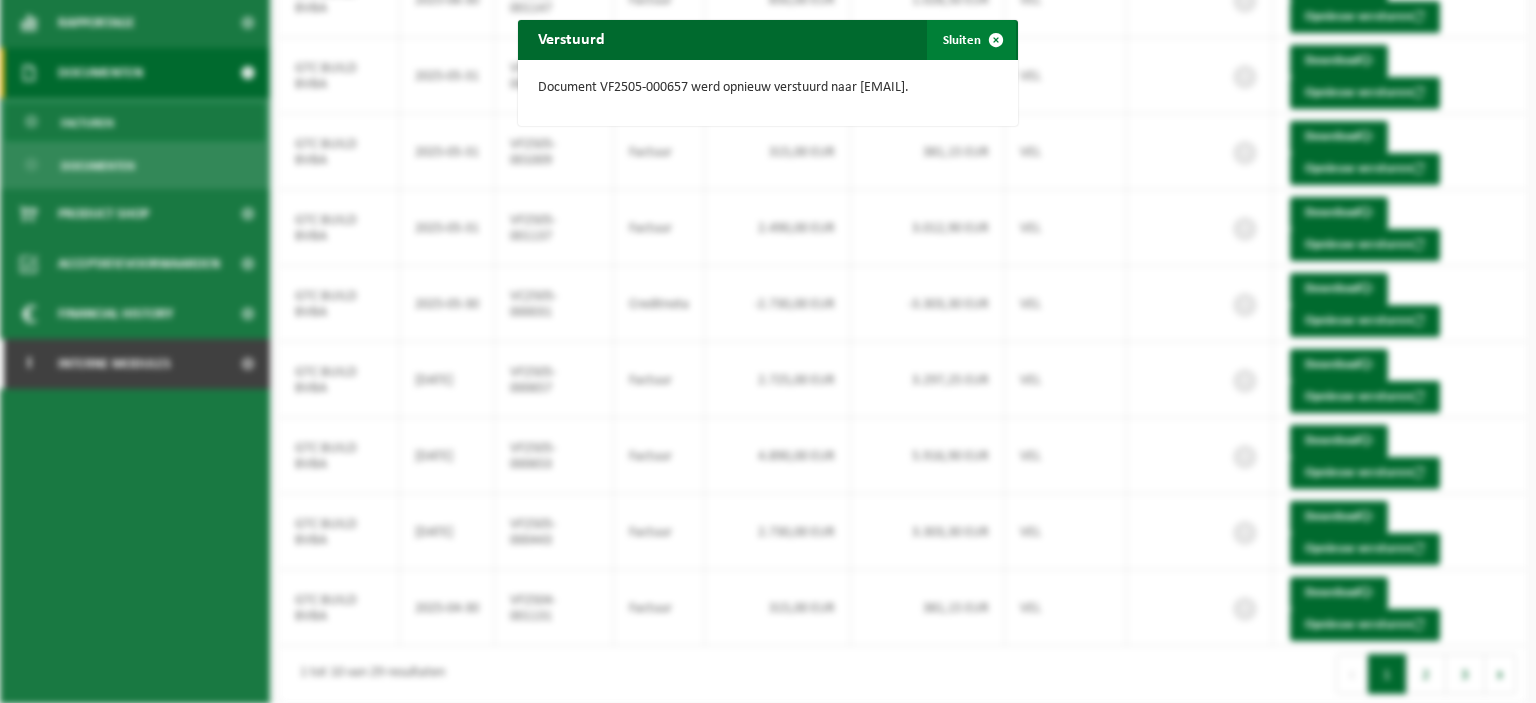 click at bounding box center [996, 40] 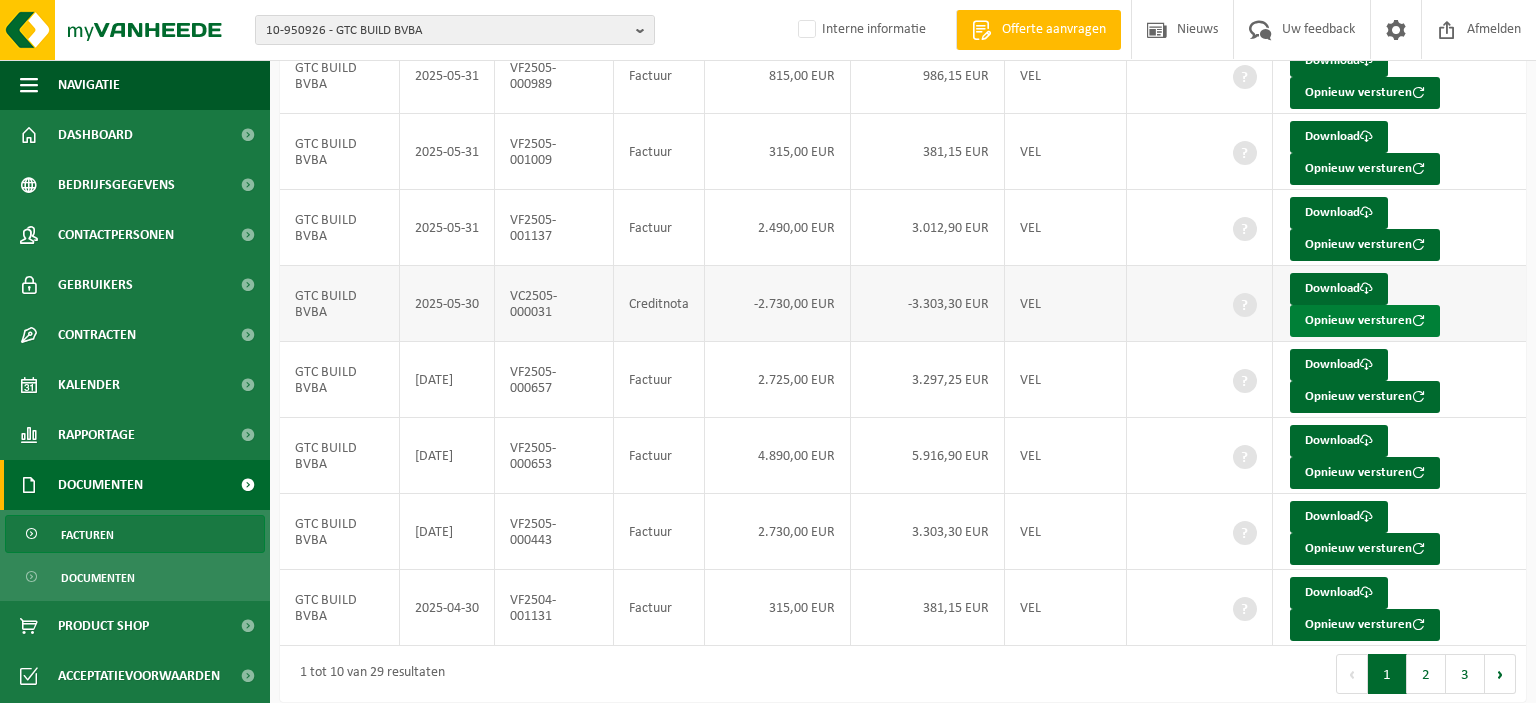 click on "Opnieuw versturen" at bounding box center (1365, 321) 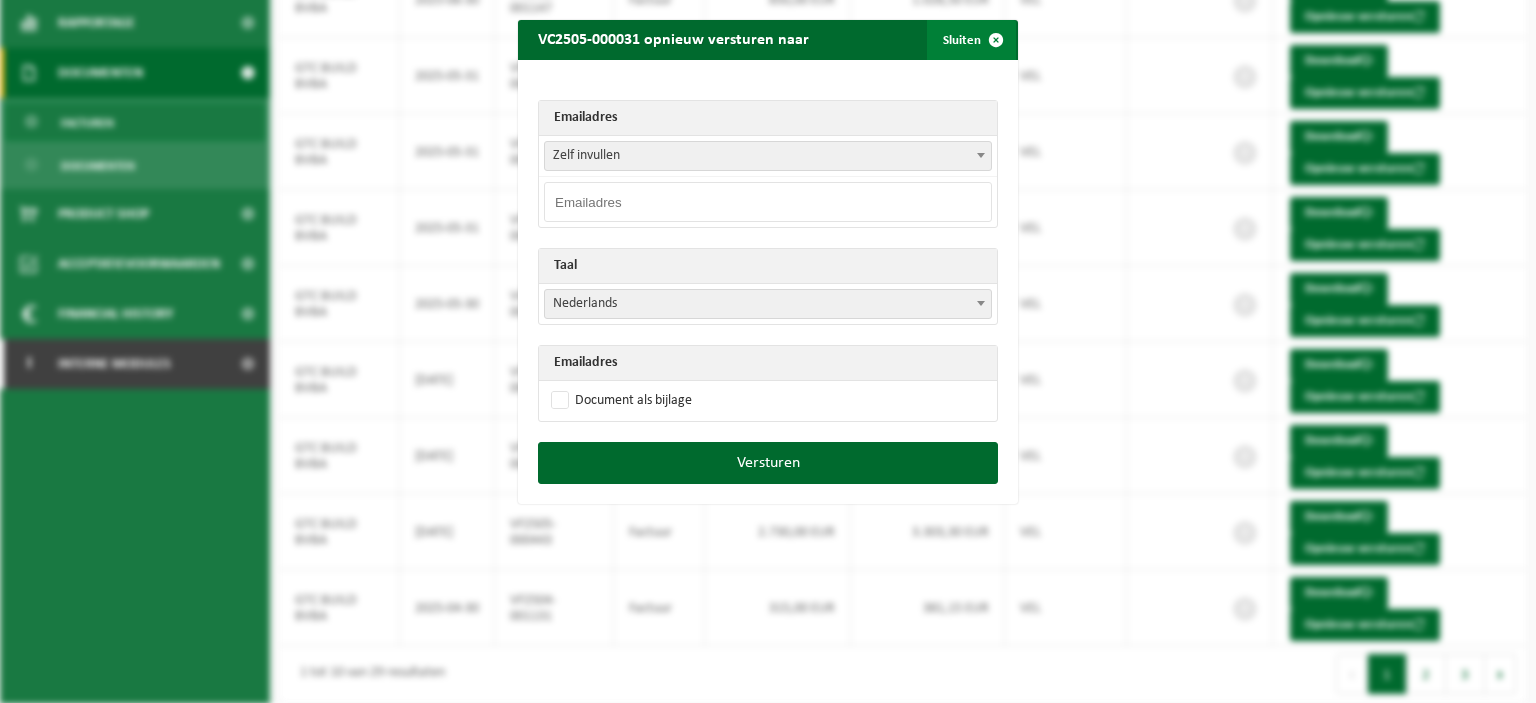 click at bounding box center [996, 40] 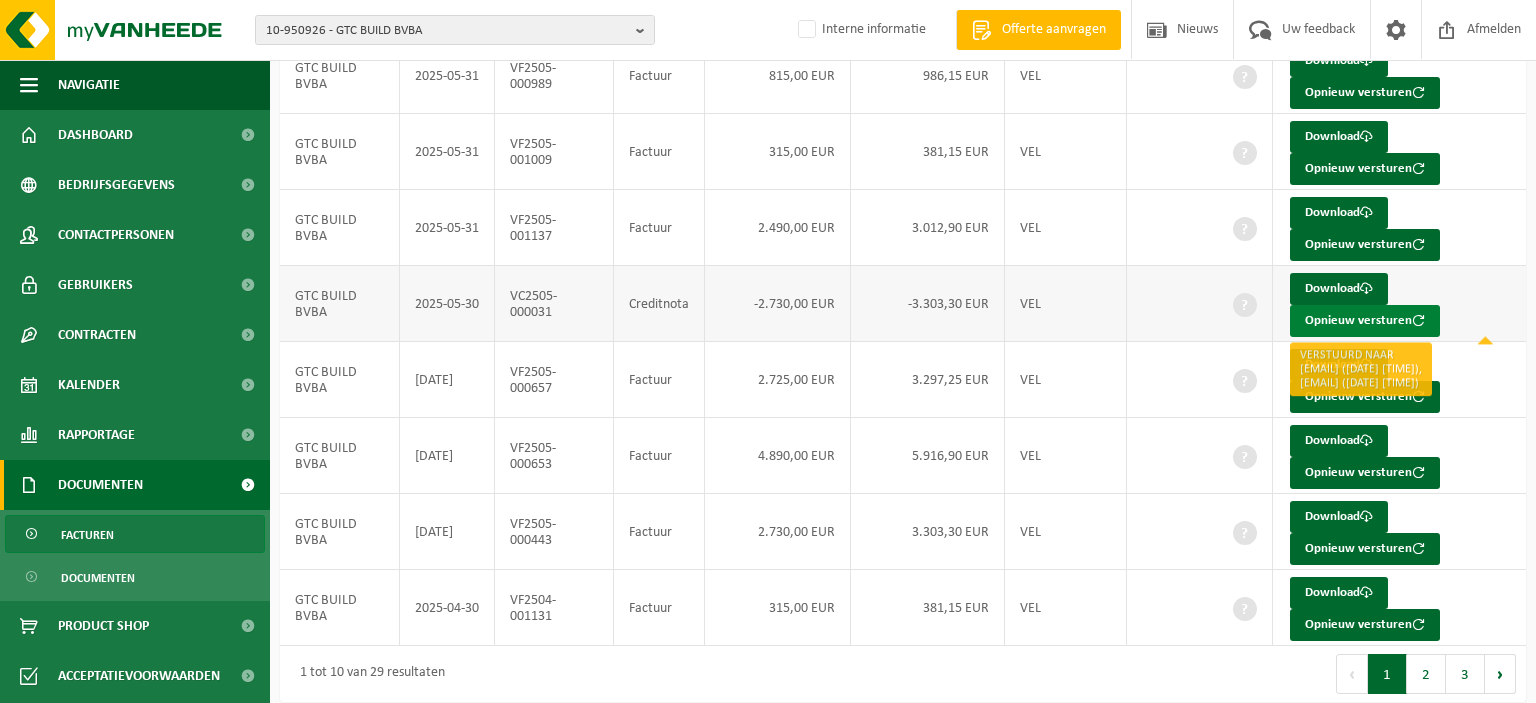click on "Opnieuw versturen" at bounding box center (1365, 321) 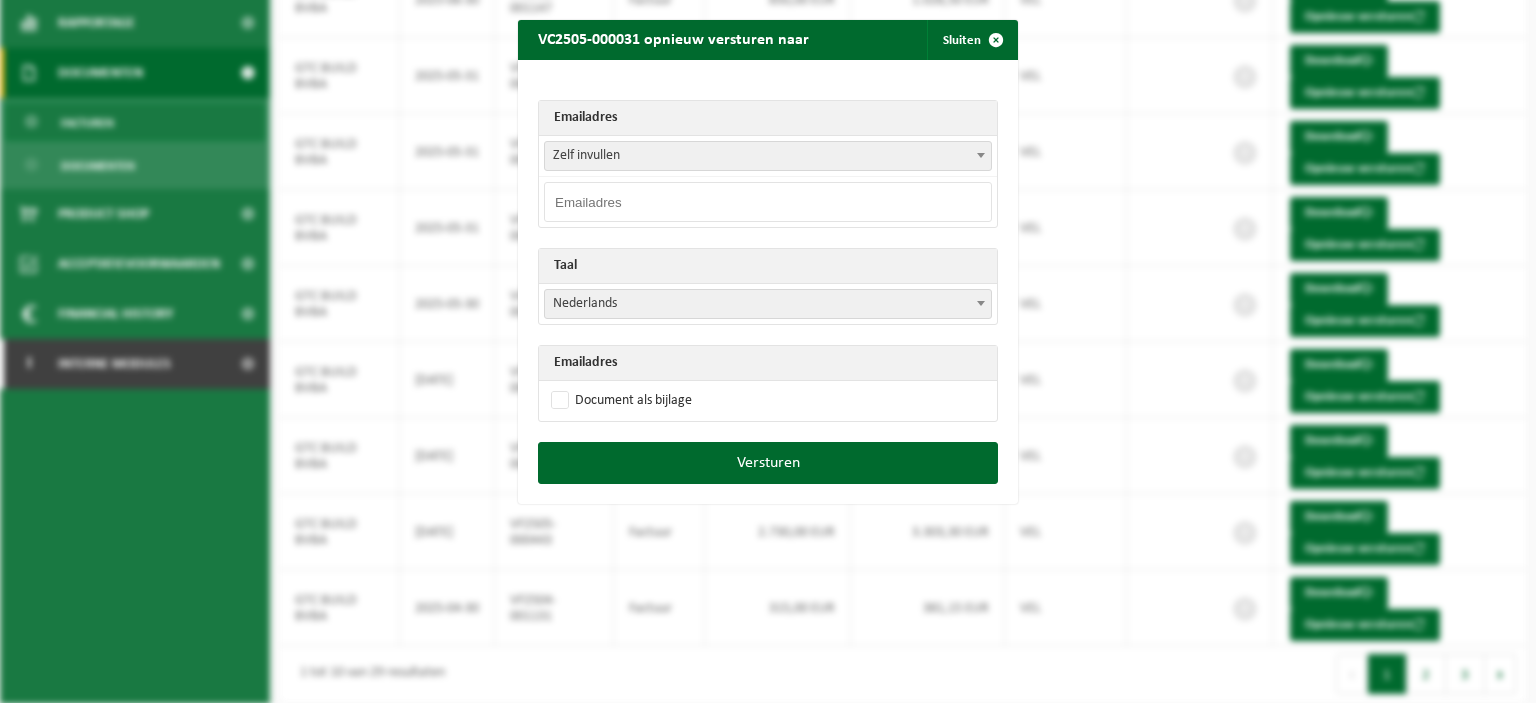 click at bounding box center (768, 202) 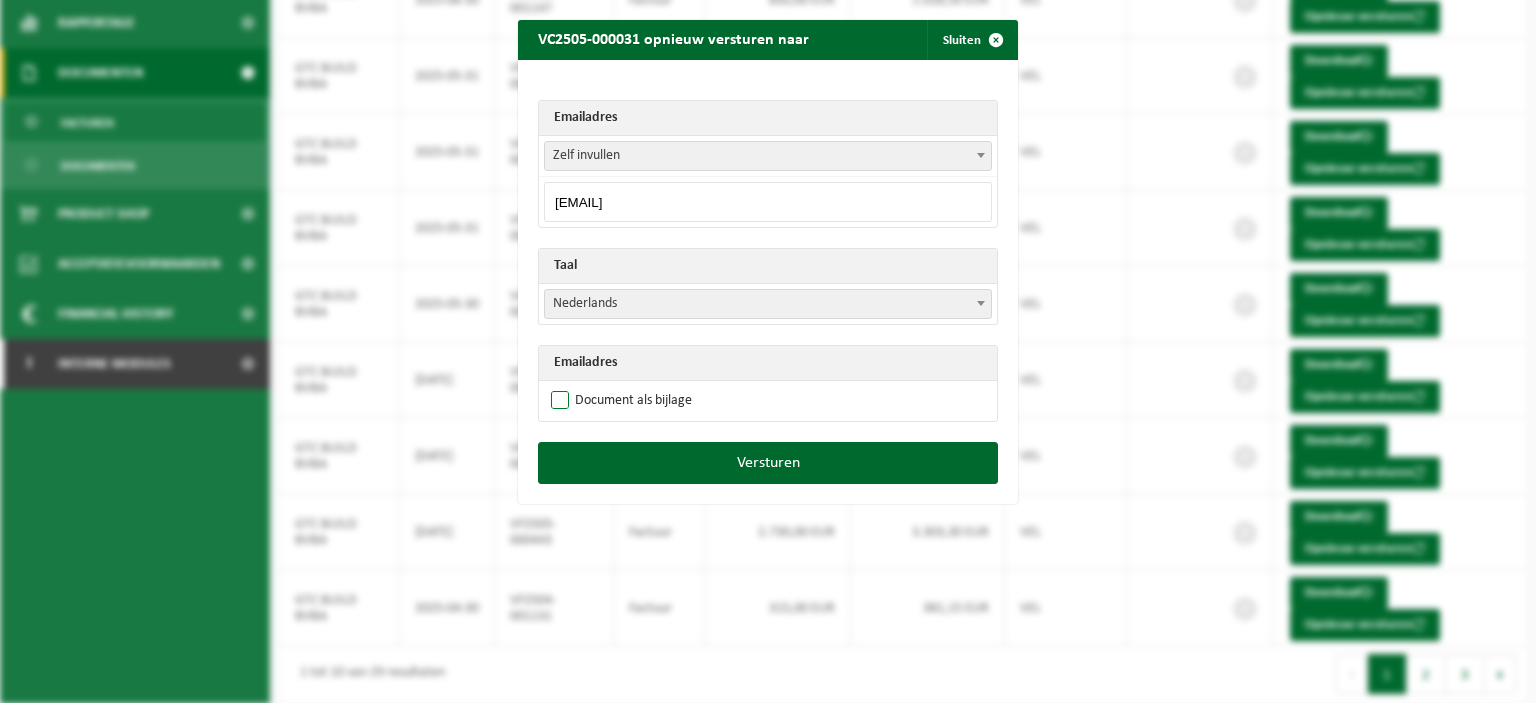 type on "facturatie@gtcbuild.be" 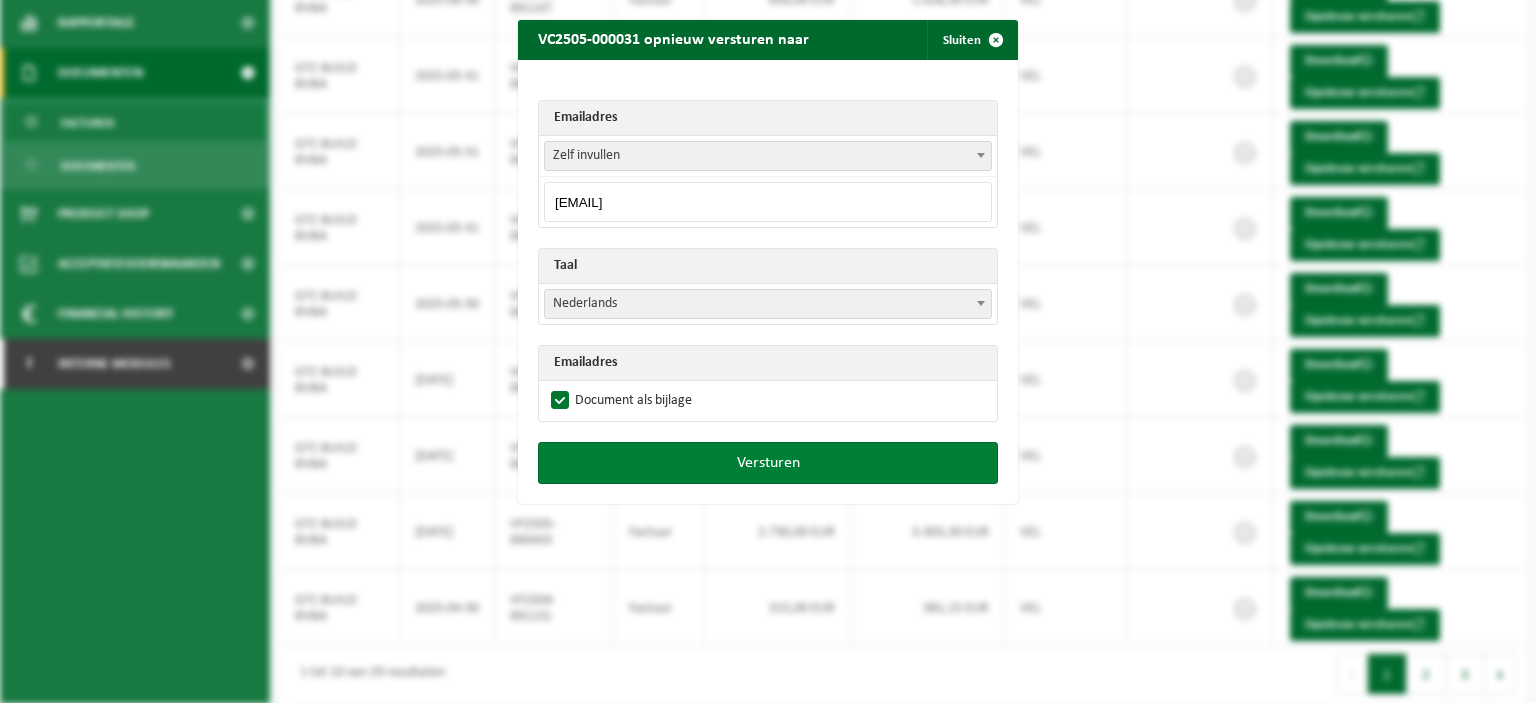 click on "Versturen" at bounding box center [768, 463] 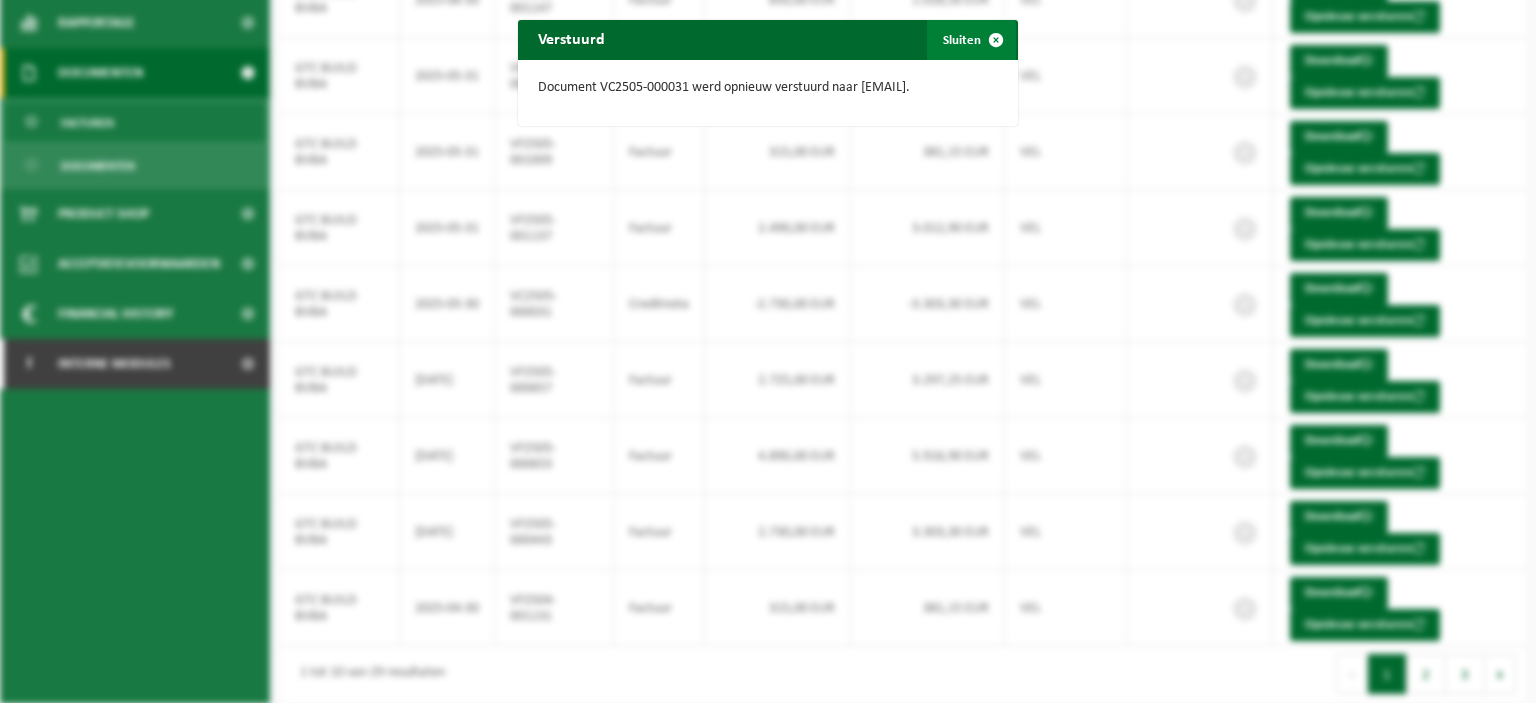 click at bounding box center [996, 40] 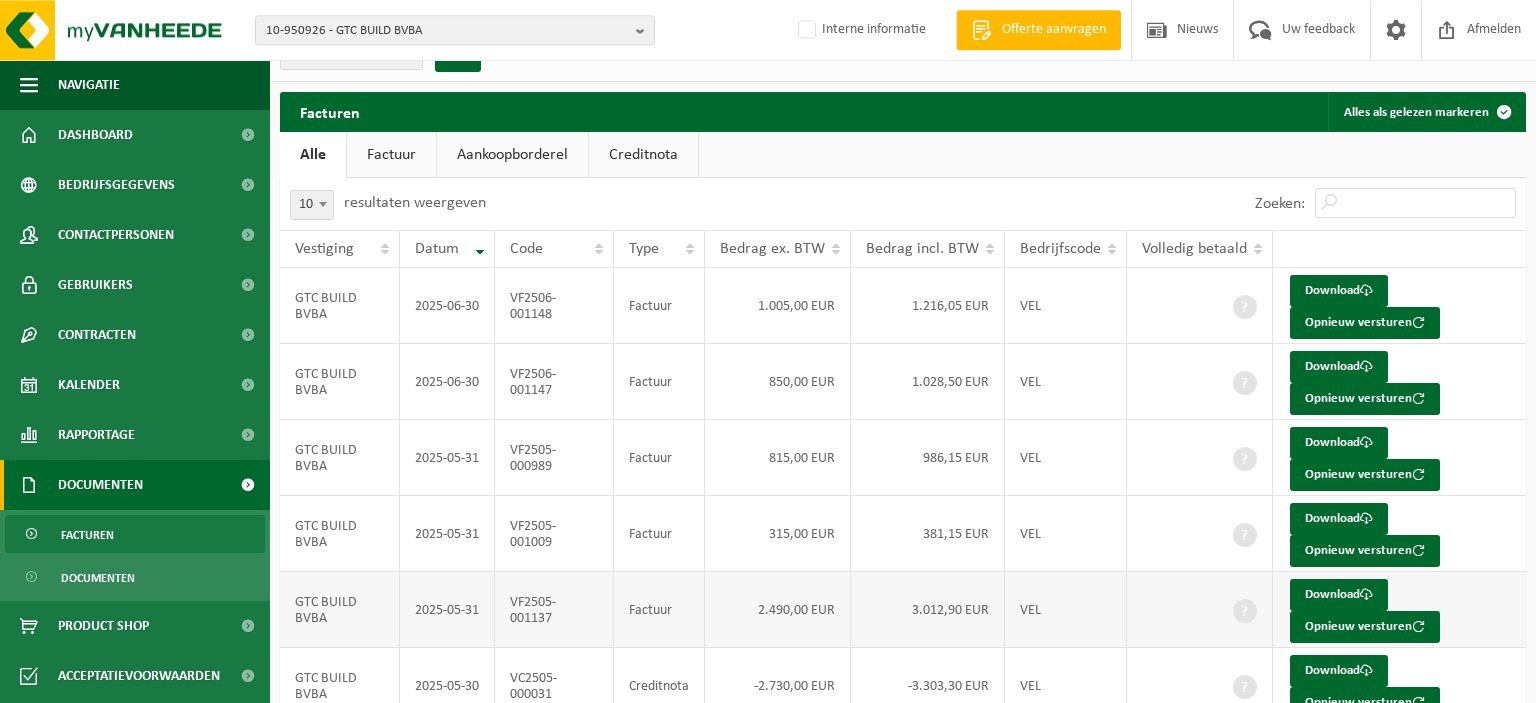 scroll, scrollTop: 0, scrollLeft: 0, axis: both 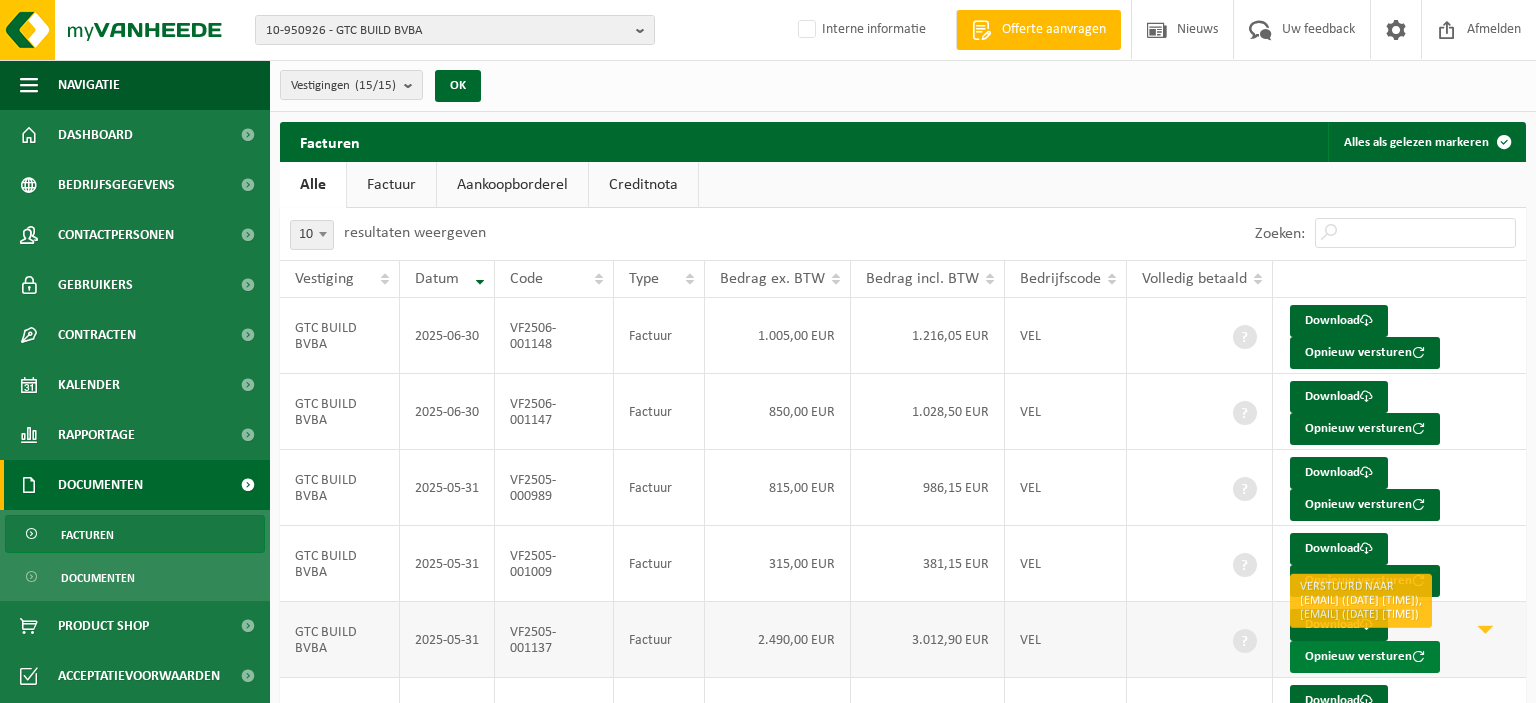 click on "Opnieuw versturen" at bounding box center [1365, 657] 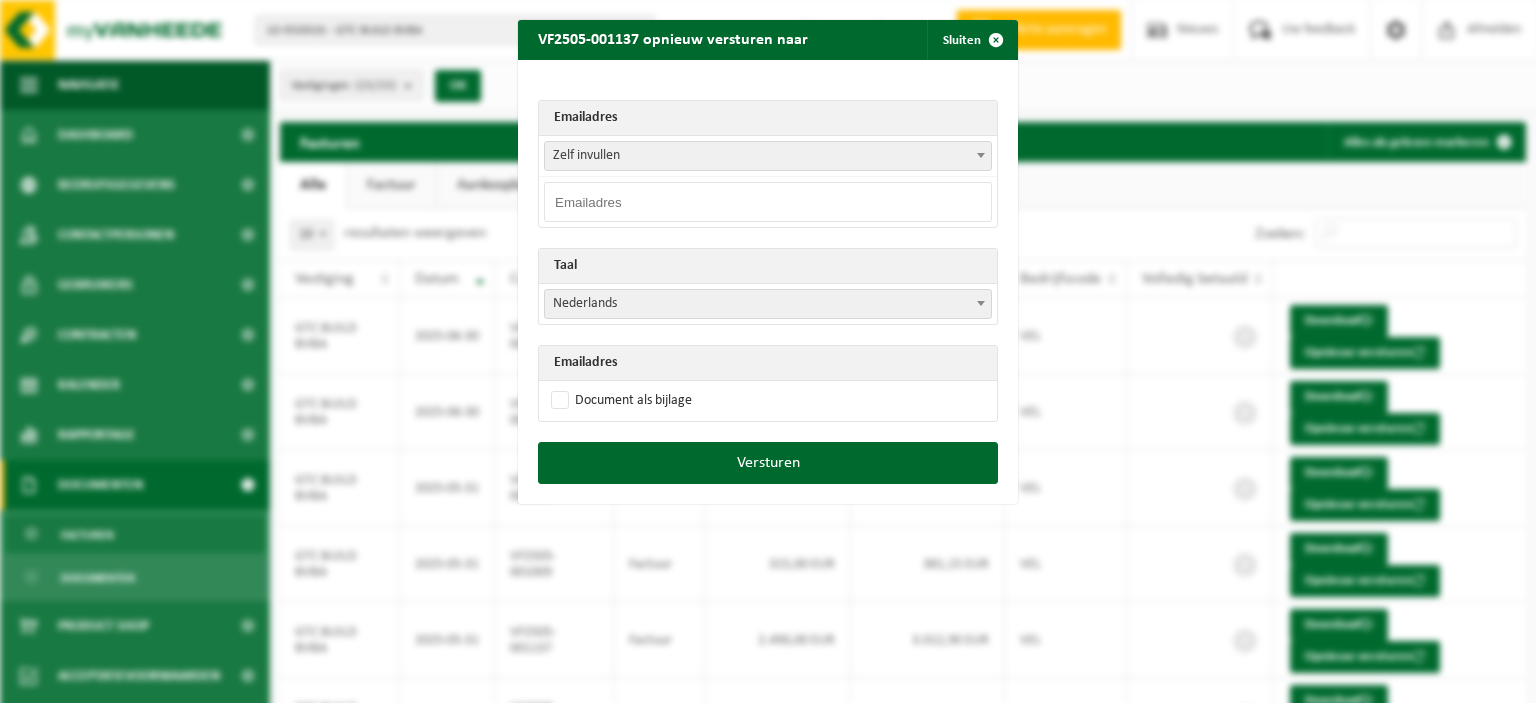 click at bounding box center (768, 202) 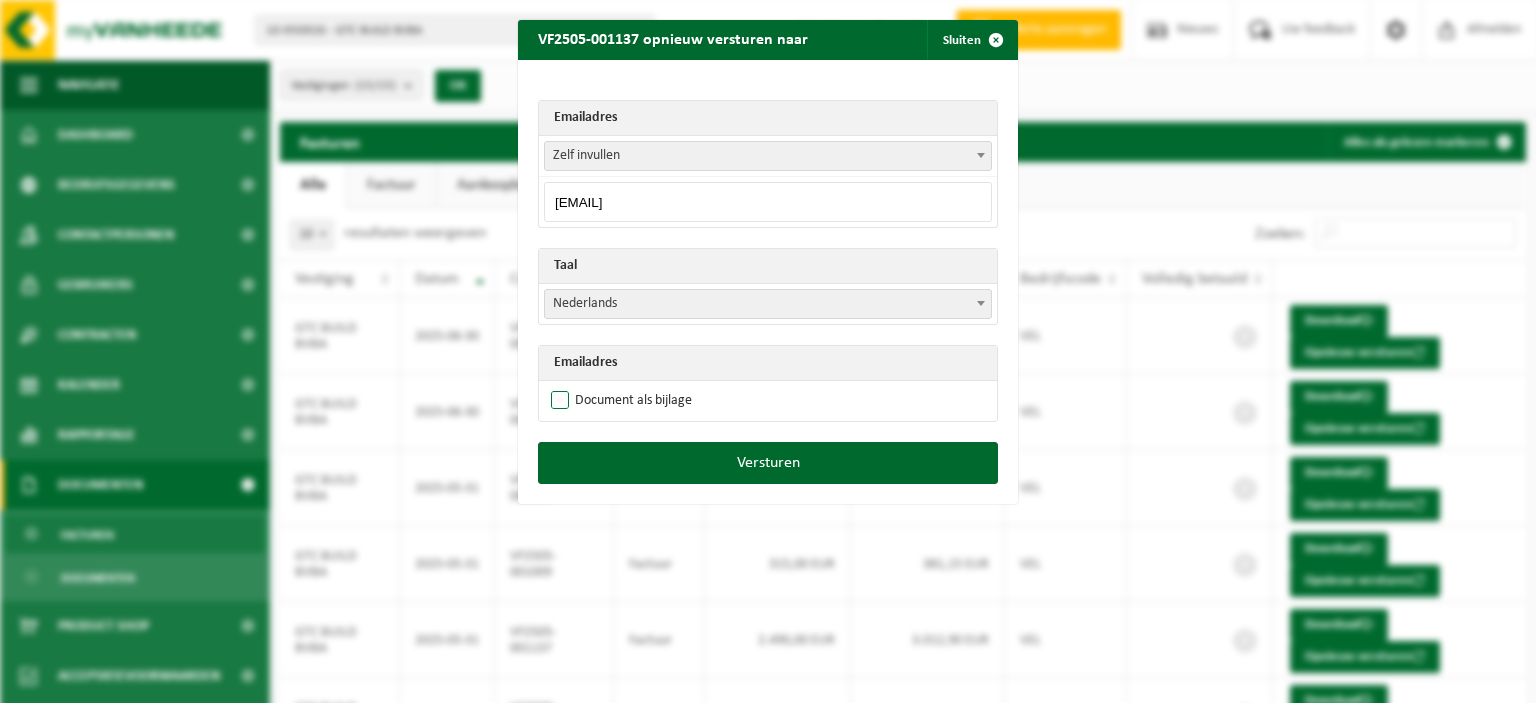 type on "facturatie@gtcbuild.be" 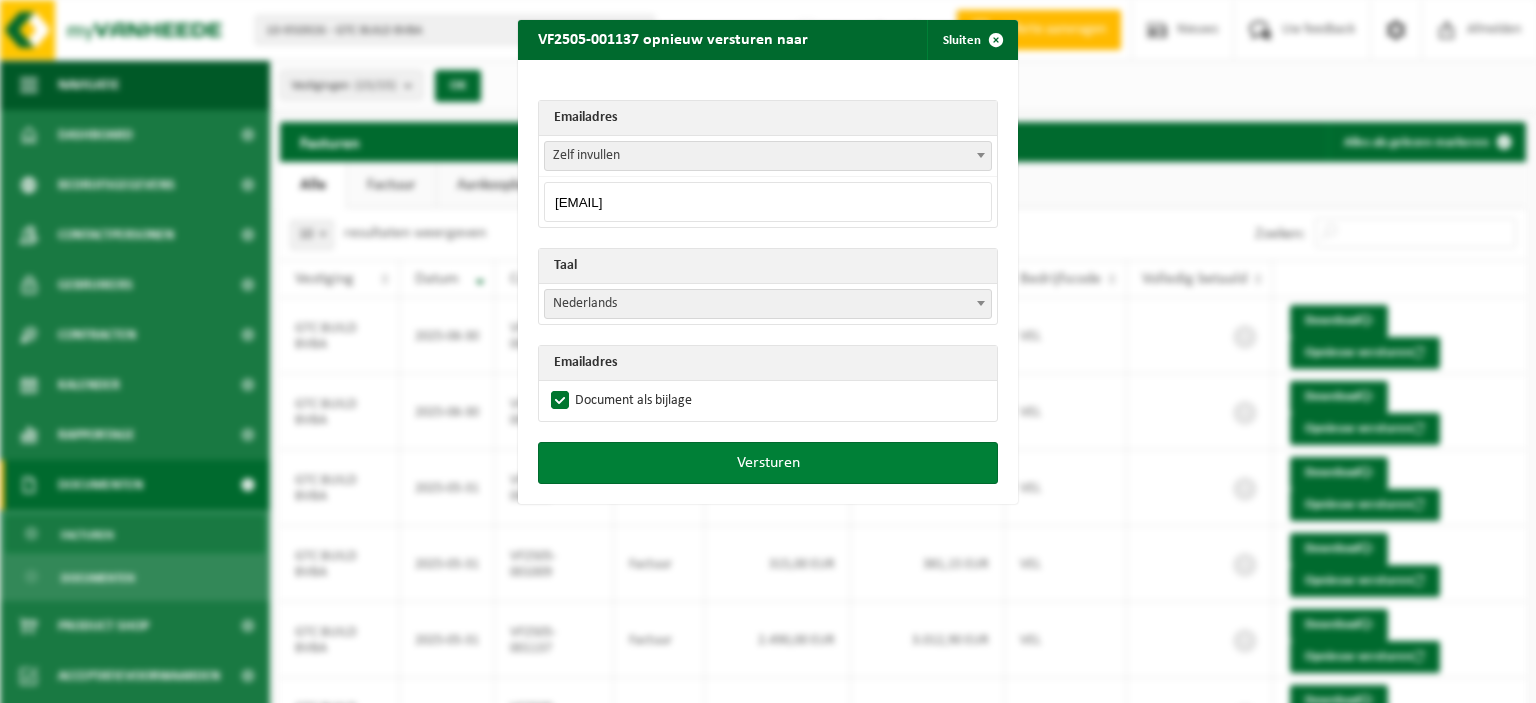 click on "Versturen" at bounding box center [768, 463] 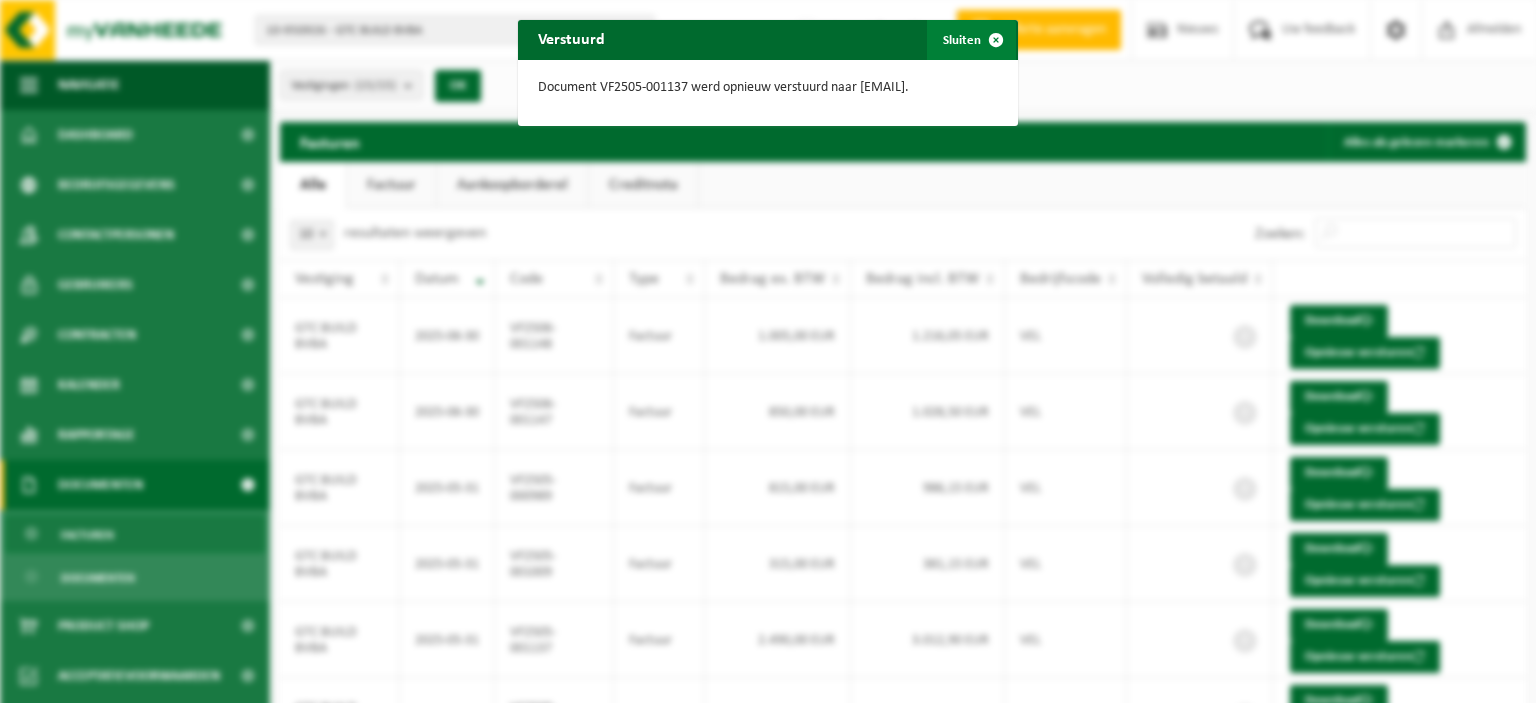click at bounding box center (996, 40) 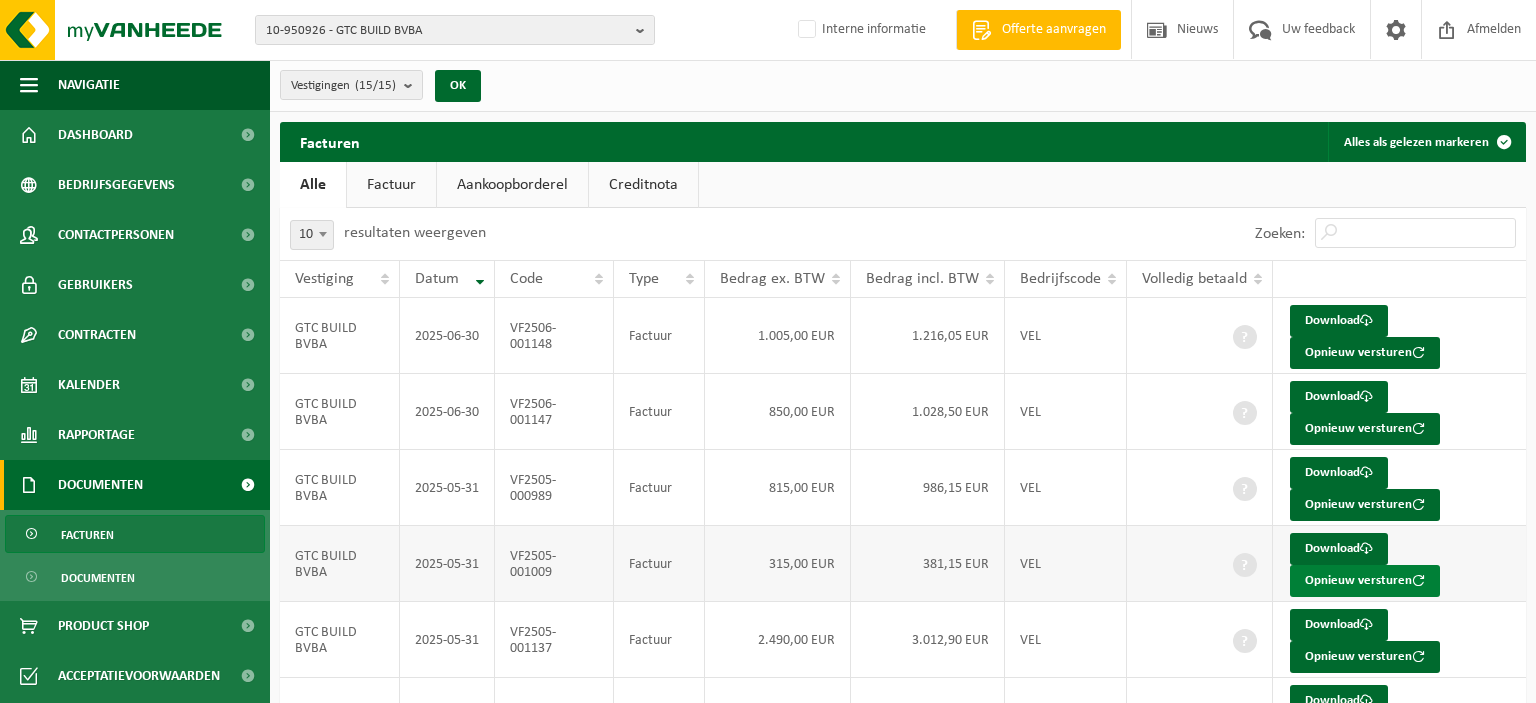 click on "Opnieuw versturen" at bounding box center [1365, 581] 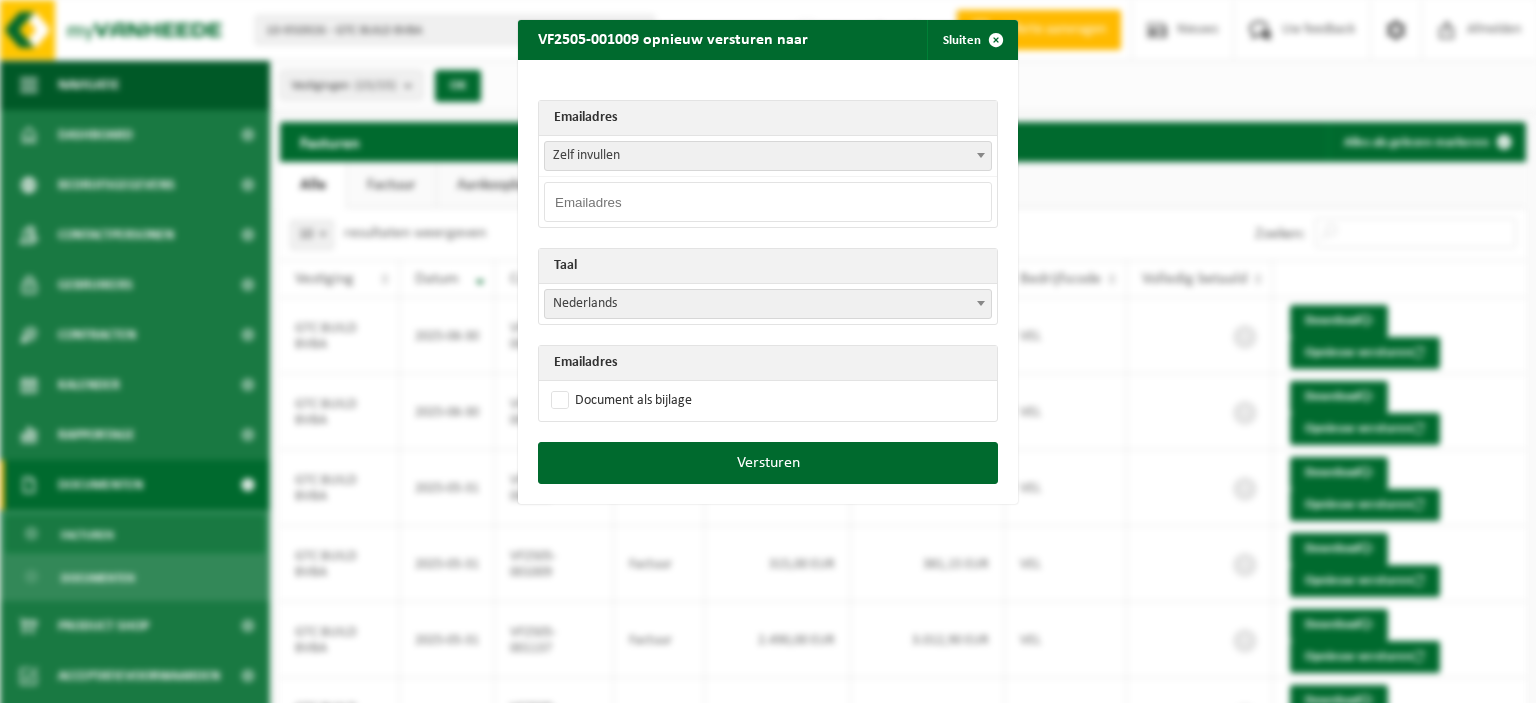 click at bounding box center (768, 202) 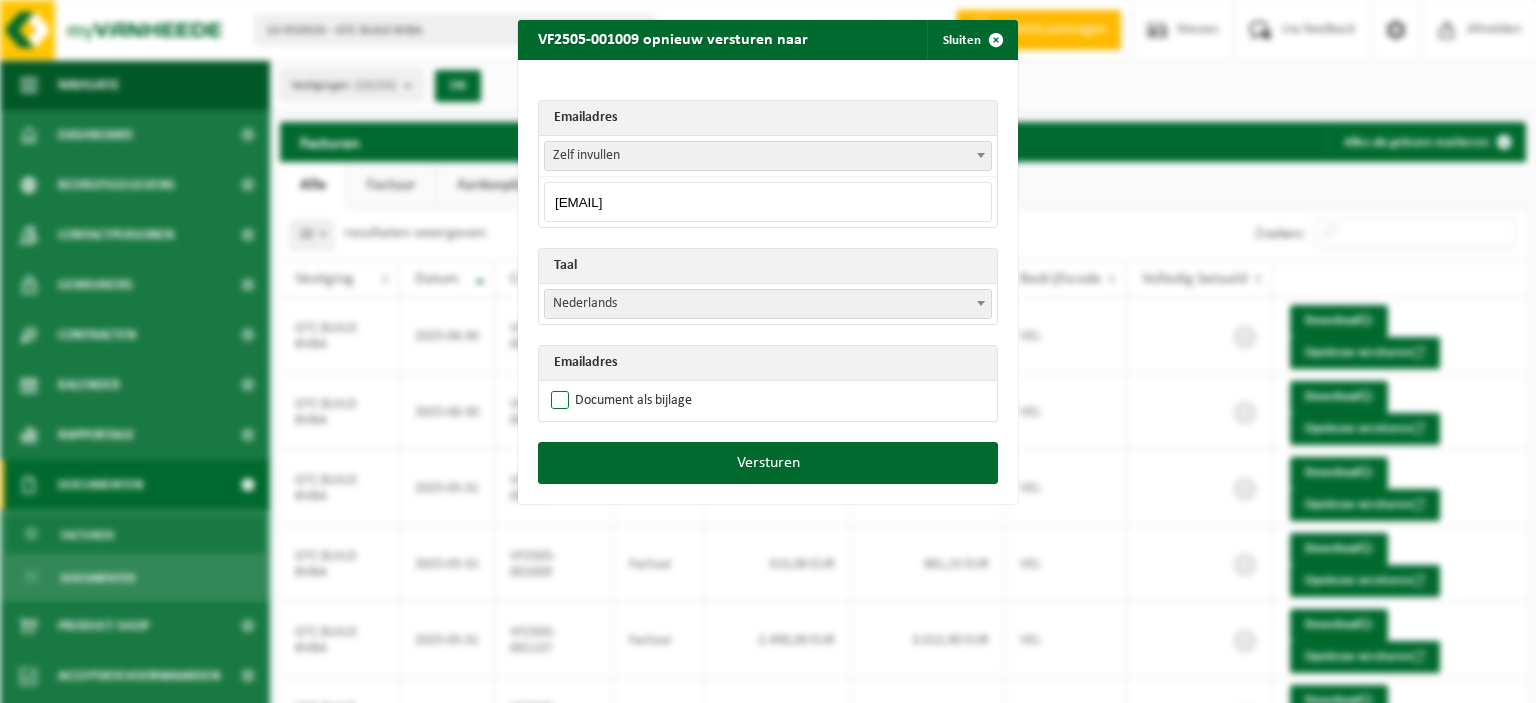 type on "facturatie@gtcbuild.be" 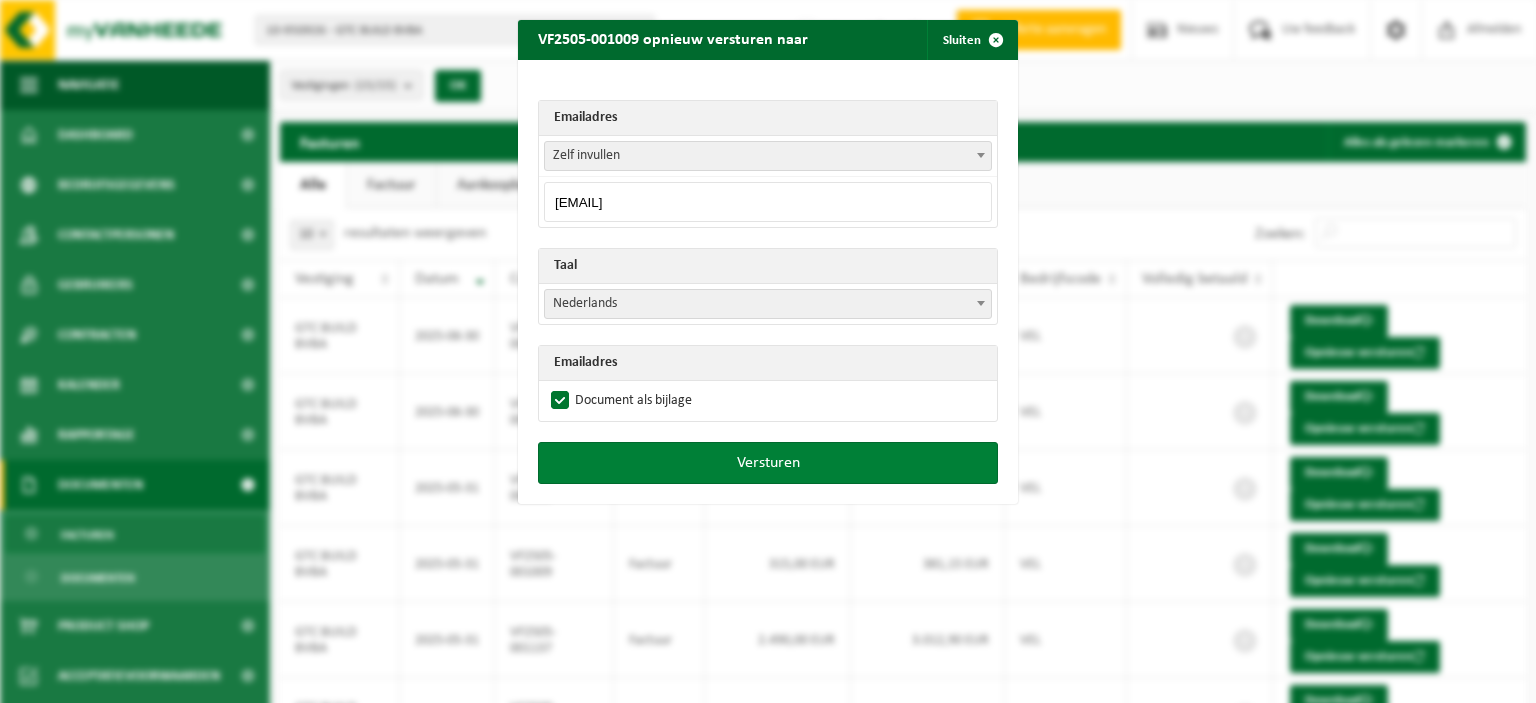 click on "Versturen" at bounding box center [768, 463] 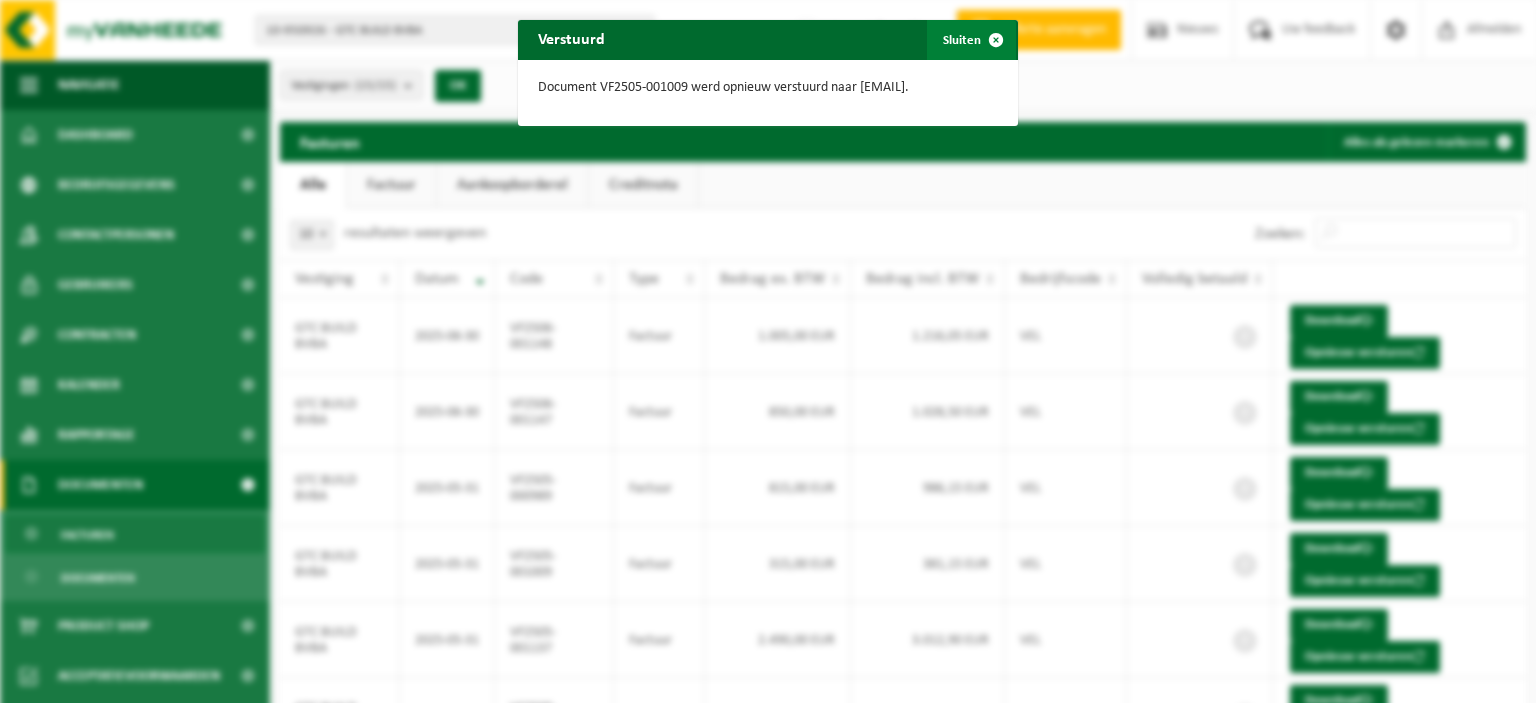 click at bounding box center [996, 40] 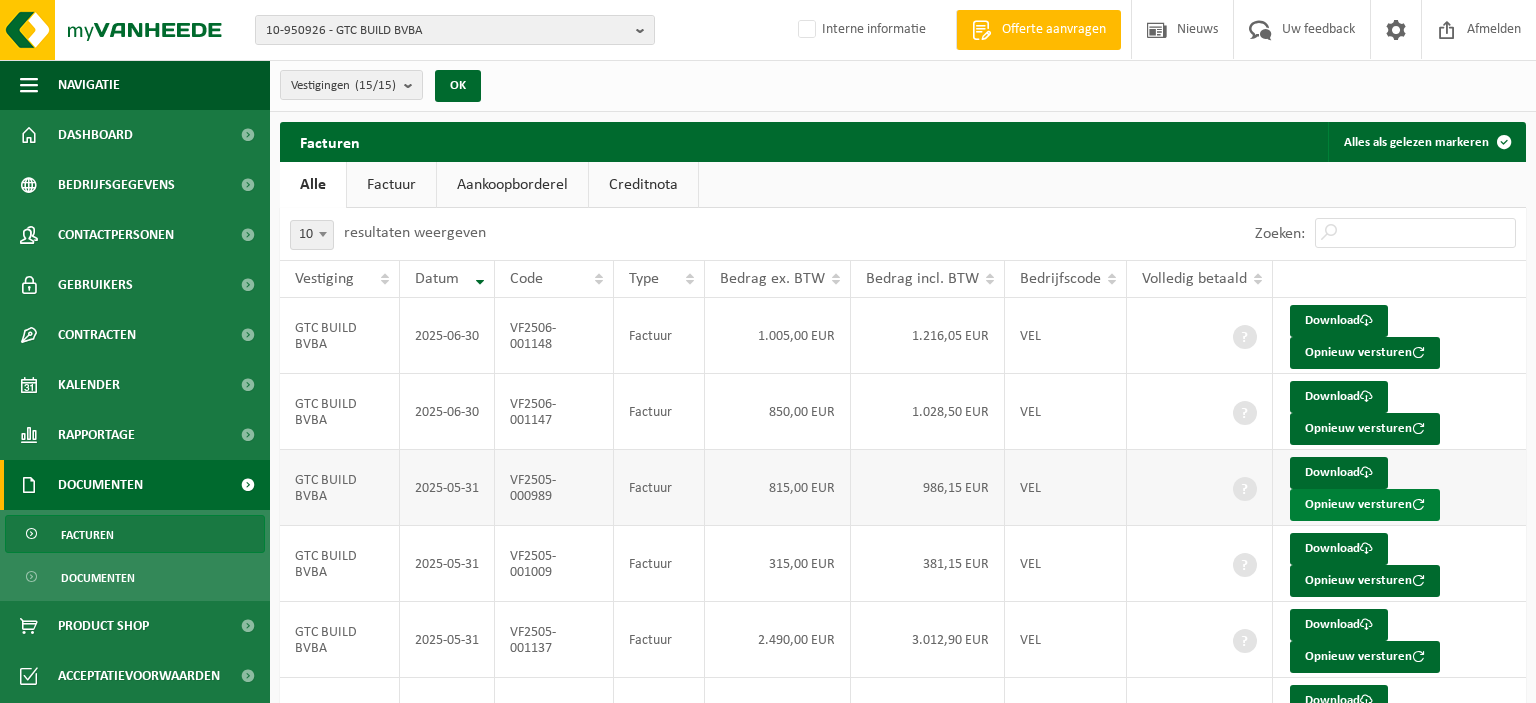 click on "Opnieuw versturen" at bounding box center [1365, 505] 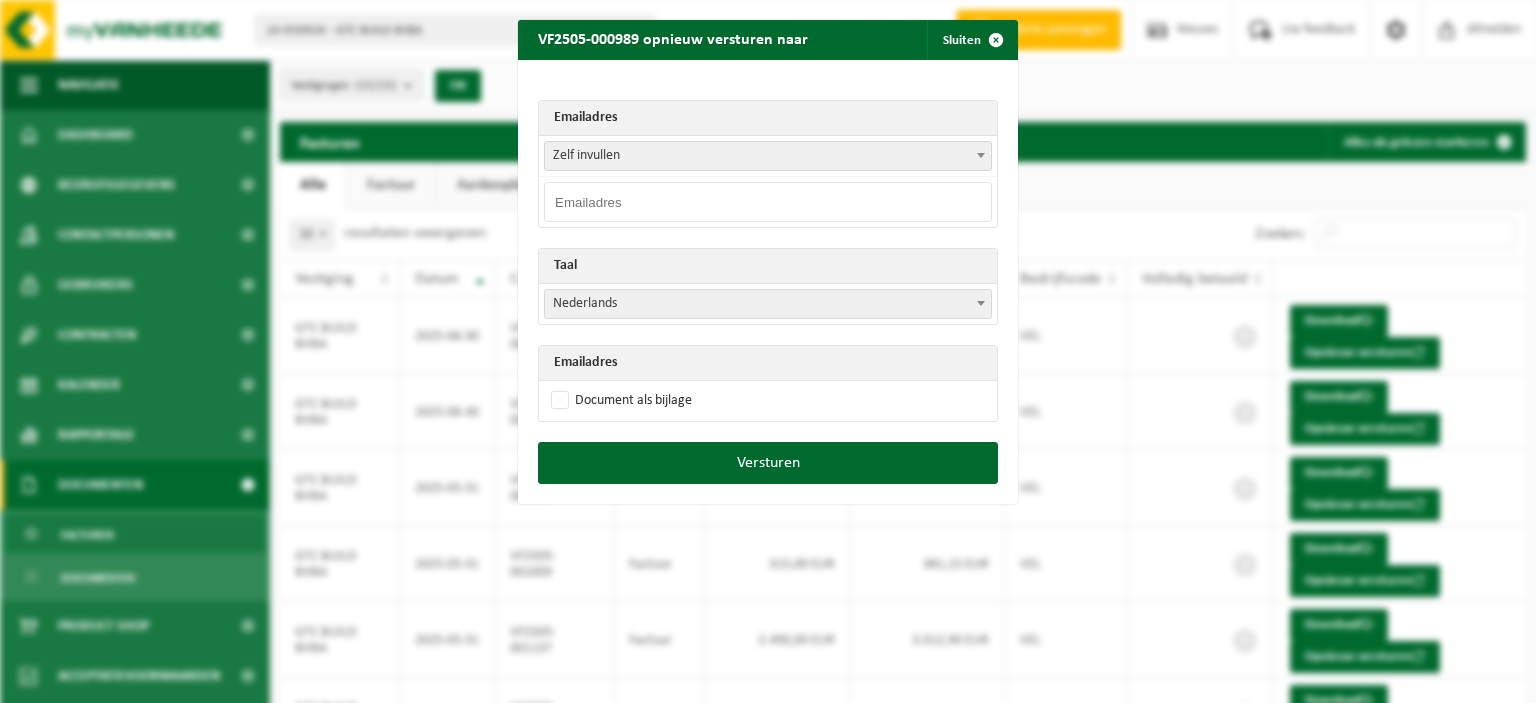 click at bounding box center [768, 202] 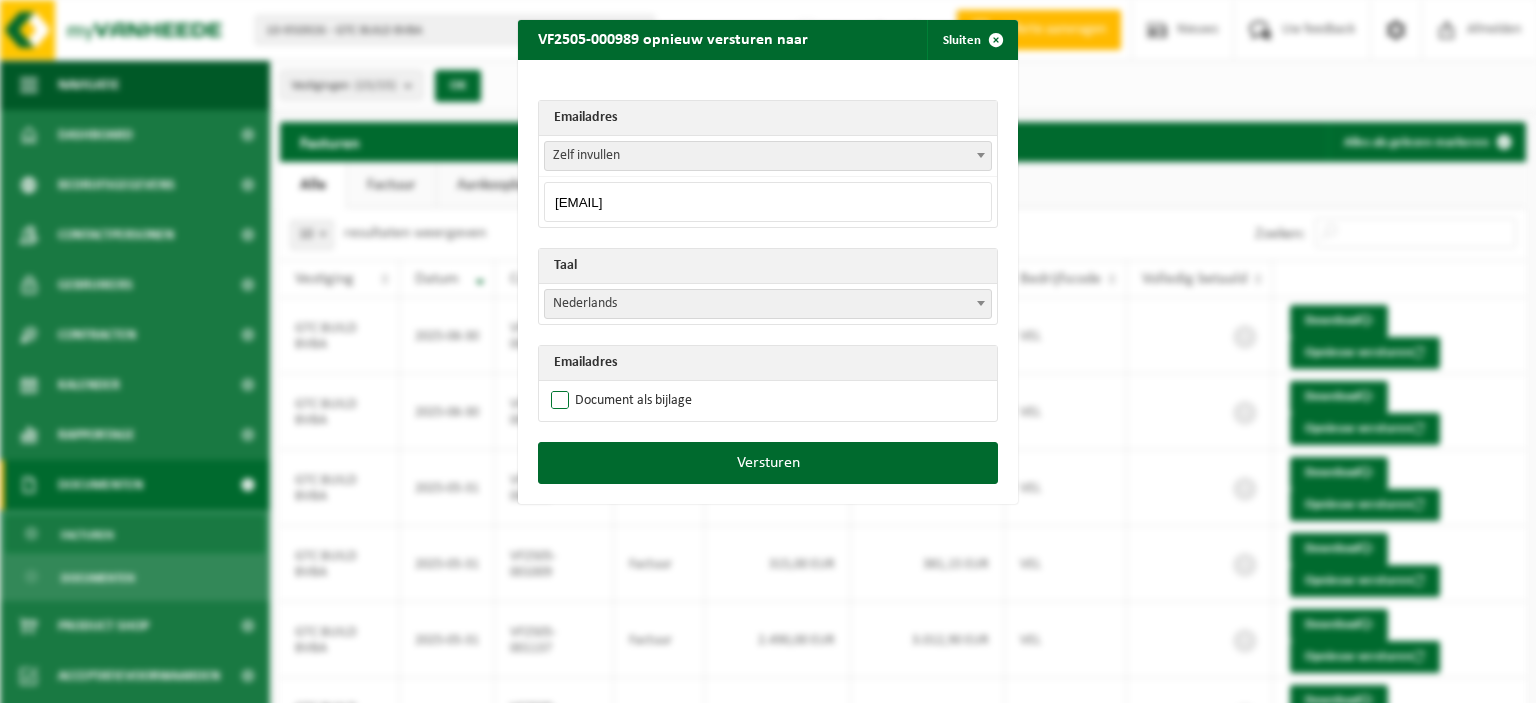 type on "facturatie@gtcbuild.be" 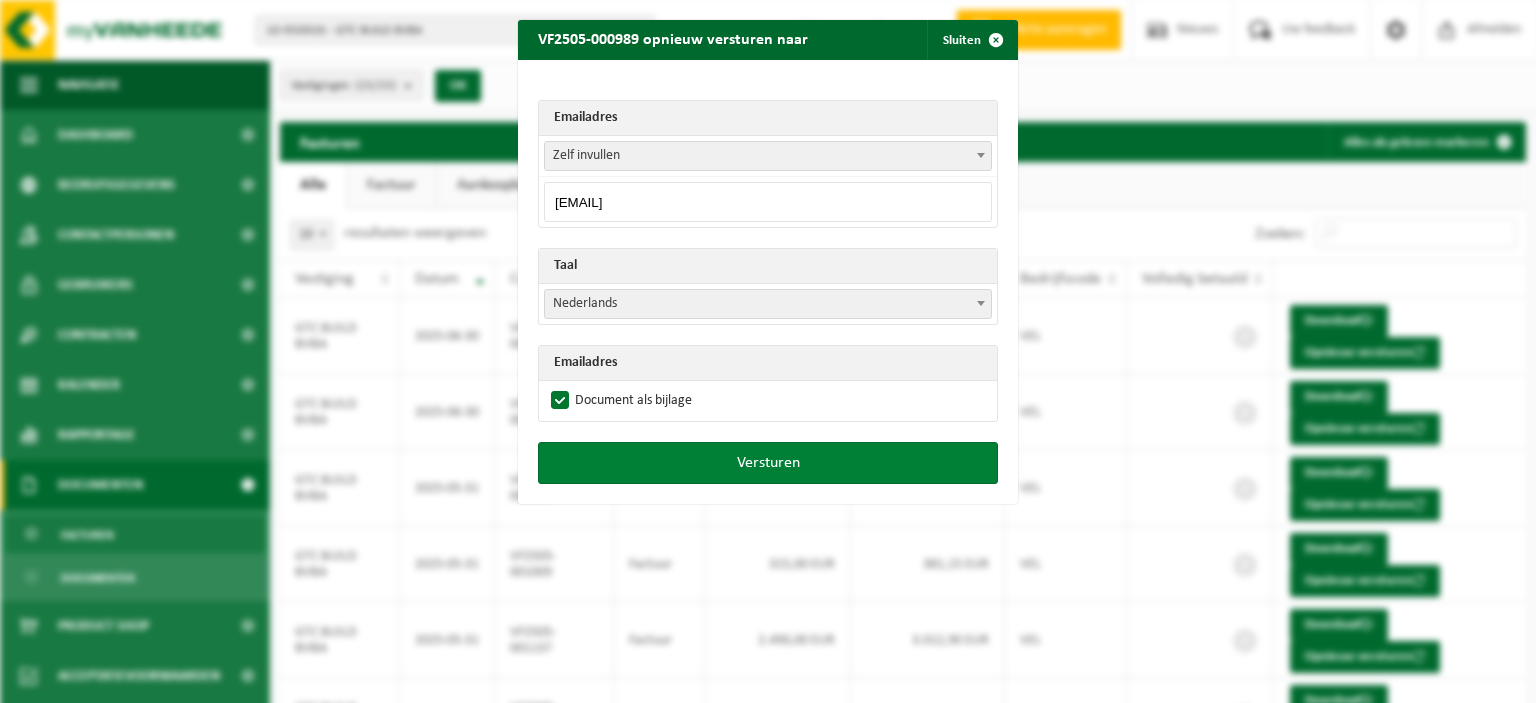 click on "Versturen" at bounding box center (768, 463) 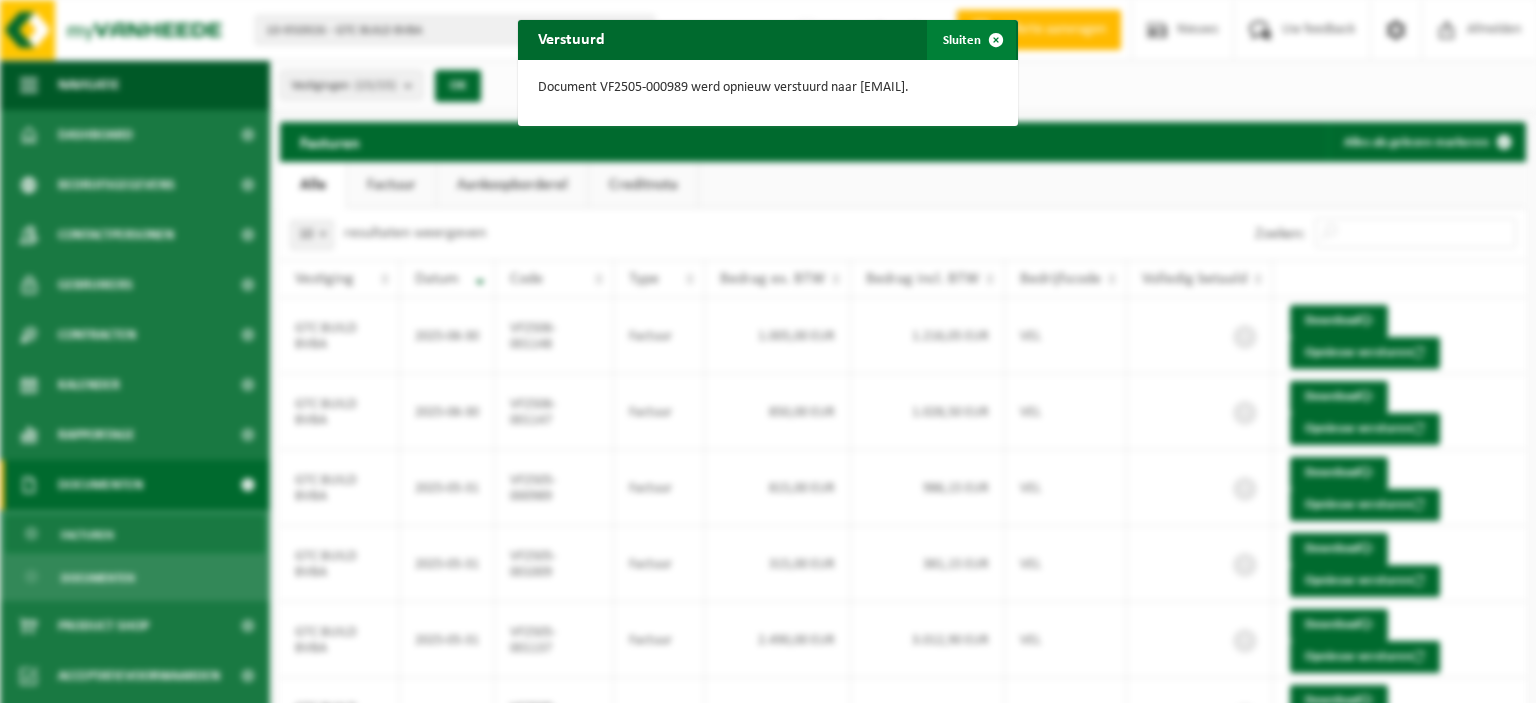 click at bounding box center [996, 40] 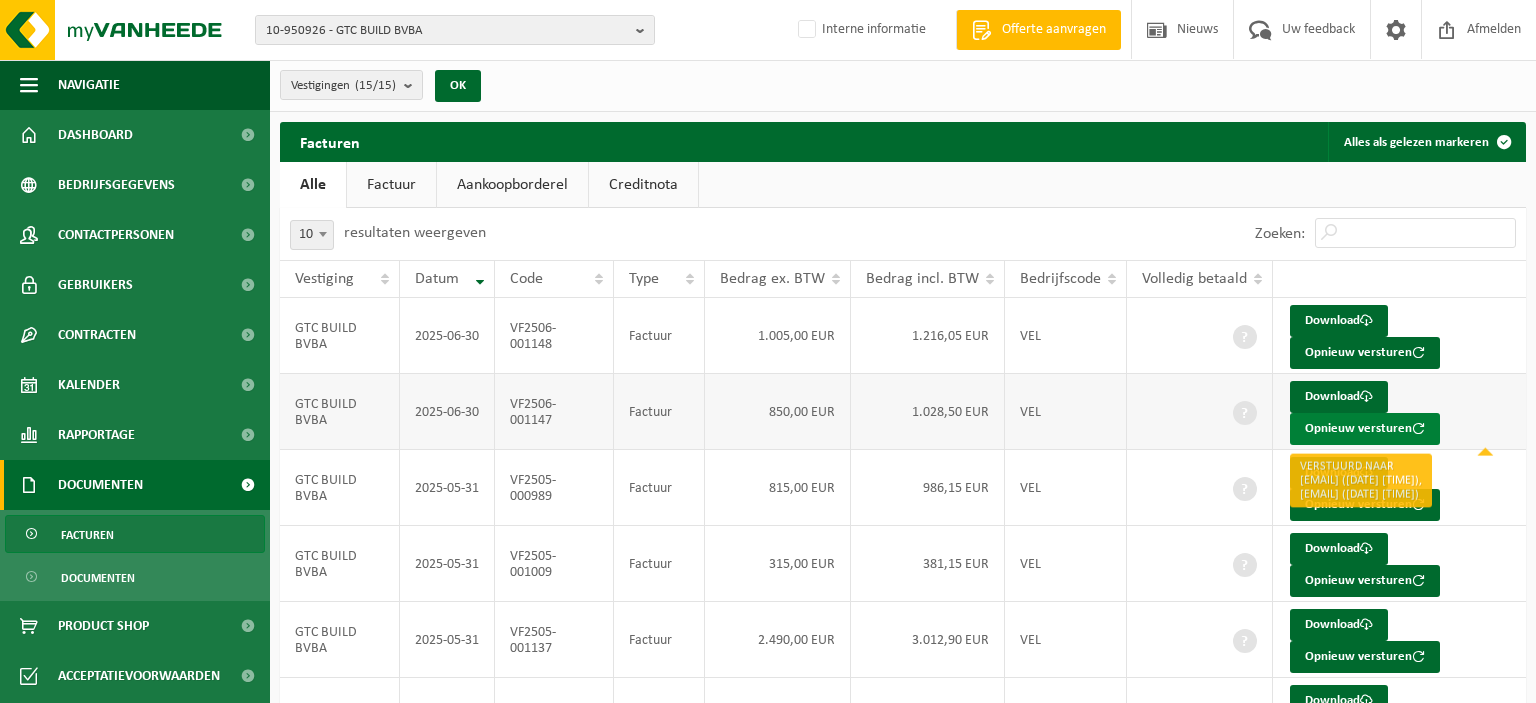 click on "Opnieuw versturen" at bounding box center (1365, 429) 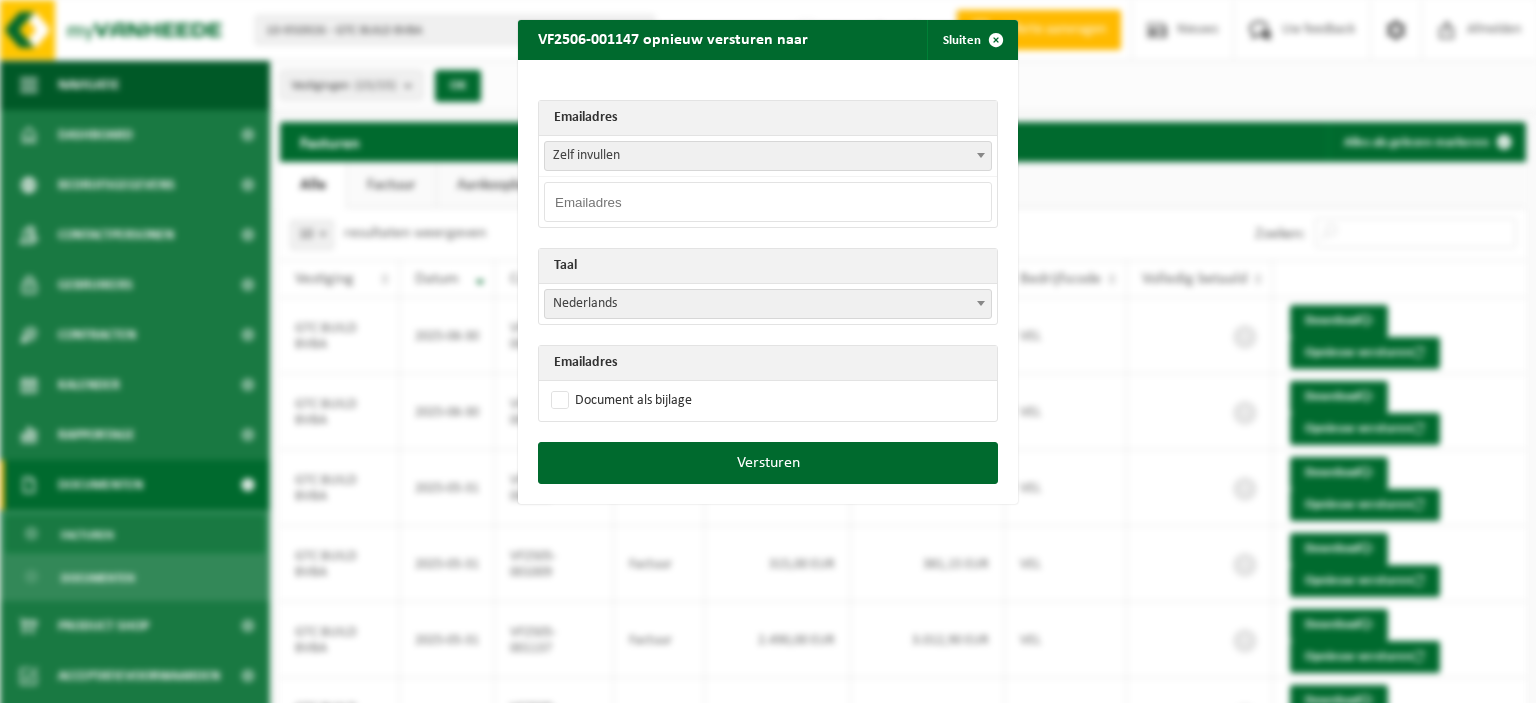 click at bounding box center [768, 202] 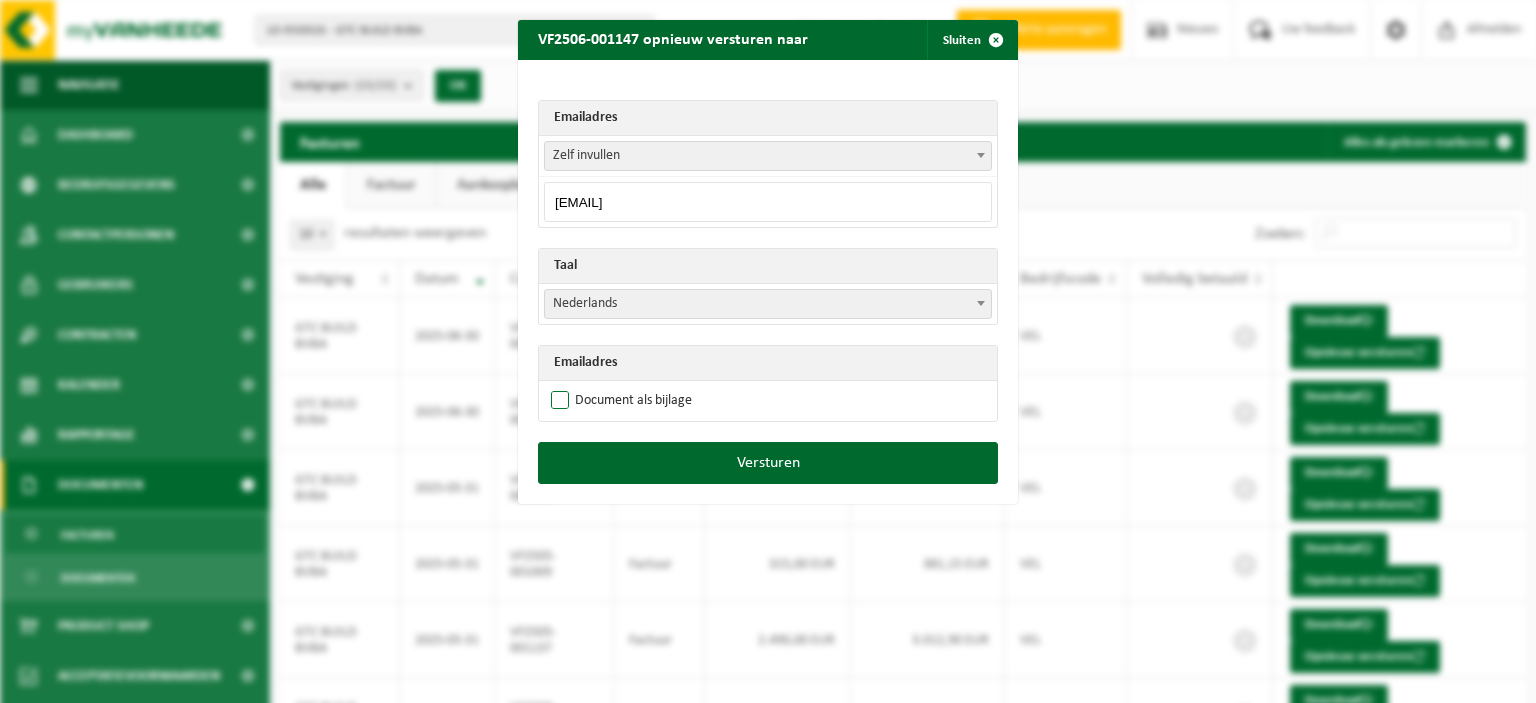 type on "facturatie@gtcbuild.be" 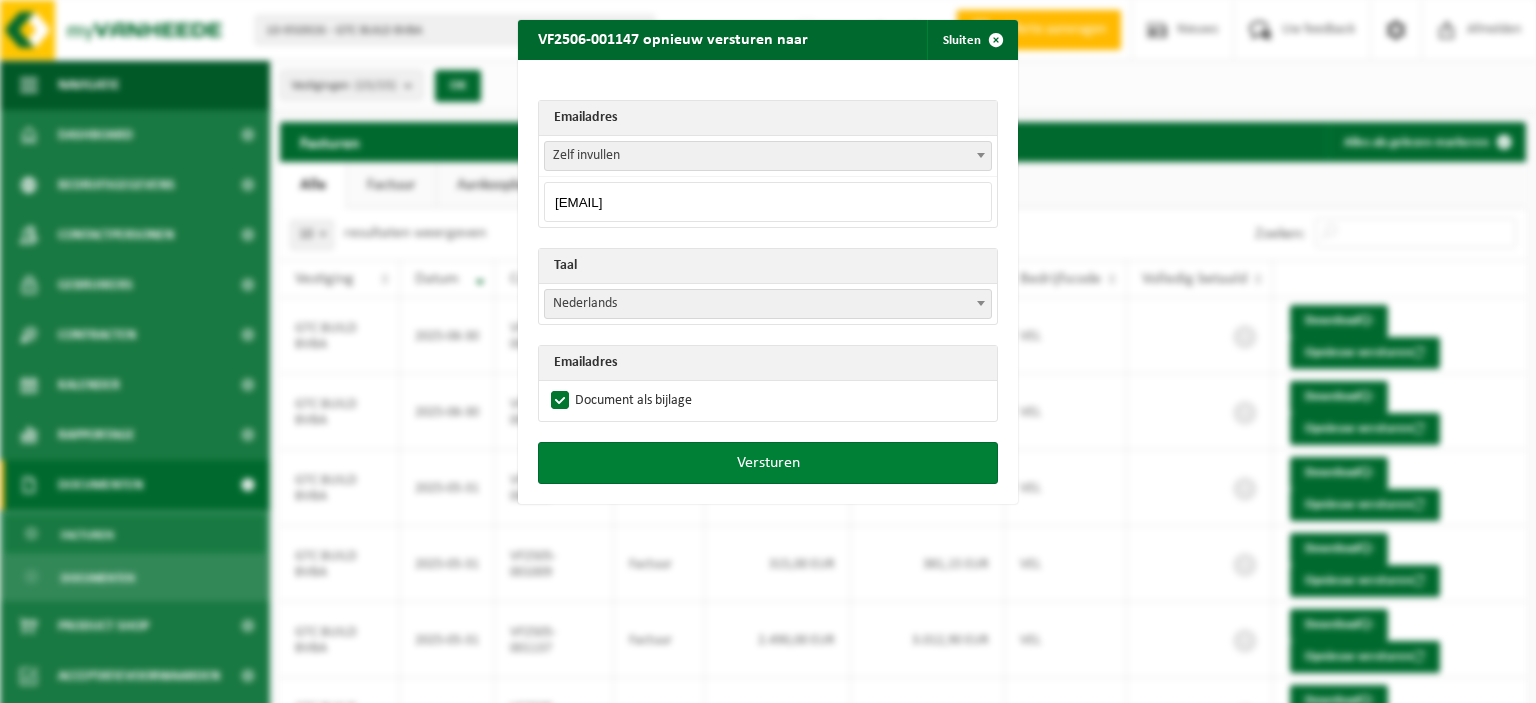 click on "Versturen" at bounding box center [768, 463] 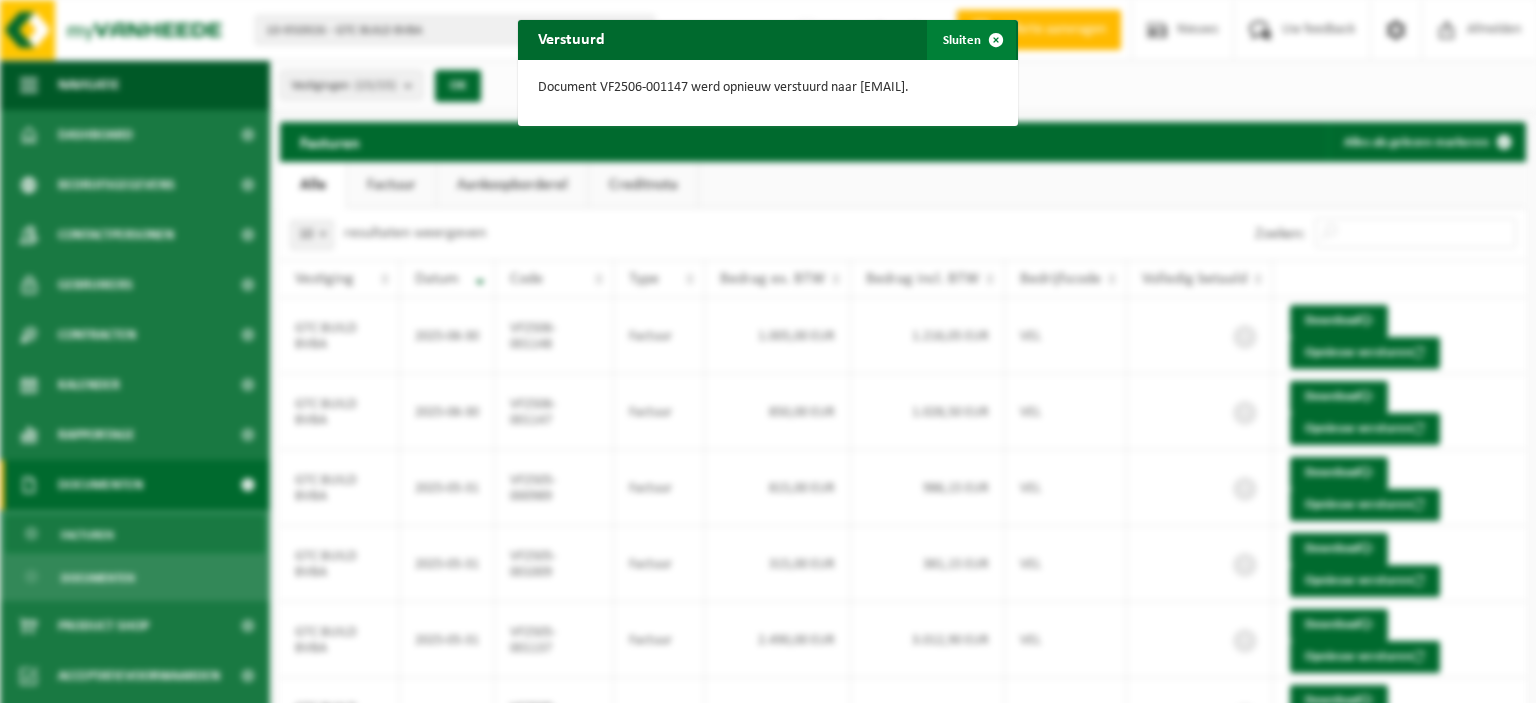 click at bounding box center (996, 40) 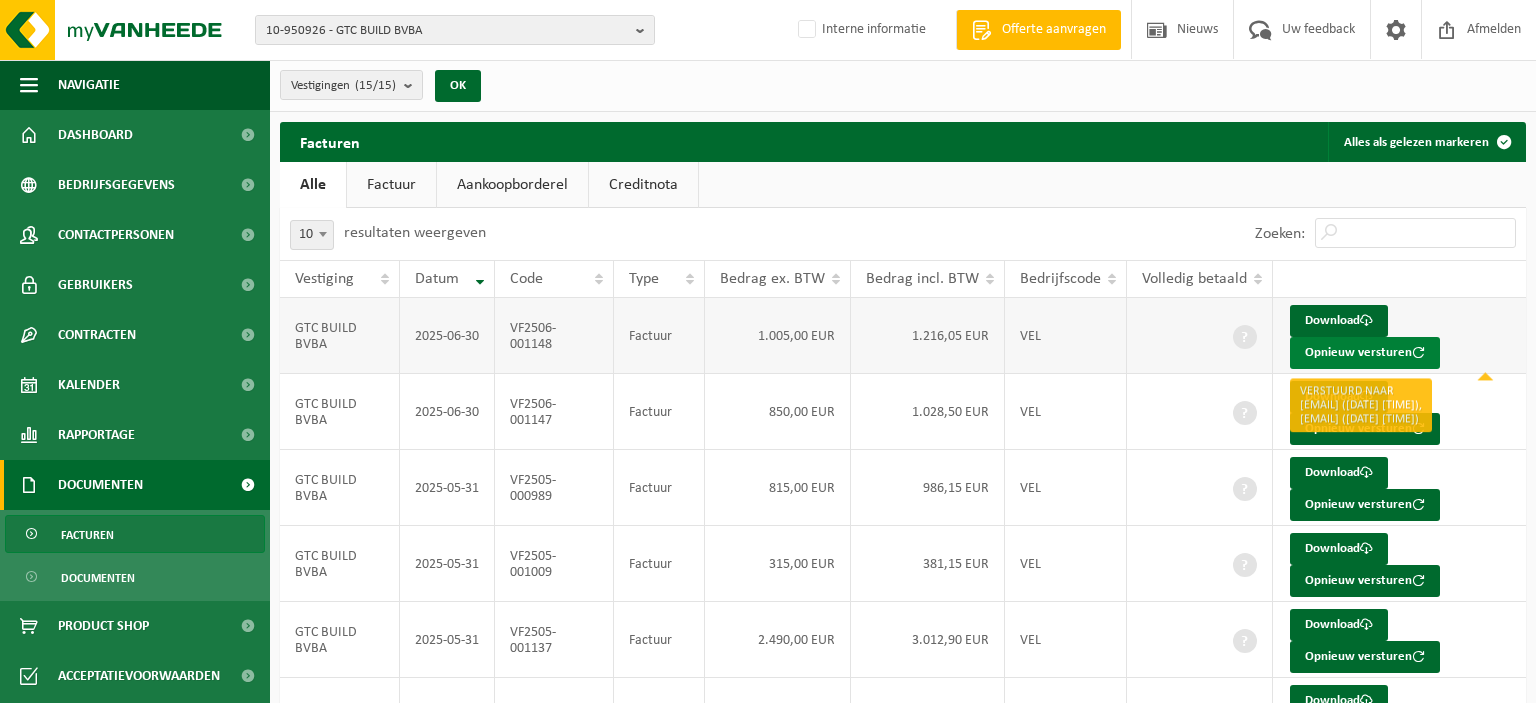 click on "Opnieuw versturen" at bounding box center [1365, 353] 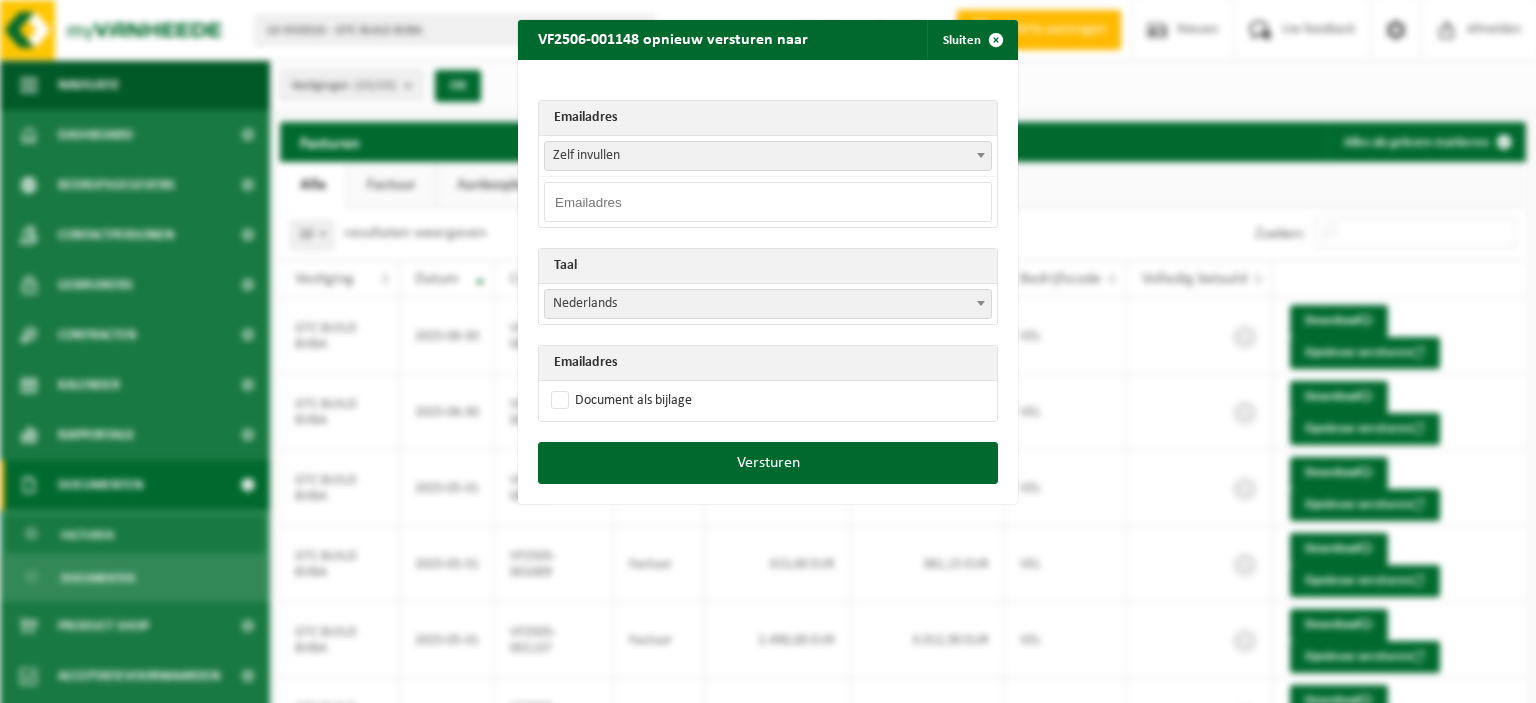 click at bounding box center (768, 202) 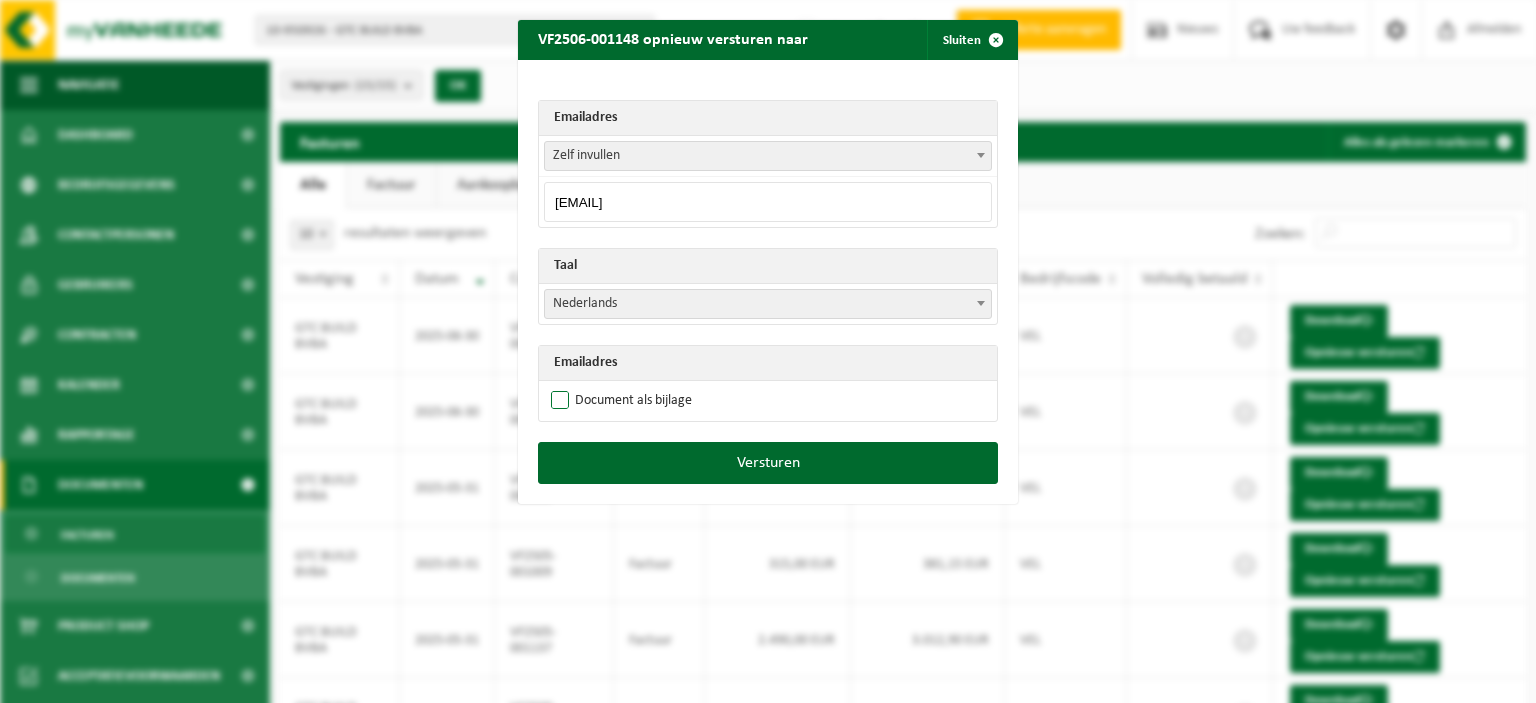 type on "facturatie@gtcbuild.be" 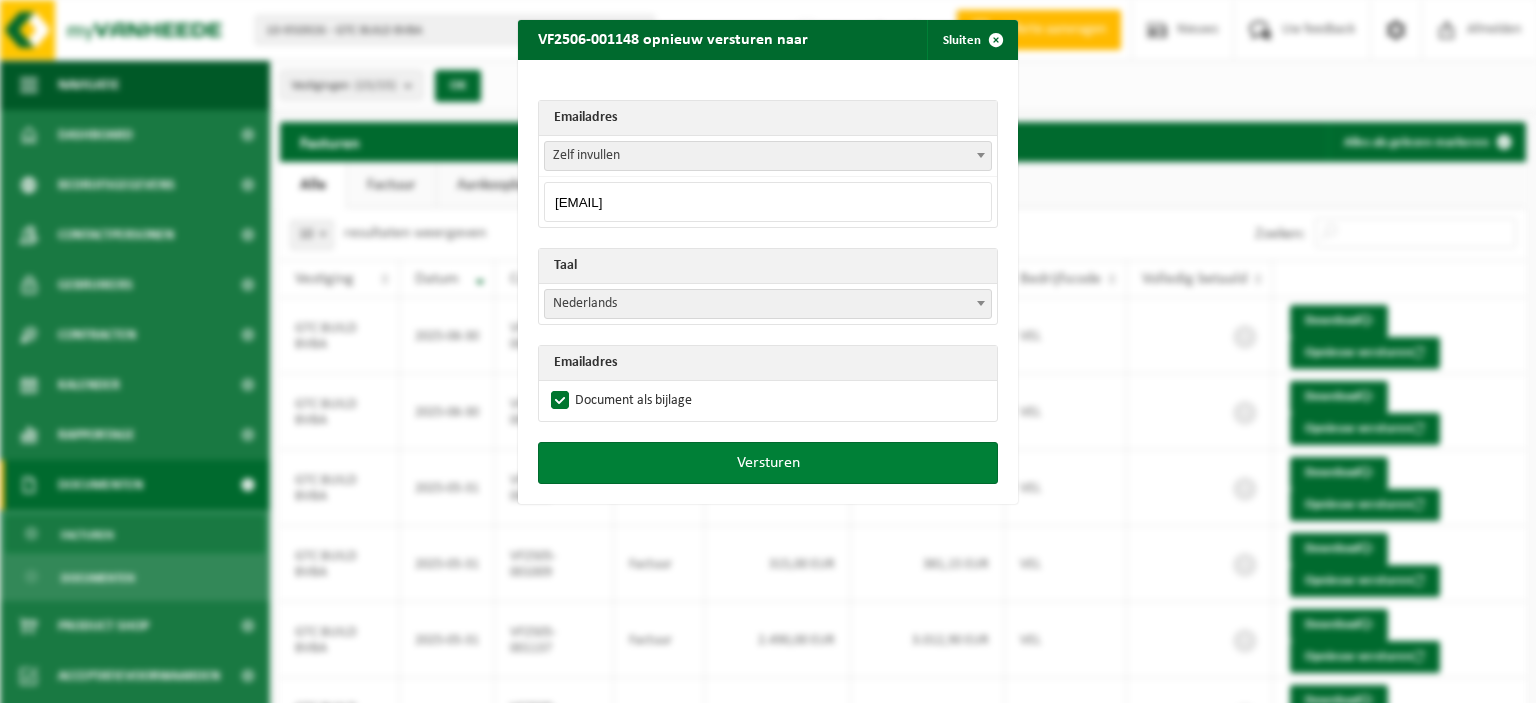click on "Versturen" at bounding box center (768, 463) 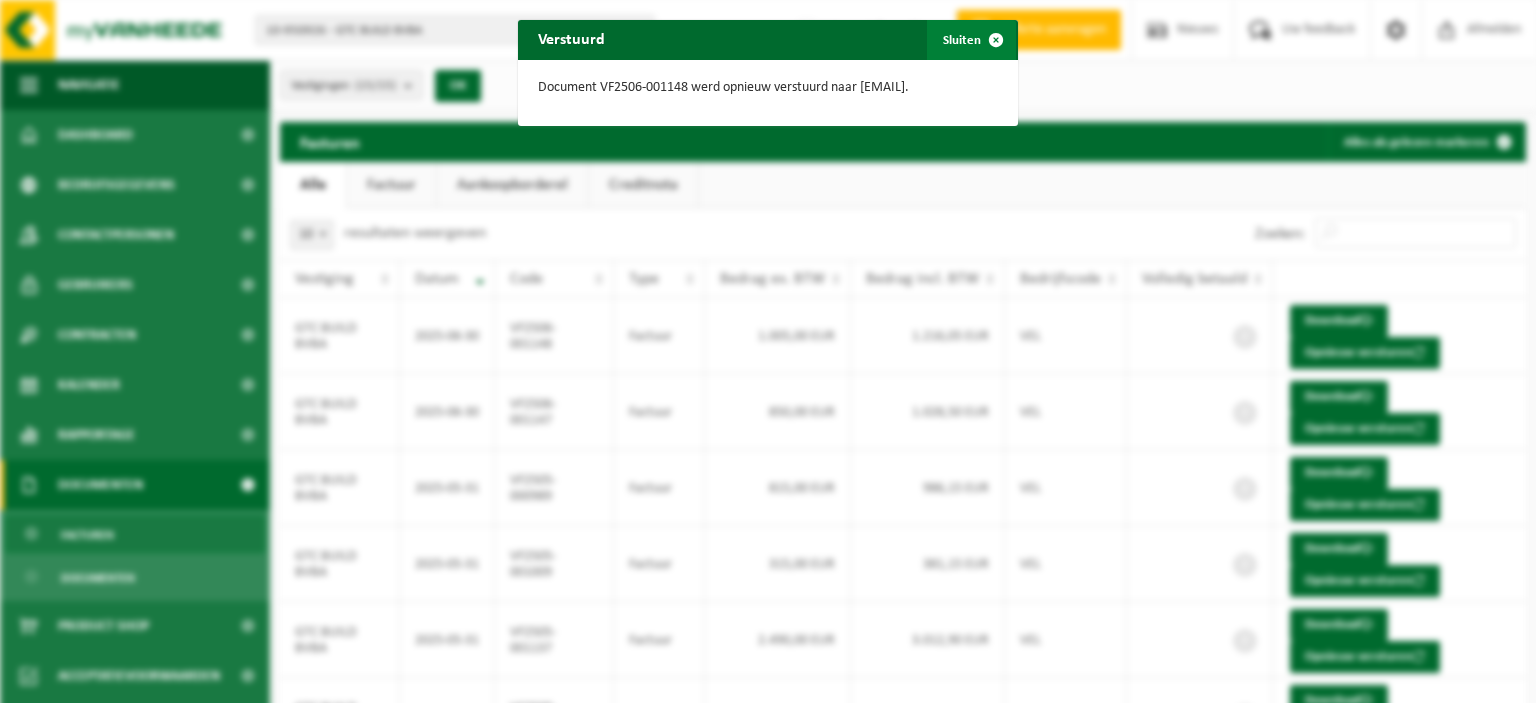 click at bounding box center [996, 40] 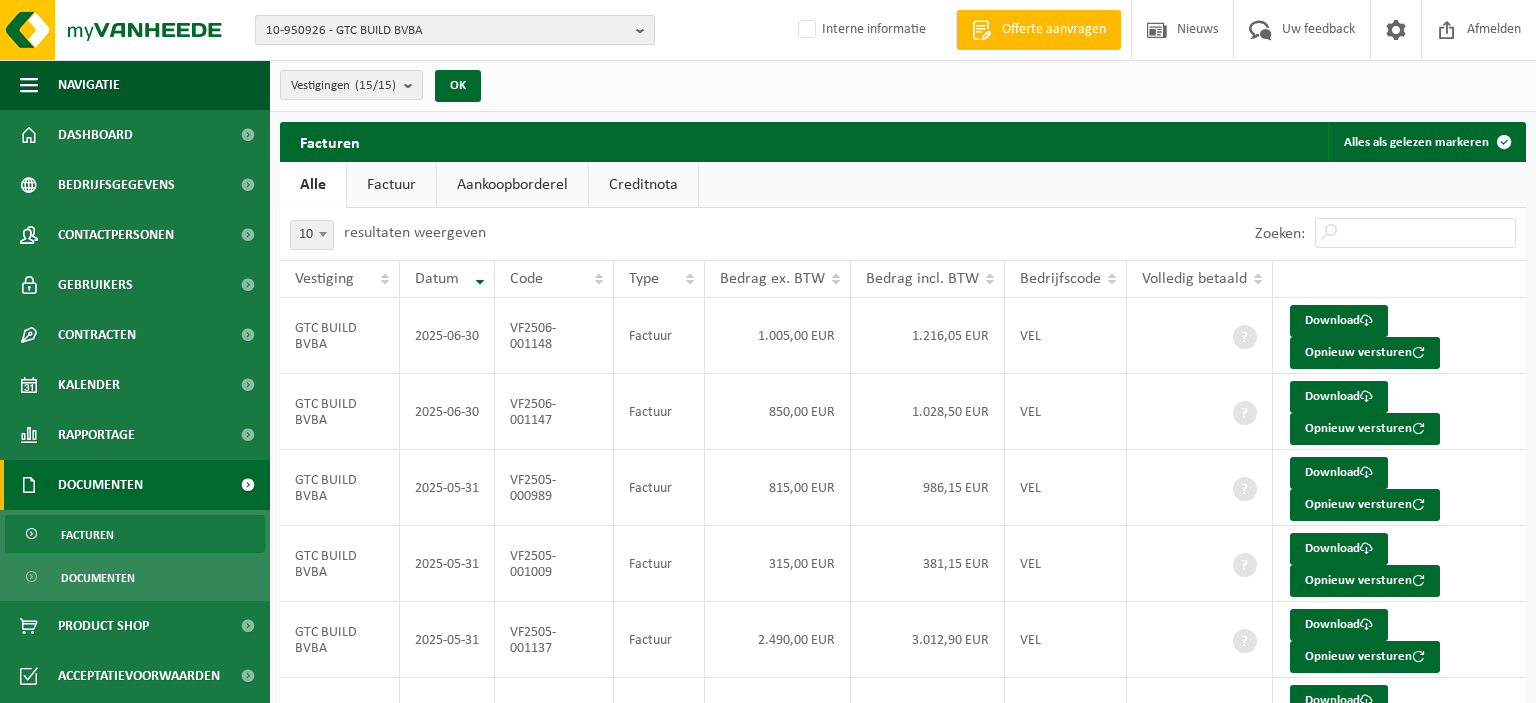 click at bounding box center (645, 30) 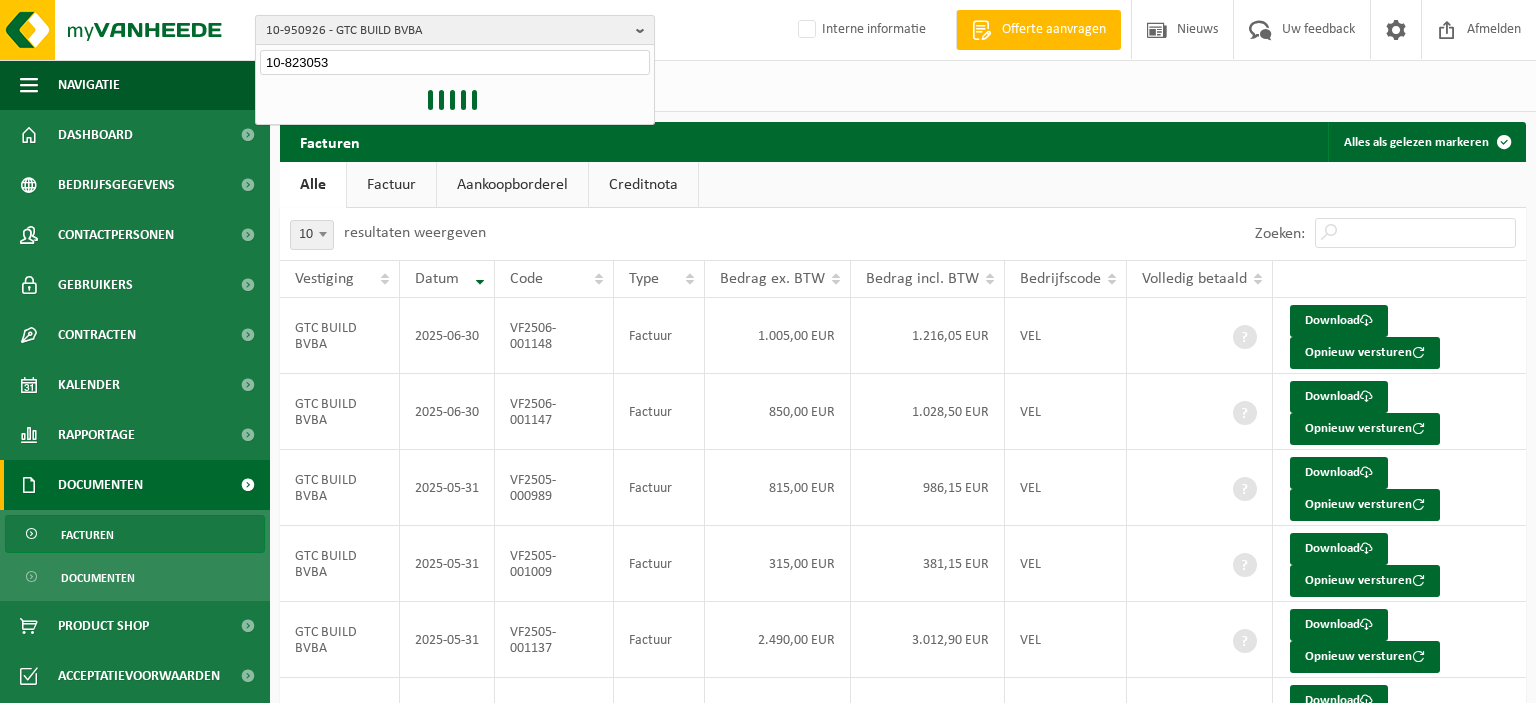 type on "10-823053" 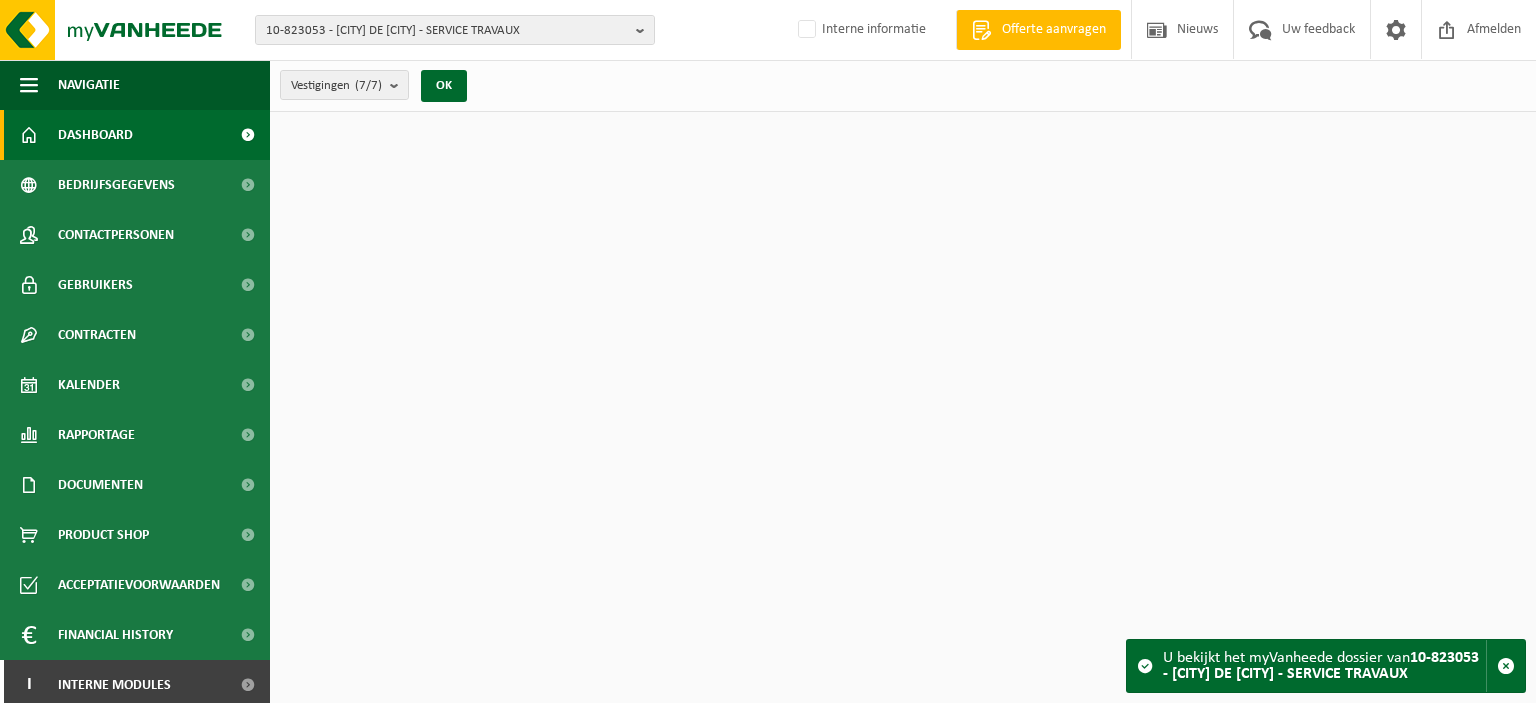 scroll, scrollTop: 0, scrollLeft: 0, axis: both 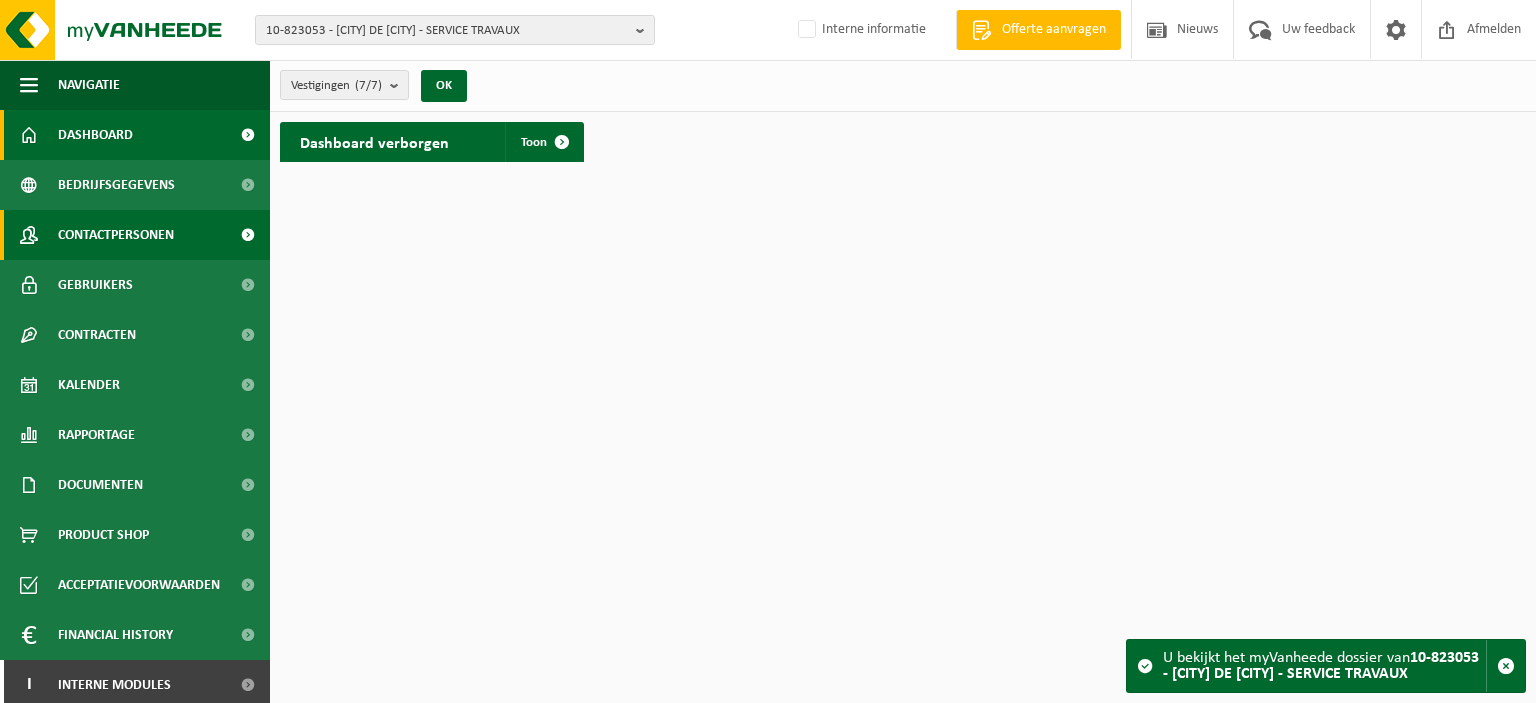 click on "Contactpersonen" at bounding box center [116, 235] 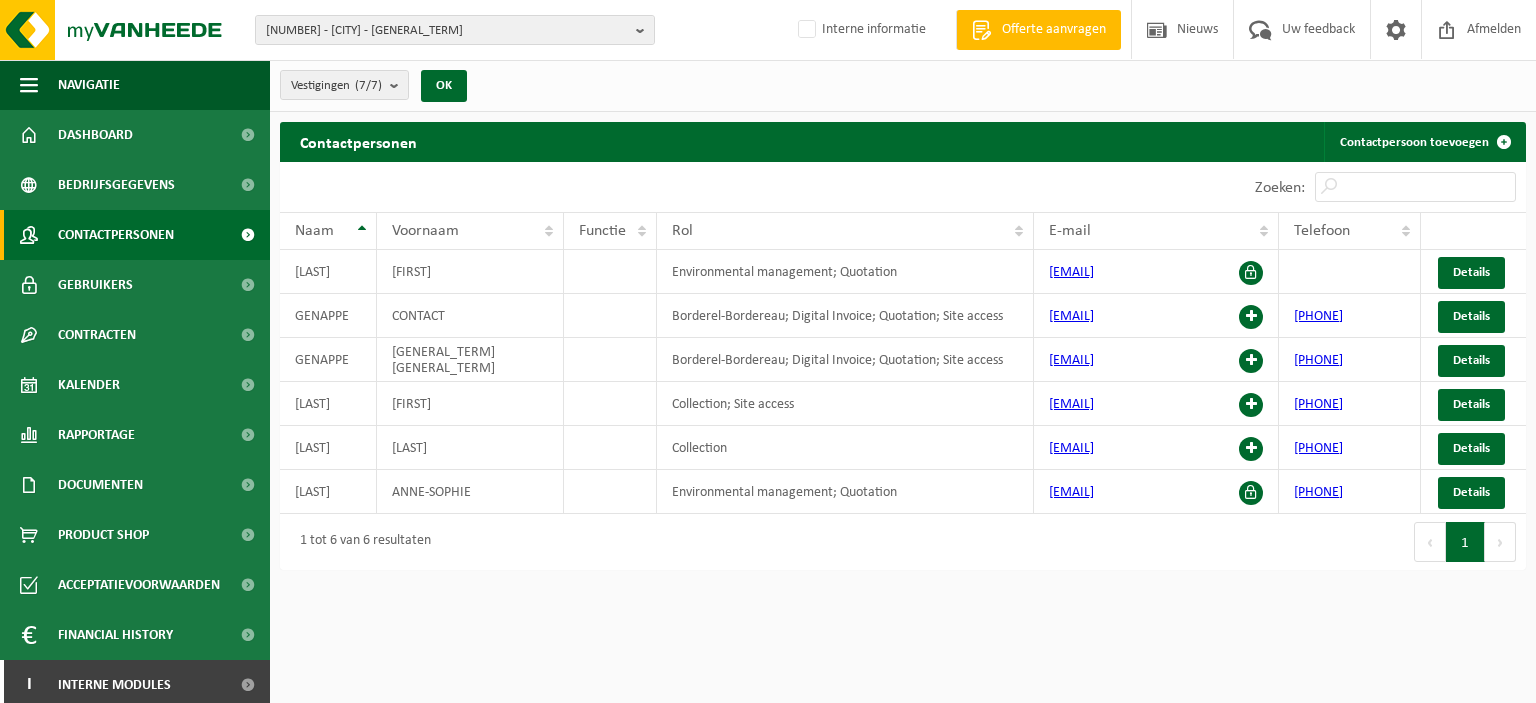 scroll, scrollTop: 0, scrollLeft: 0, axis: both 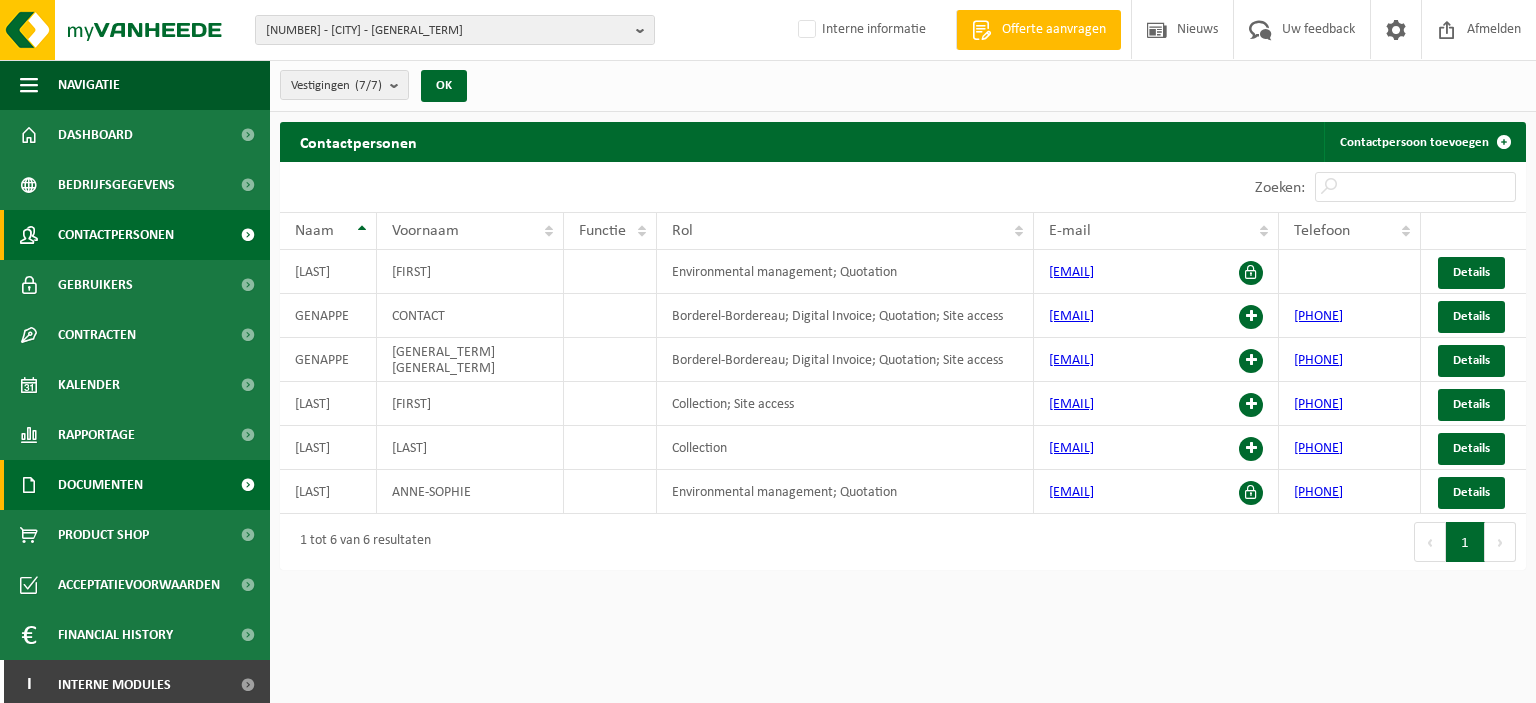 click on "Documenten" at bounding box center [100, 485] 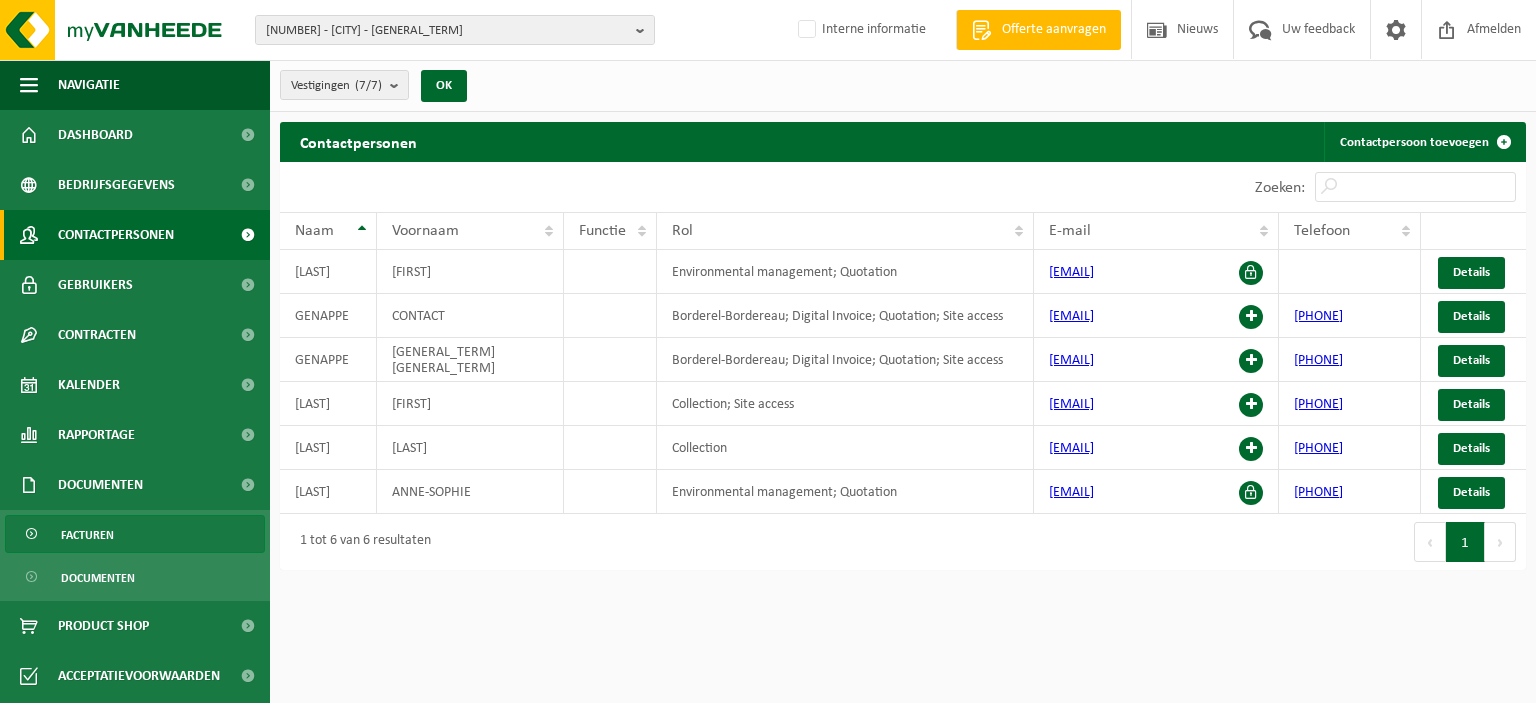 click on "Facturen" at bounding box center [87, 535] 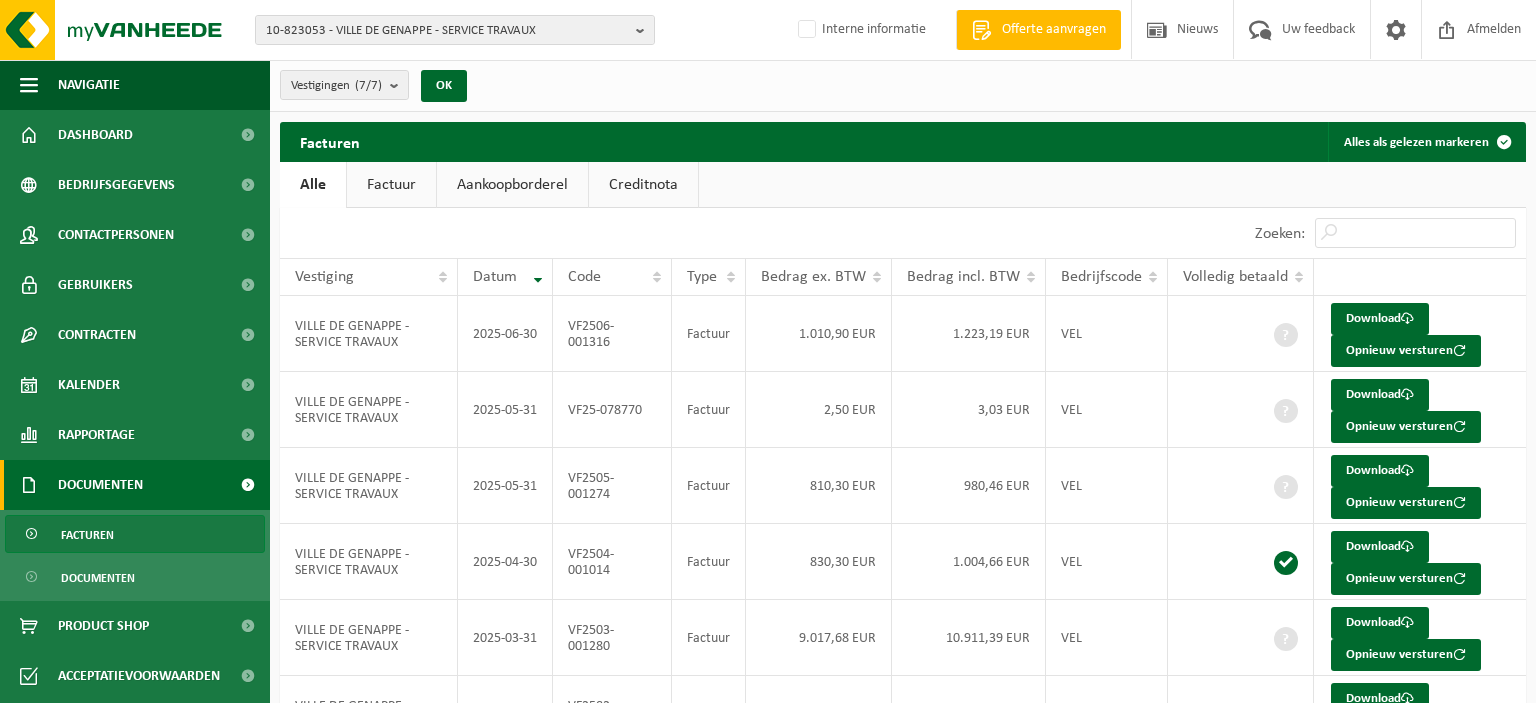 scroll, scrollTop: 0, scrollLeft: 0, axis: both 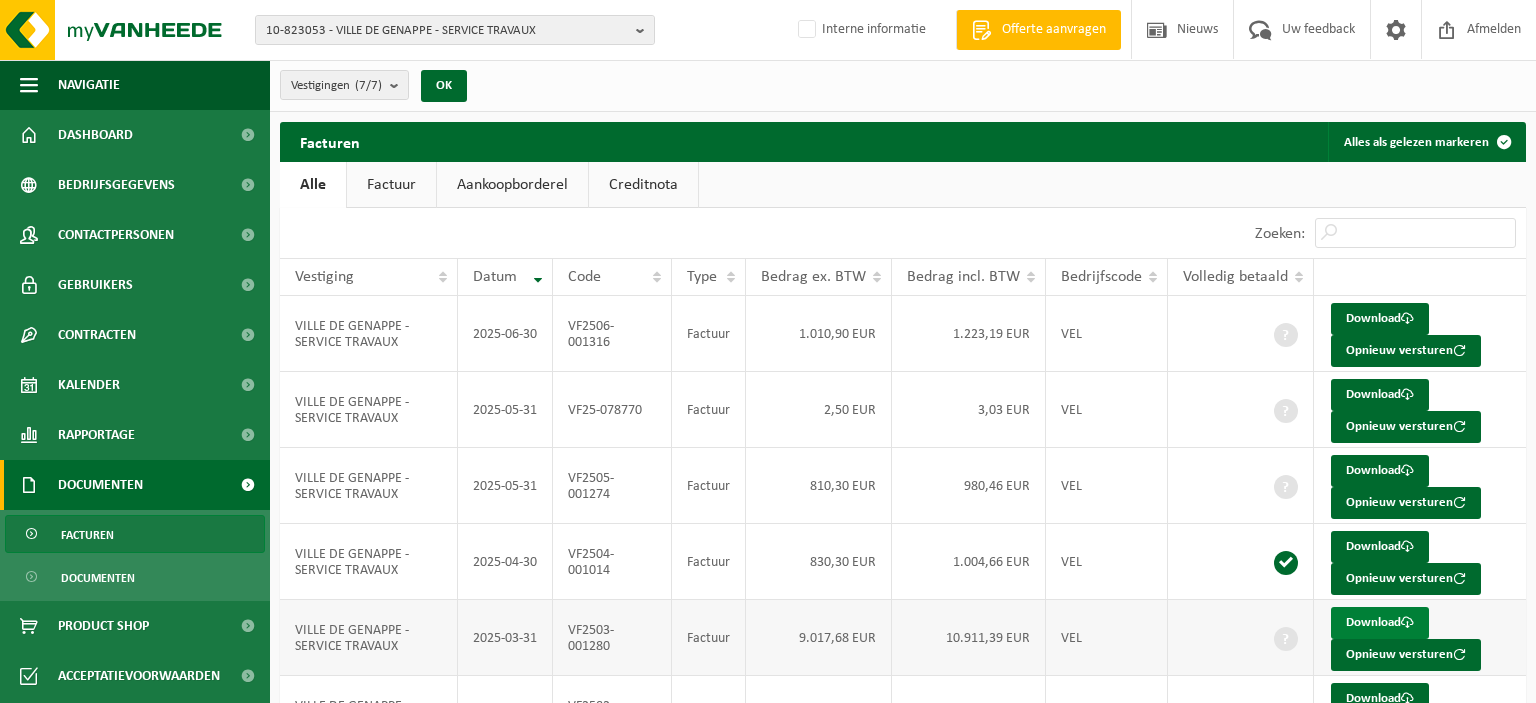 click on "Download" at bounding box center [1380, 623] 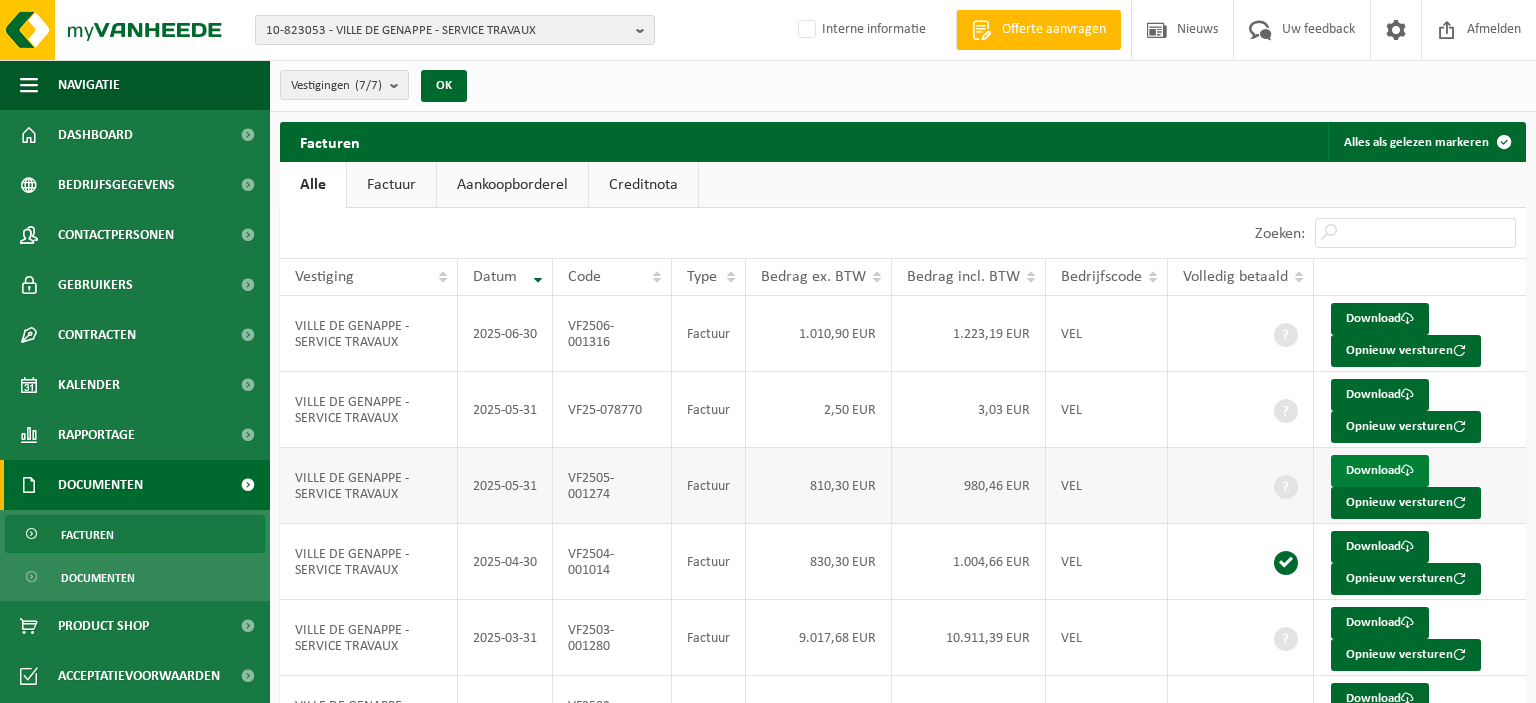 click on "Download" at bounding box center (1380, 471) 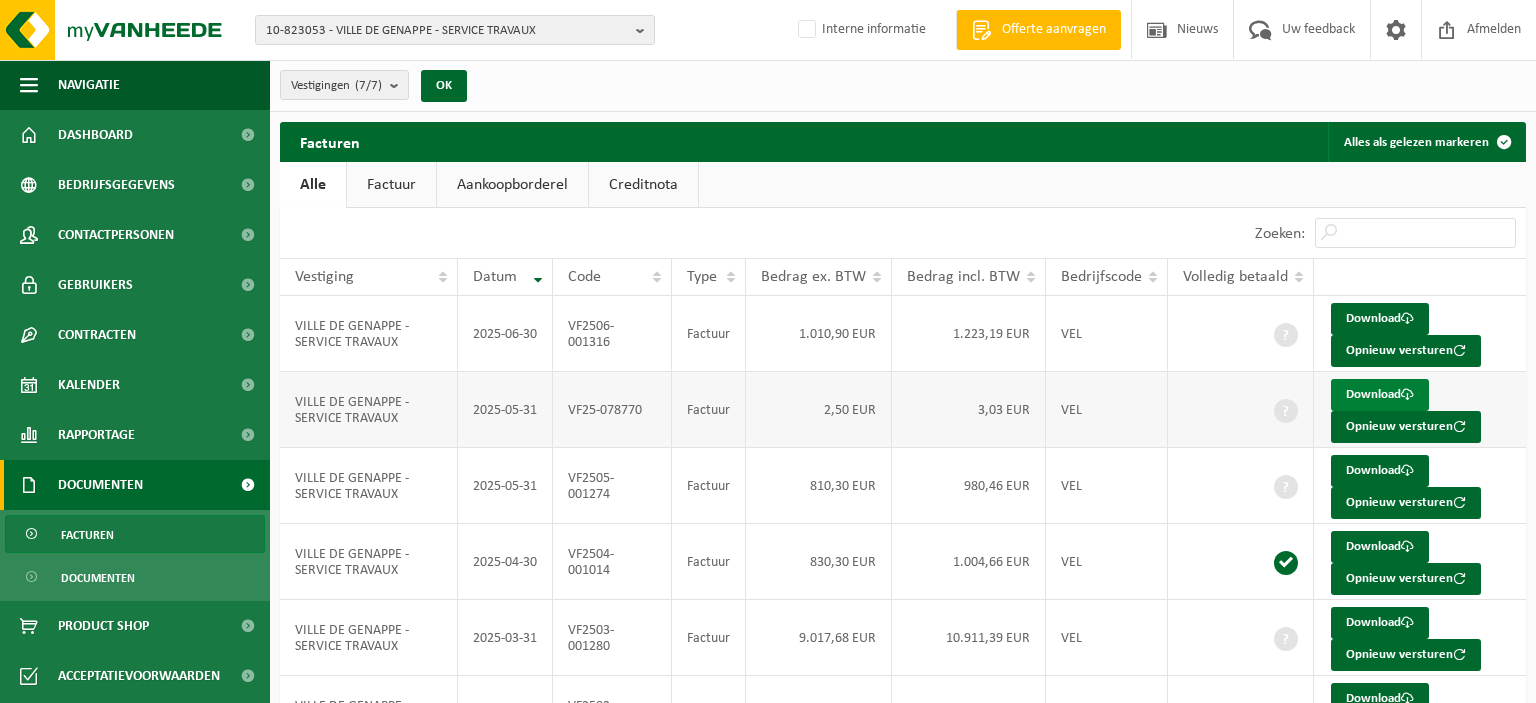 click on "Download" at bounding box center [1380, 395] 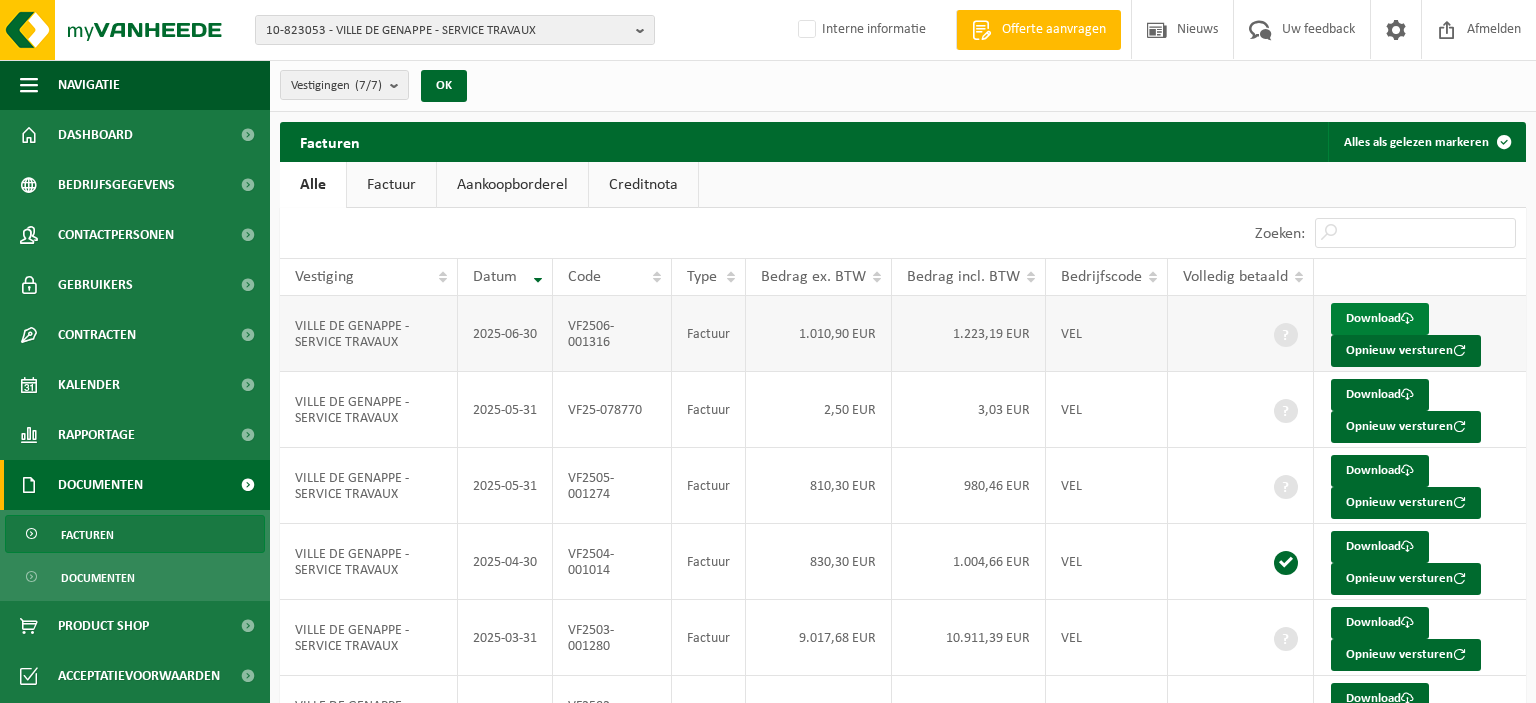 click on "Download" at bounding box center (1380, 319) 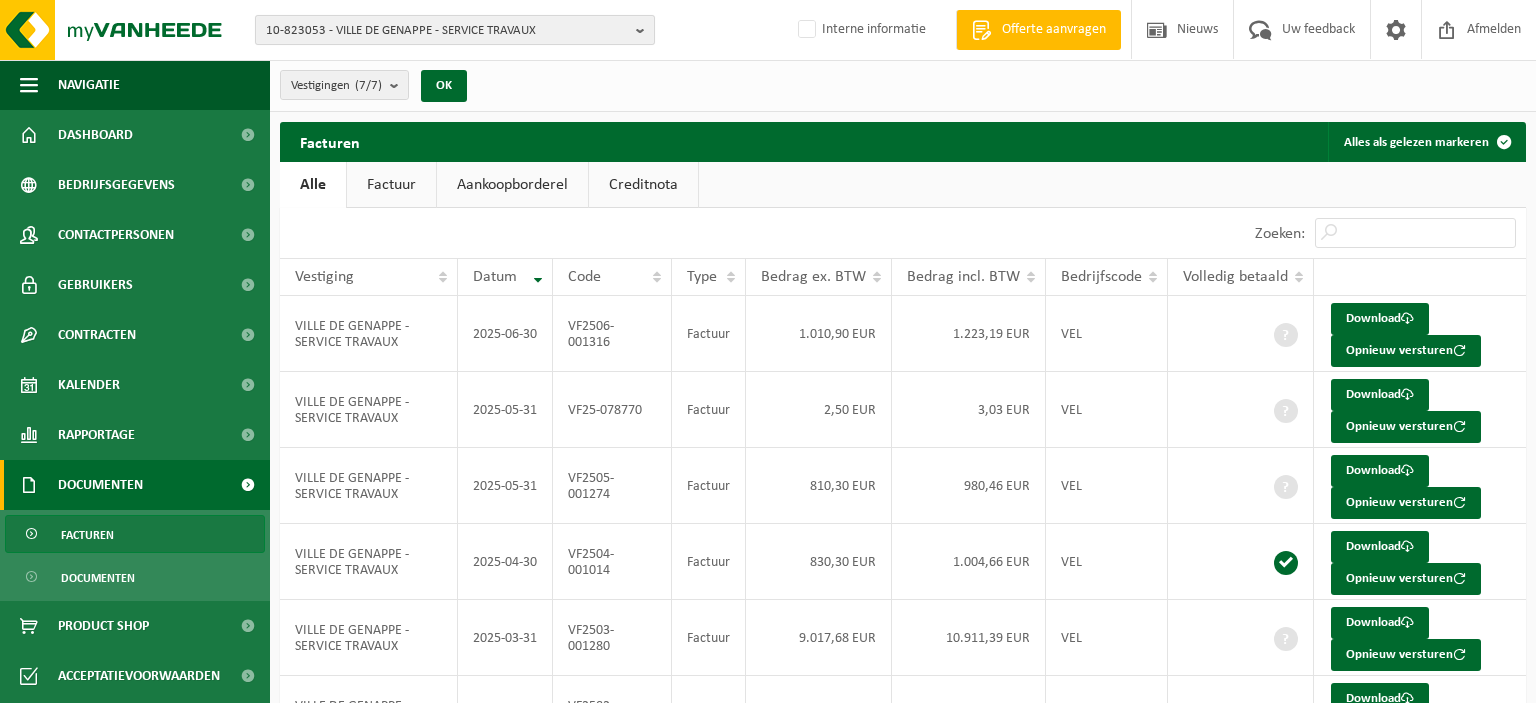 click at bounding box center [645, 30] 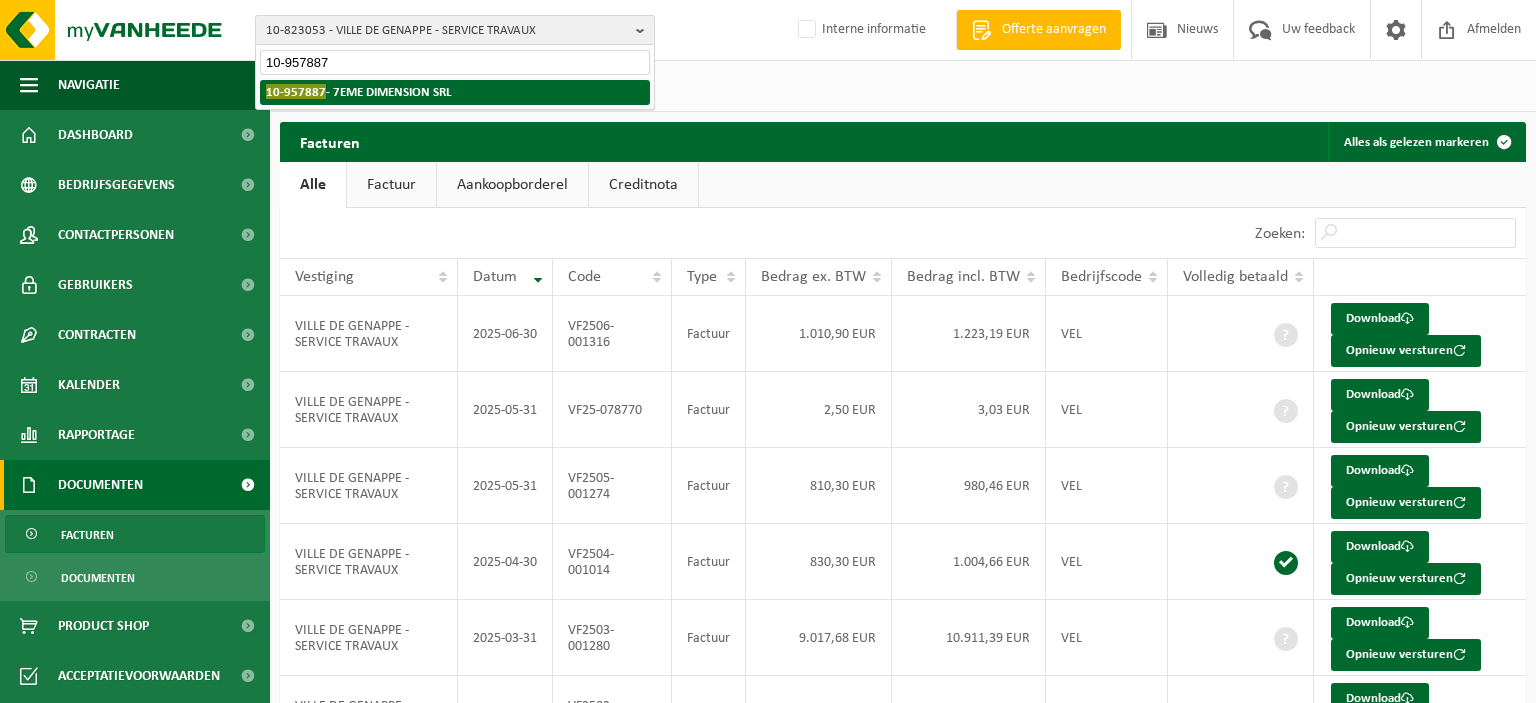type on "10-957887" 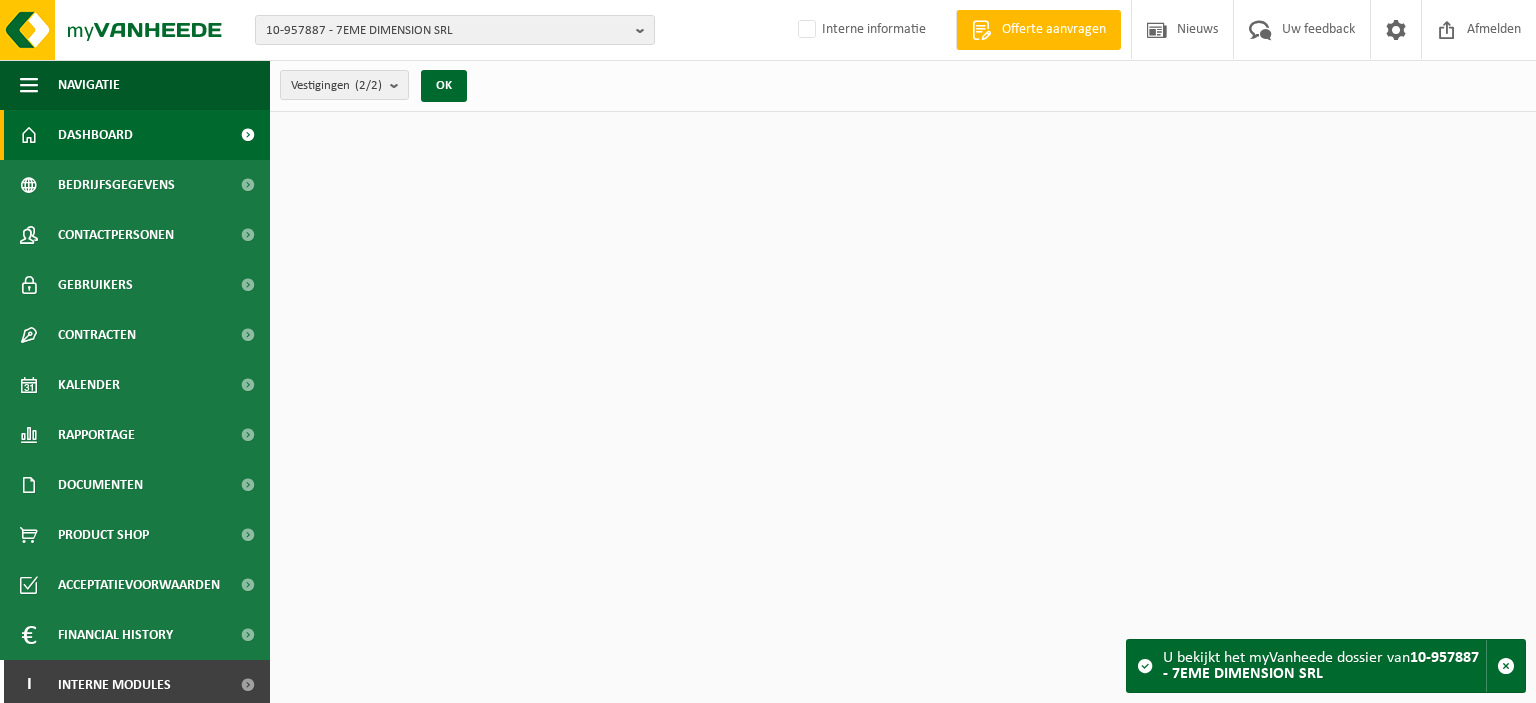 scroll, scrollTop: 0, scrollLeft: 0, axis: both 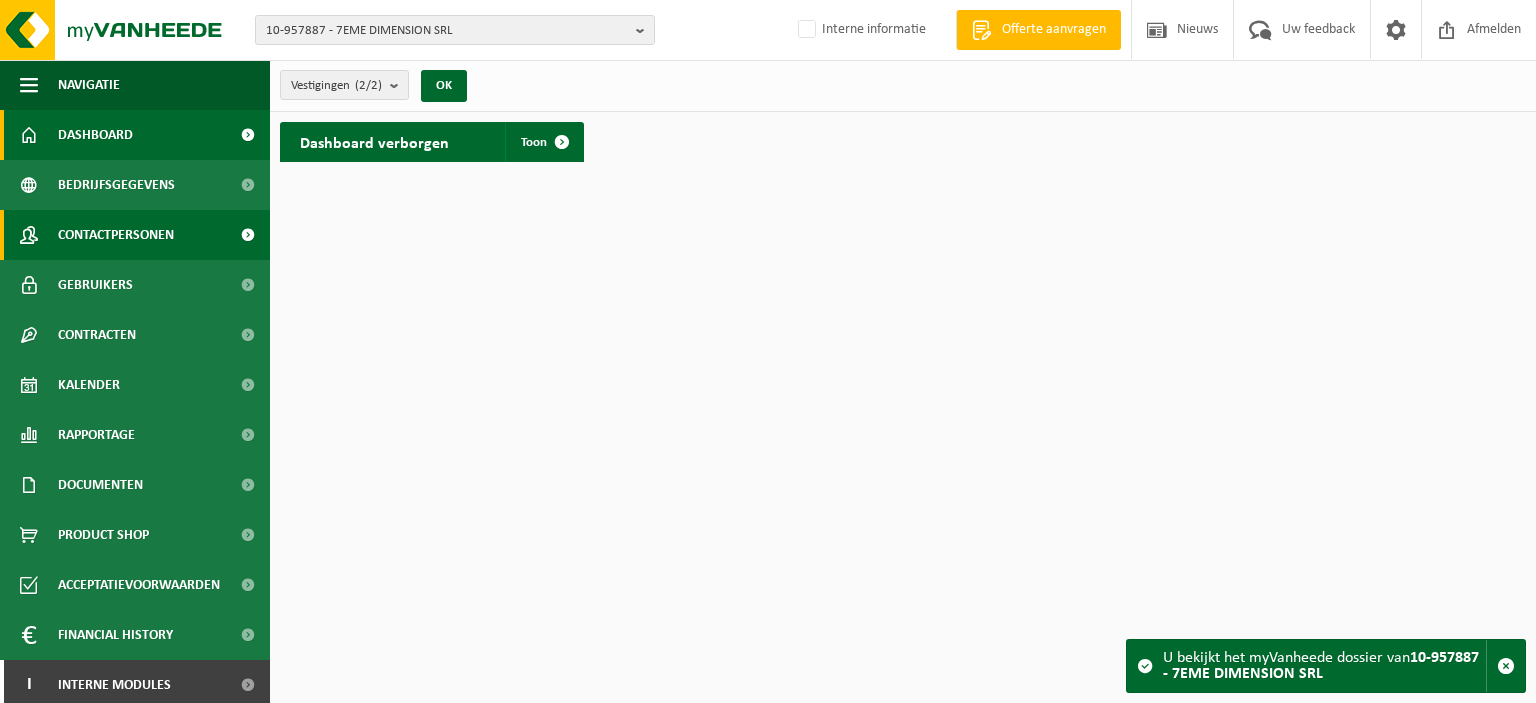 click on "Contactpersonen" at bounding box center (116, 235) 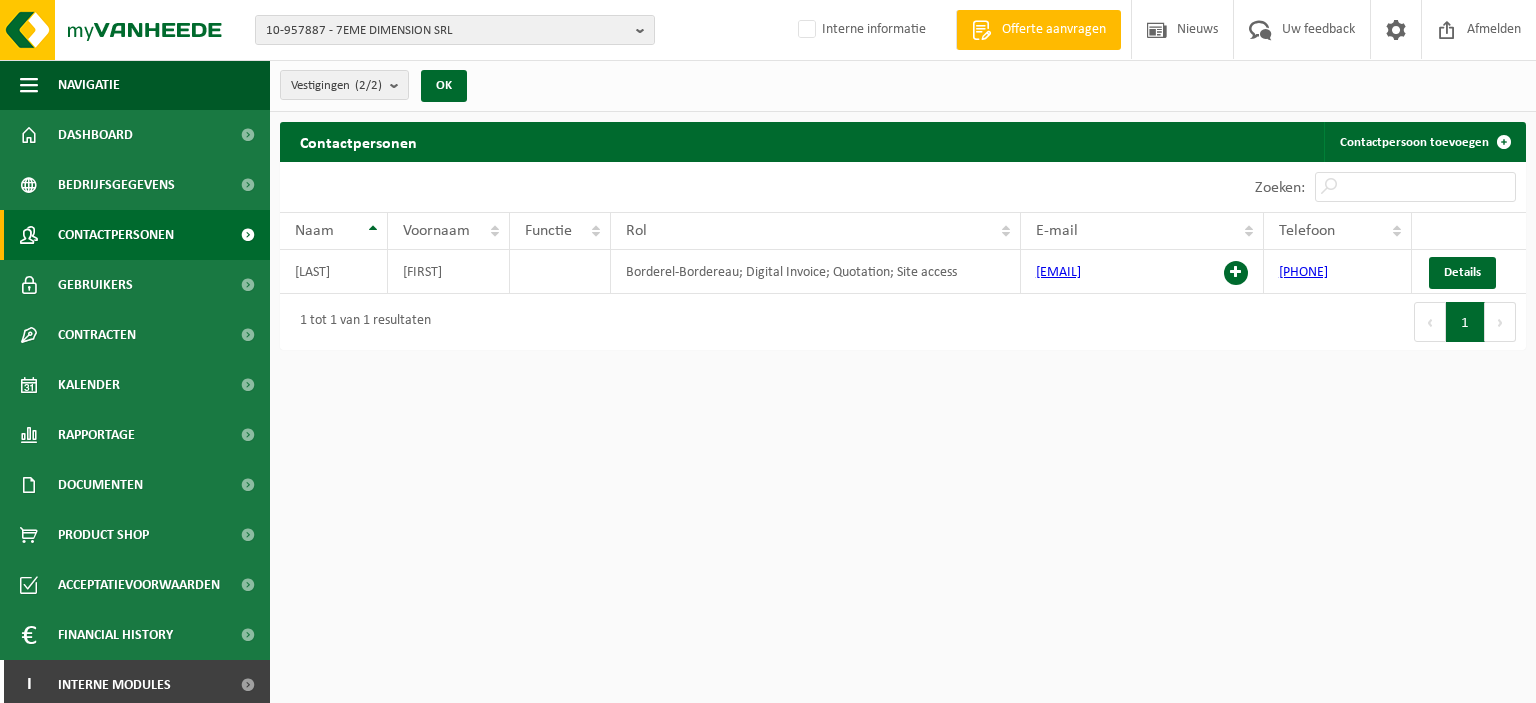 scroll, scrollTop: 0, scrollLeft: 0, axis: both 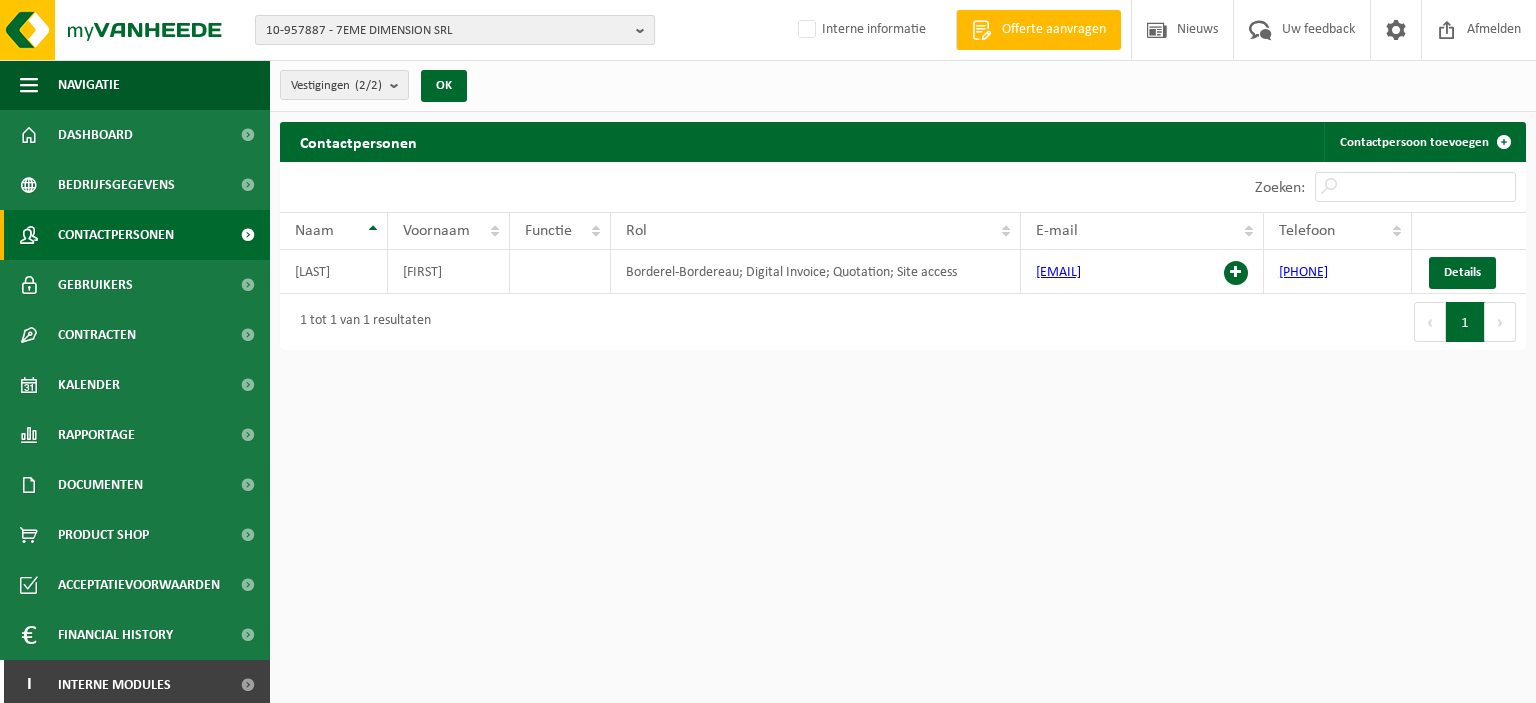 click at bounding box center [645, 30] 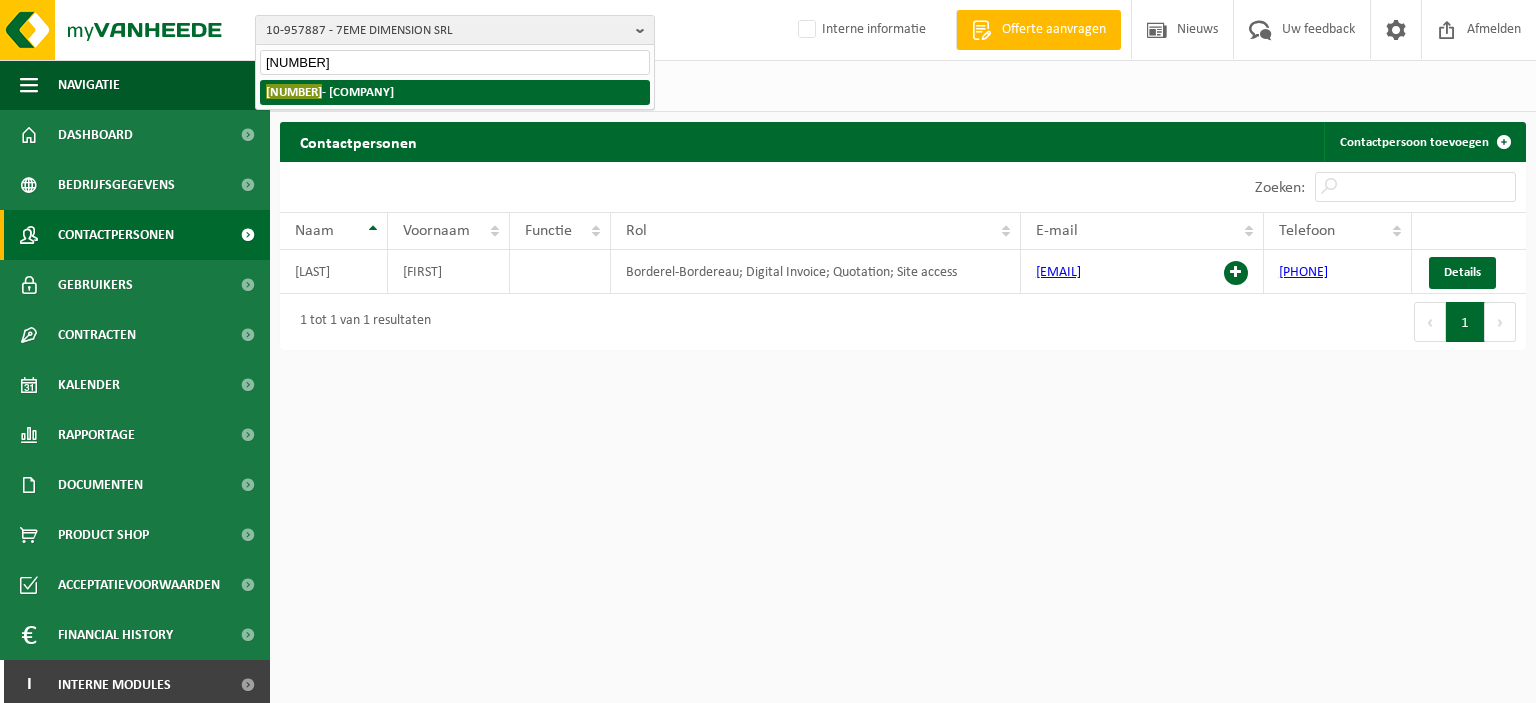 type on "[NUMBER]" 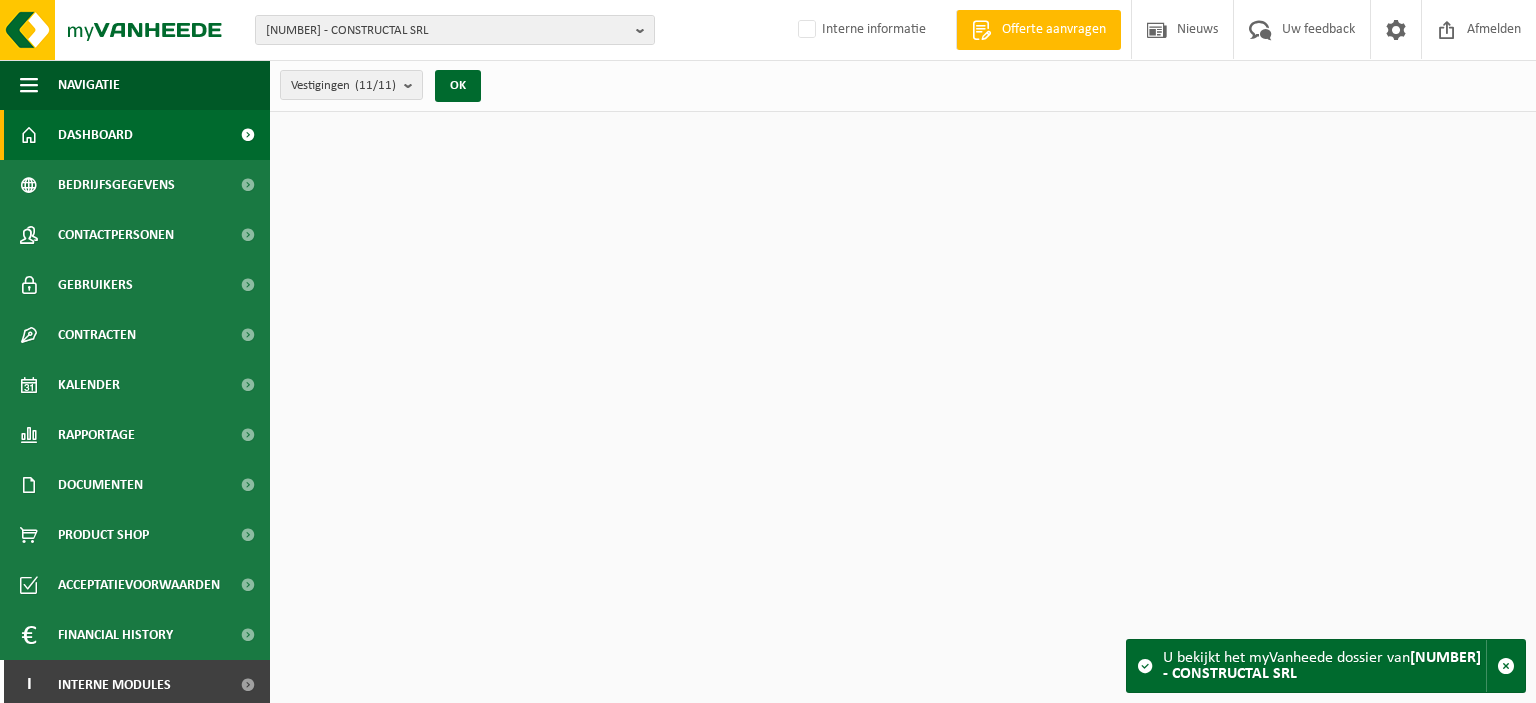 scroll, scrollTop: 0, scrollLeft: 0, axis: both 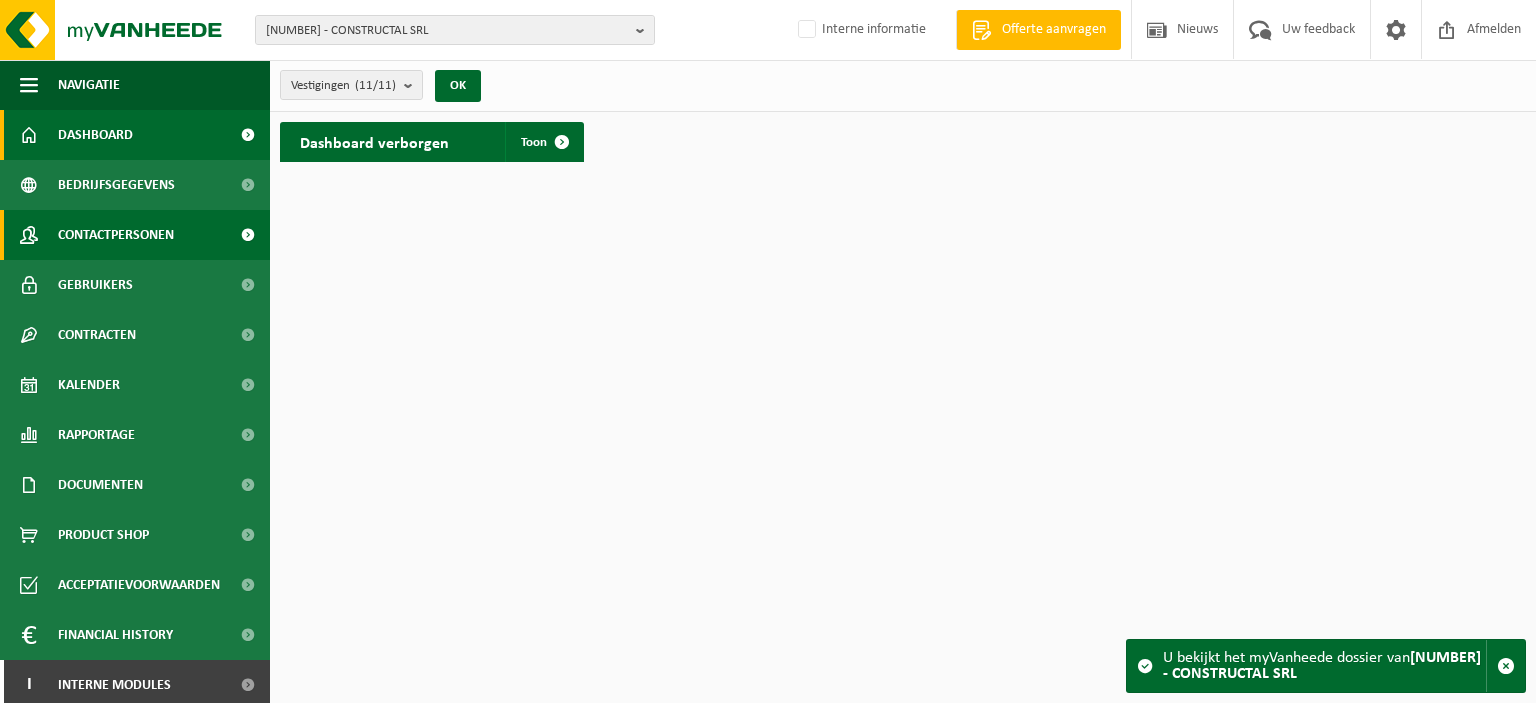 click on "Contactpersonen" at bounding box center [116, 235] 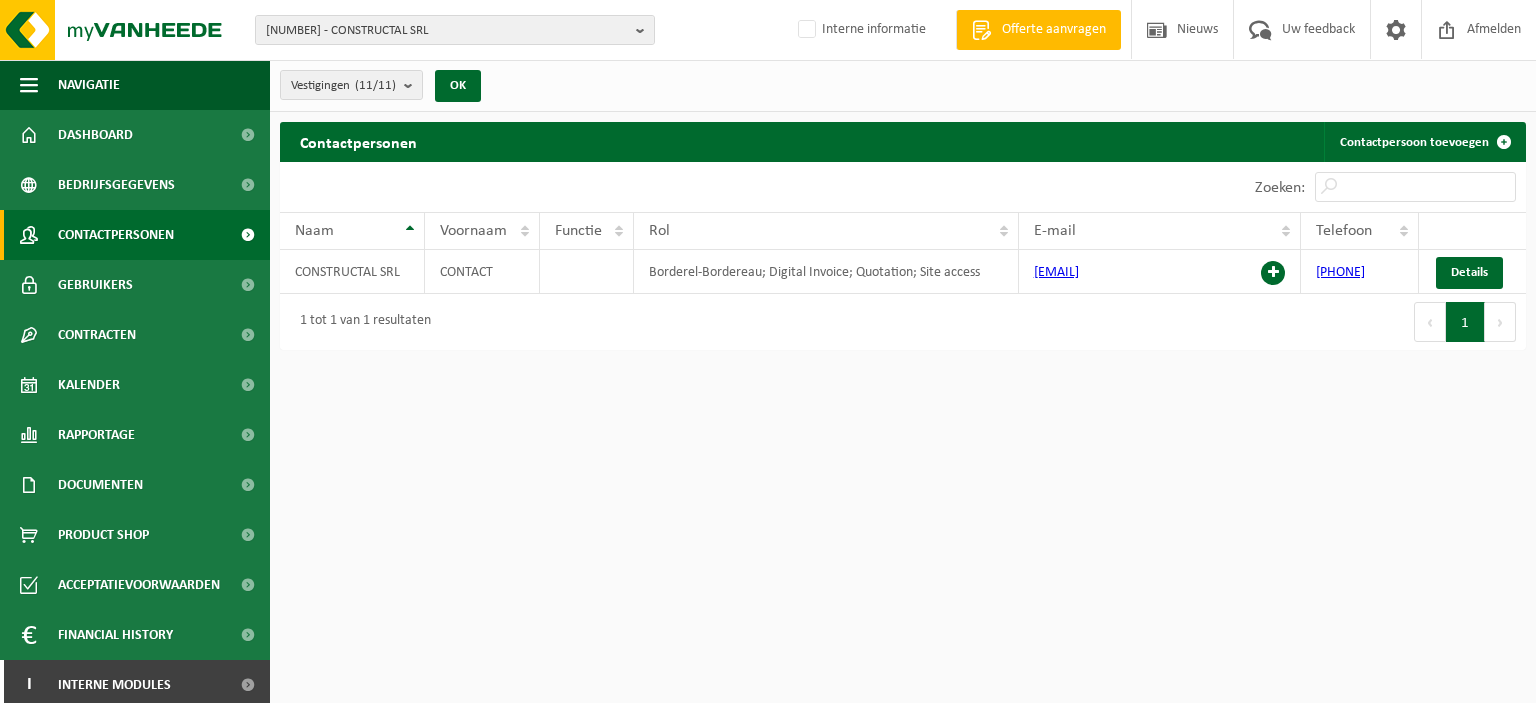 scroll, scrollTop: 0, scrollLeft: 0, axis: both 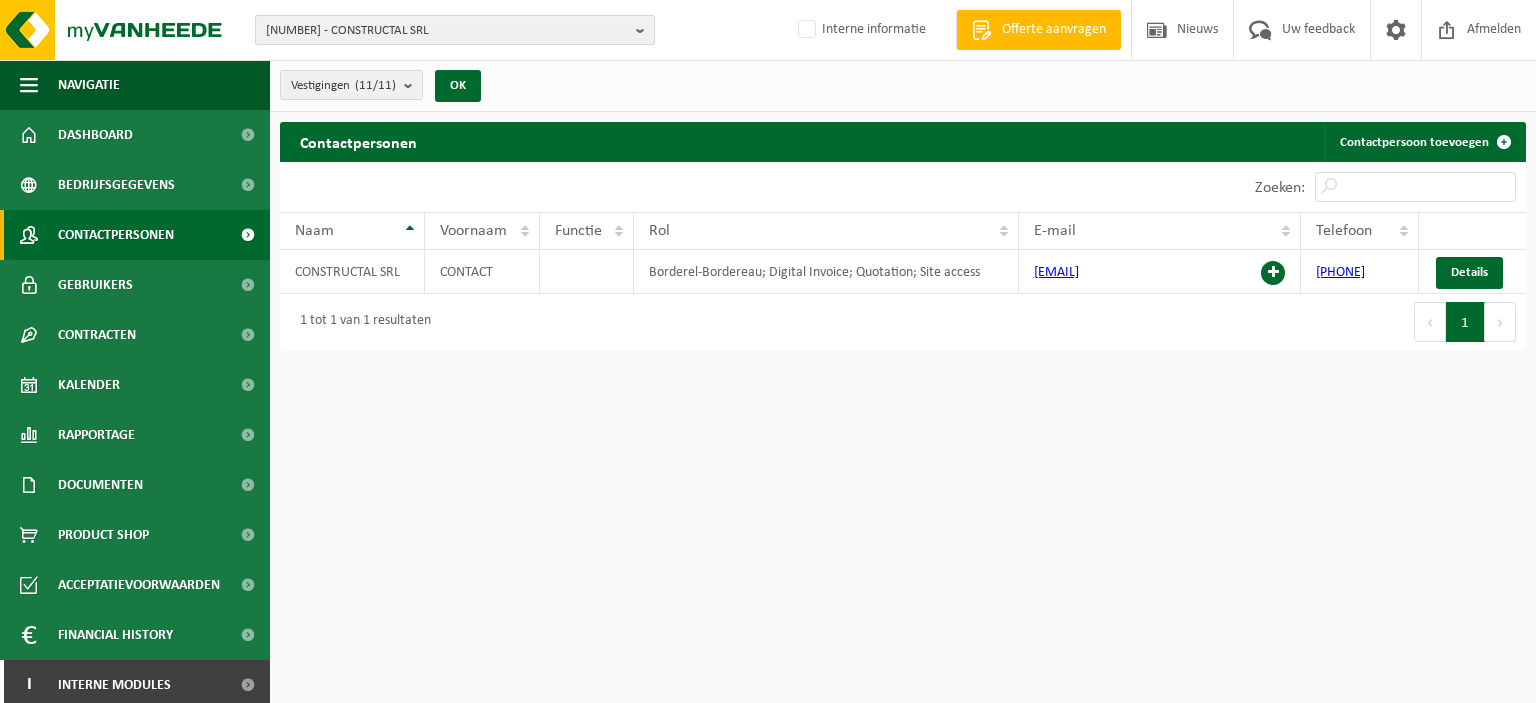 click at bounding box center (645, 30) 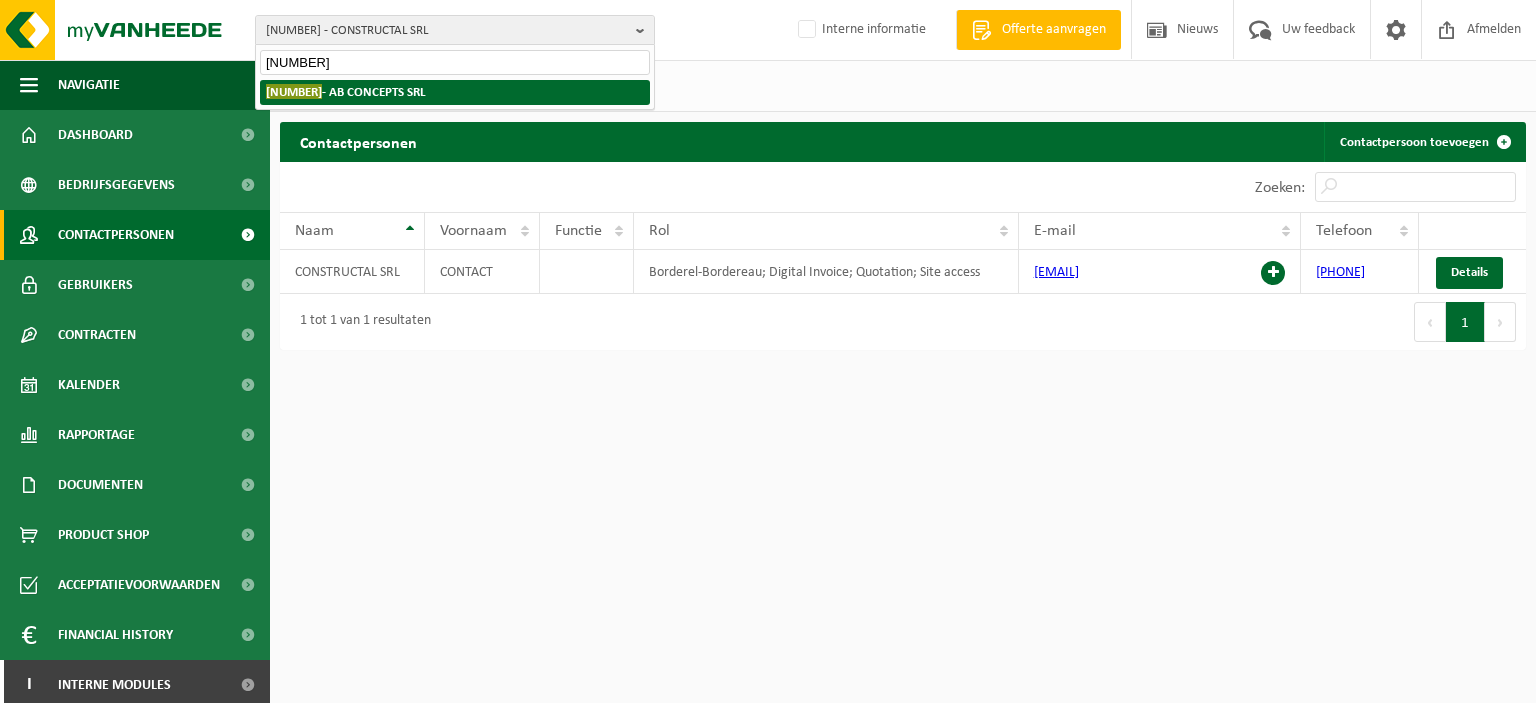 type on "[NUMBER]" 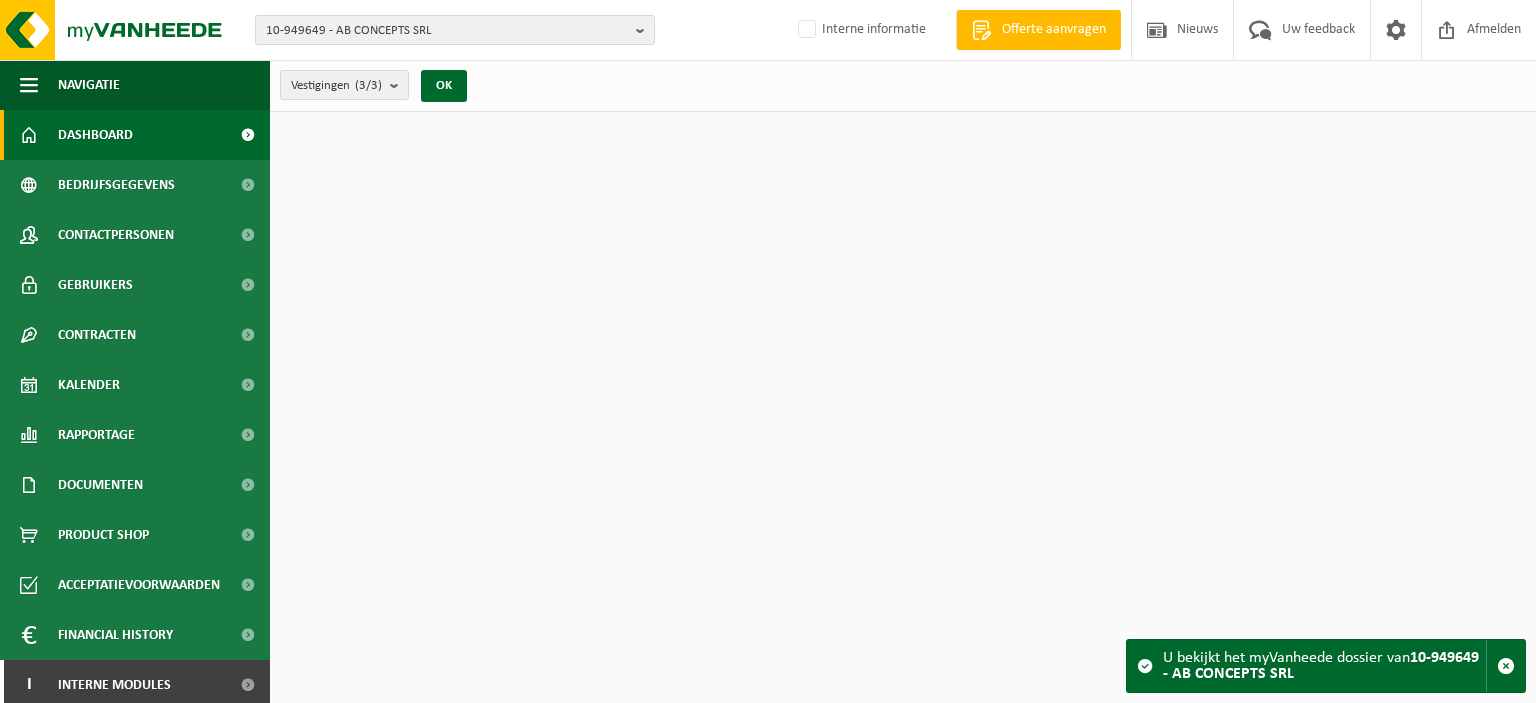 scroll, scrollTop: 0, scrollLeft: 0, axis: both 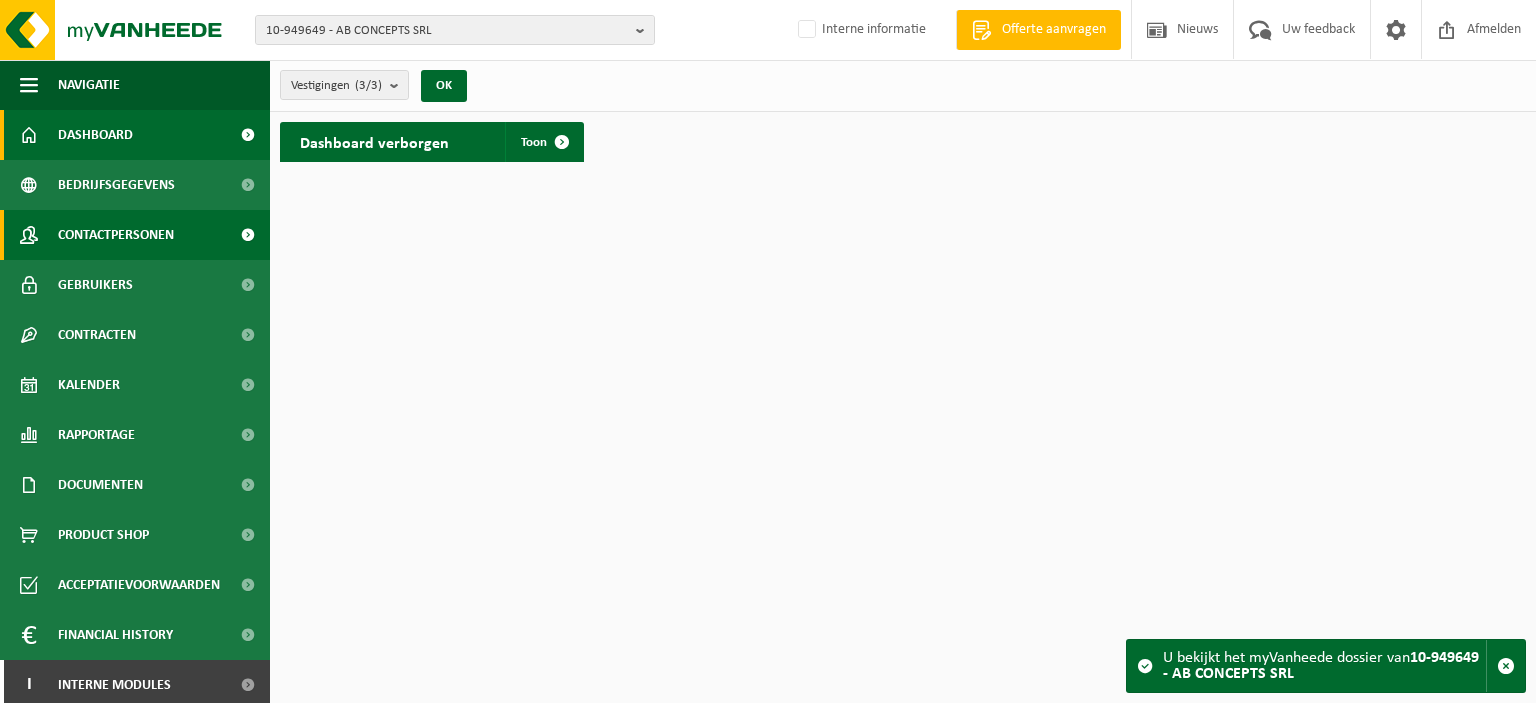 click on "Contactpersonen" at bounding box center [116, 235] 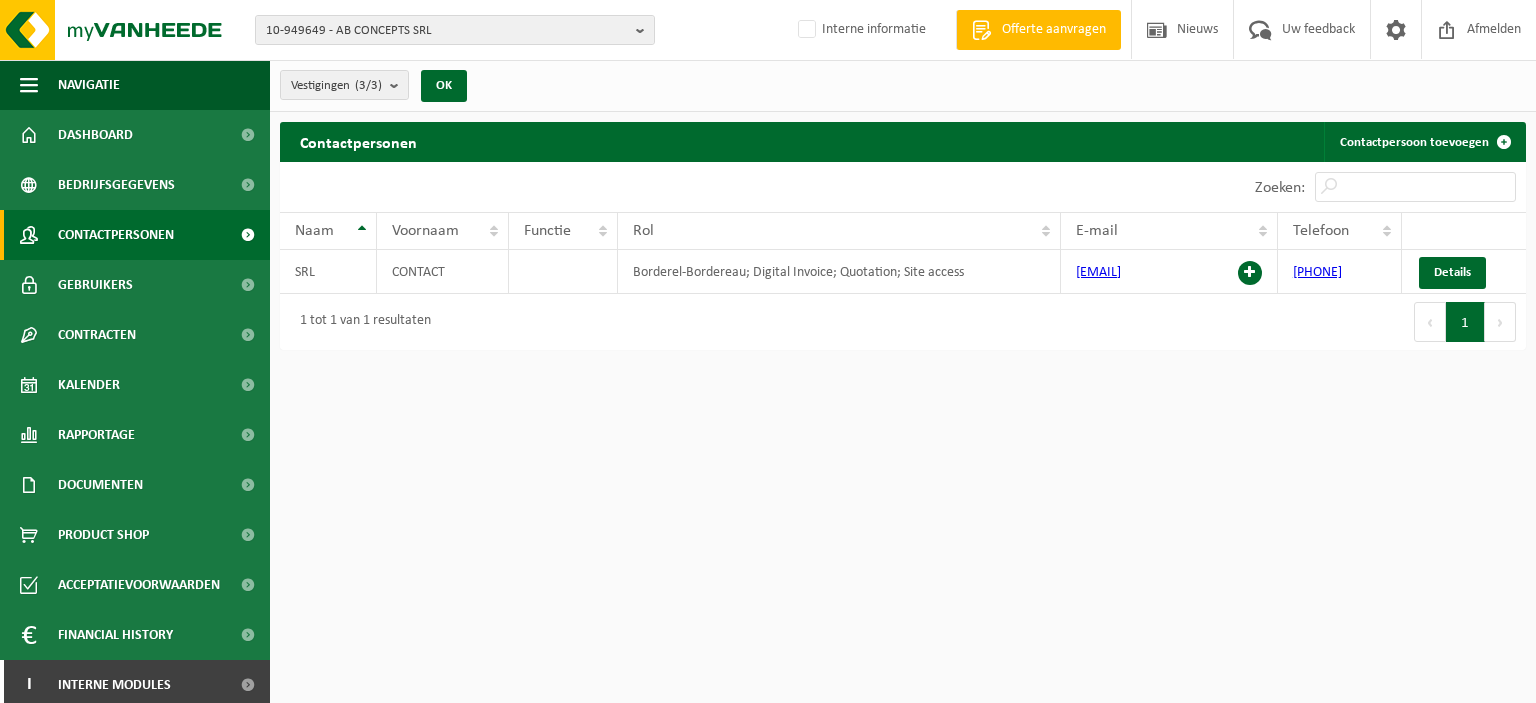 scroll, scrollTop: 0, scrollLeft: 0, axis: both 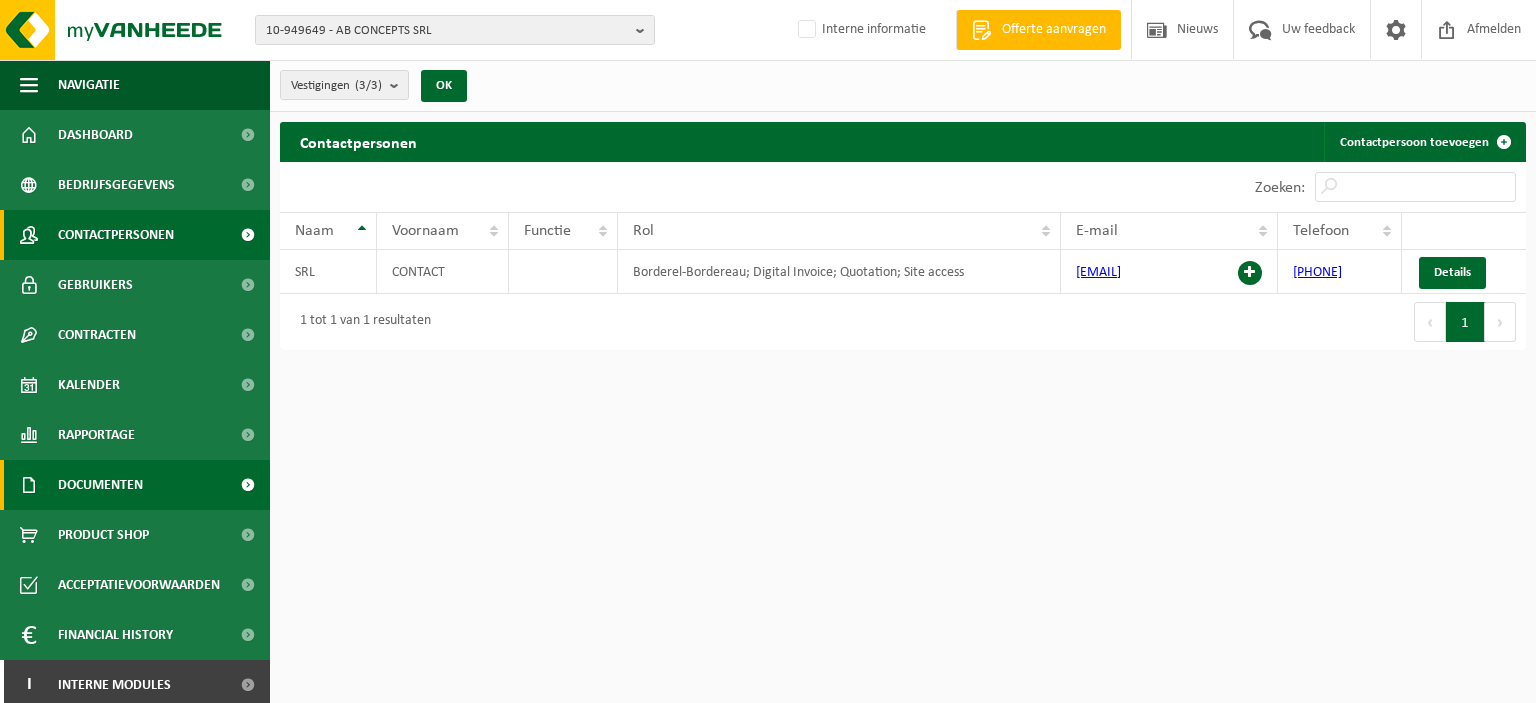 click on "Documenten" at bounding box center [135, 485] 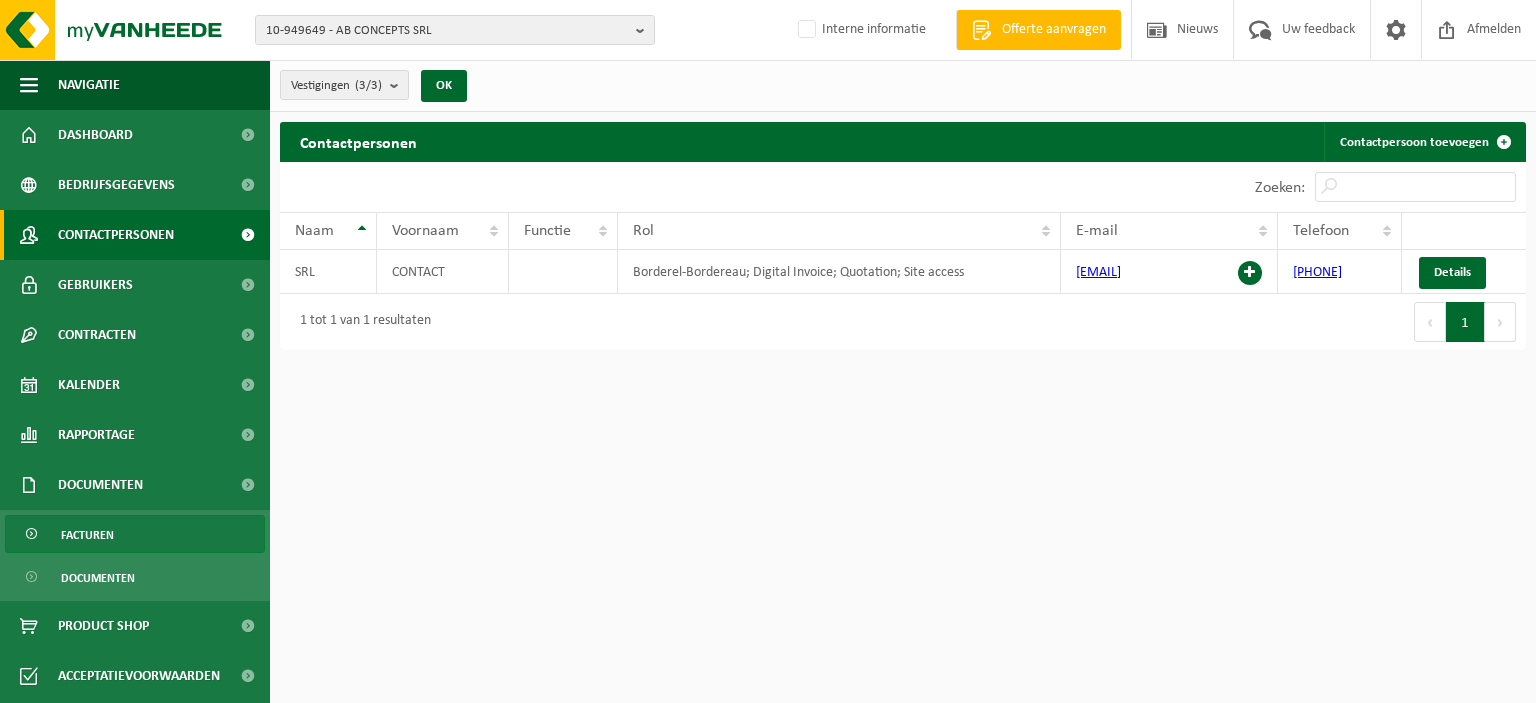 click on "Facturen" at bounding box center [135, 534] 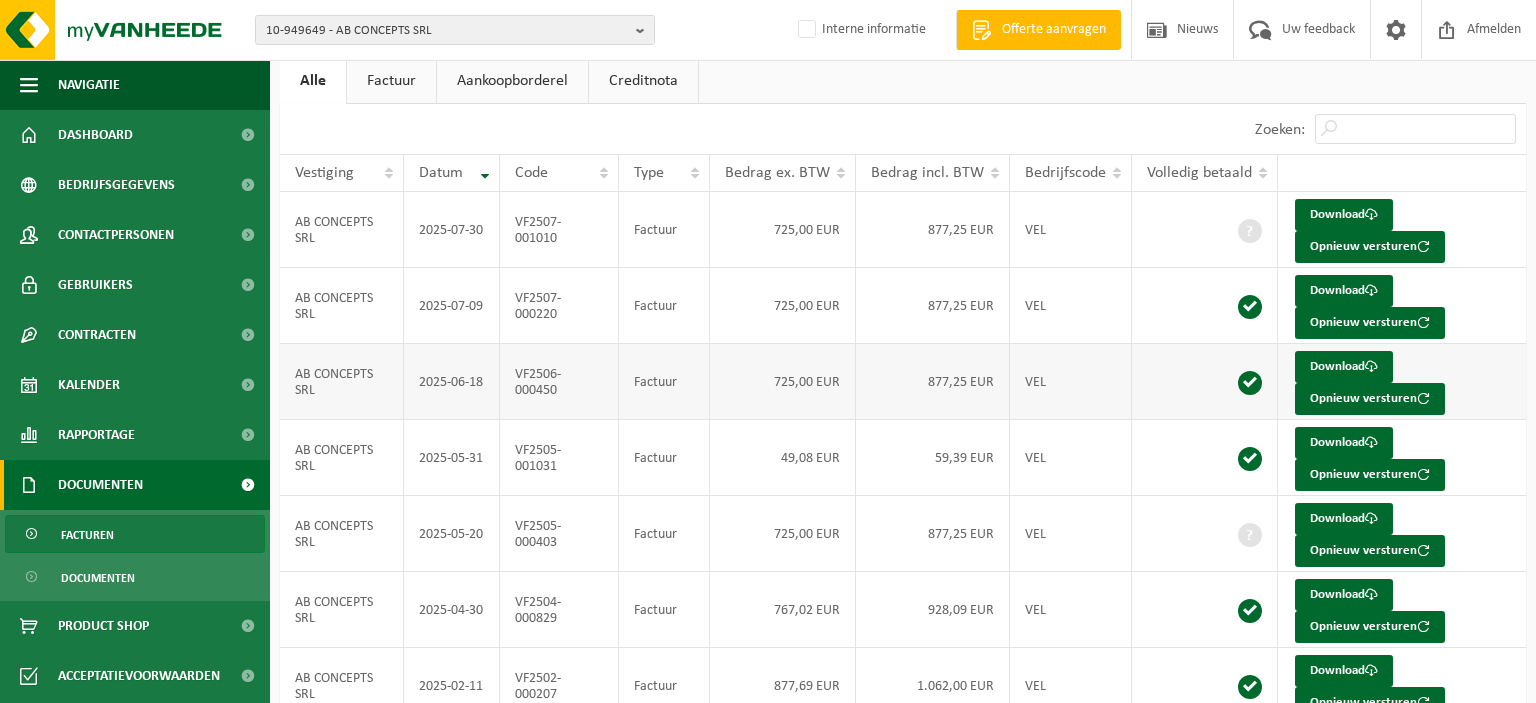 scroll, scrollTop: 105, scrollLeft: 0, axis: vertical 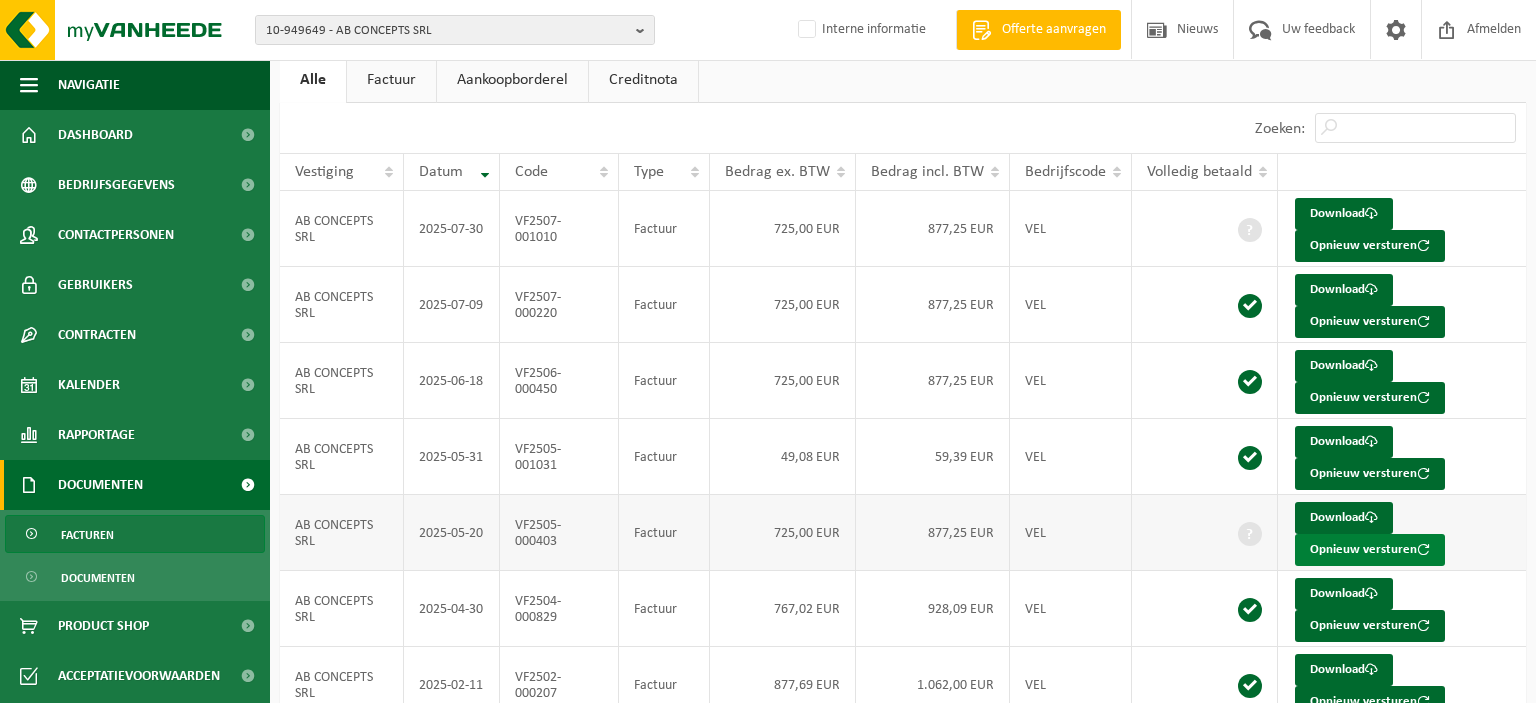click on "Opnieuw versturen" at bounding box center [1370, 550] 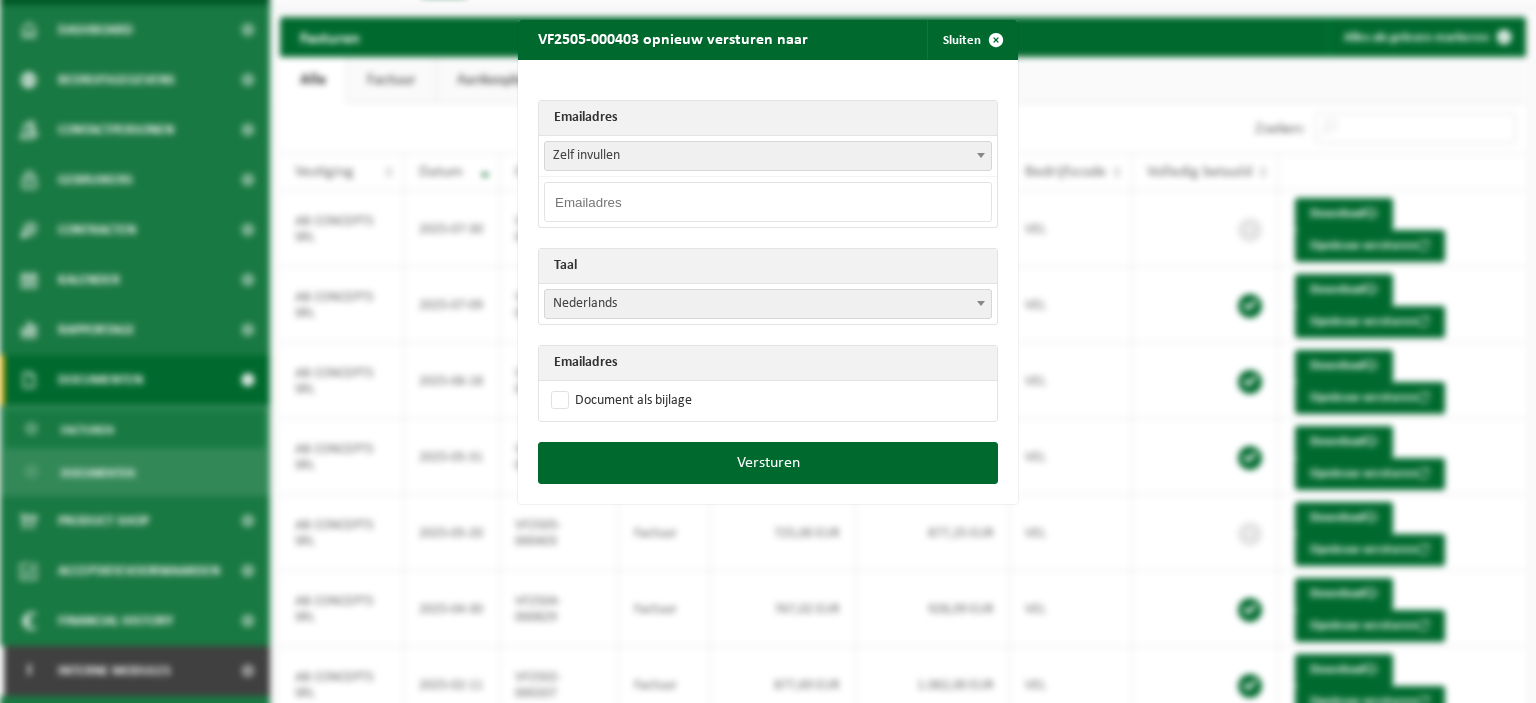 click at bounding box center (768, 202) 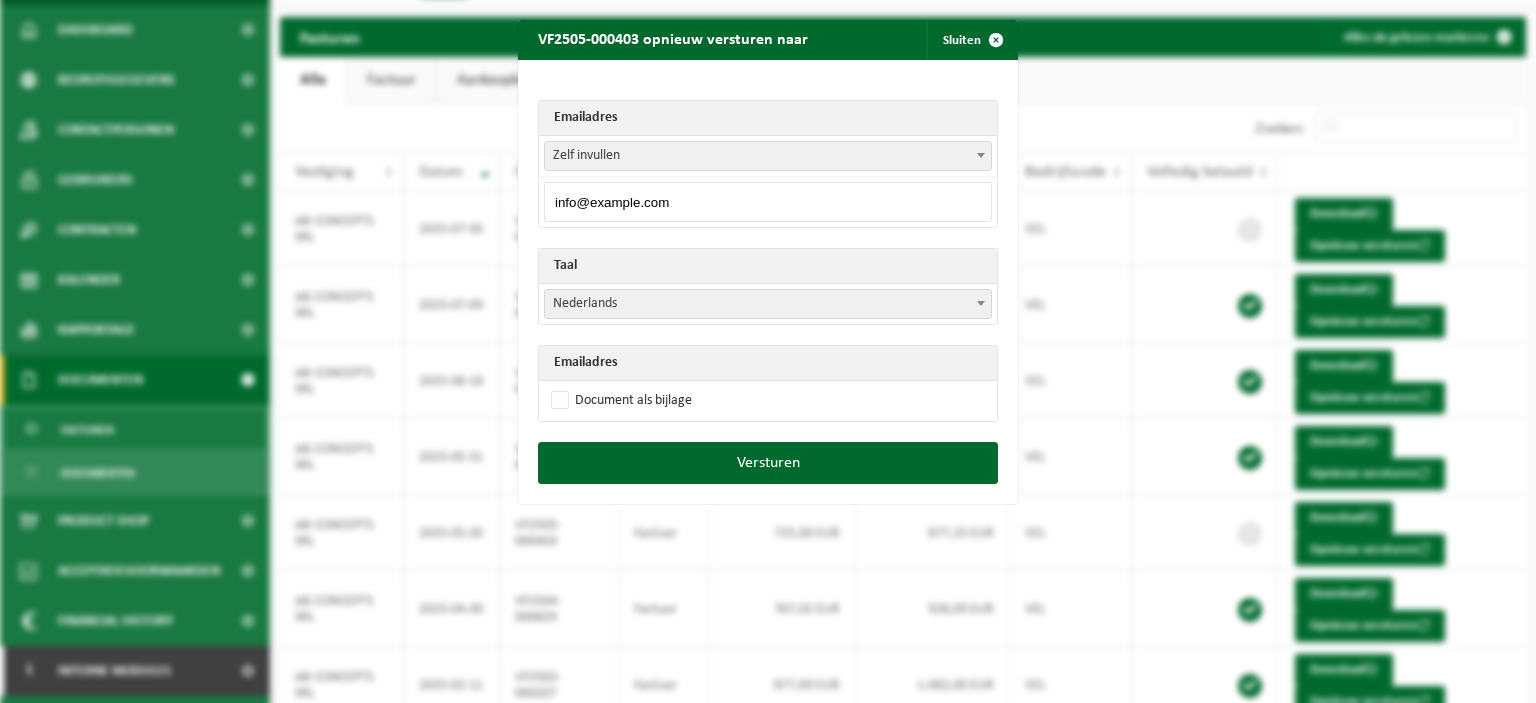 type on "info@abconcepts.be" 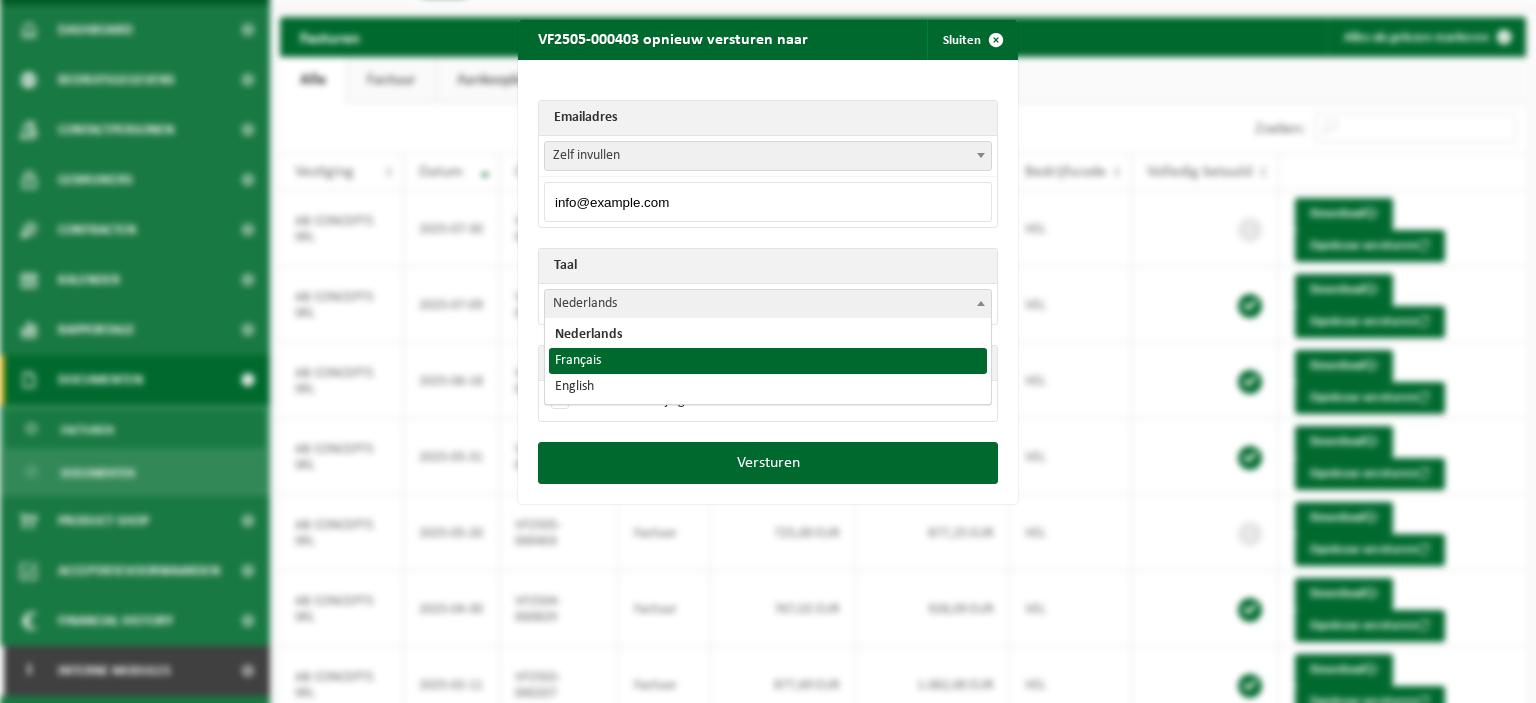 select on "fr" 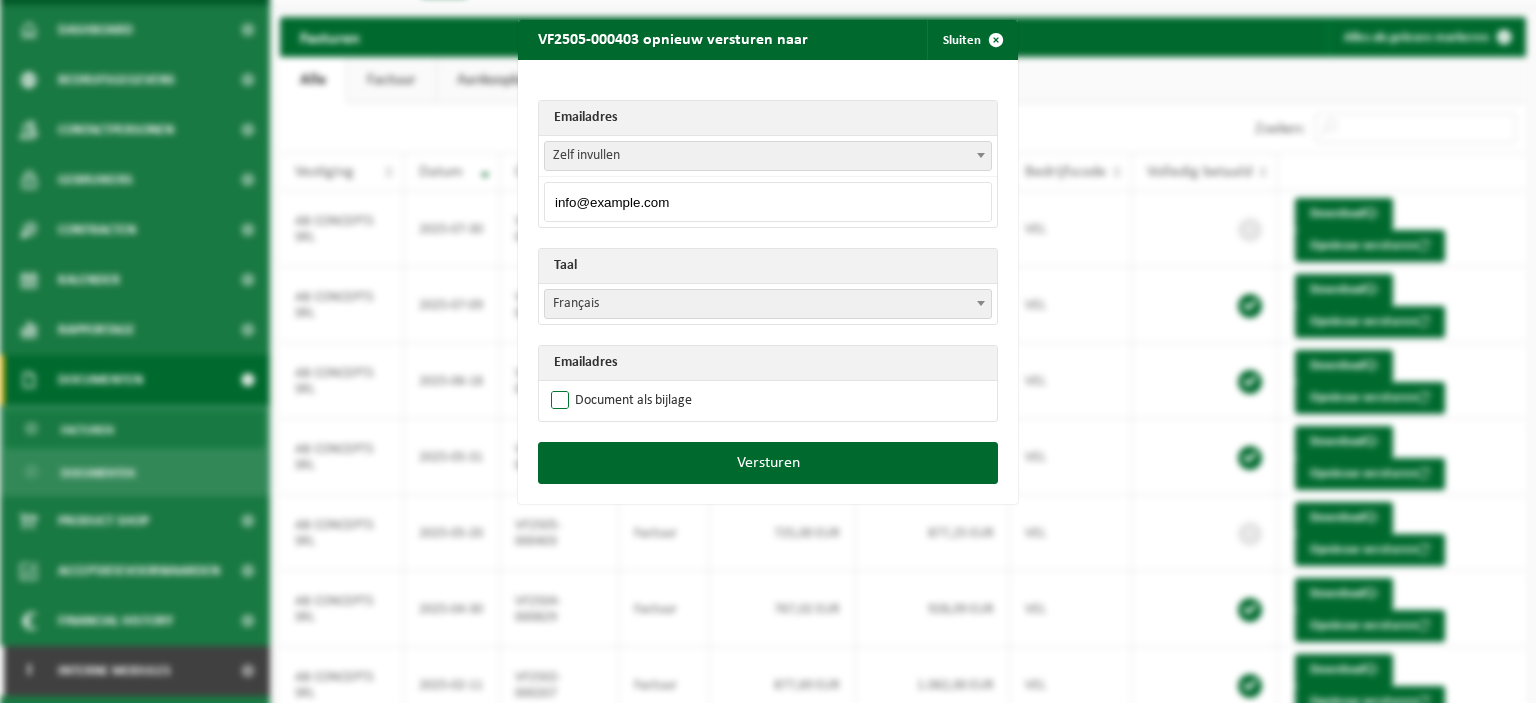 click on "Document als bijlage" at bounding box center [619, 401] 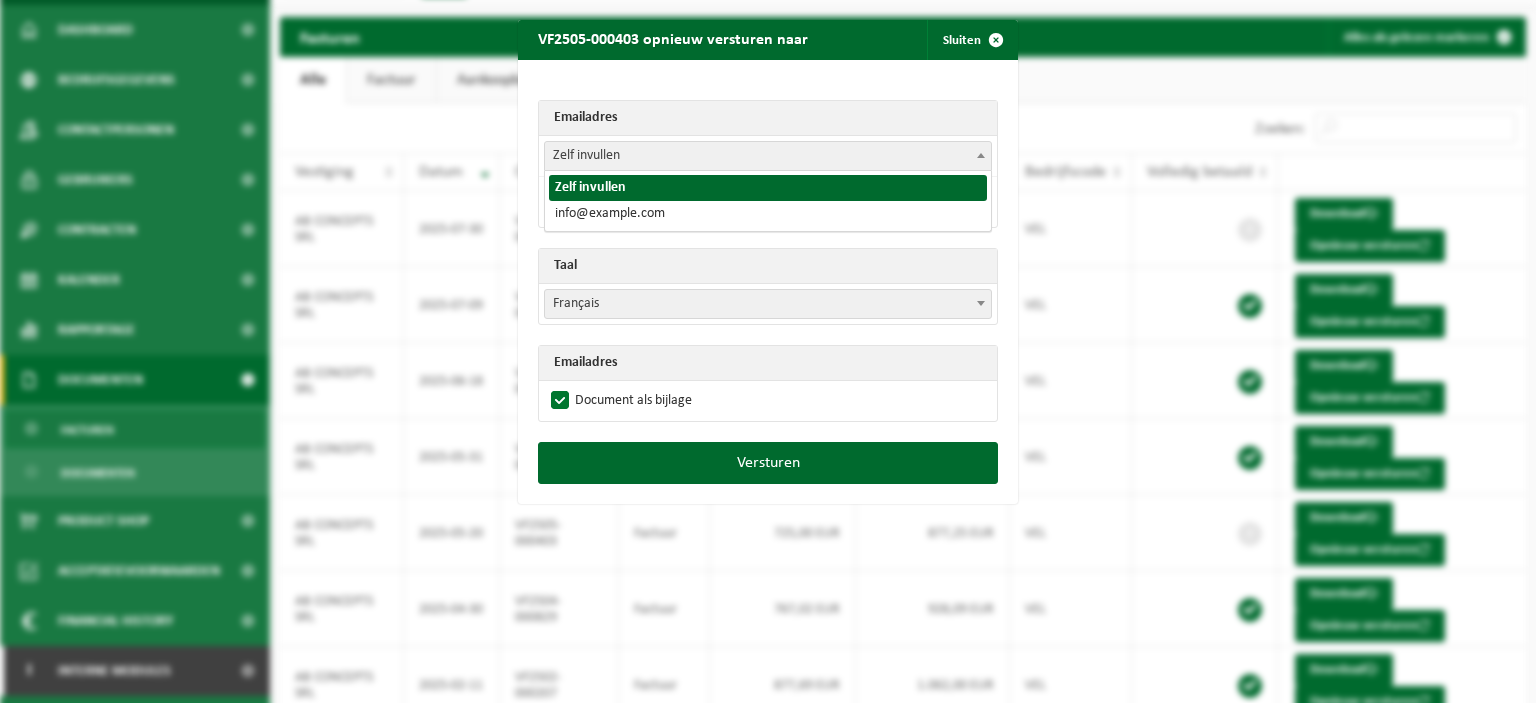 click at bounding box center (981, 155) 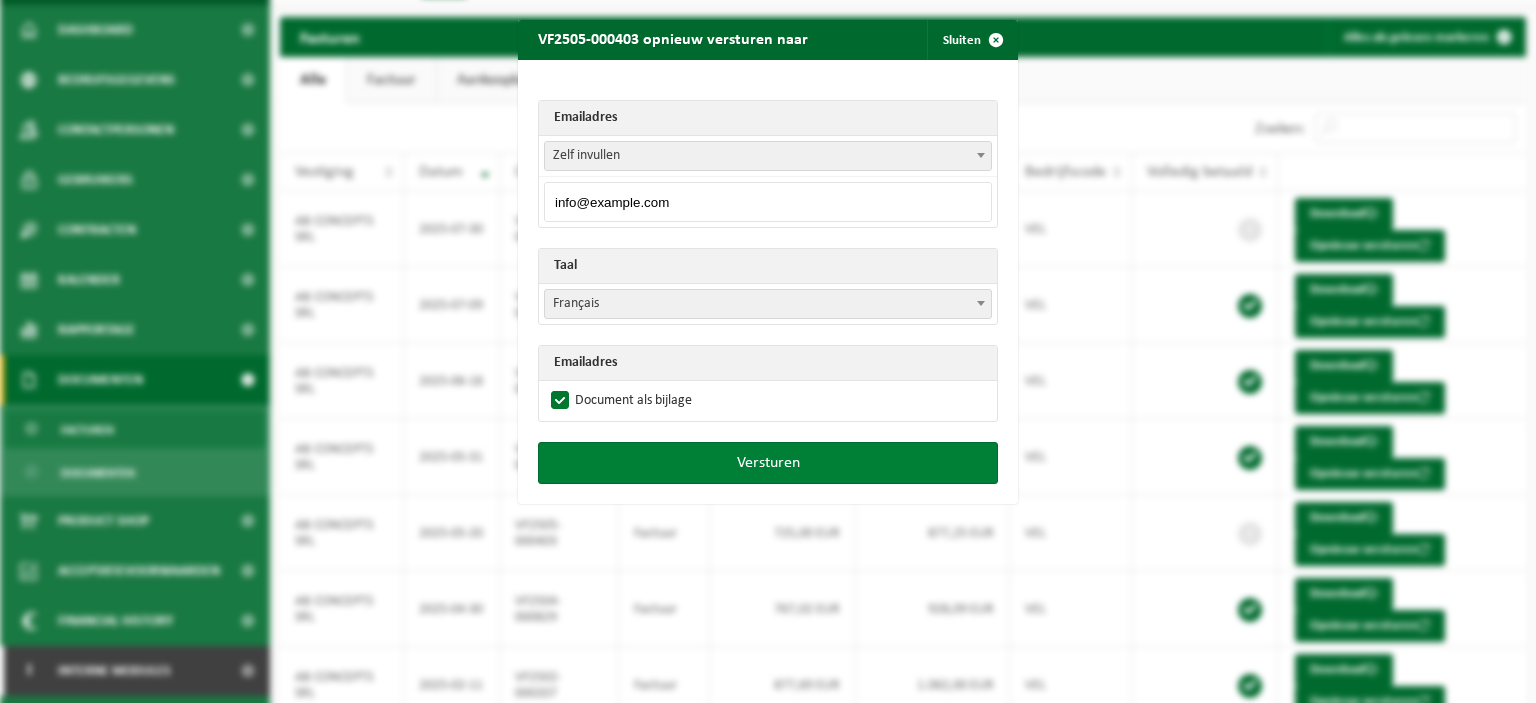 click on "Versturen" at bounding box center [768, 463] 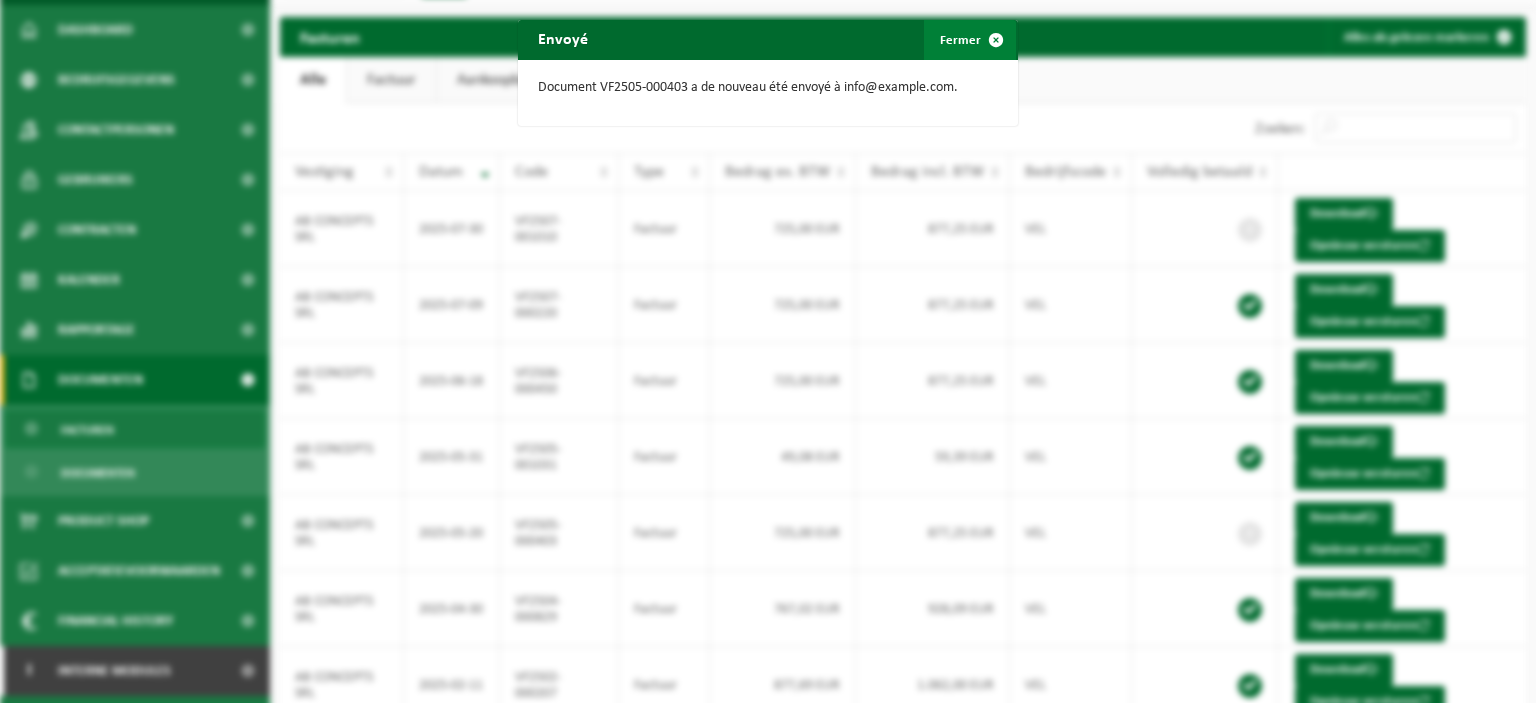 click at bounding box center (996, 40) 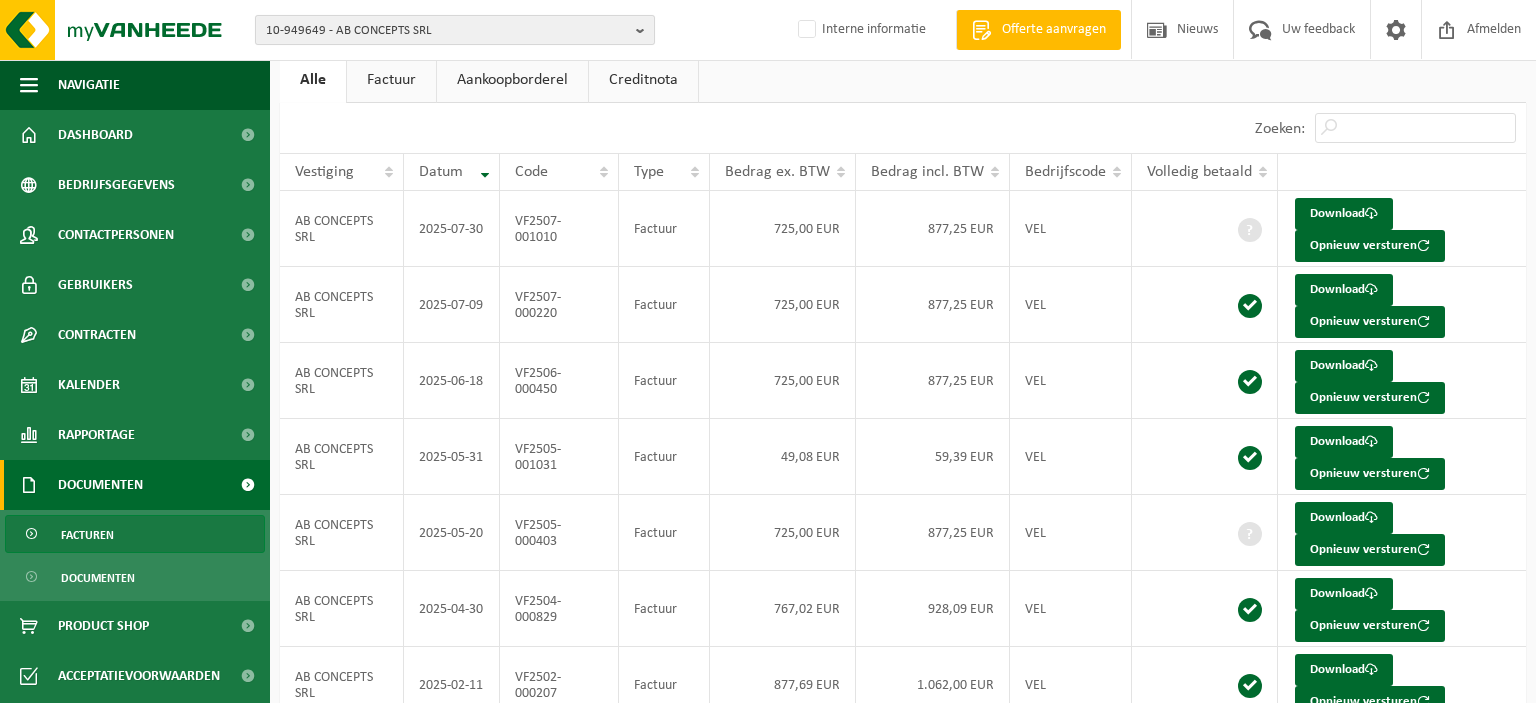 click at bounding box center (645, 30) 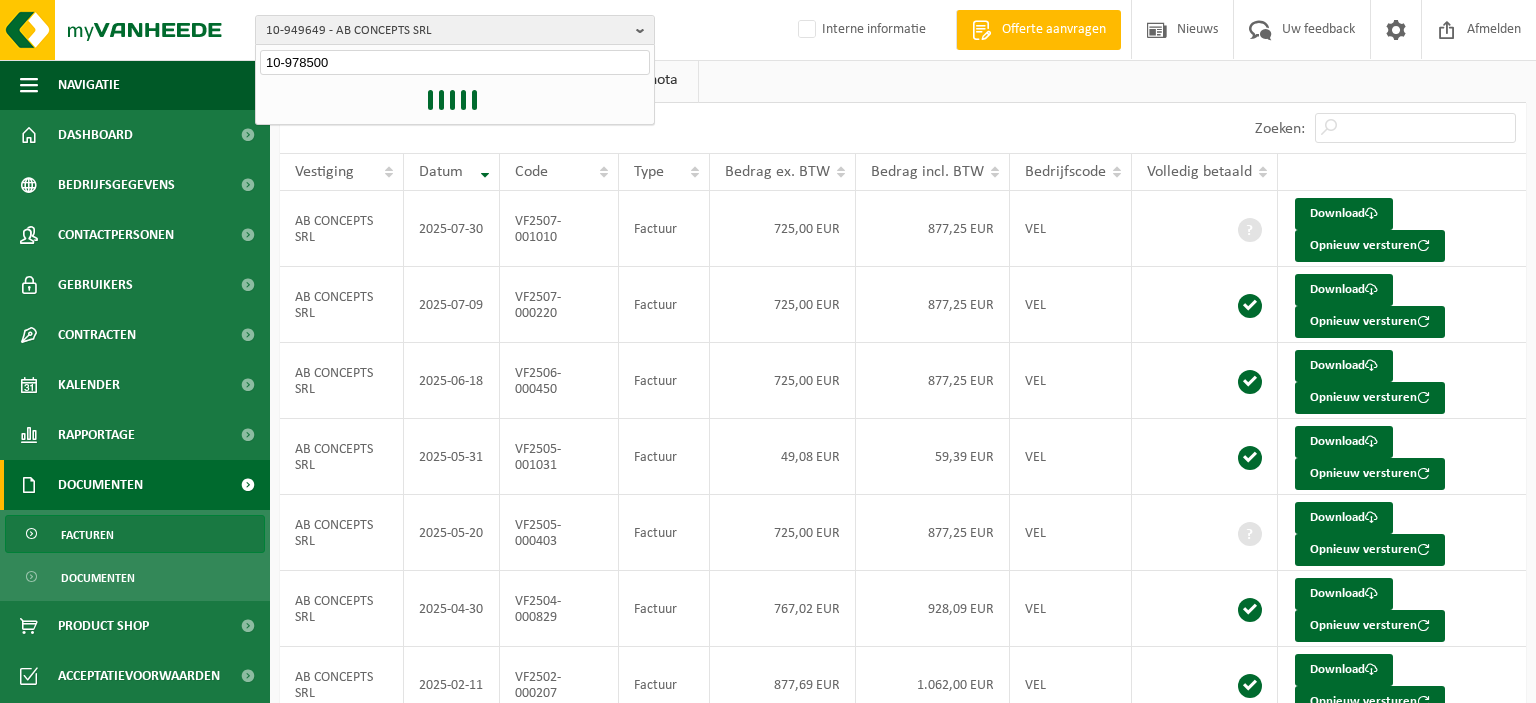 type on "10-978500" 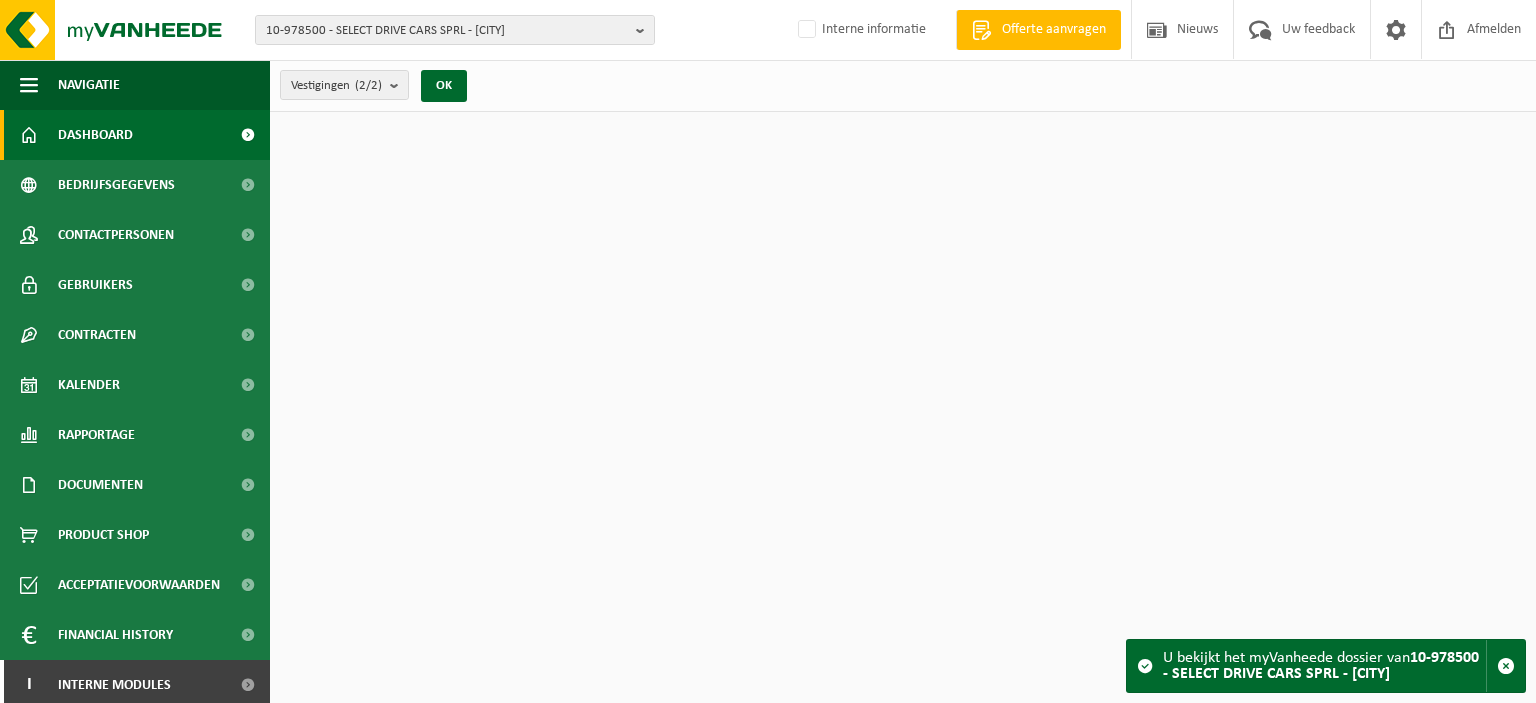 scroll, scrollTop: 0, scrollLeft: 0, axis: both 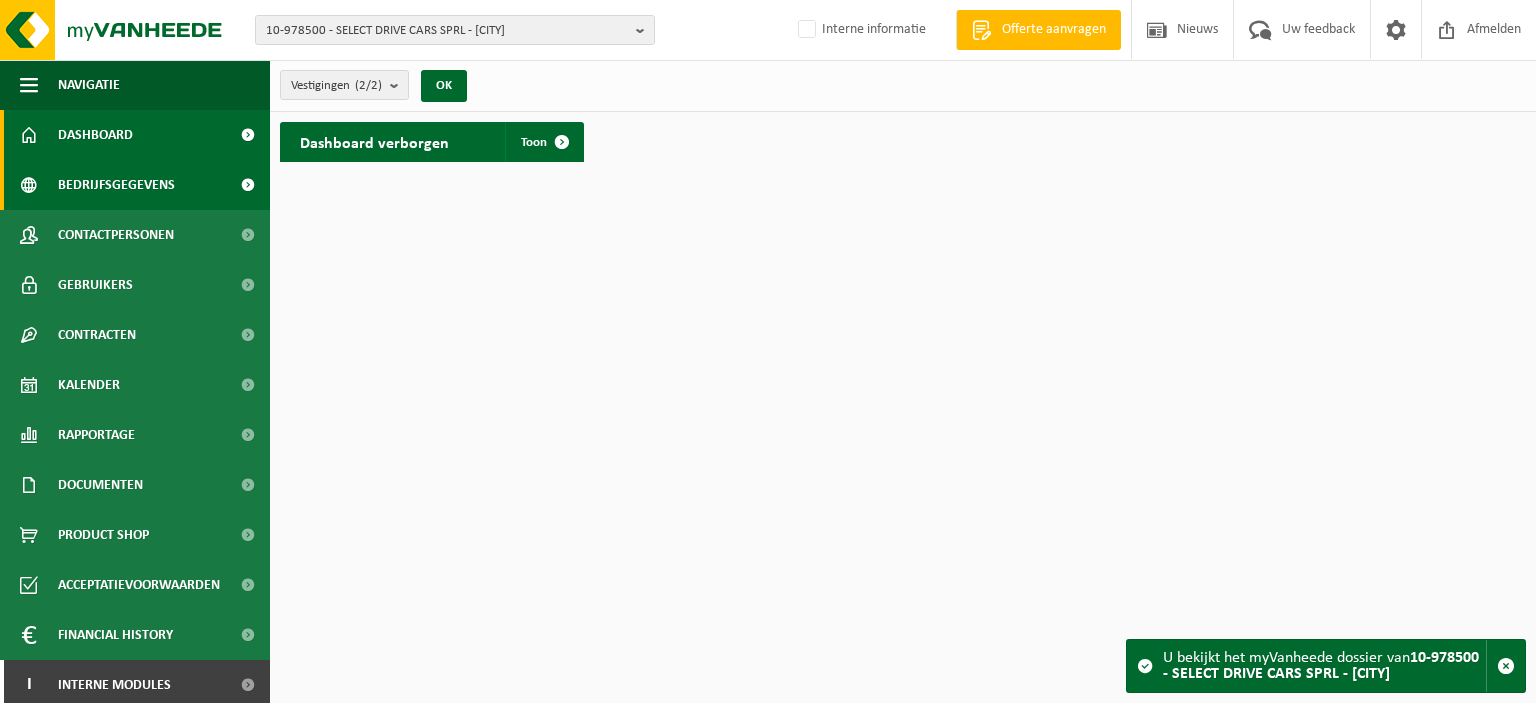click on "Bedrijfsgegevens" at bounding box center [116, 185] 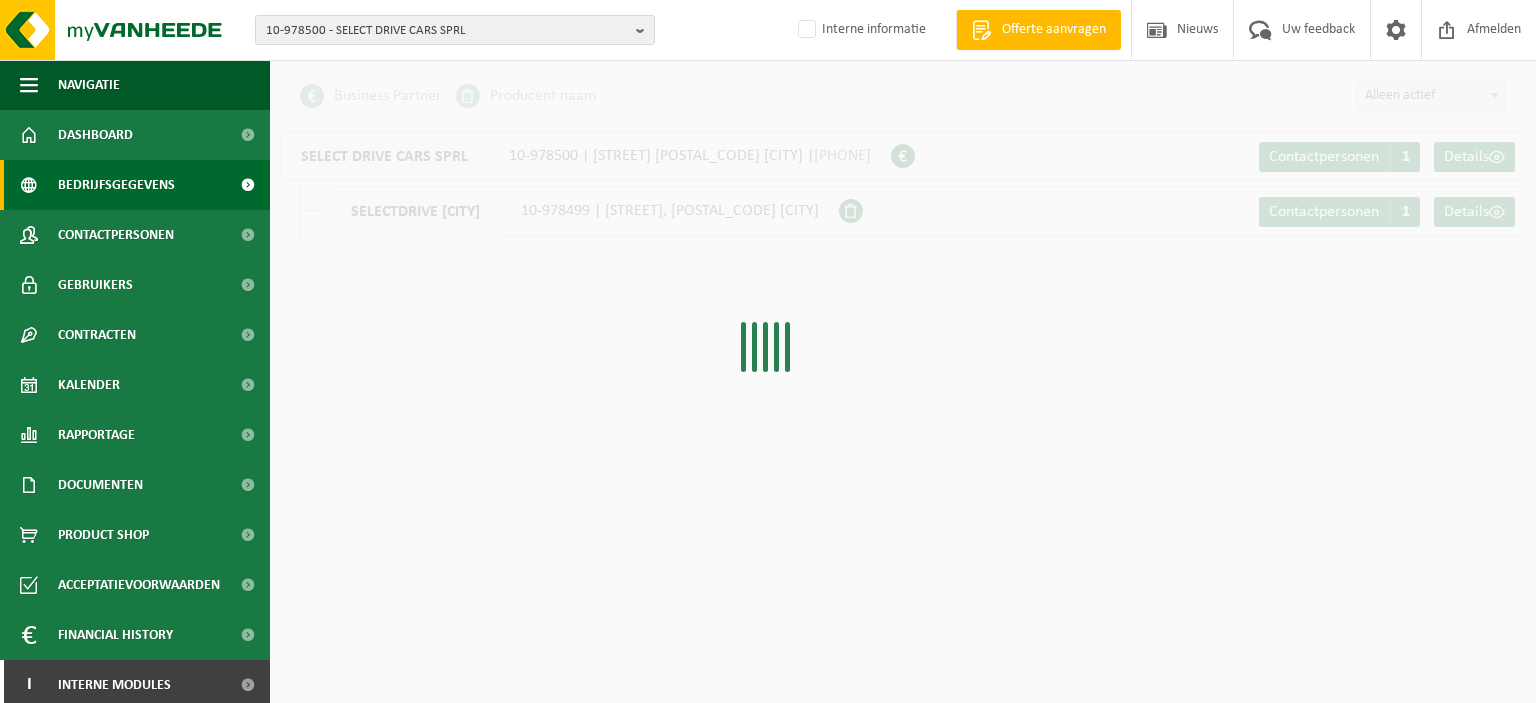 scroll, scrollTop: 0, scrollLeft: 0, axis: both 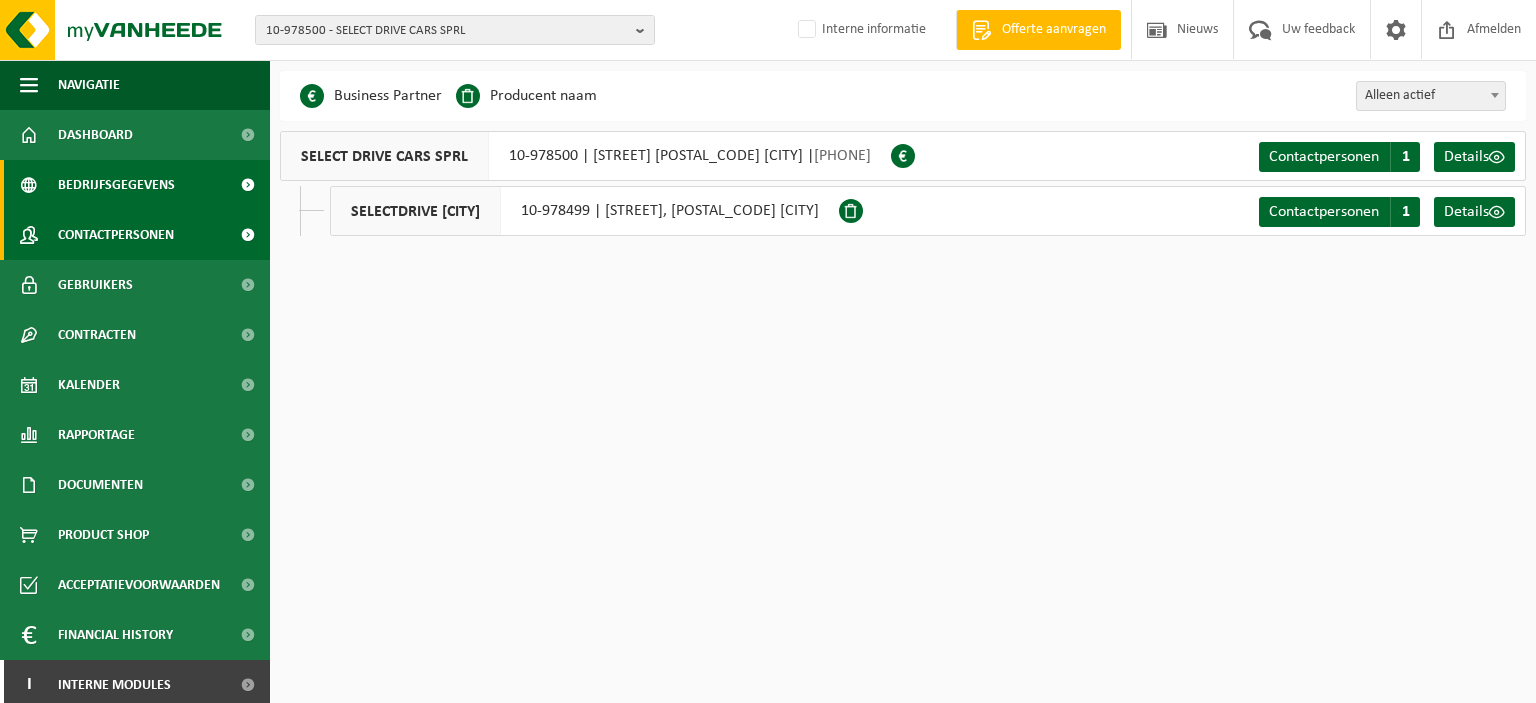 click on "Contactpersonen" at bounding box center (116, 235) 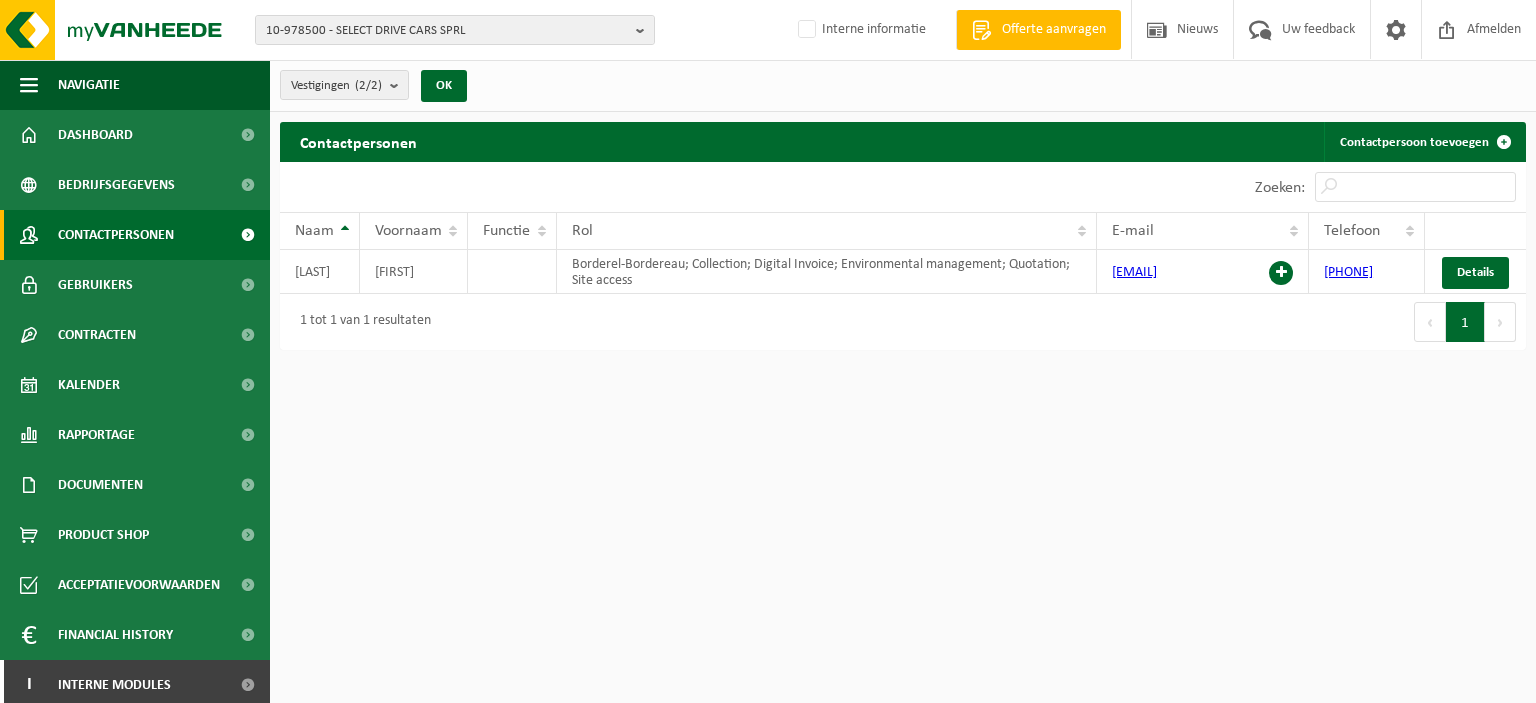 scroll, scrollTop: 0, scrollLeft: 0, axis: both 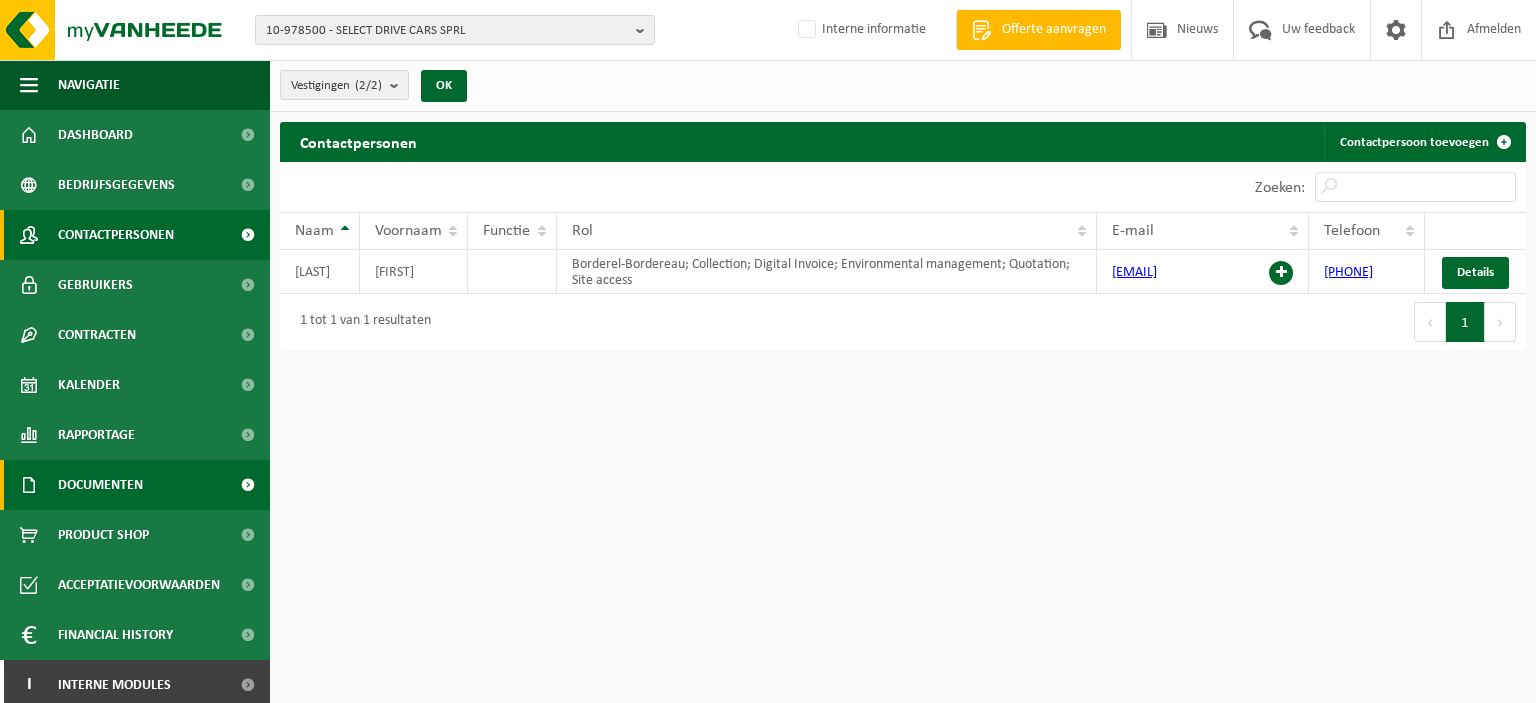 click on "Documenten" at bounding box center (100, 485) 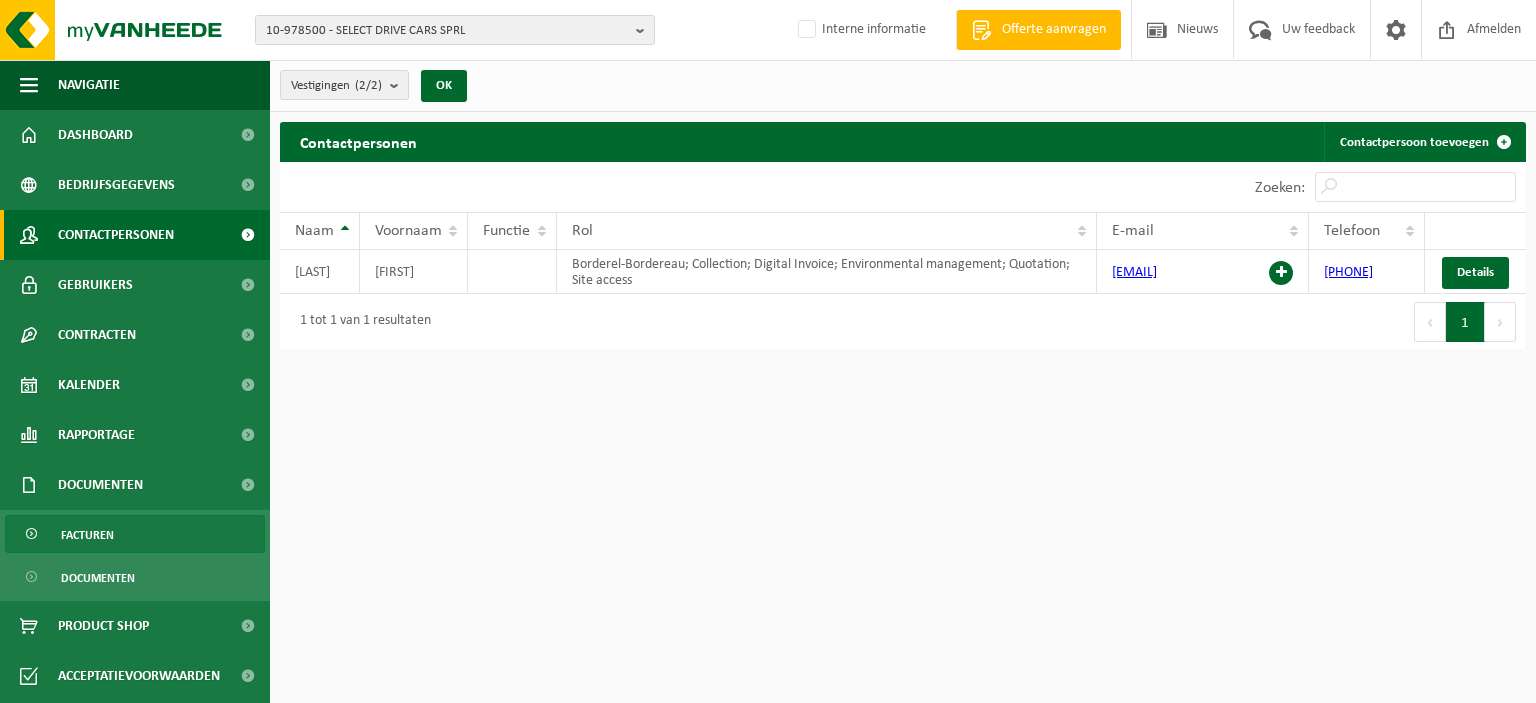 click on "Facturen" at bounding box center (87, 535) 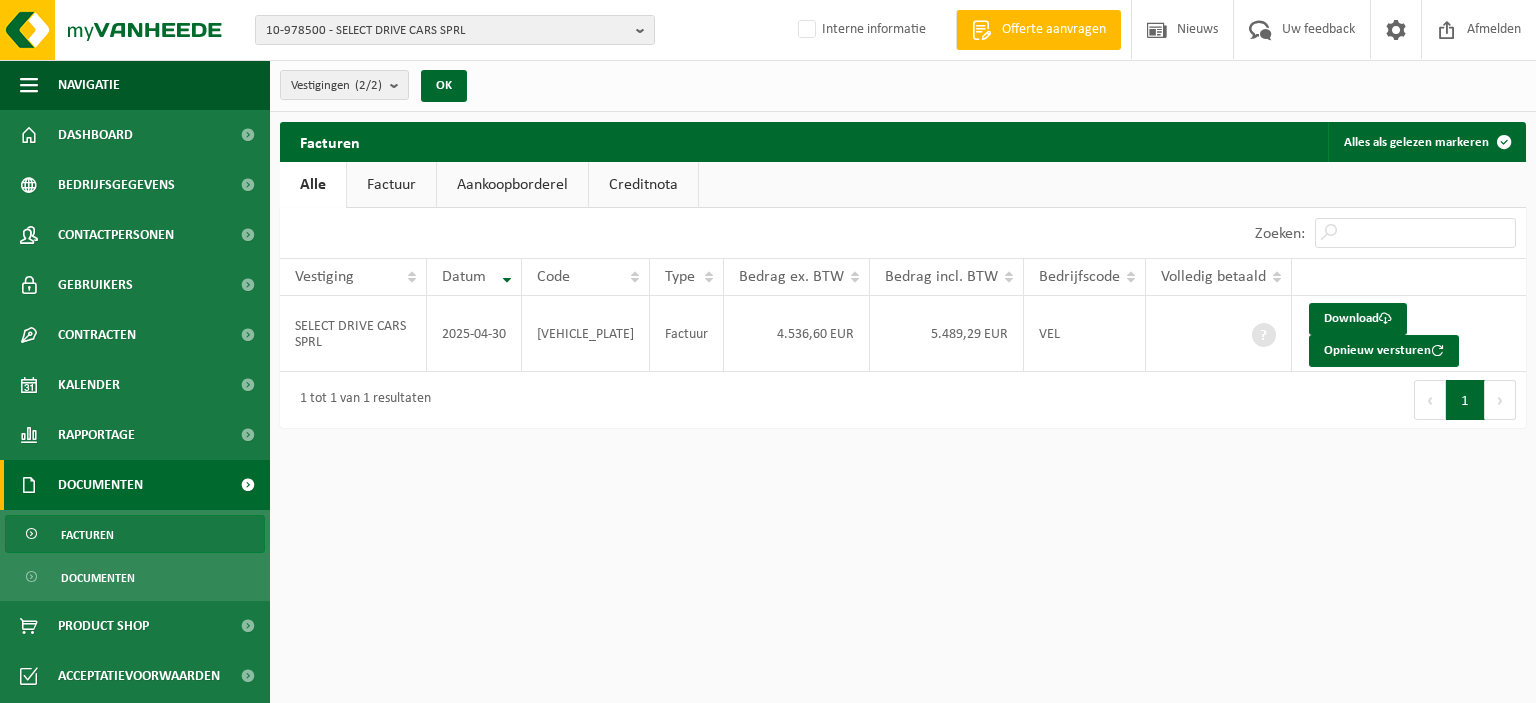 scroll, scrollTop: 0, scrollLeft: 0, axis: both 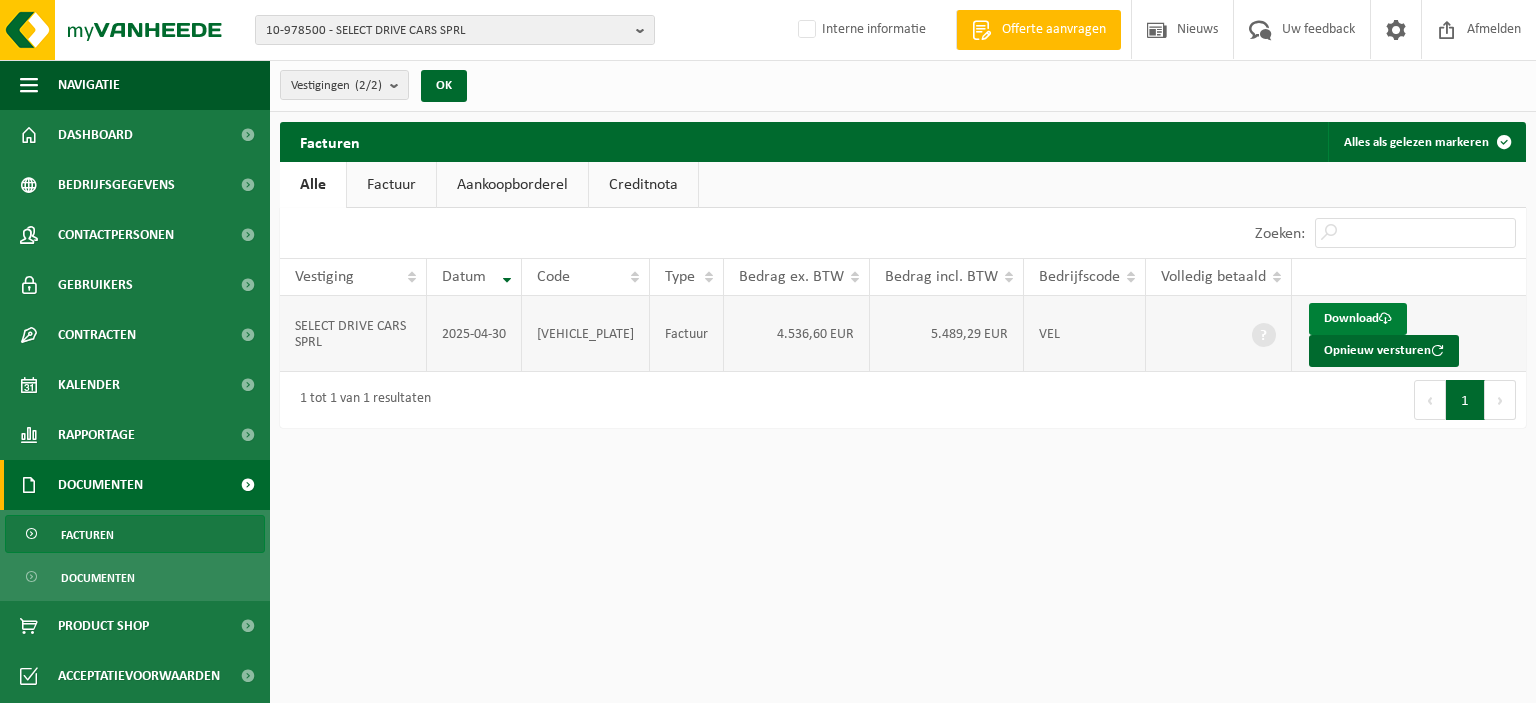 click on "Download" at bounding box center (1358, 319) 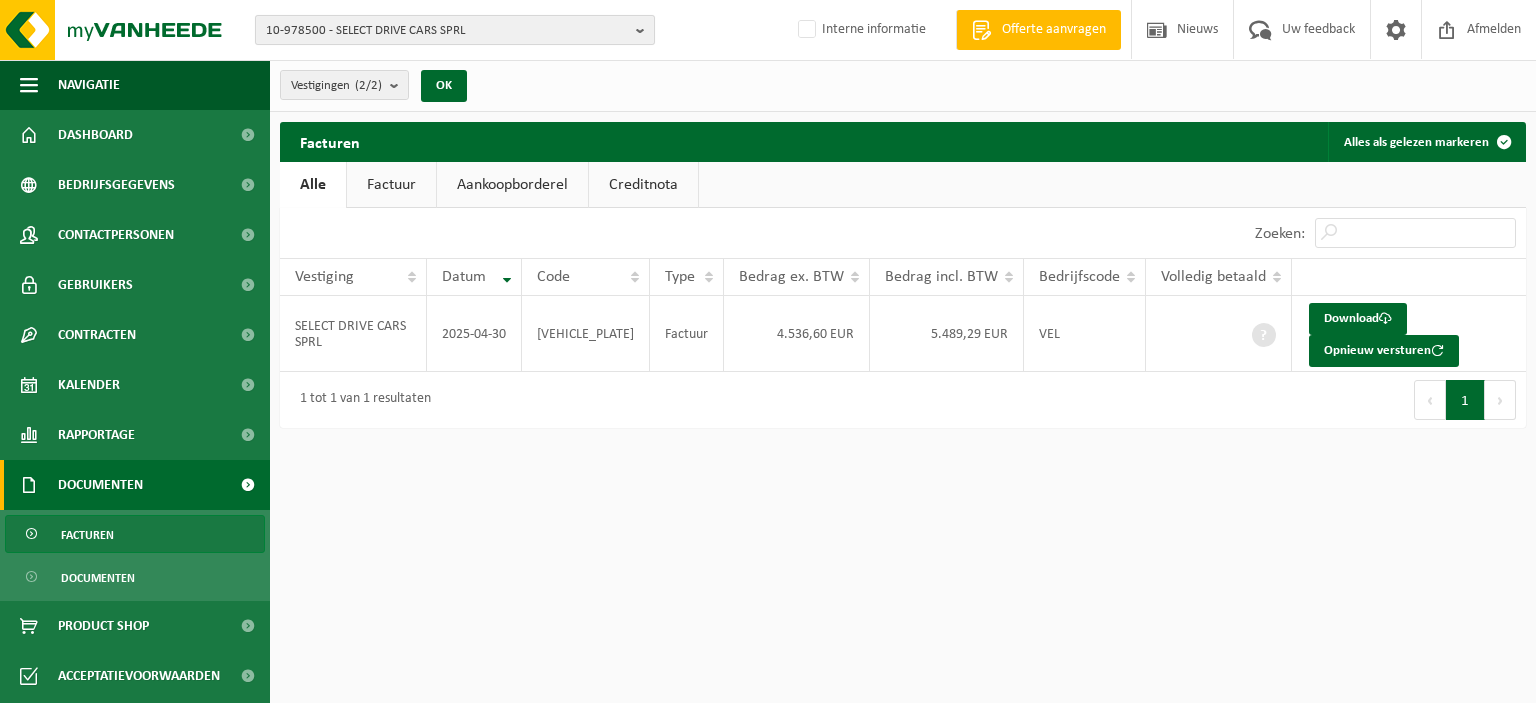 click at bounding box center [645, 30] 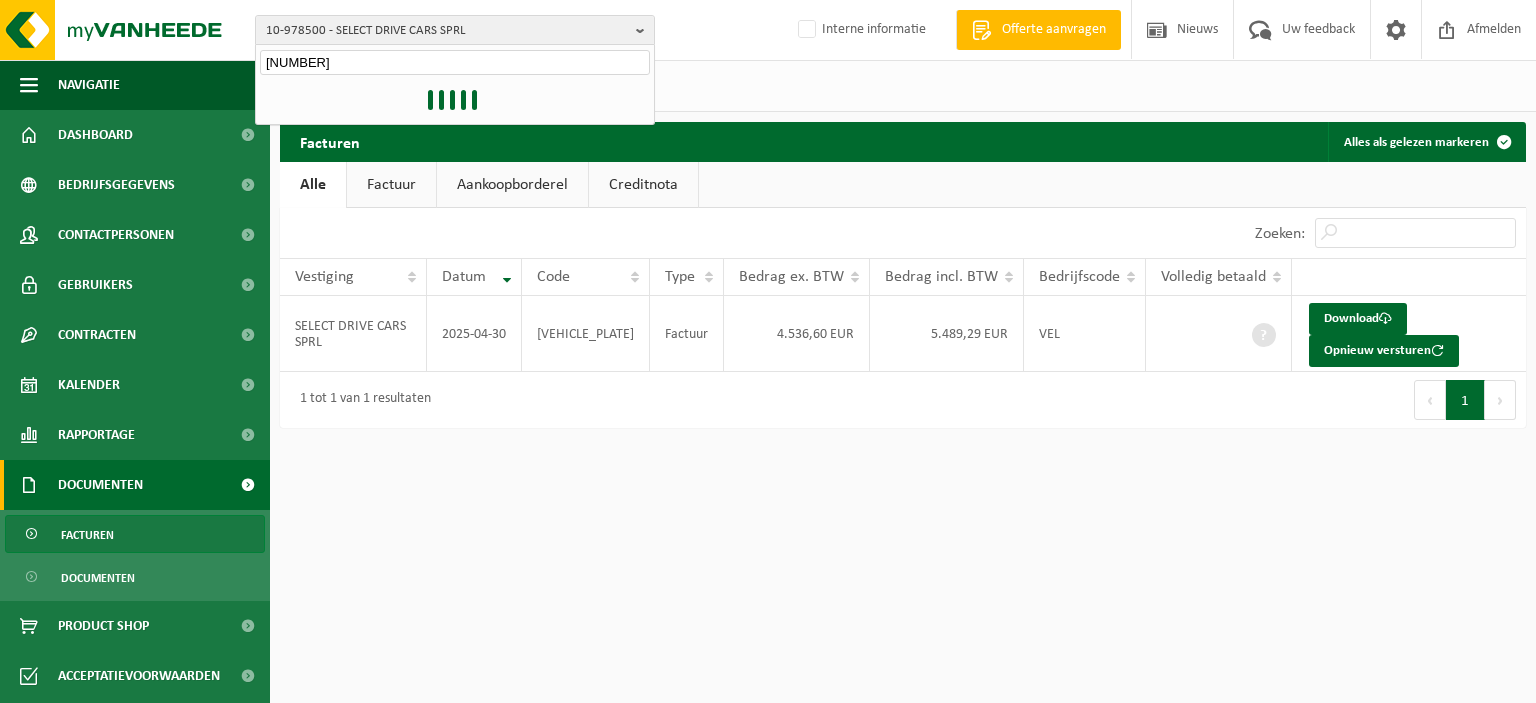 type on "10-985265" 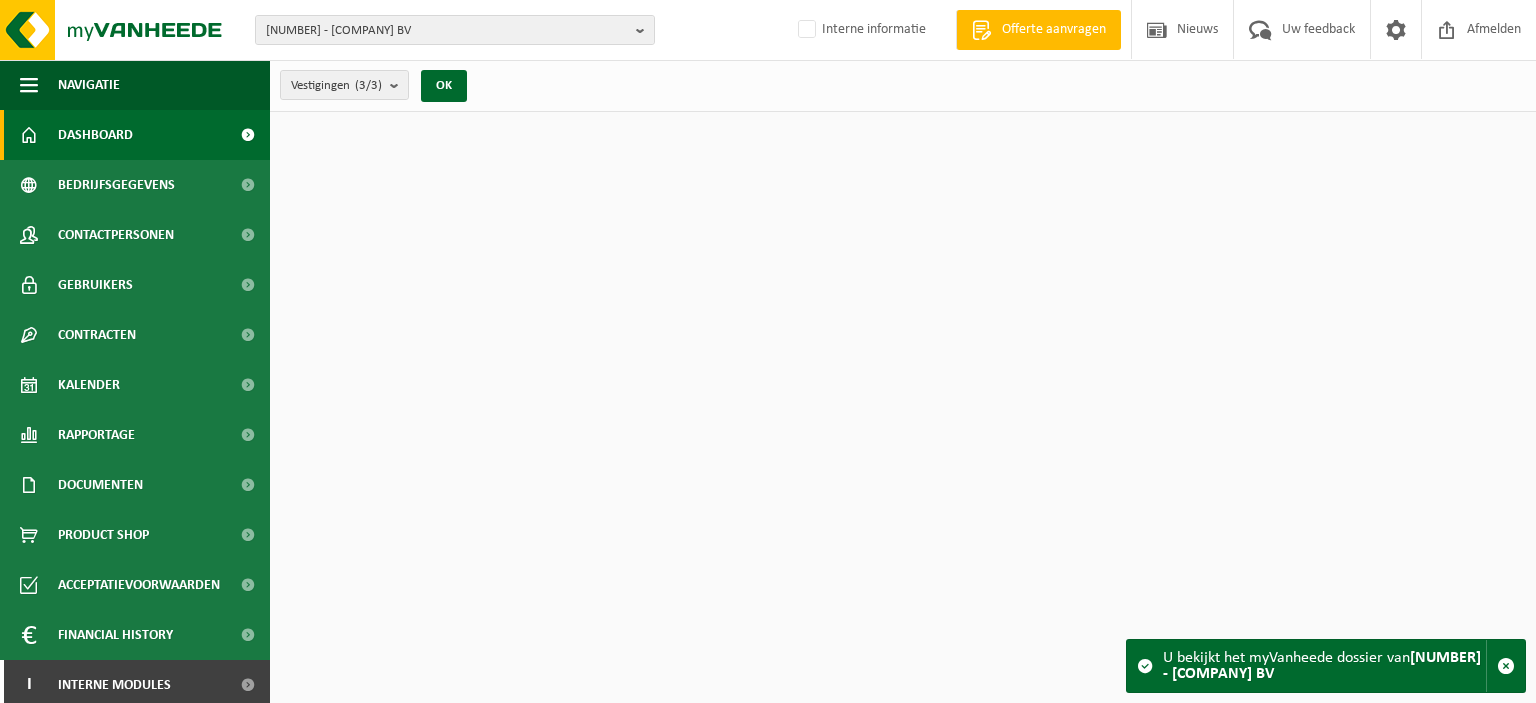 scroll, scrollTop: 0, scrollLeft: 0, axis: both 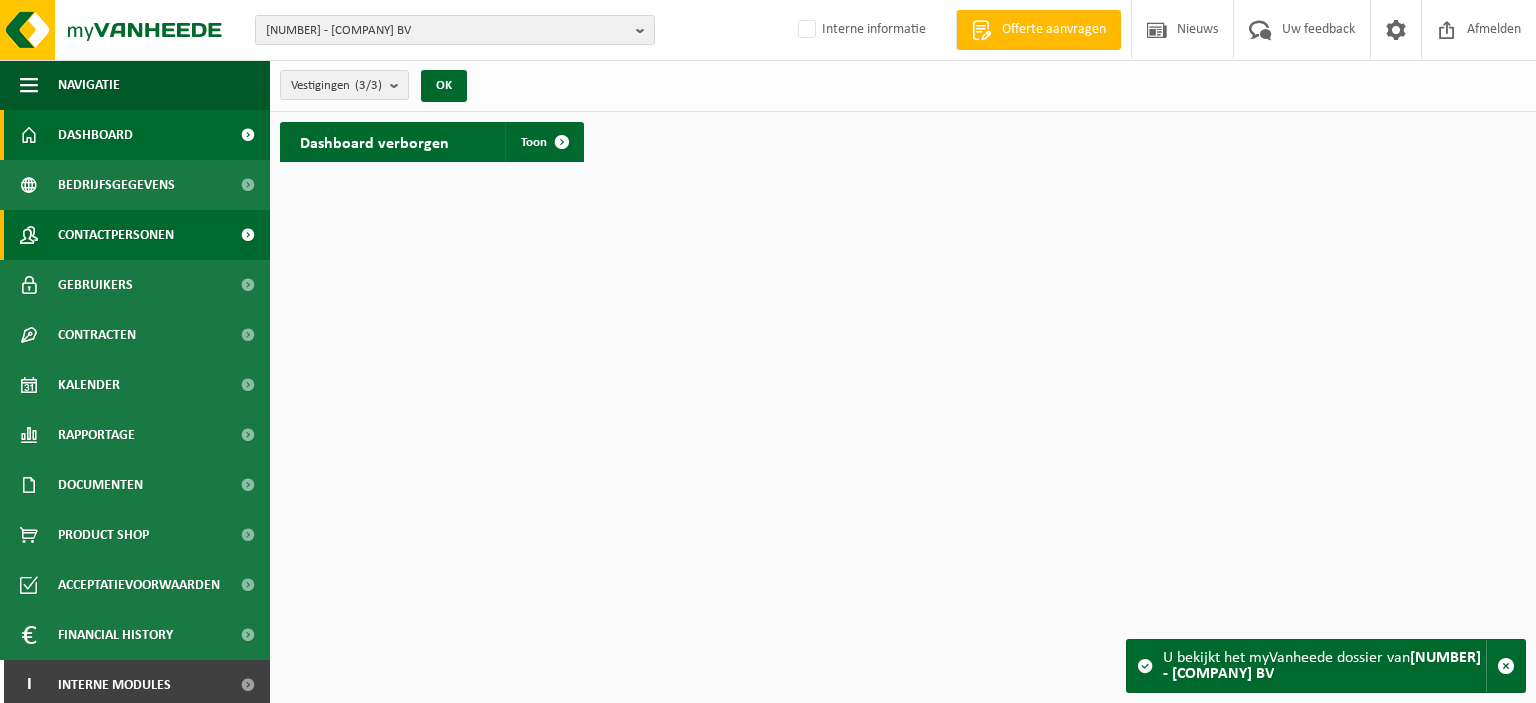 click on "Contactpersonen" at bounding box center (116, 235) 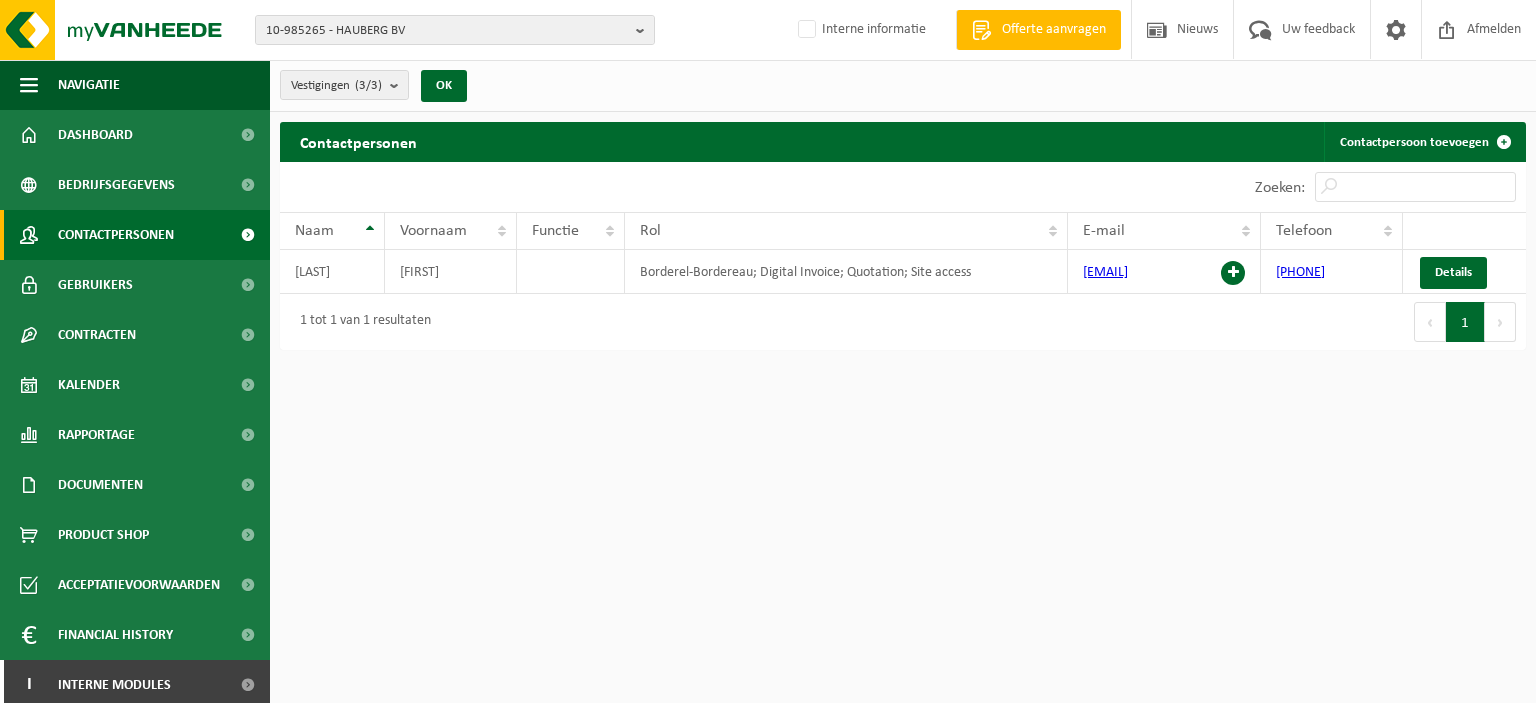 scroll, scrollTop: 0, scrollLeft: 0, axis: both 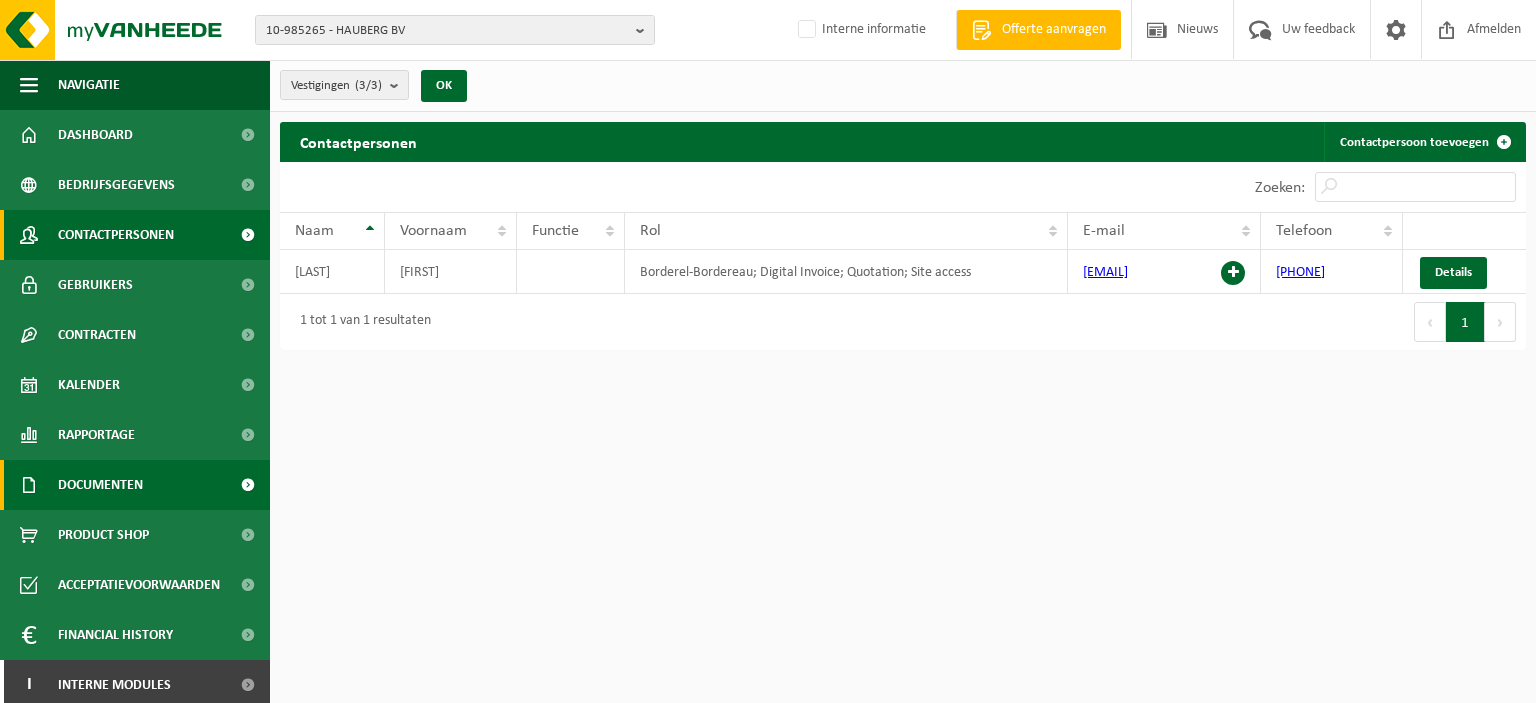 click on "Documenten" at bounding box center [100, 485] 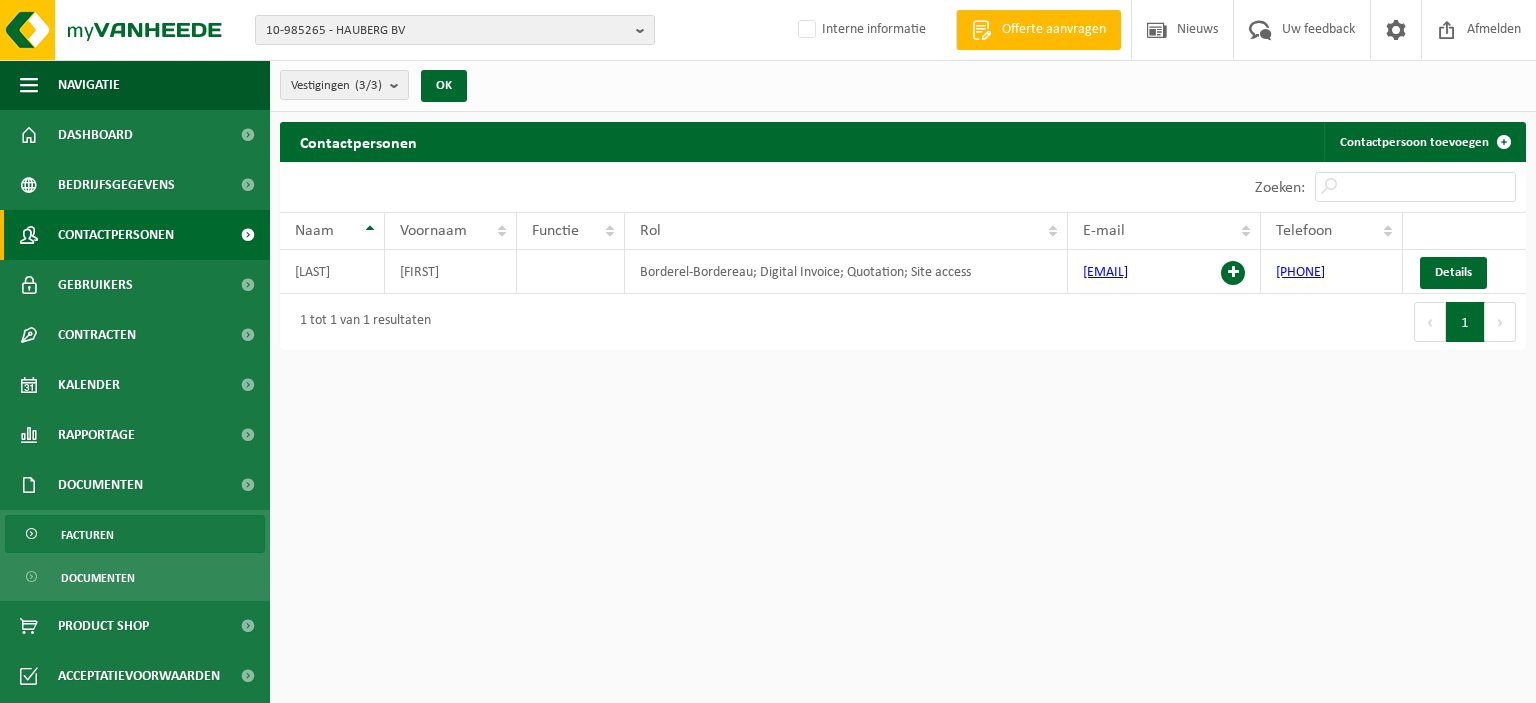 click on "Facturen" at bounding box center (87, 535) 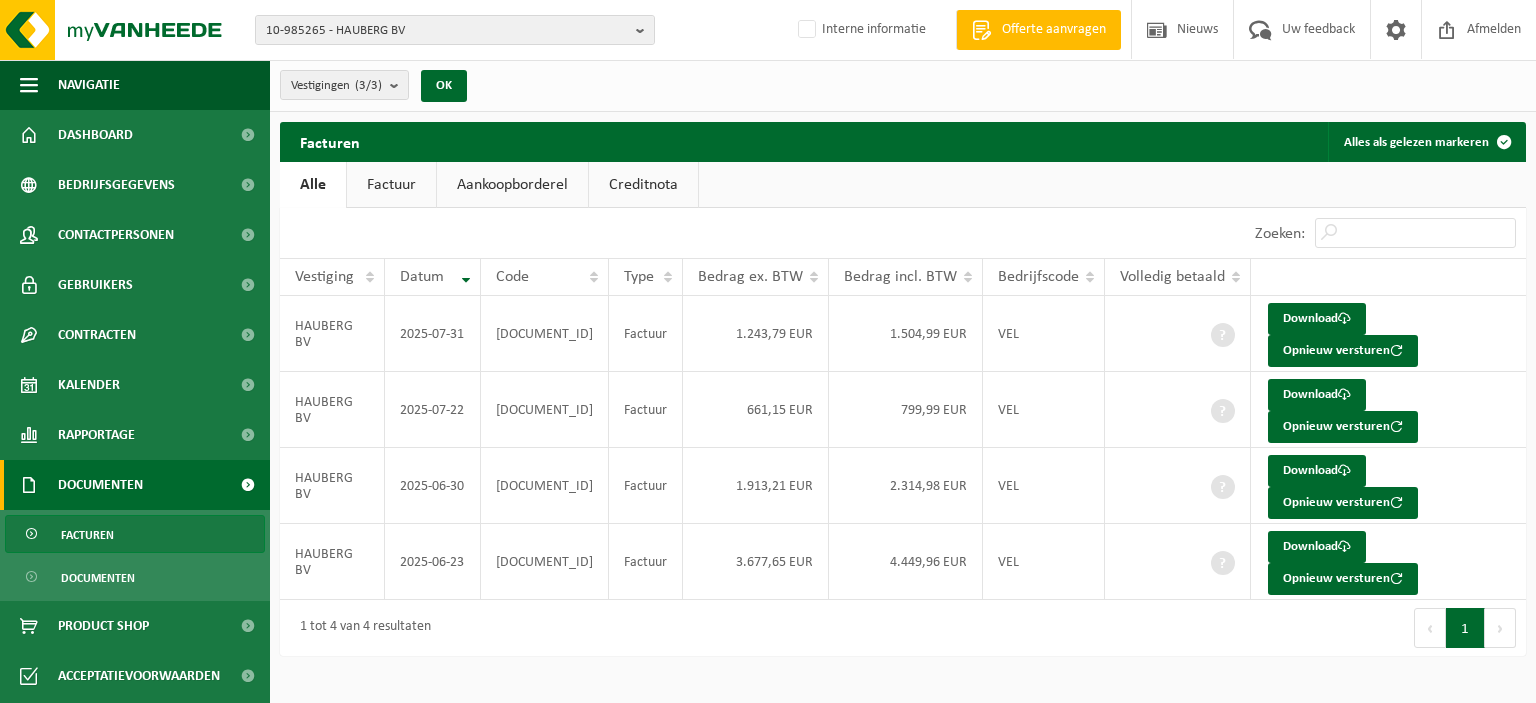 scroll, scrollTop: 0, scrollLeft: 0, axis: both 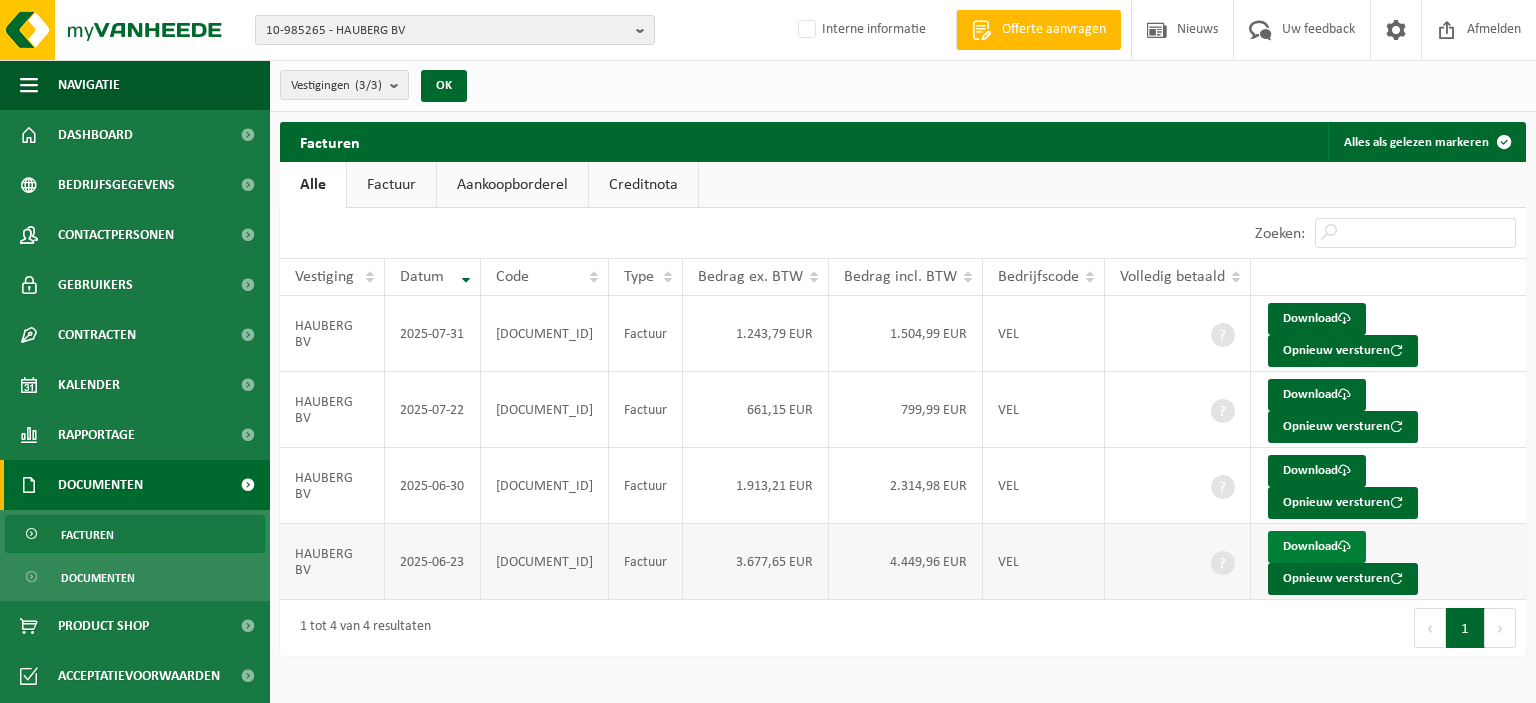 click on "Download" at bounding box center [1317, 547] 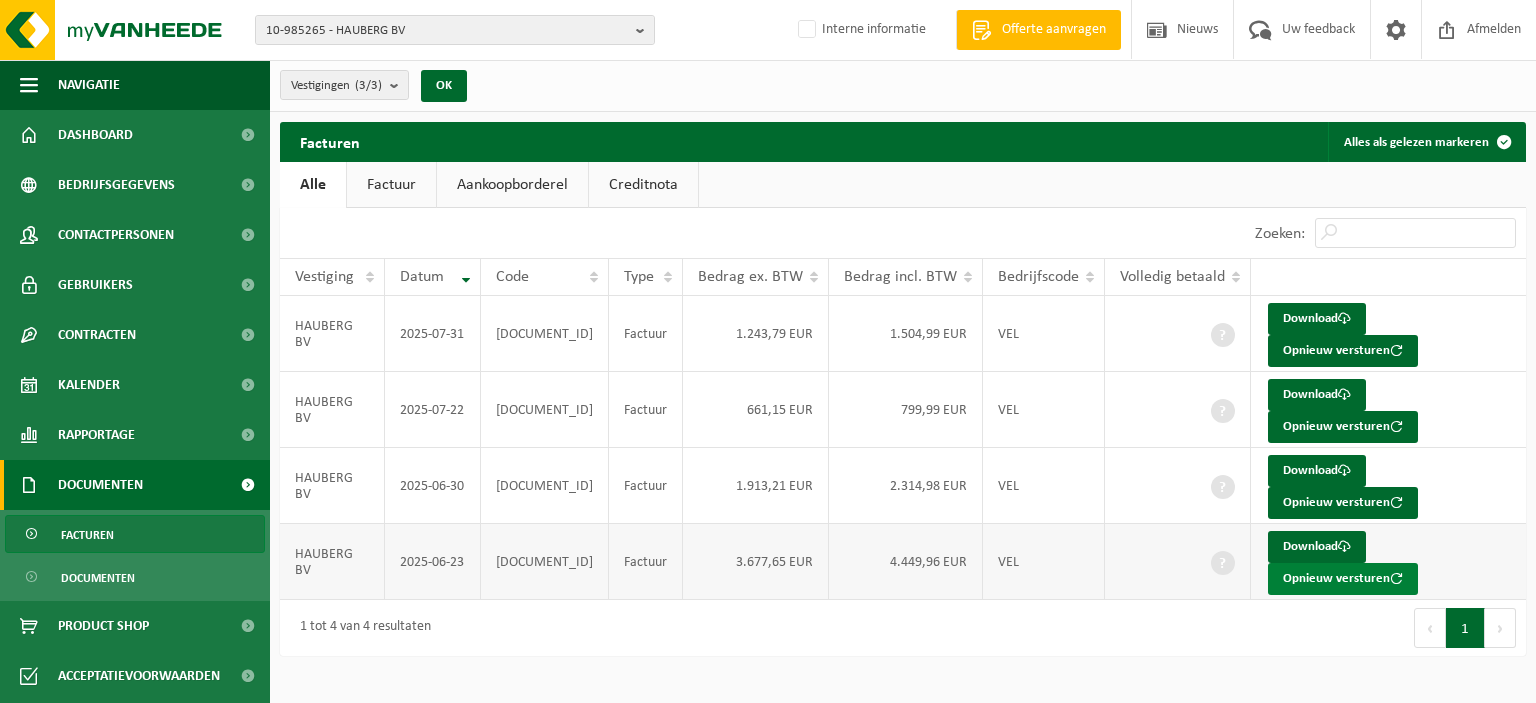 click on "Opnieuw versturen" at bounding box center [1343, 579] 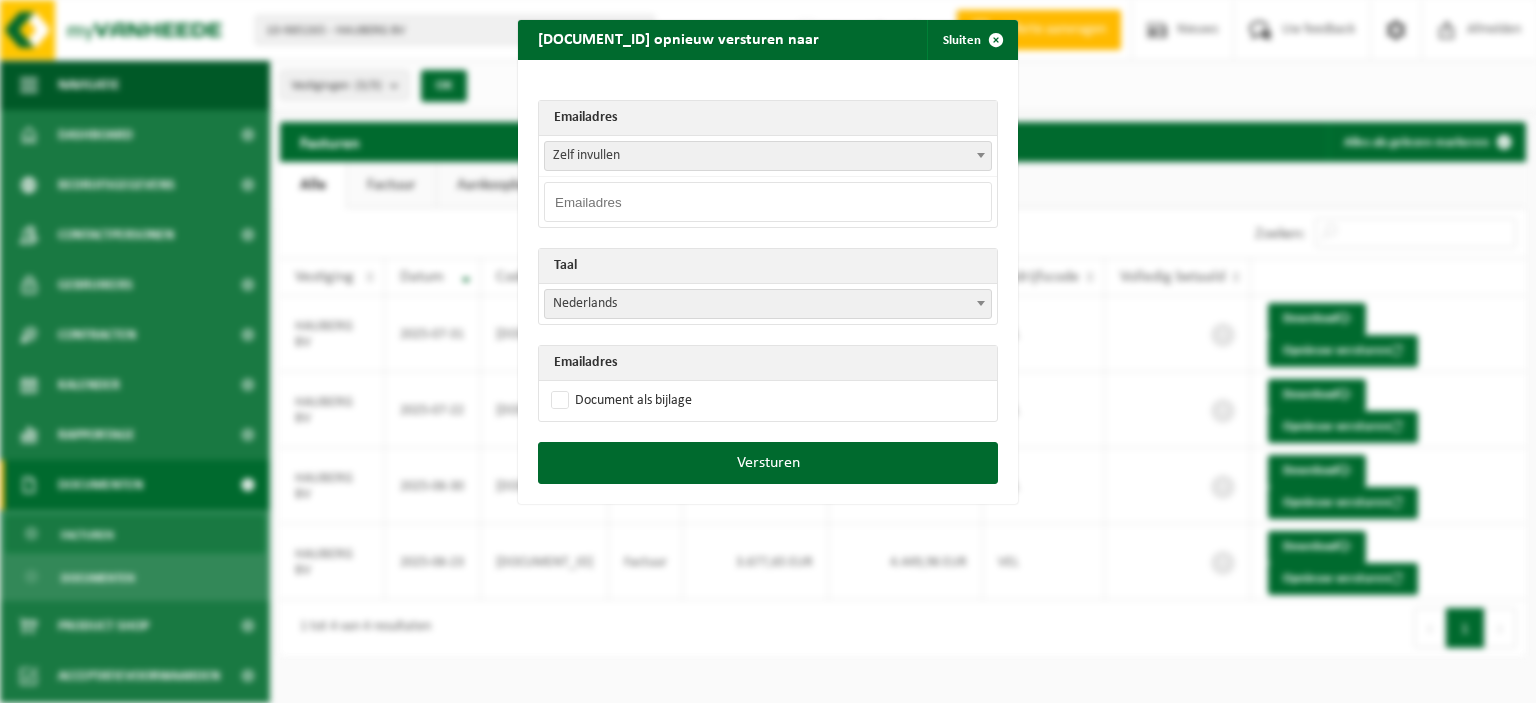 click at bounding box center [981, 155] 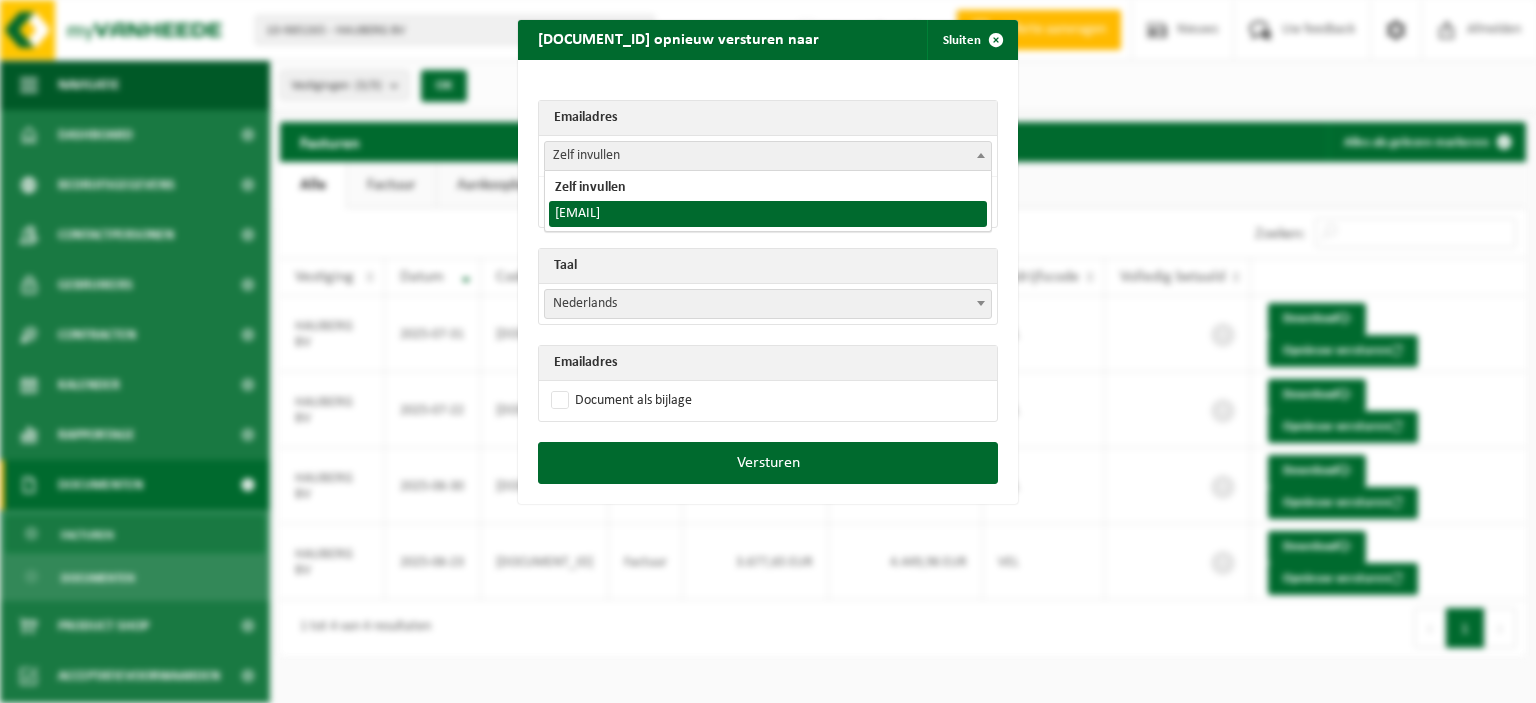select on "info@hauberg.be" 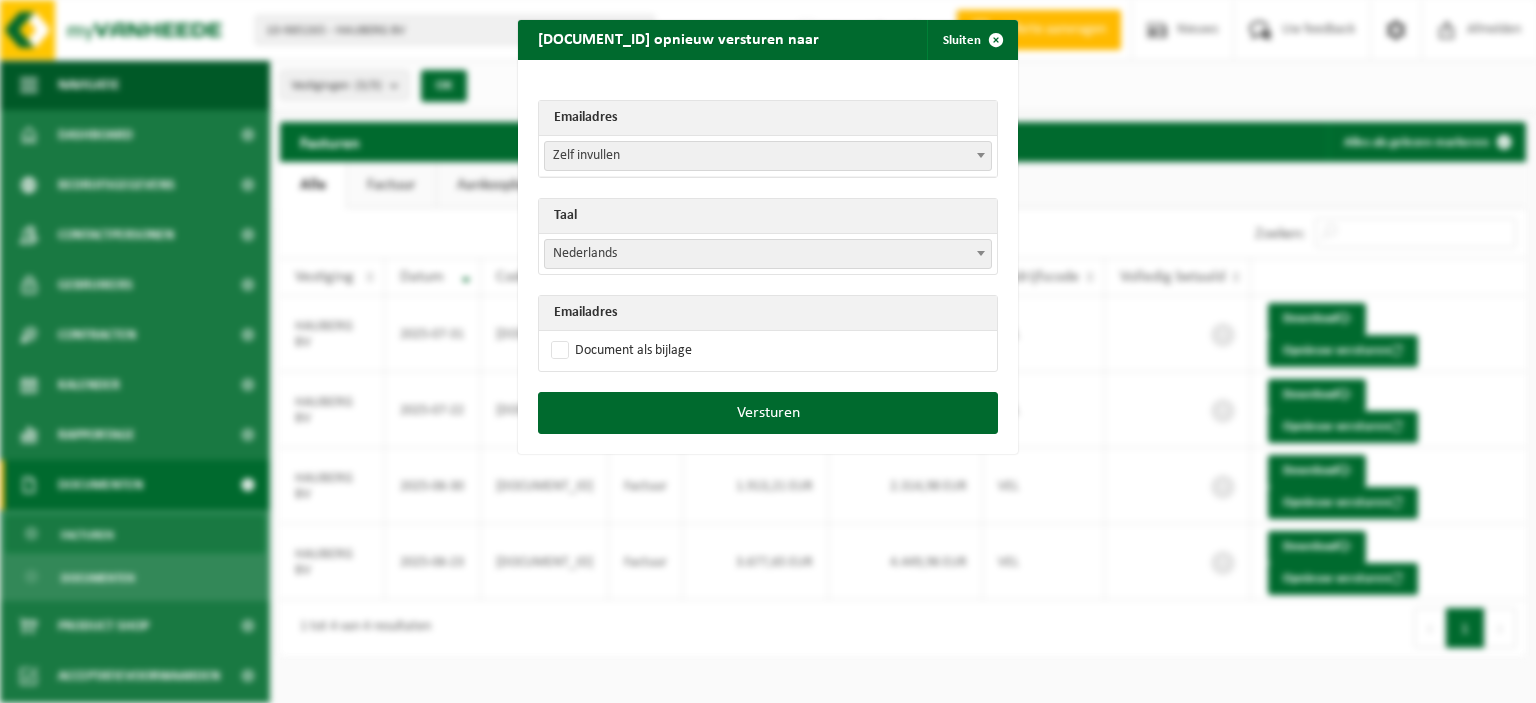 drag, startPoint x: 978, startPoint y: 243, endPoint x: 966, endPoint y: 256, distance: 17.691807 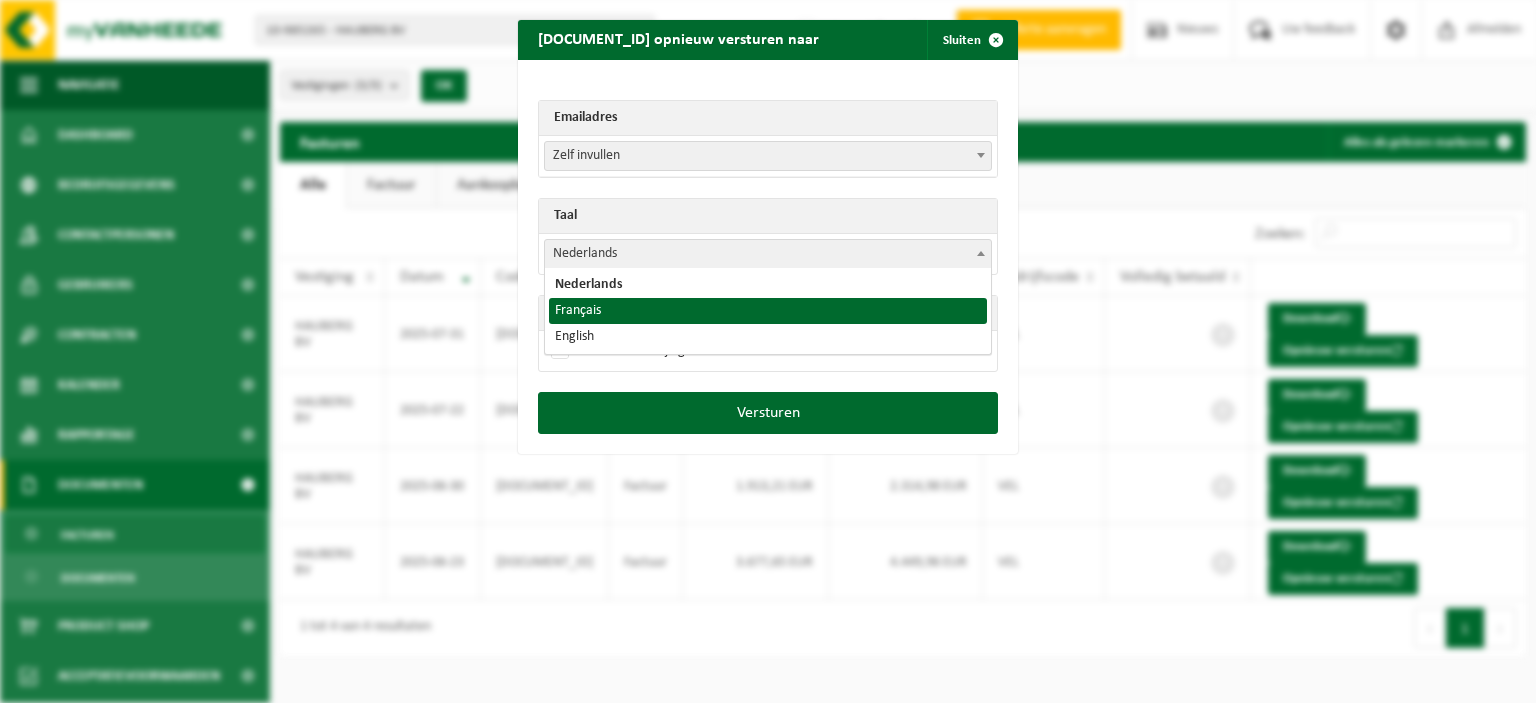 select on "fr" 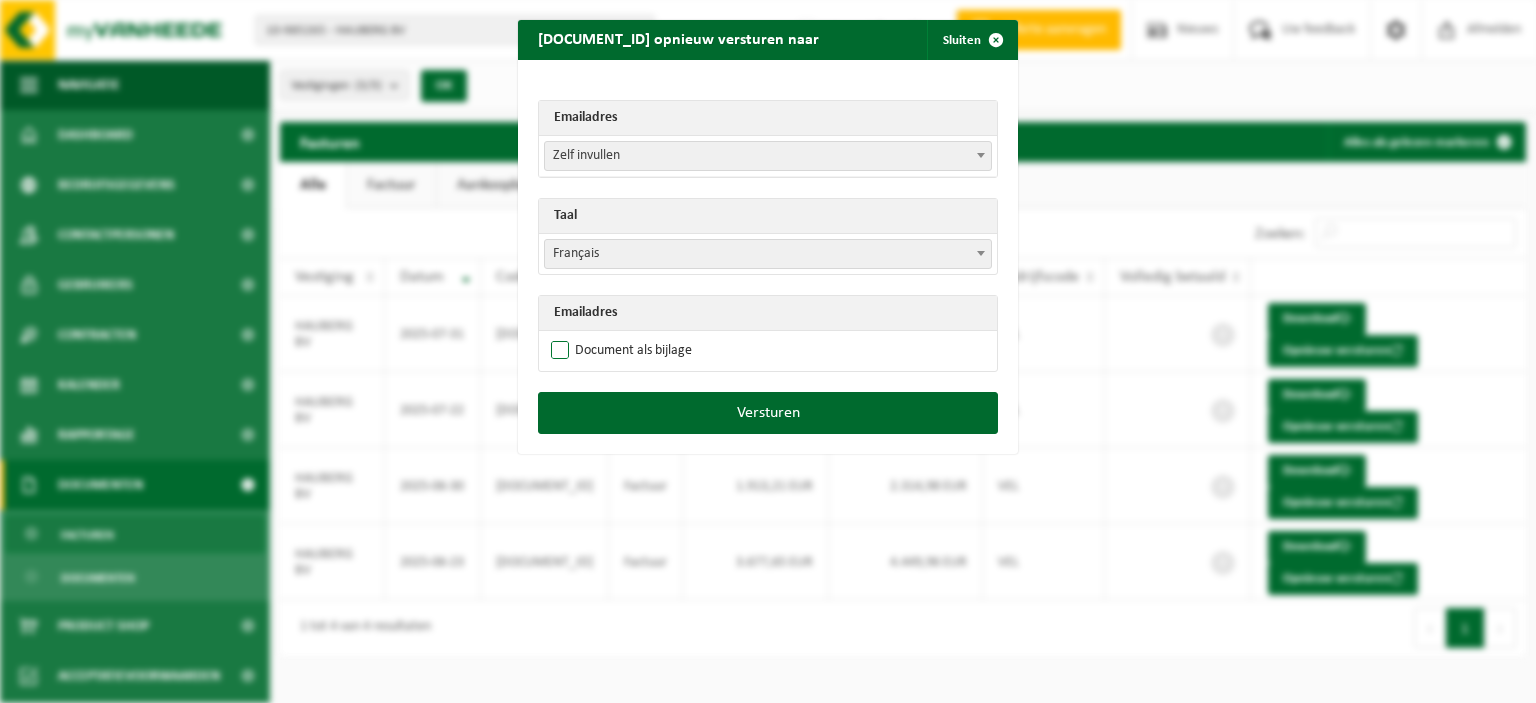 click on "Document als bijlage" at bounding box center [619, 351] 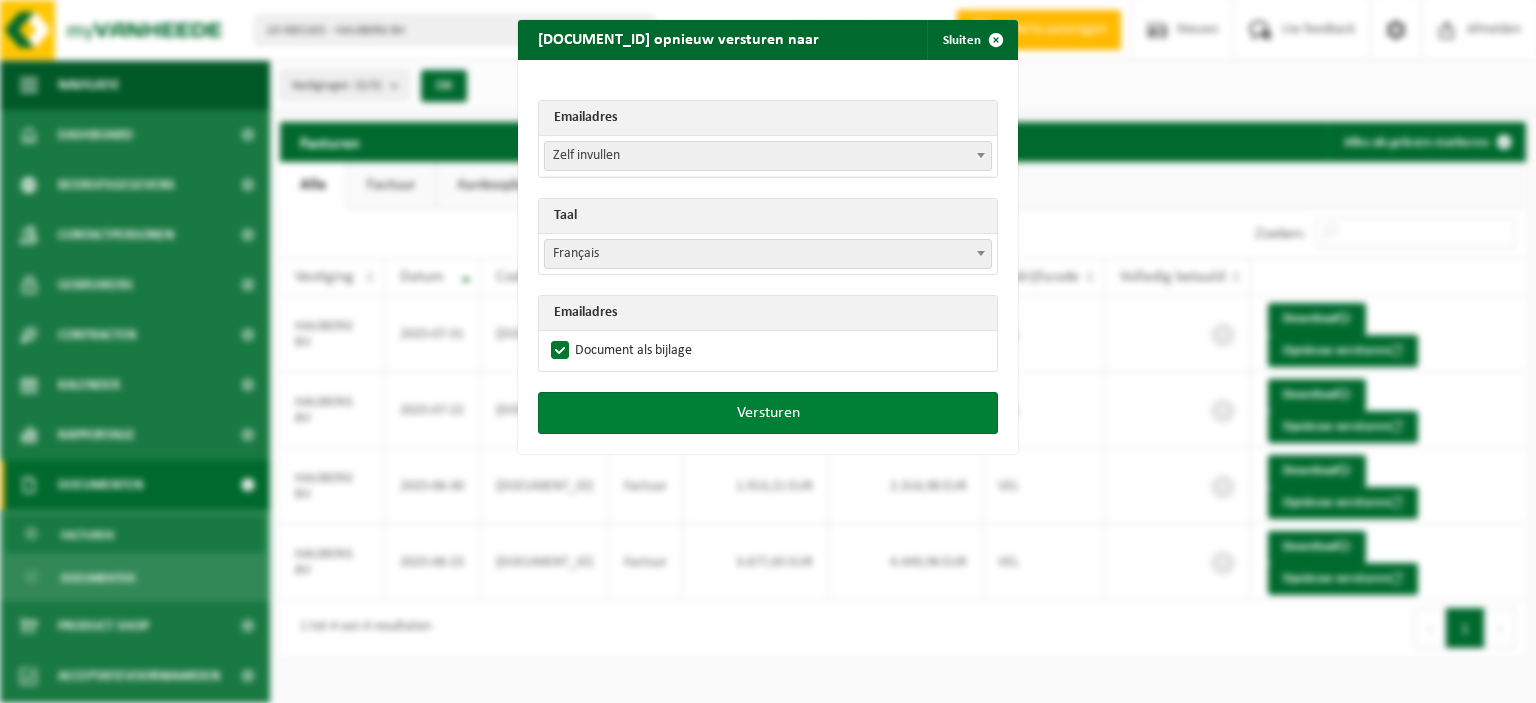 click on "Versturen" at bounding box center (768, 413) 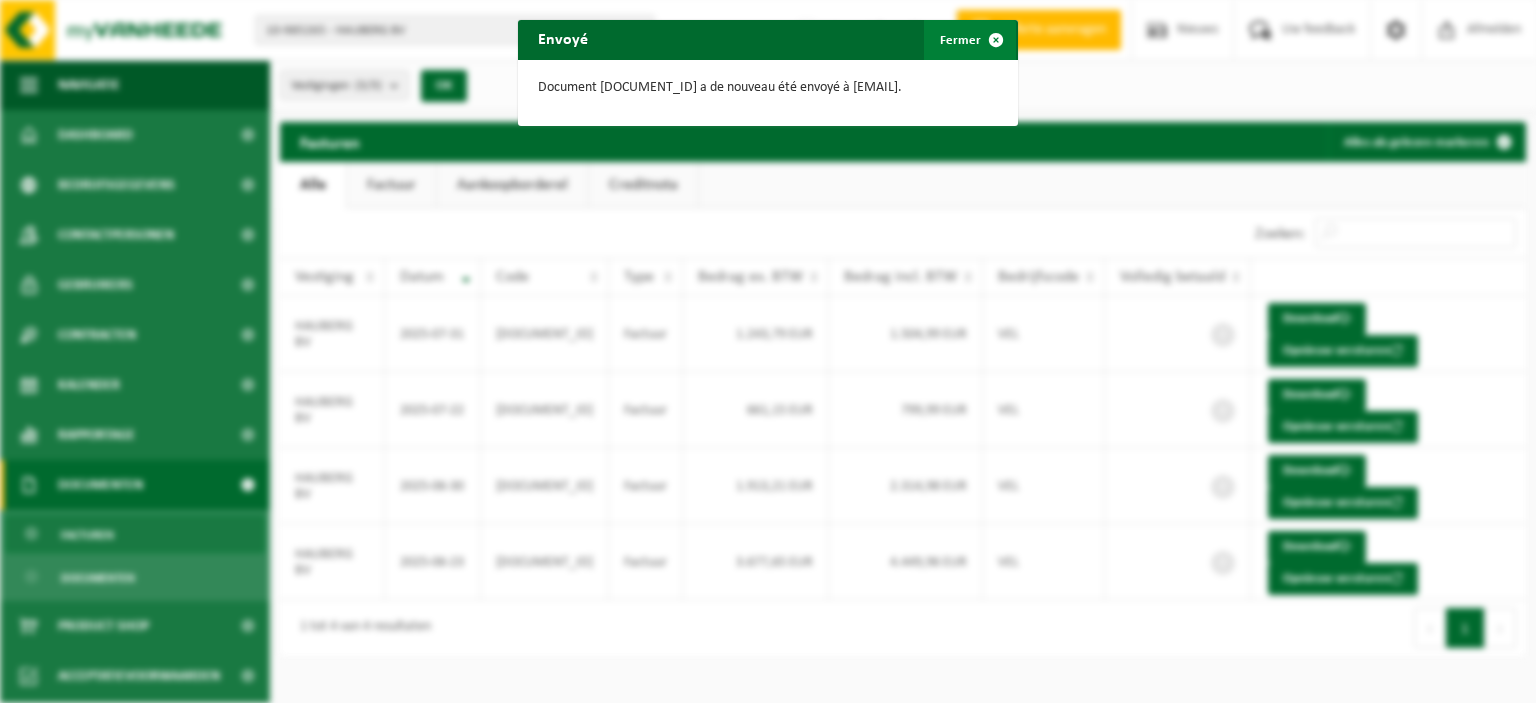 click at bounding box center (996, 40) 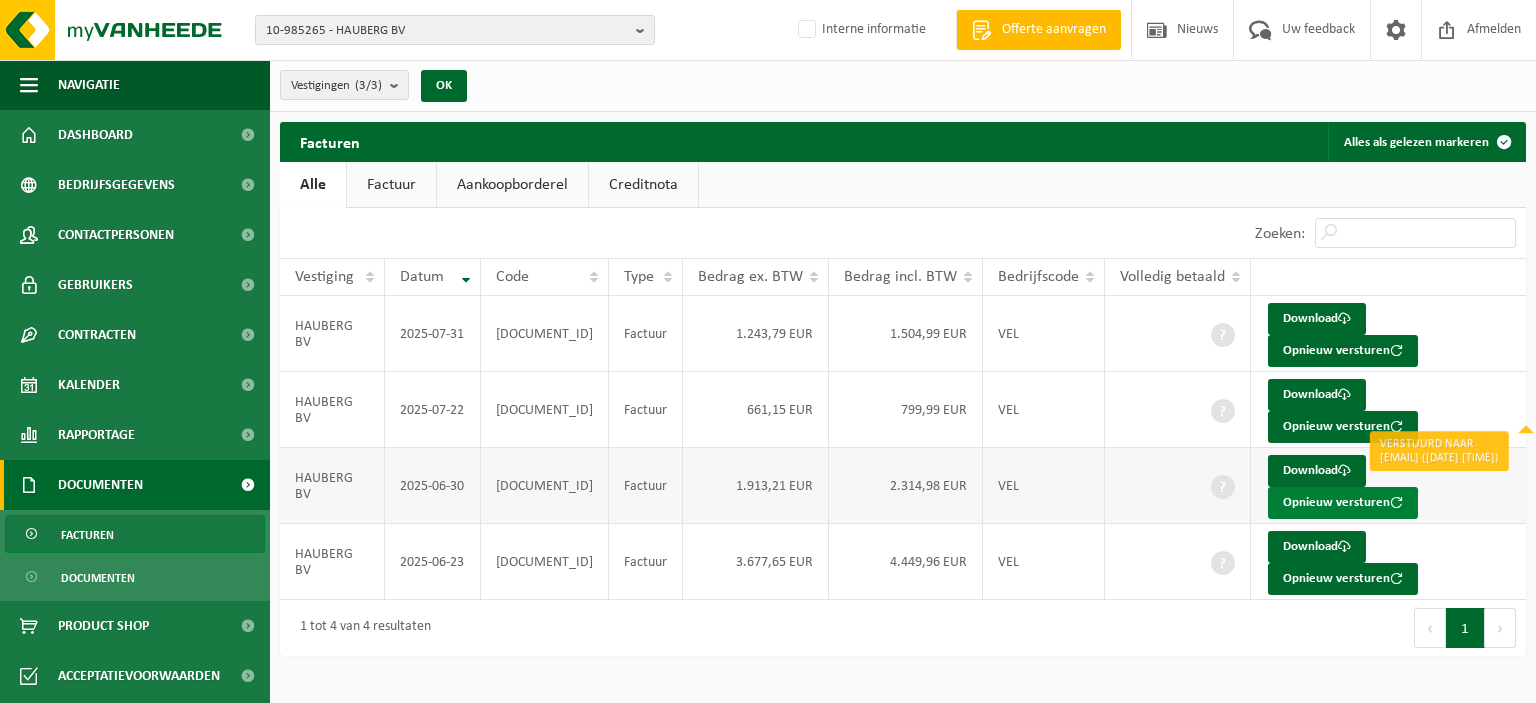 click on "Opnieuw versturen" at bounding box center (1343, 503) 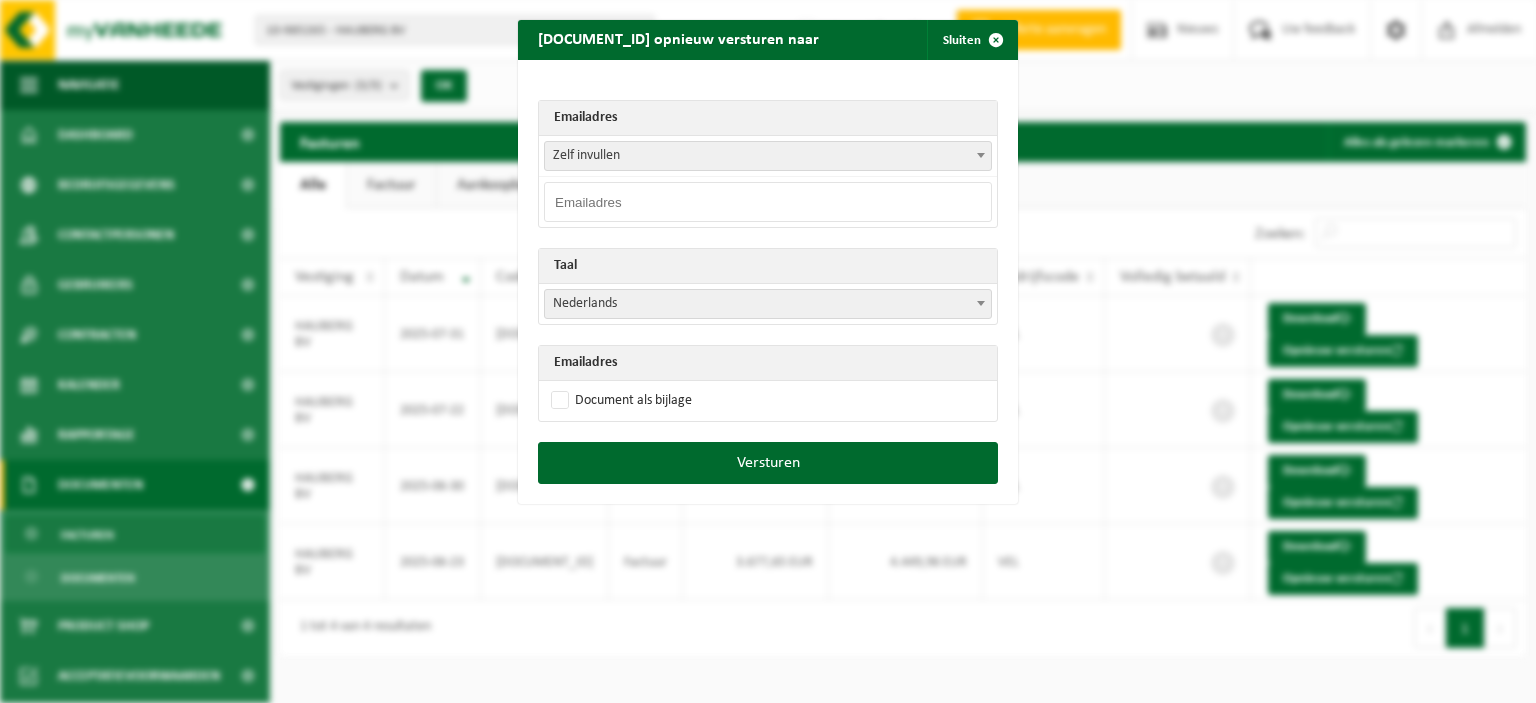 click at bounding box center (981, 155) 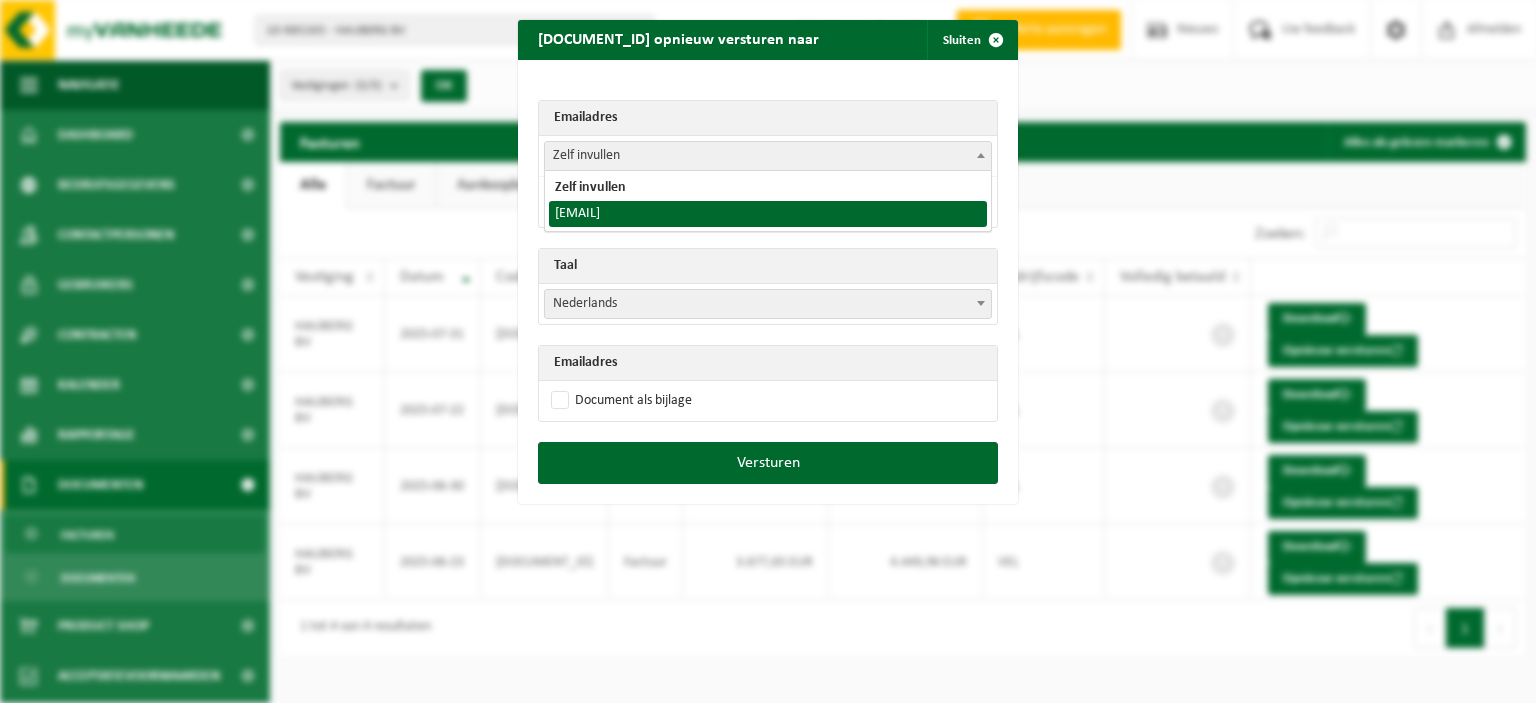 select on "info@hauberg.be" 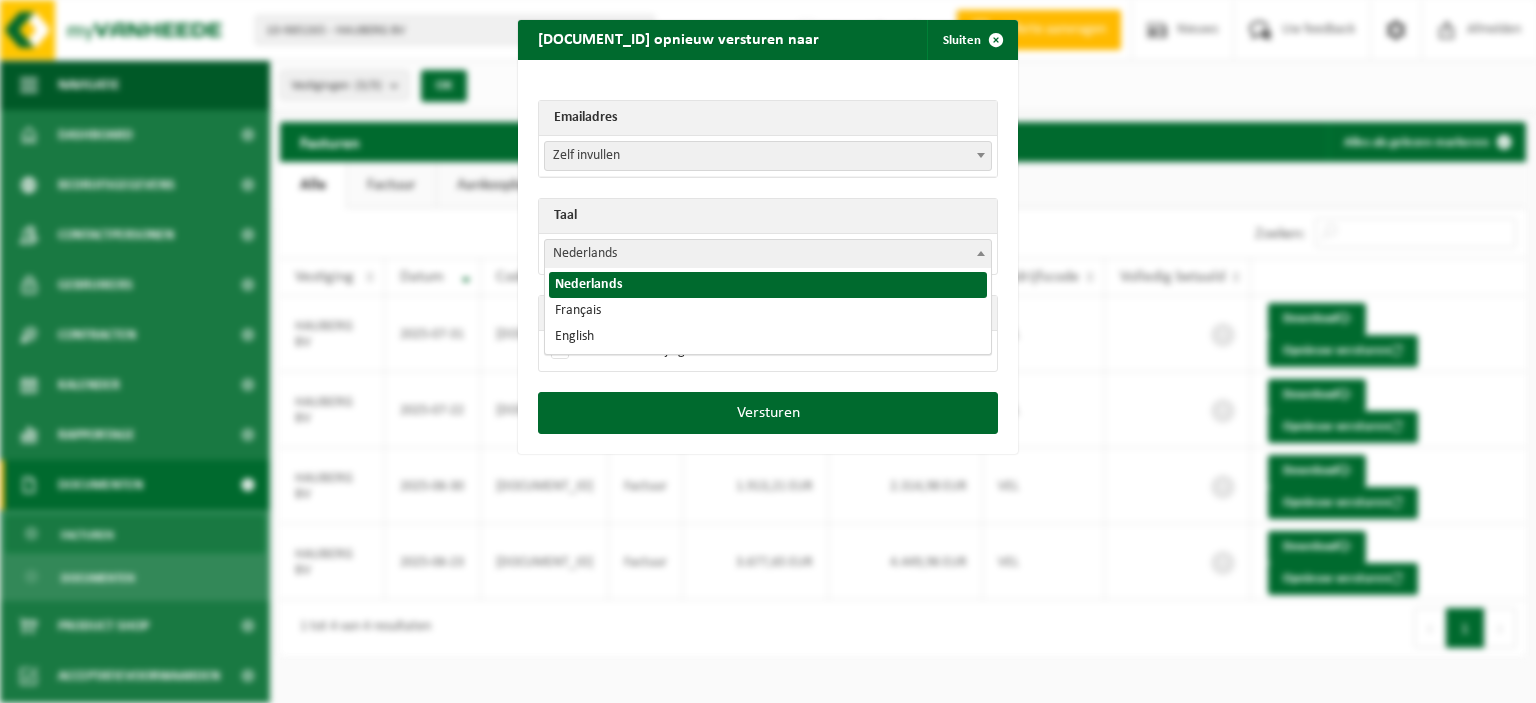 click at bounding box center [981, 253] 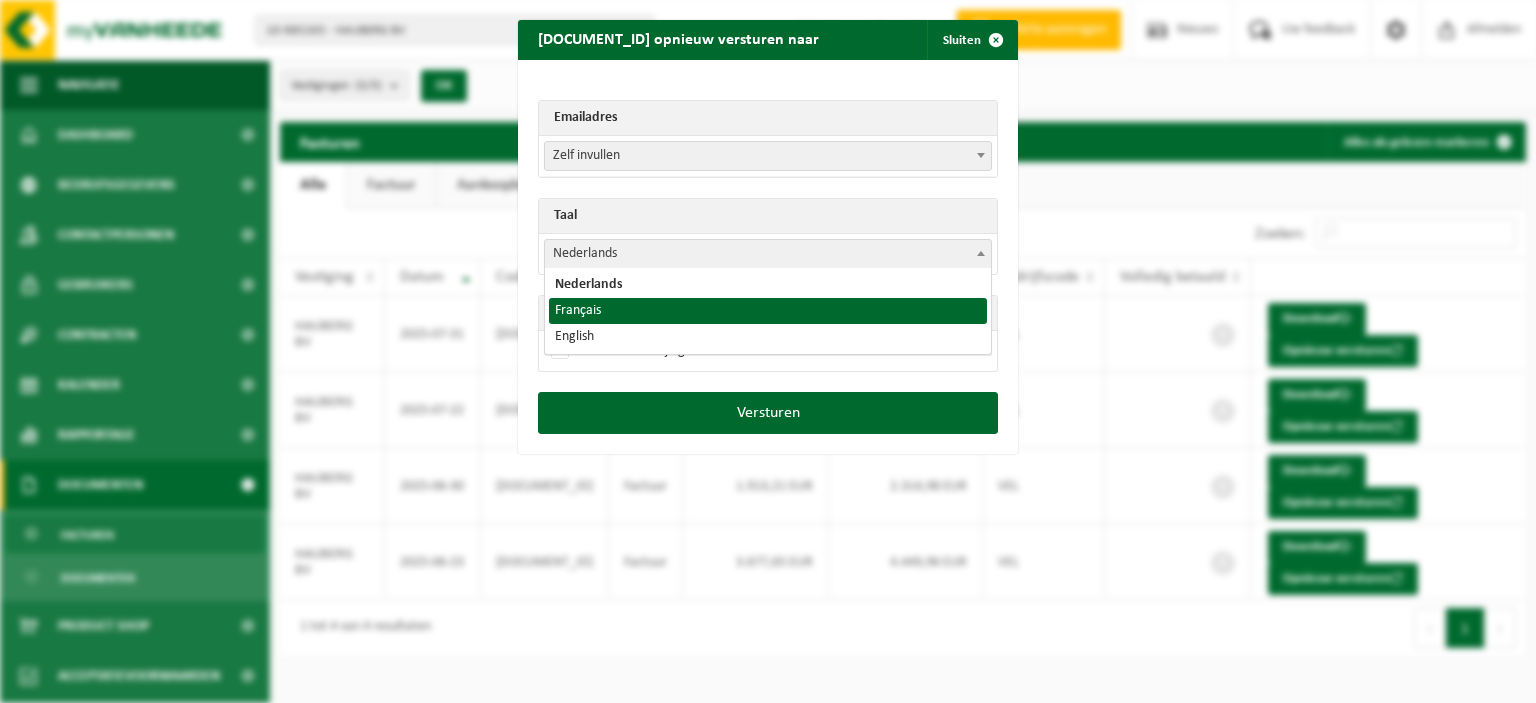 select on "fr" 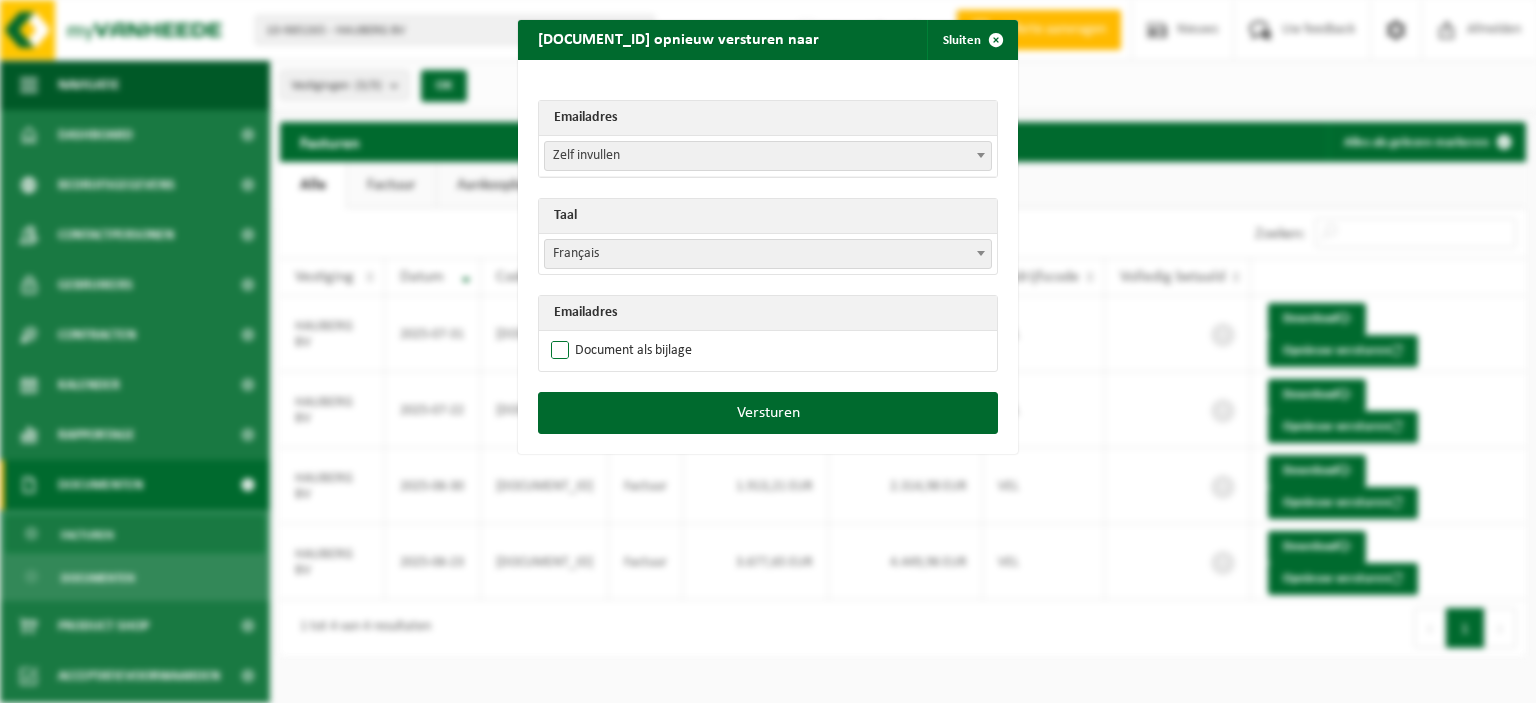 click on "Document als bijlage" at bounding box center (619, 351) 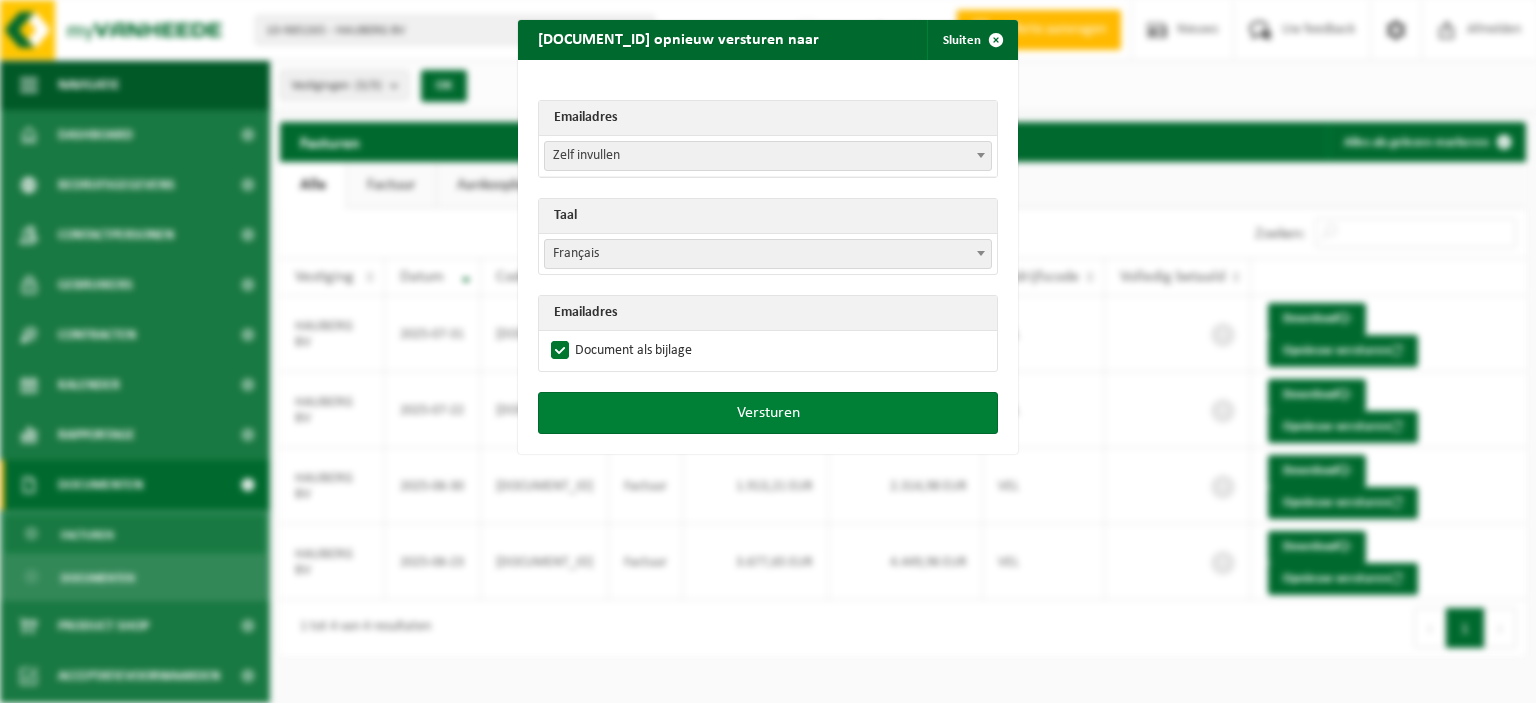 click on "Versturen" at bounding box center [768, 413] 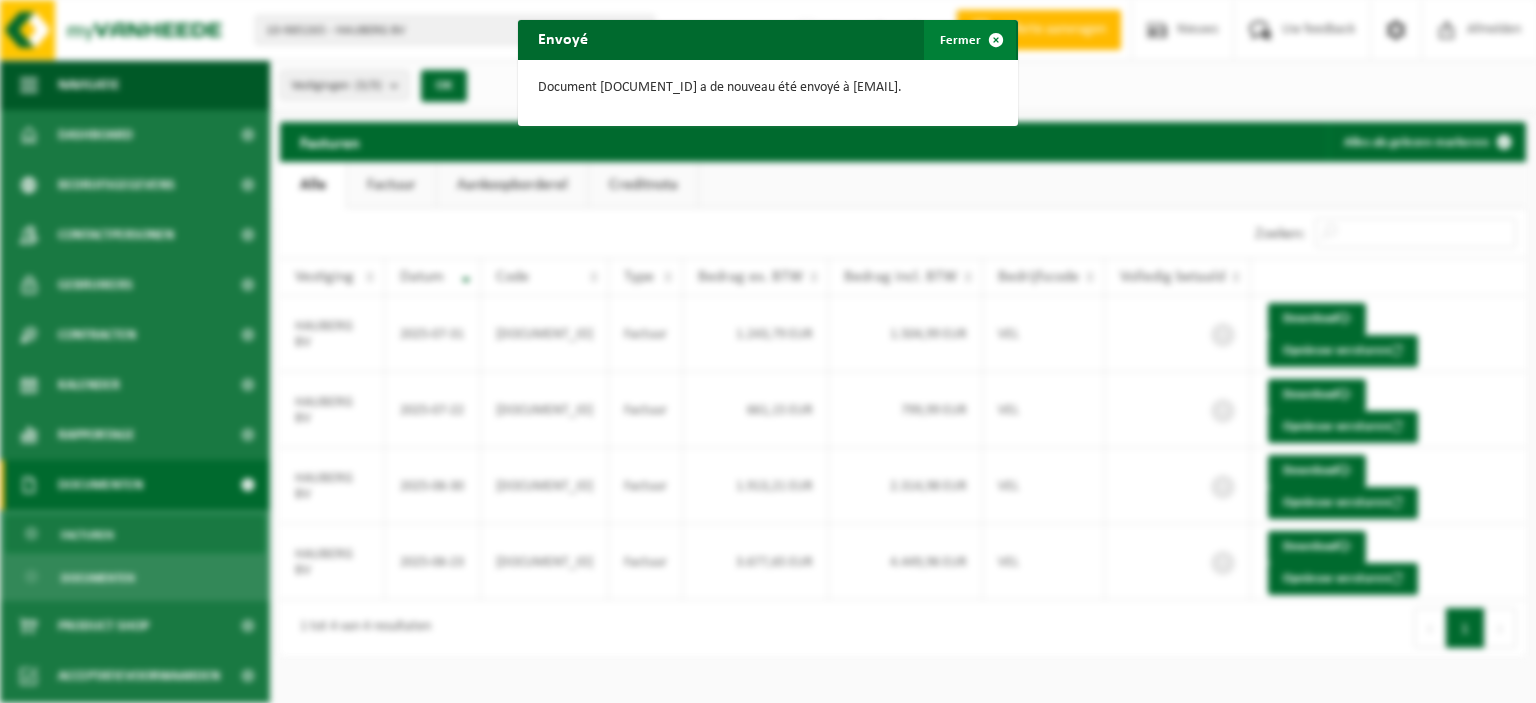 click at bounding box center [996, 40] 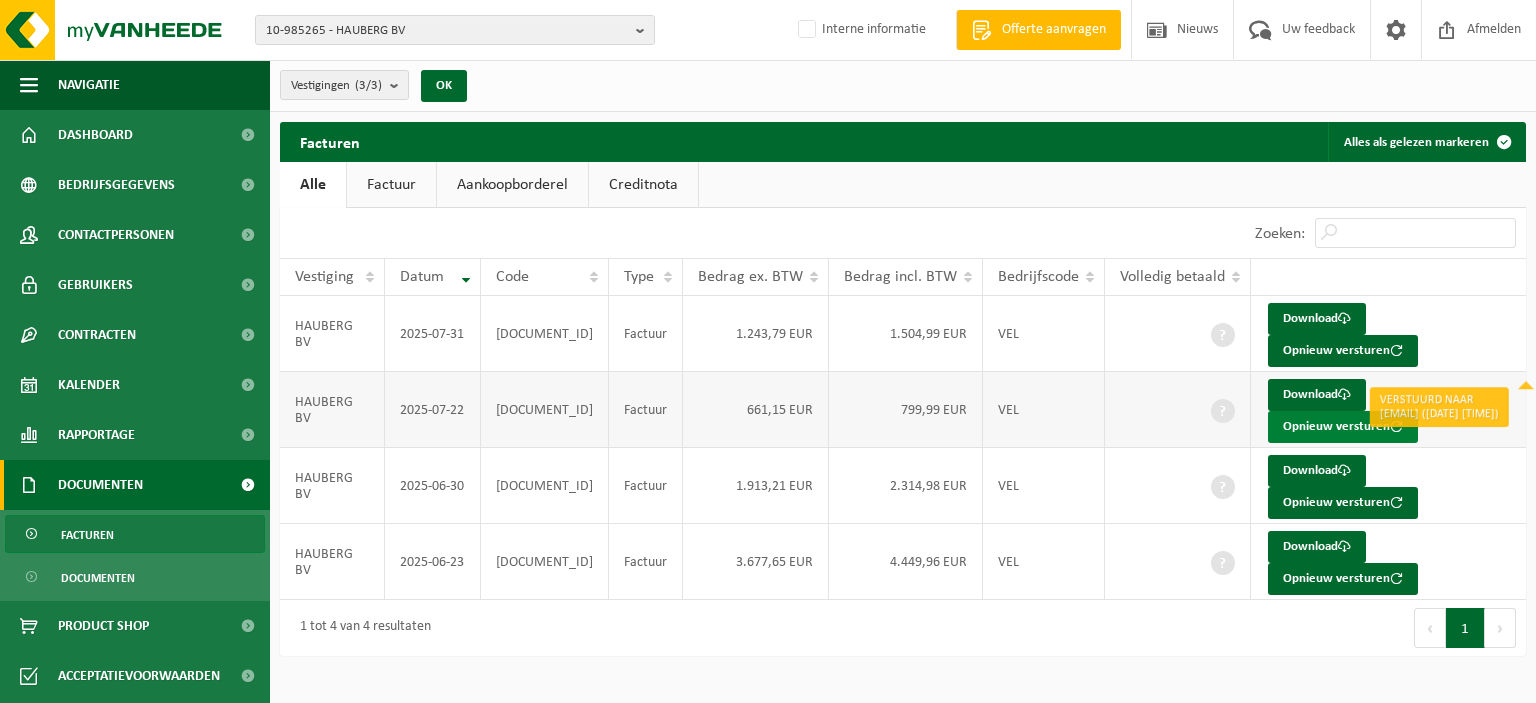 click on "Opnieuw versturen" at bounding box center [1343, 427] 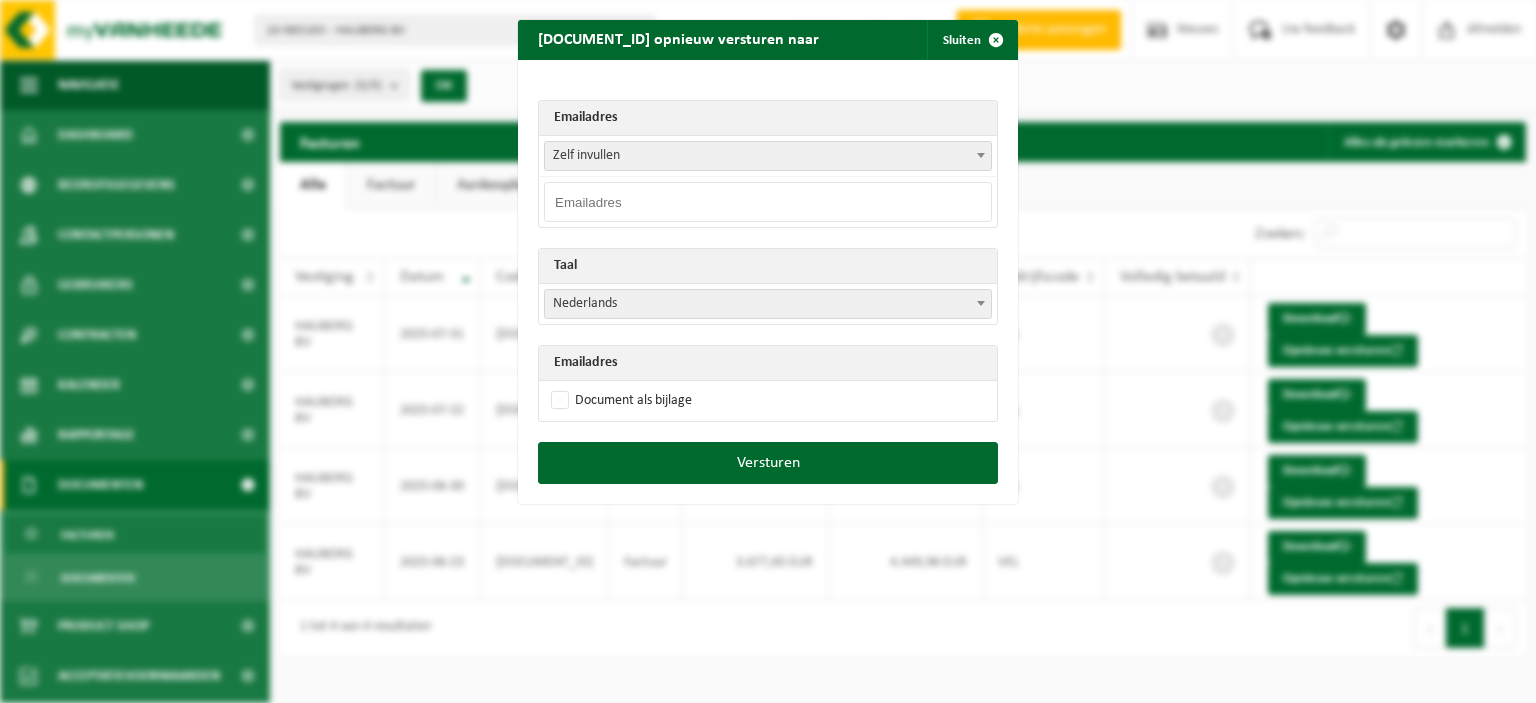 click at bounding box center [981, 155] 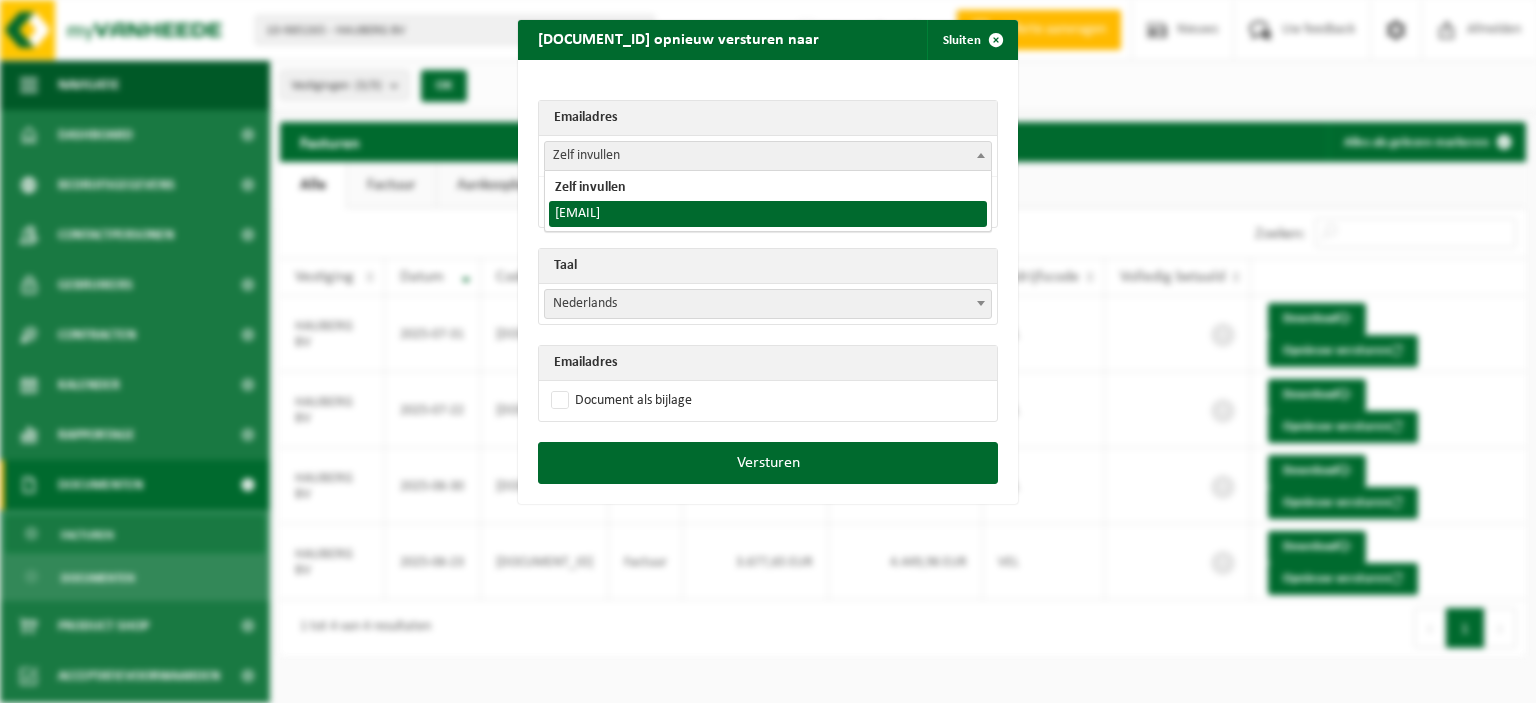 select on "info@hauberg.be" 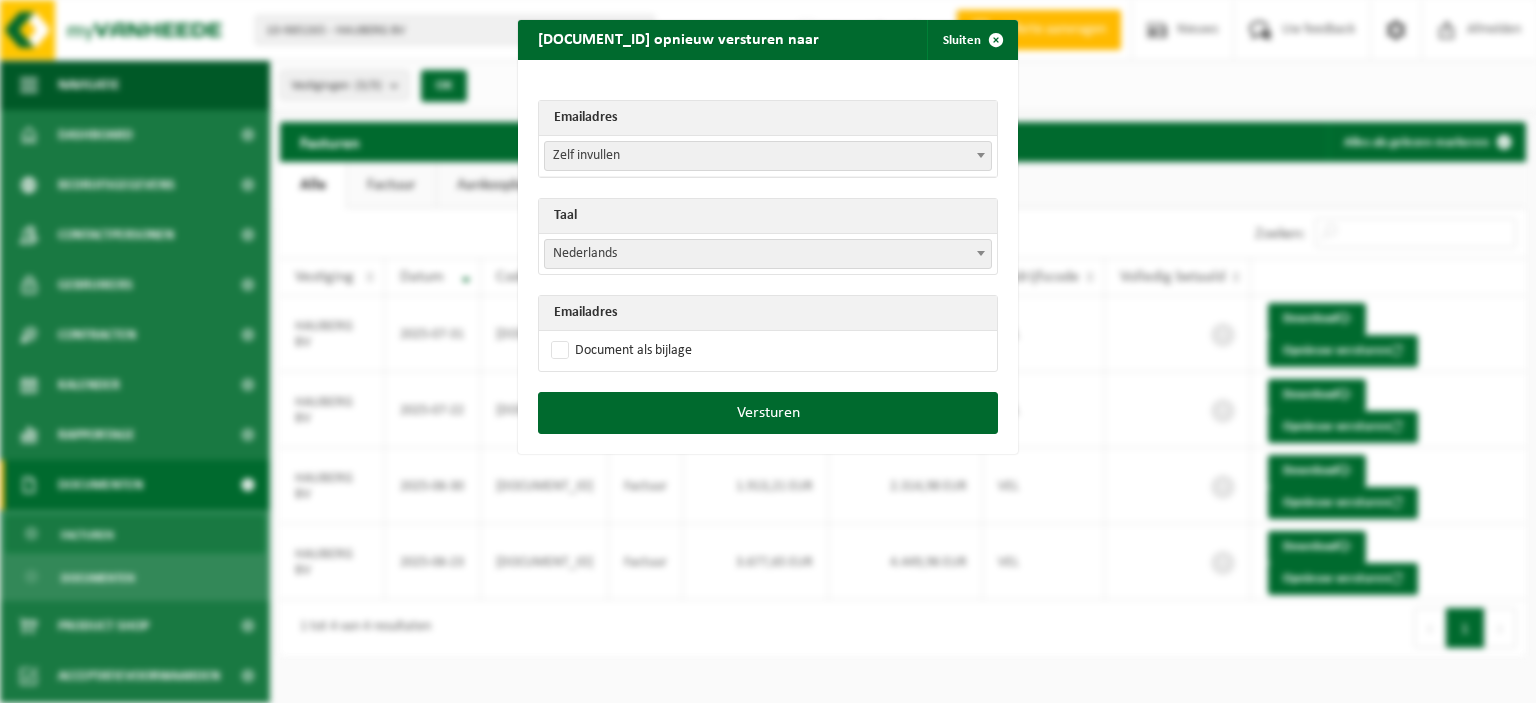 click at bounding box center (981, 253) 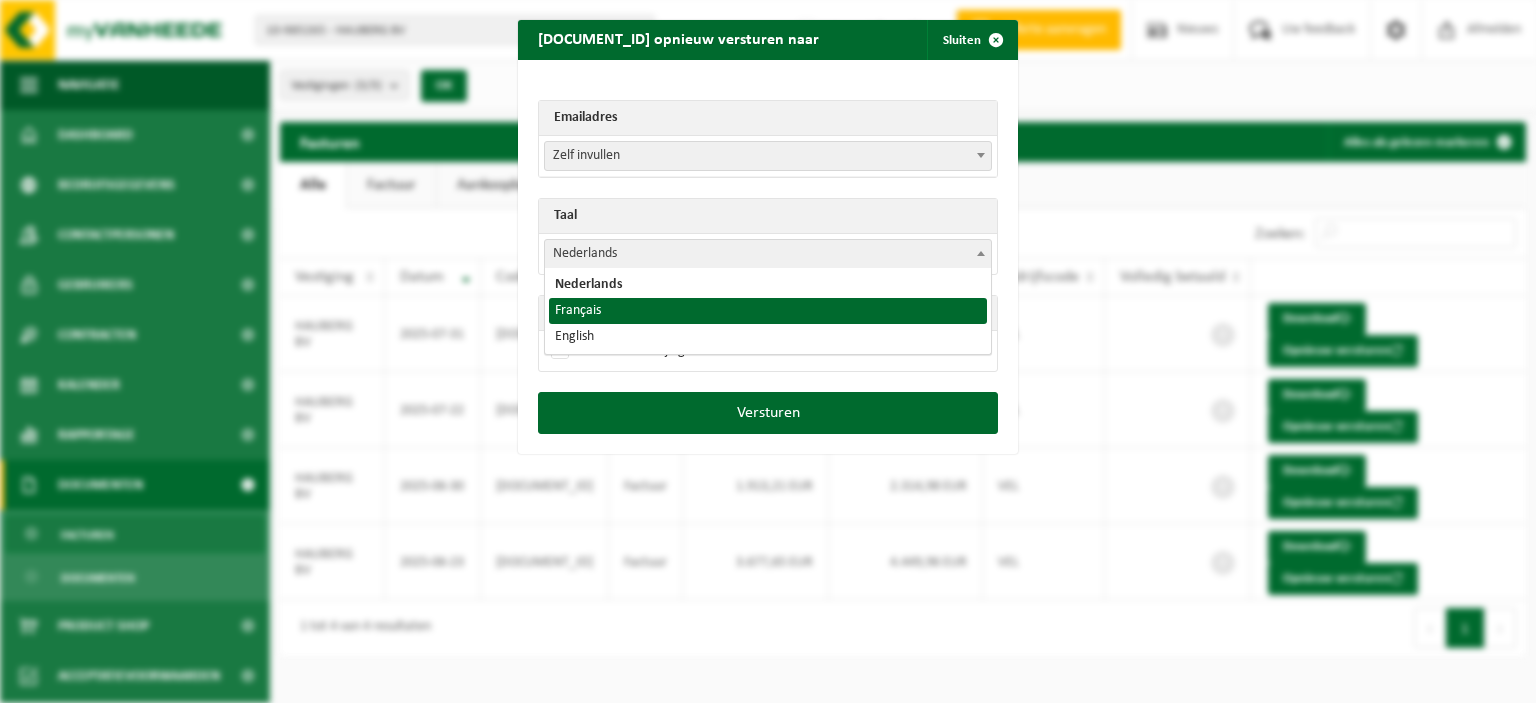 select on "fr" 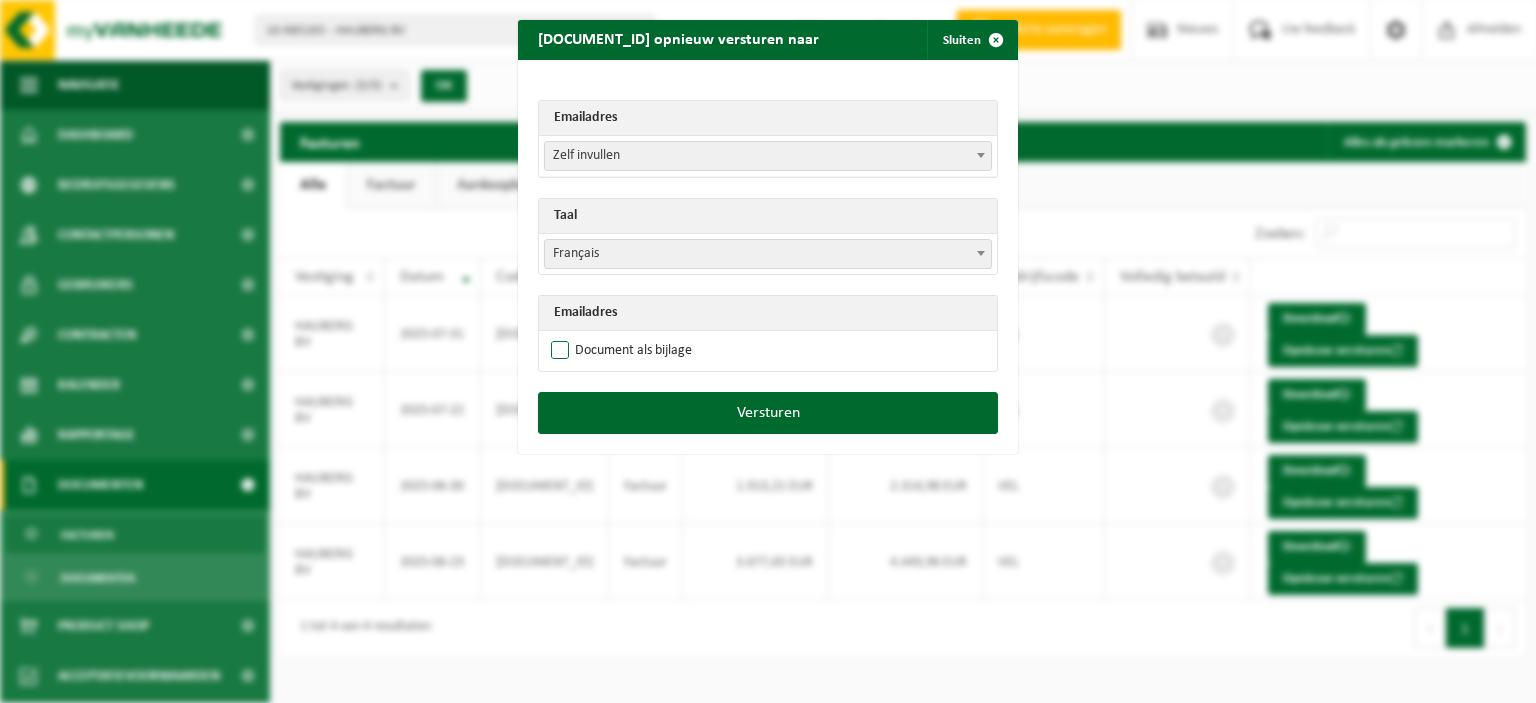 click on "Document als bijlage" at bounding box center (619, 351) 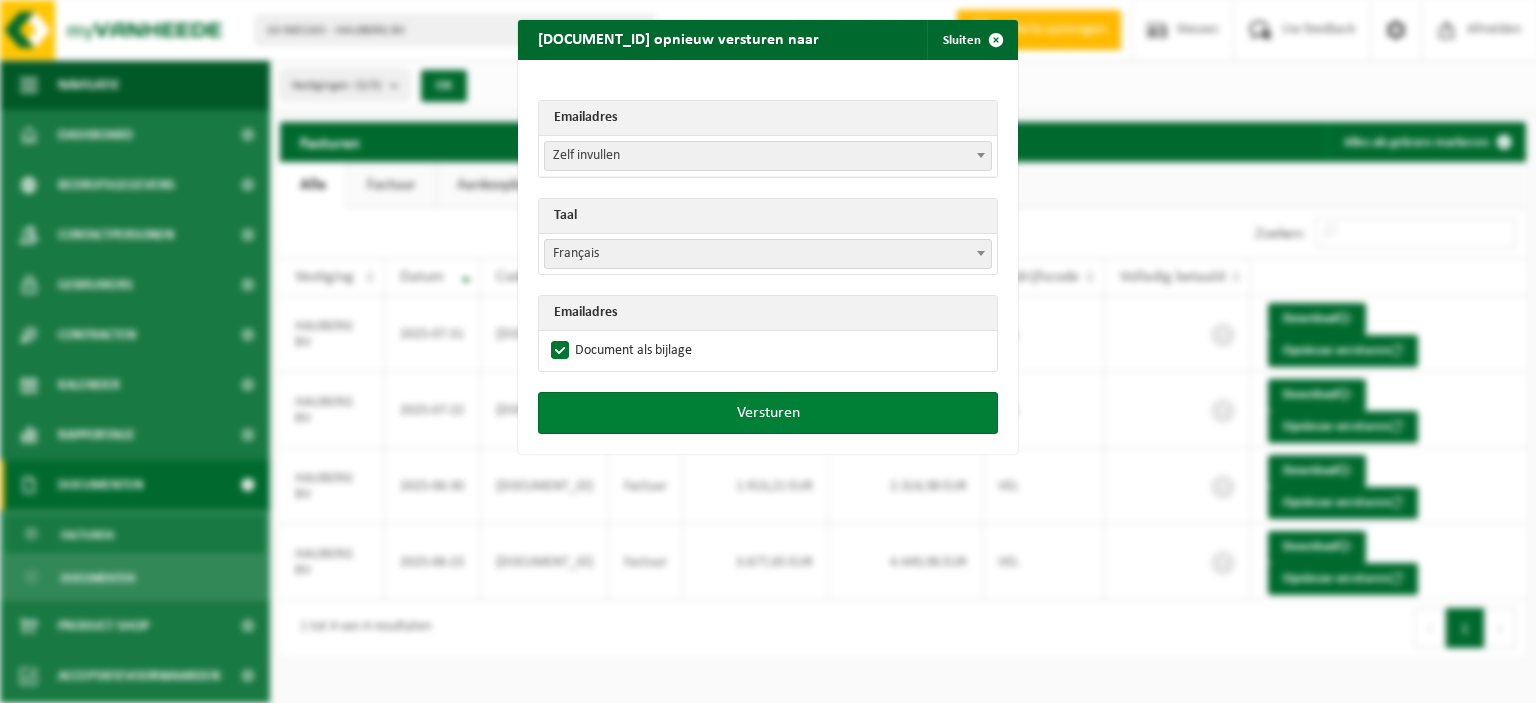 click on "Versturen" at bounding box center [768, 413] 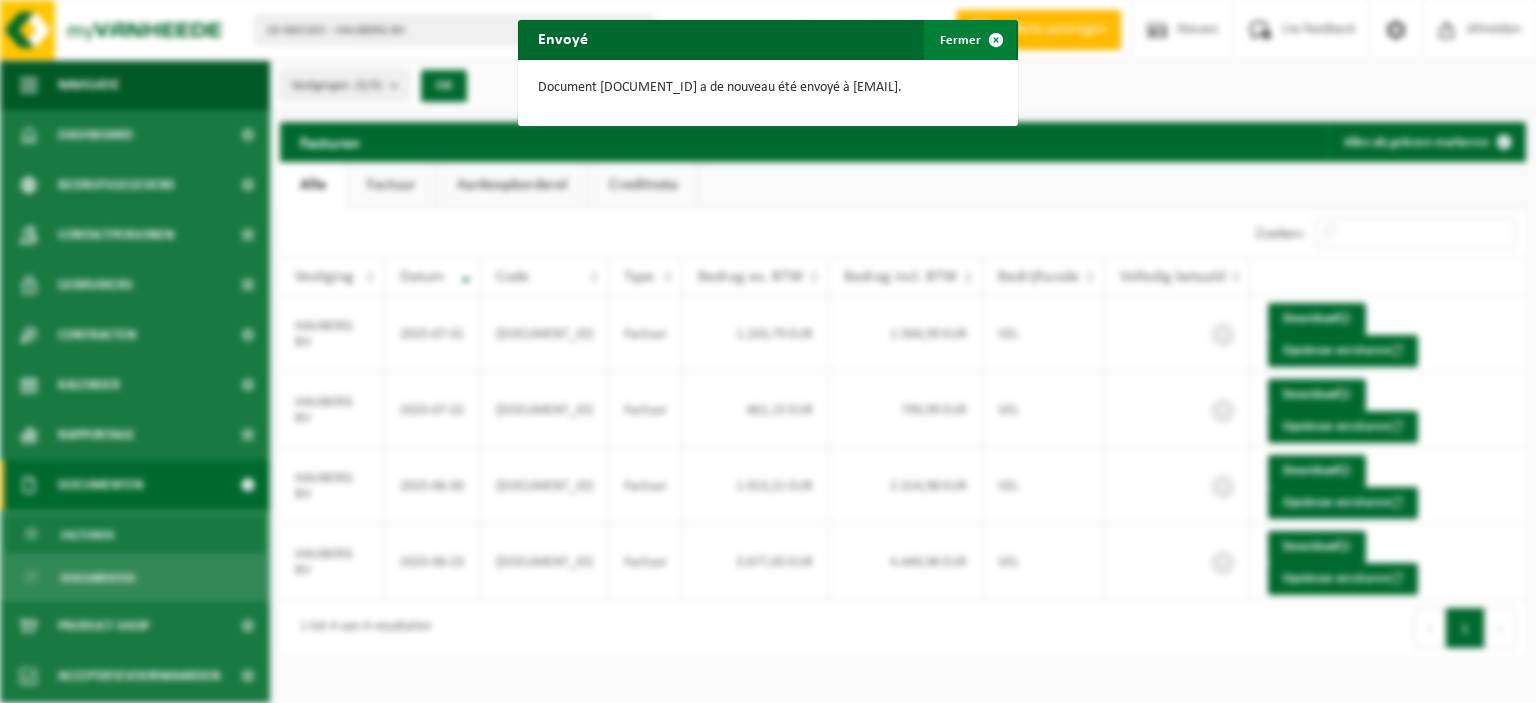 click at bounding box center (996, 40) 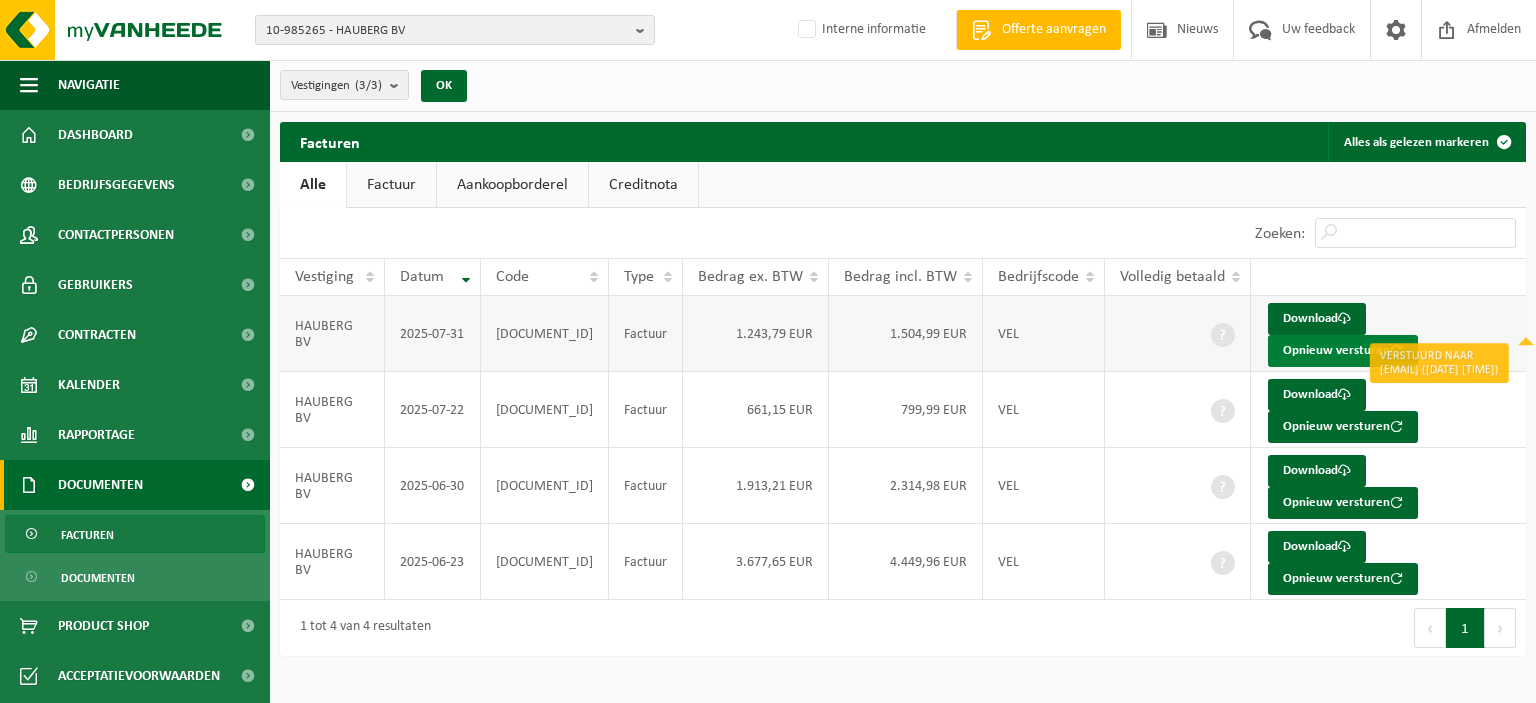 click on "Opnieuw versturen" at bounding box center (1343, 351) 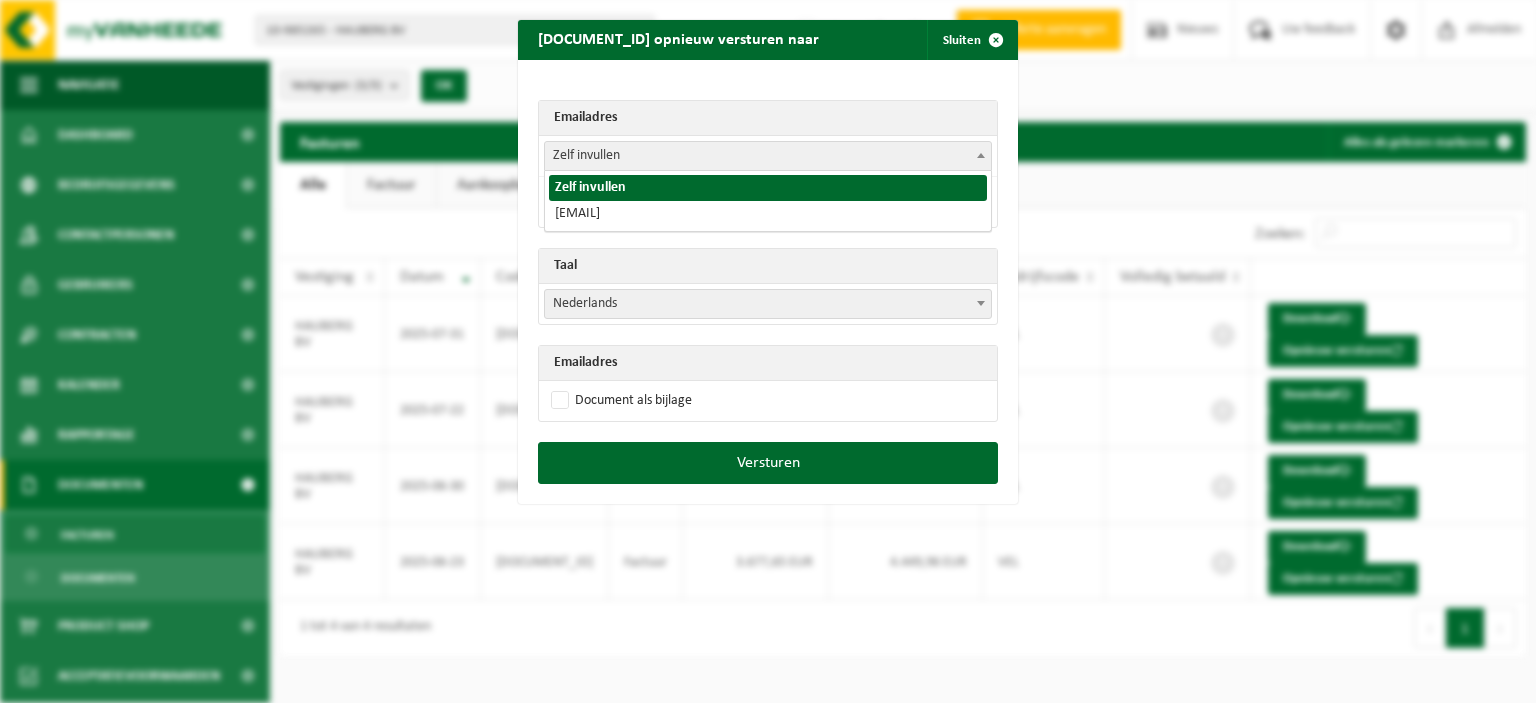 click at bounding box center (981, 155) 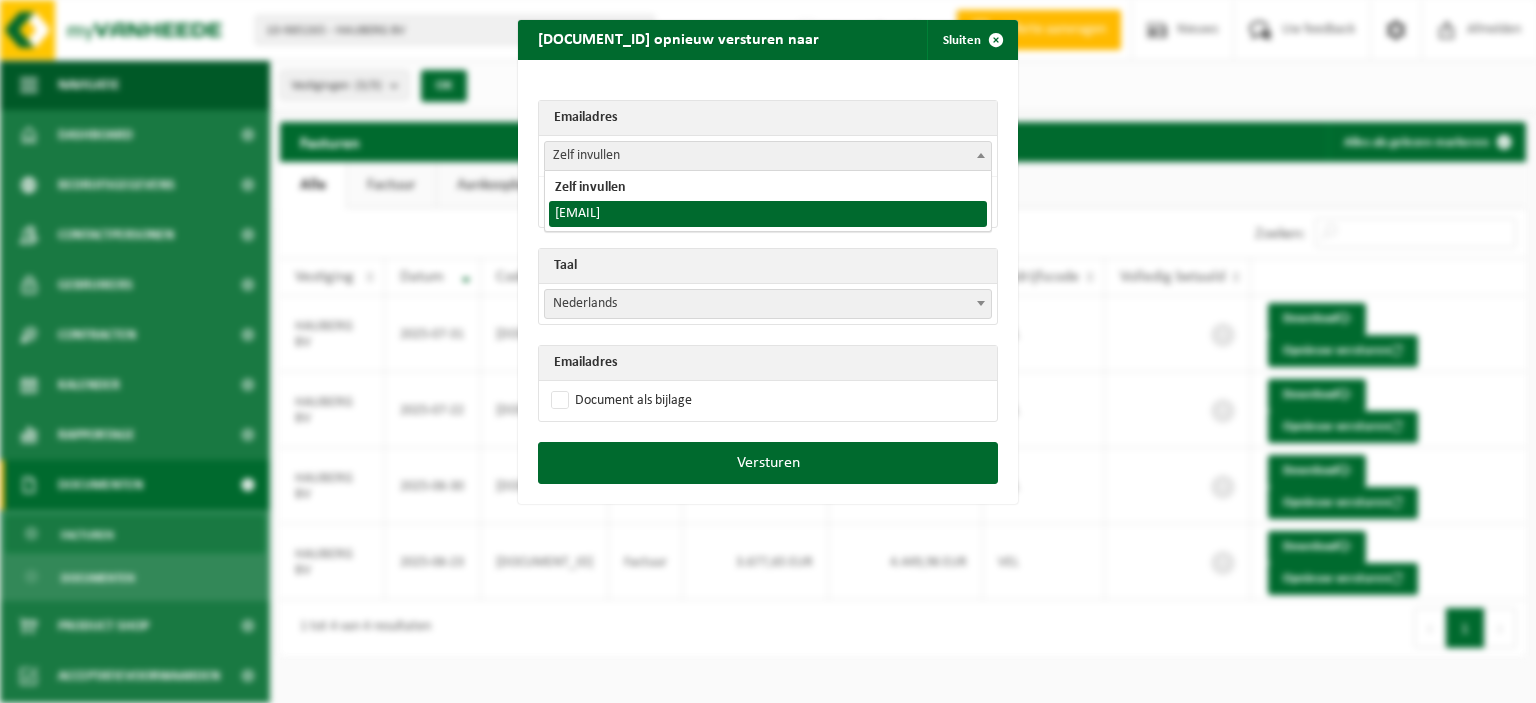 select on "info@hauberg.be" 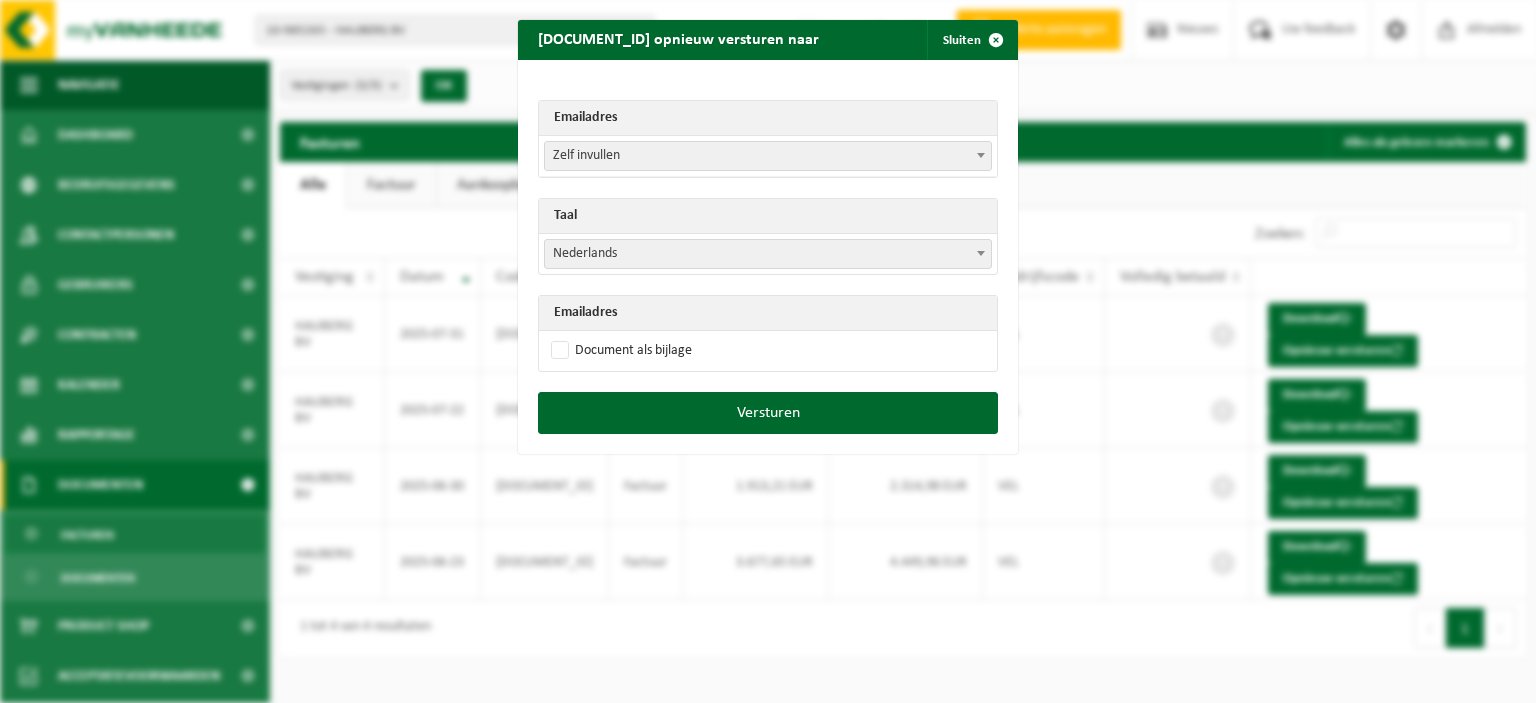 click at bounding box center [981, 253] 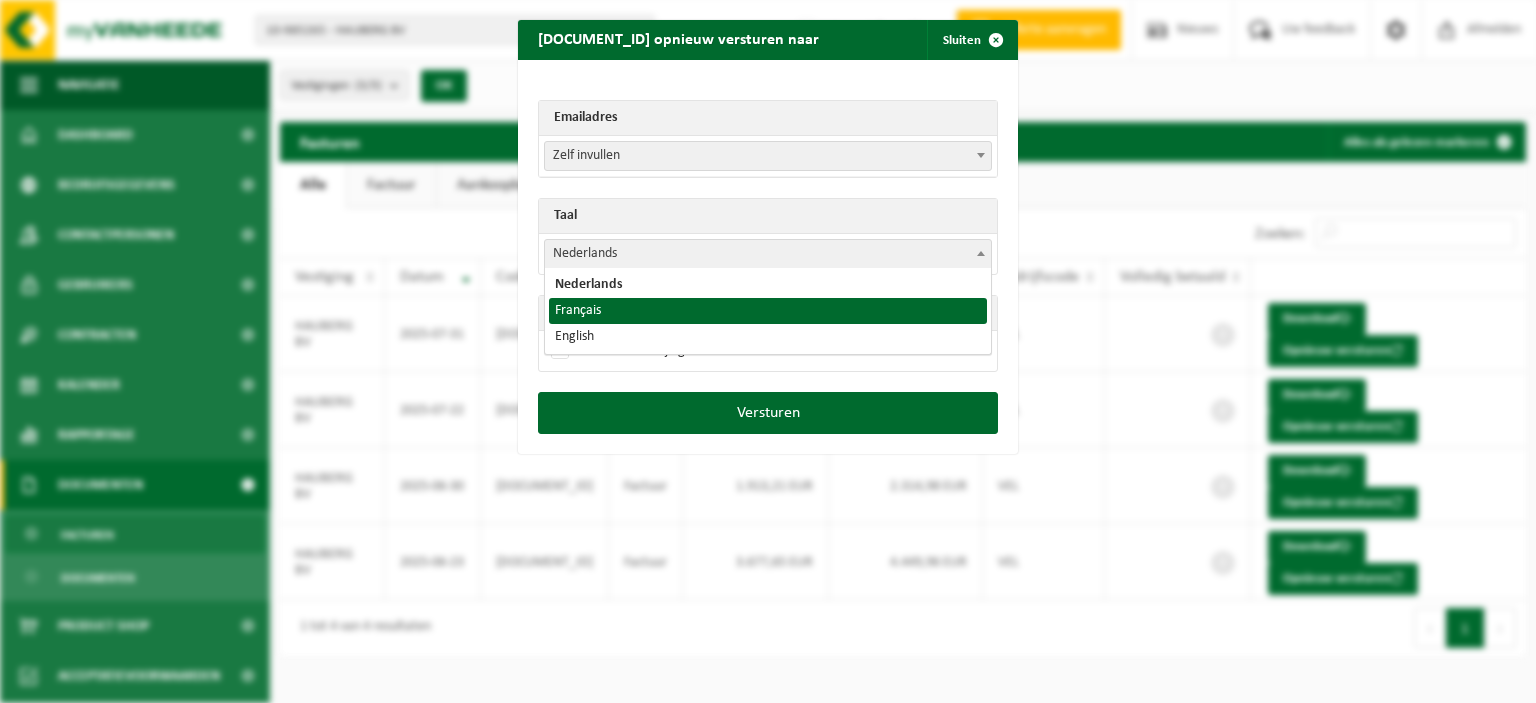 select on "fr" 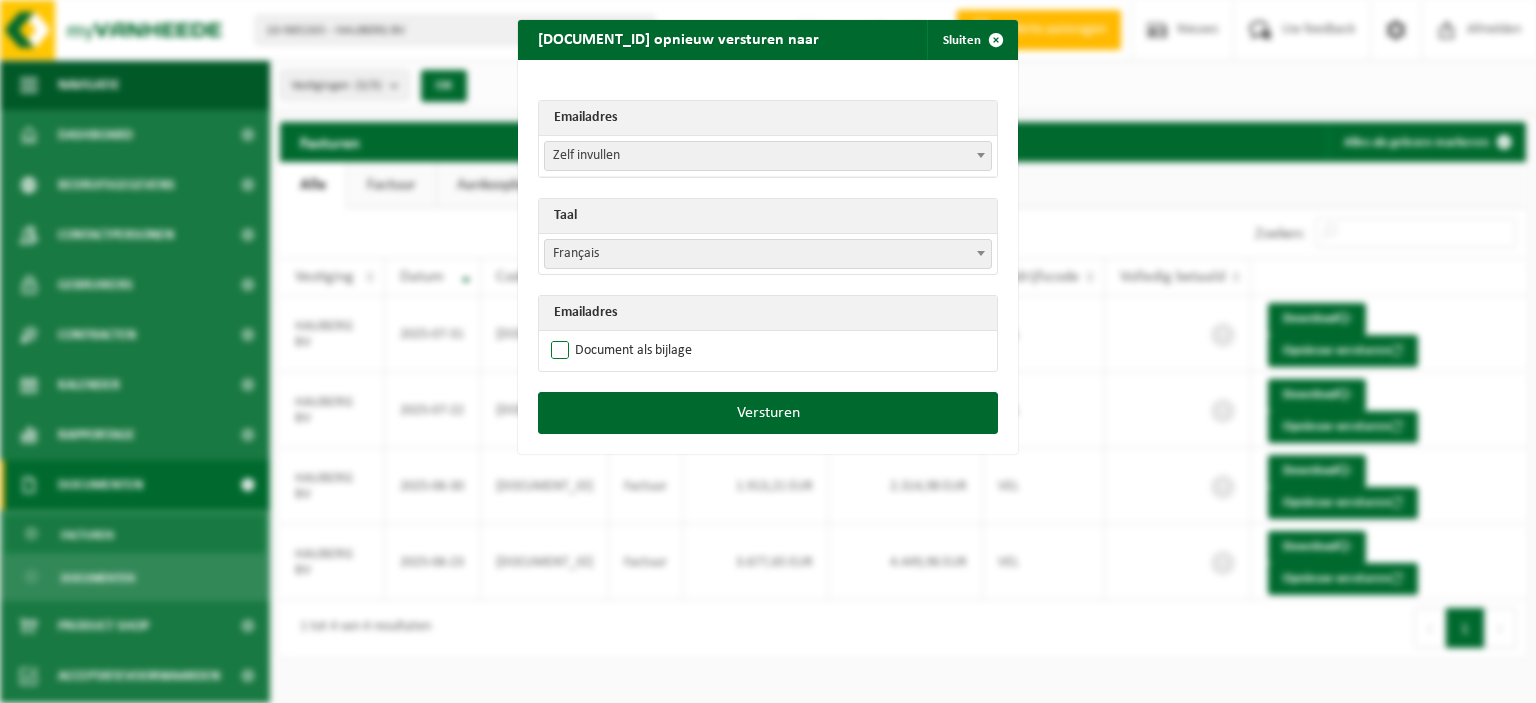 click on "Document als bijlage" at bounding box center [619, 351] 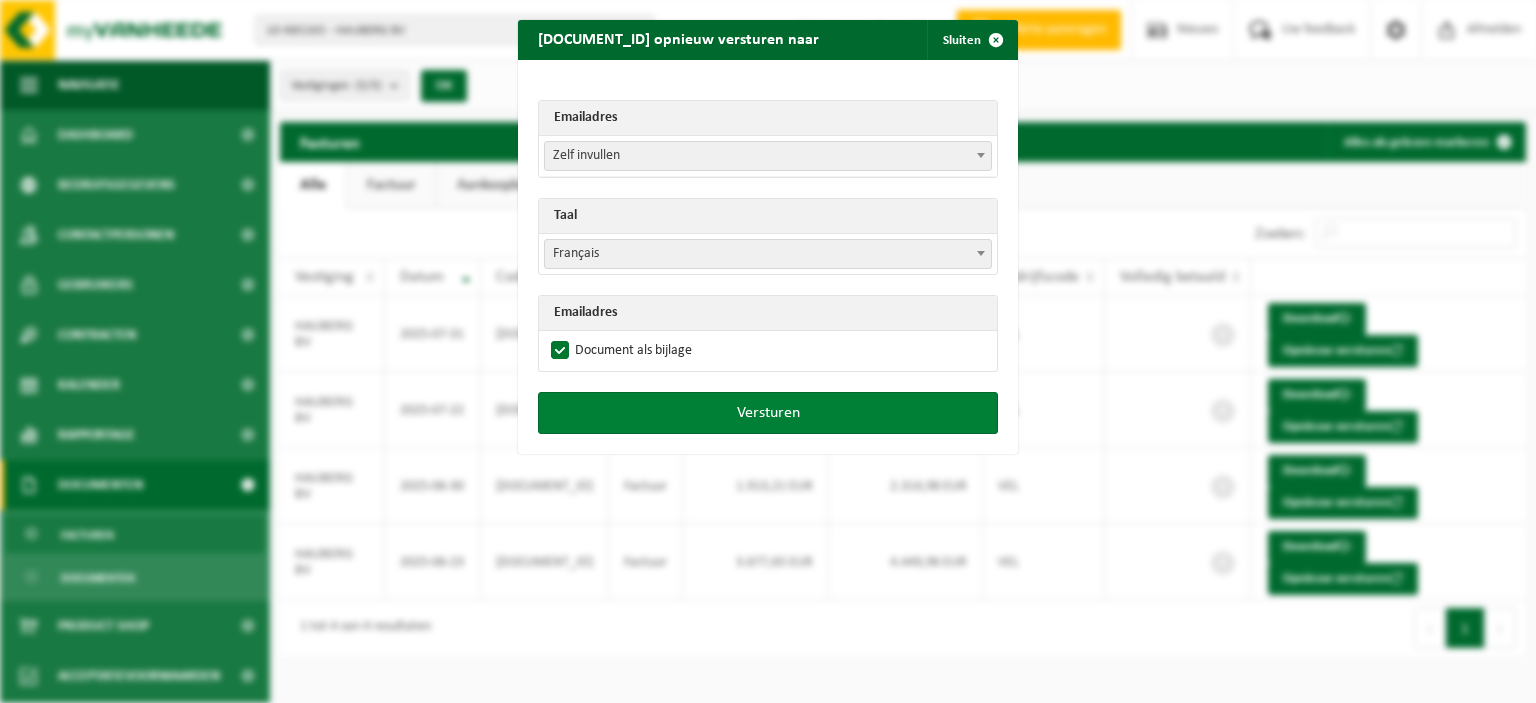 click on "Versturen" at bounding box center (768, 413) 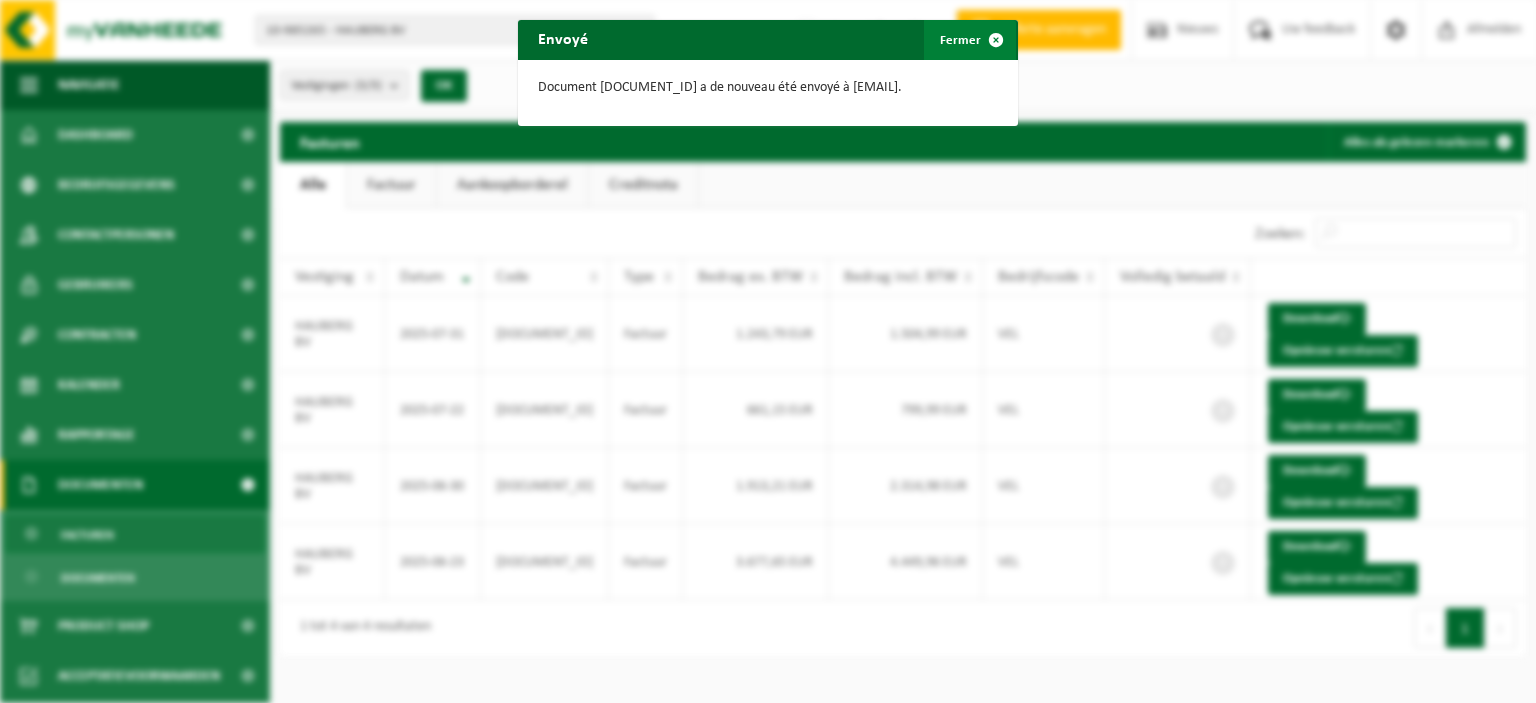 click at bounding box center [996, 40] 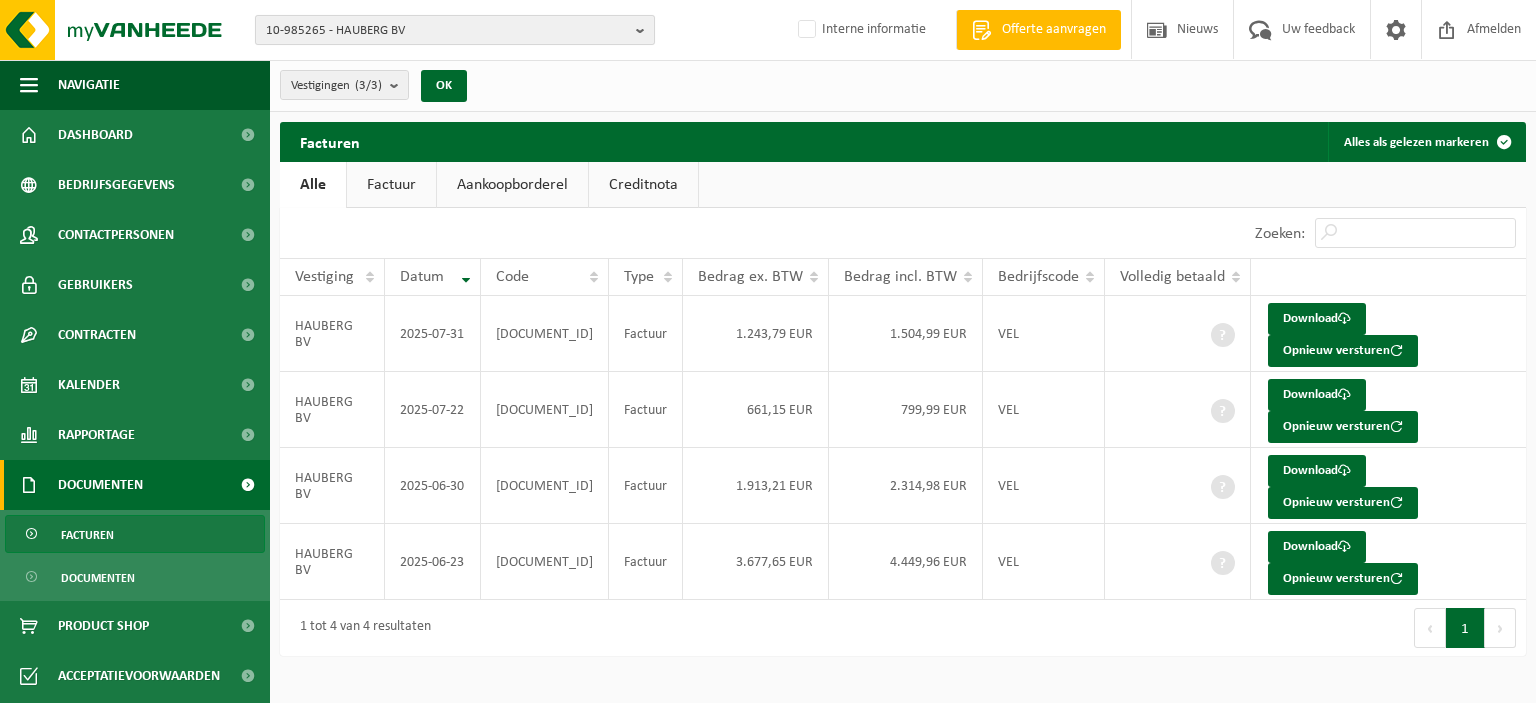 click on "10-985265 - HAUBERG BV" at bounding box center [455, 30] 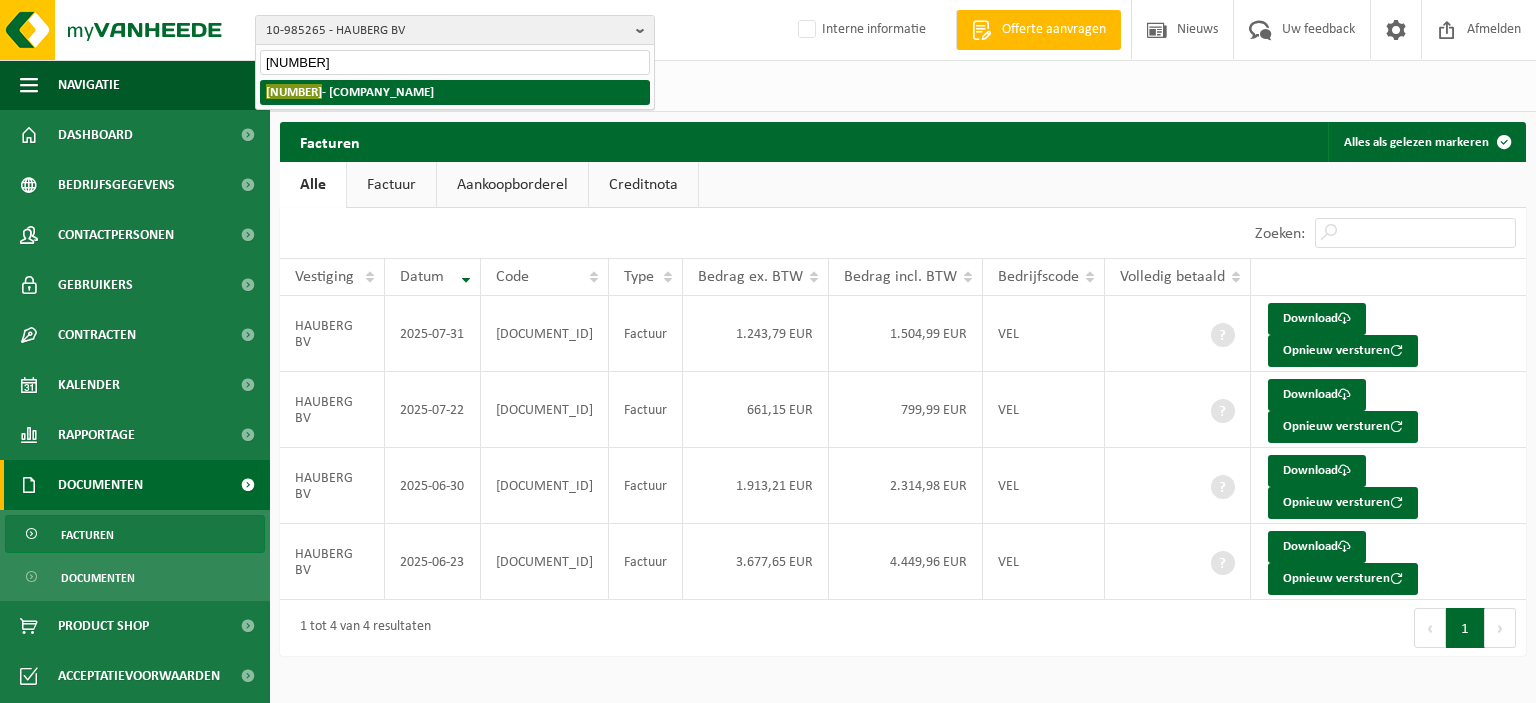 type on "10-957425" 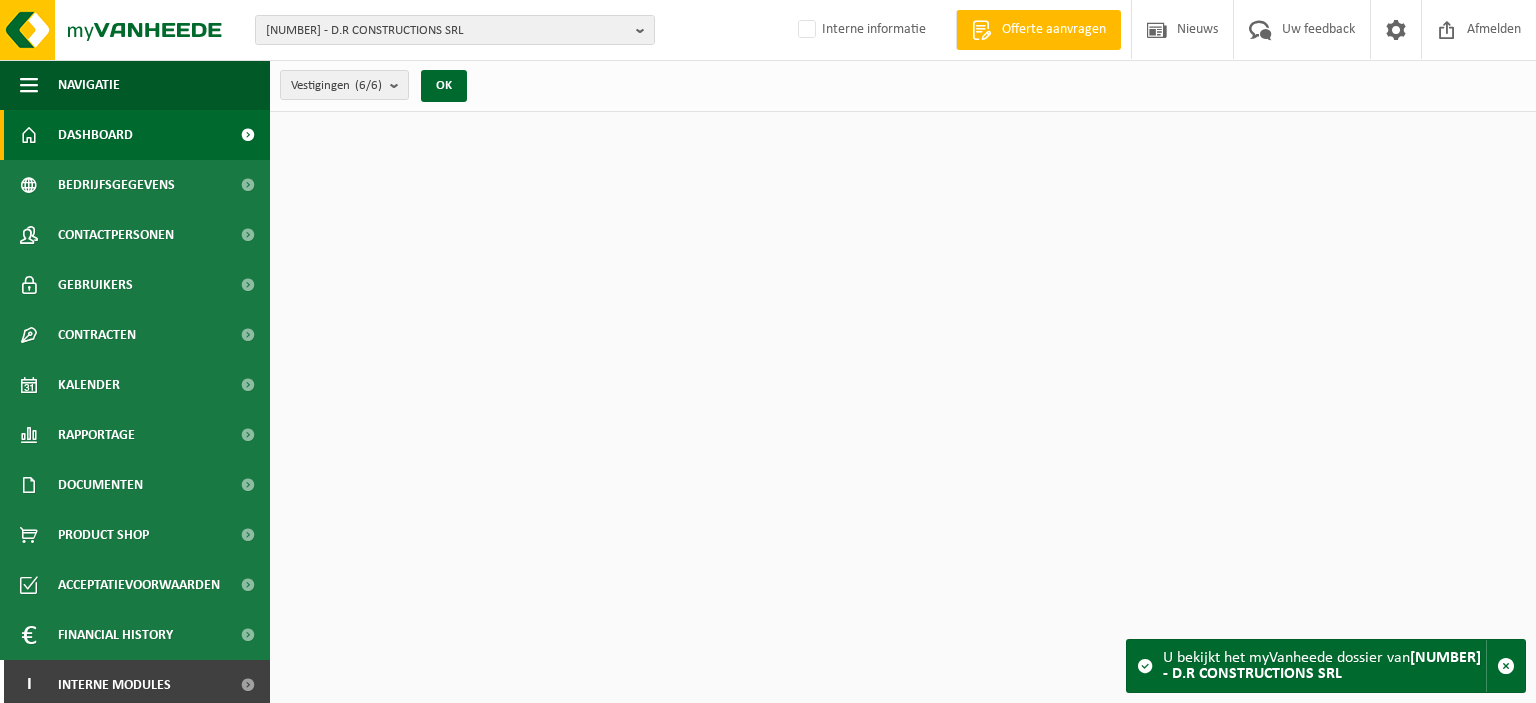 scroll, scrollTop: 0, scrollLeft: 0, axis: both 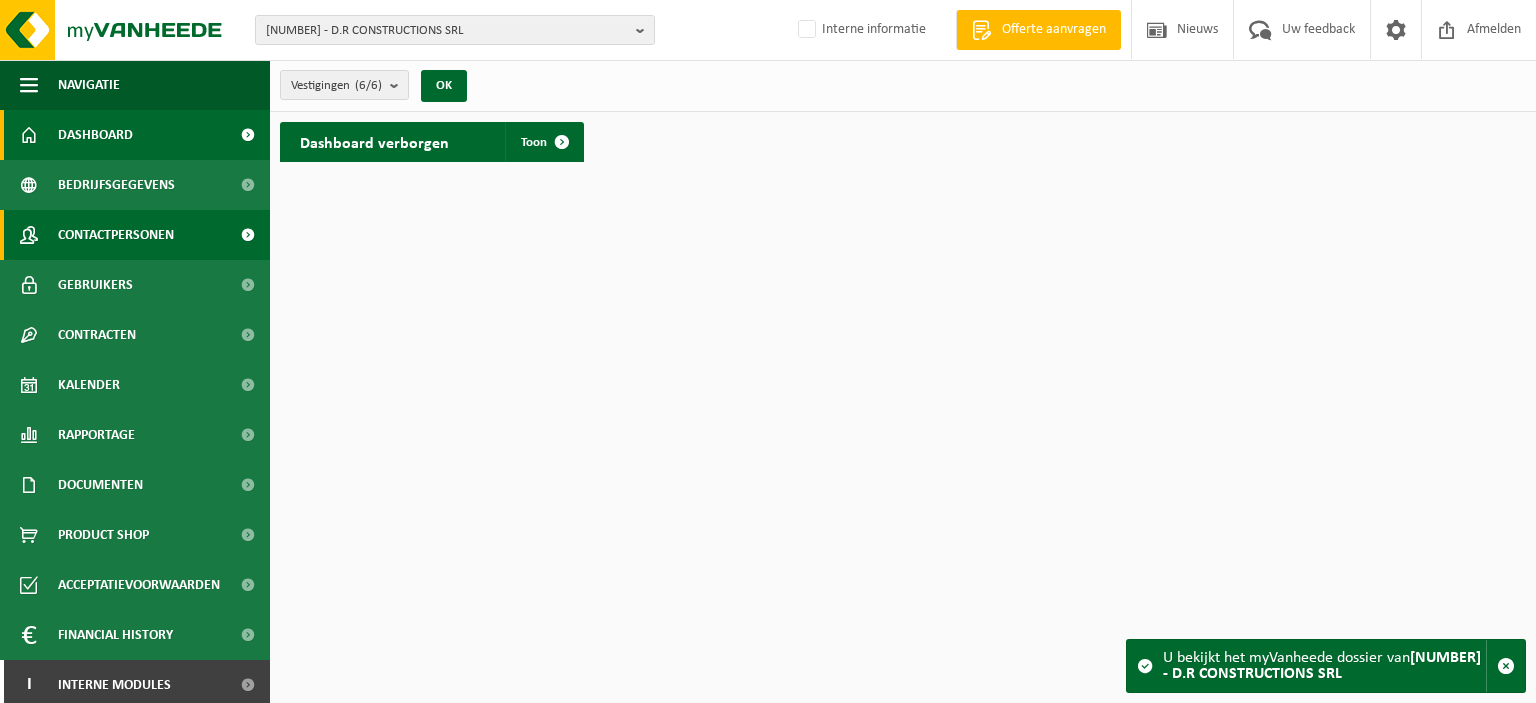 click on "Contactpersonen" at bounding box center (116, 235) 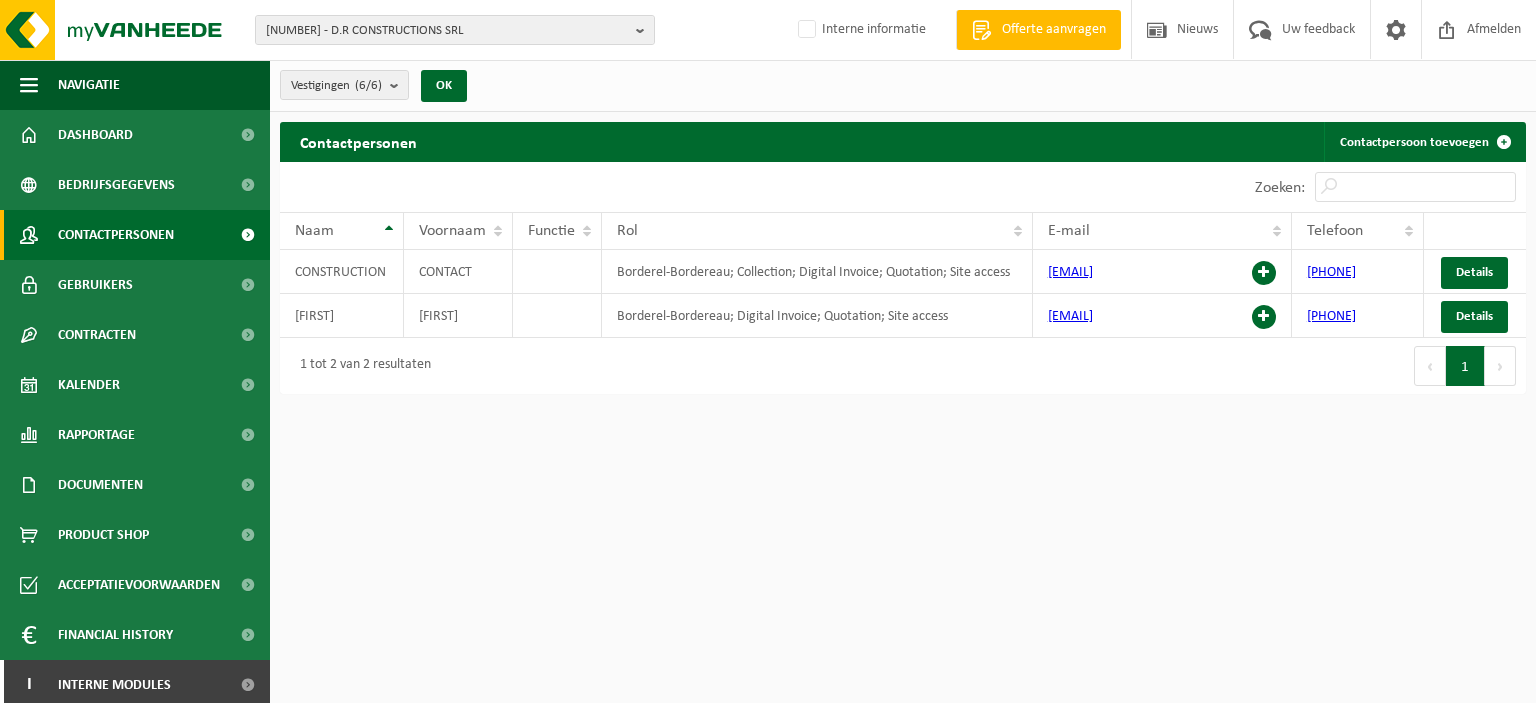 scroll, scrollTop: 0, scrollLeft: 0, axis: both 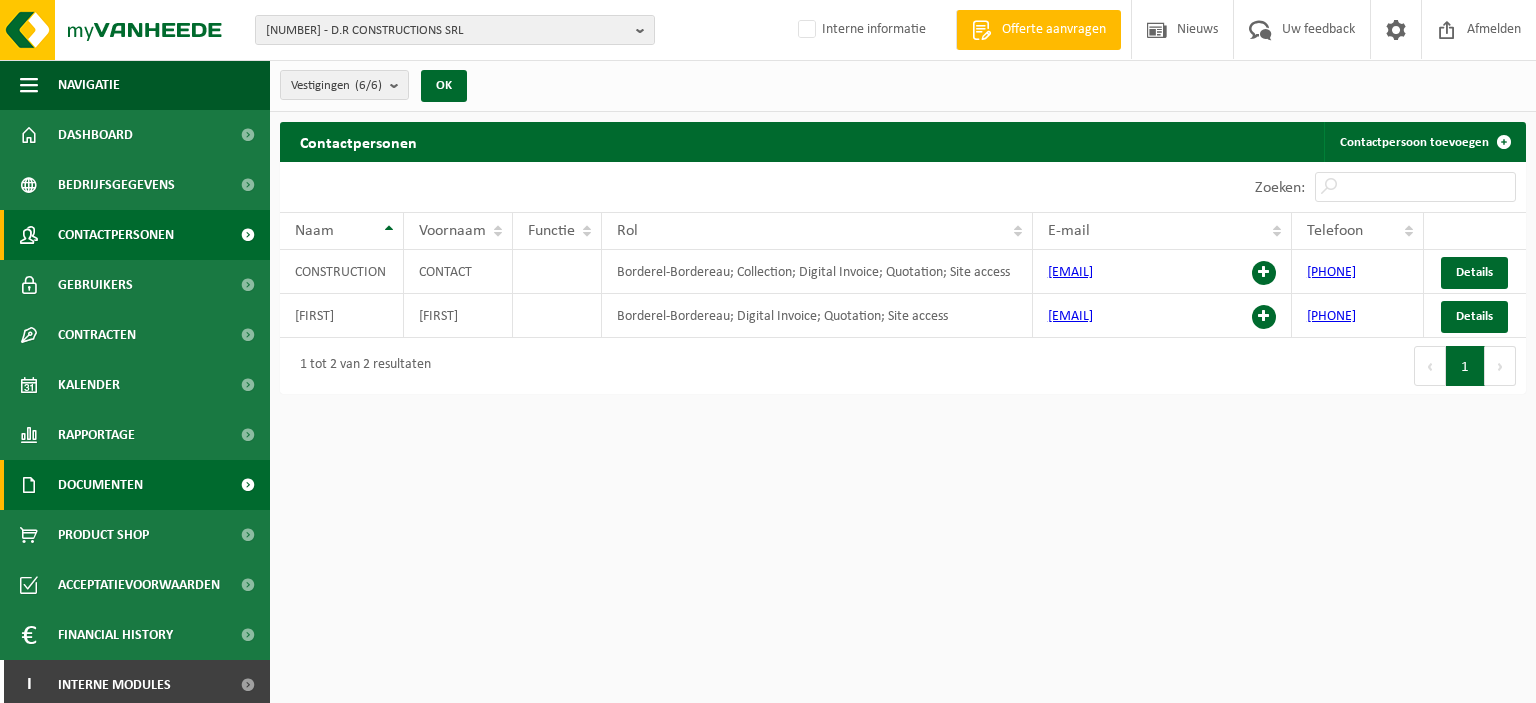click on "Documenten" at bounding box center [100, 485] 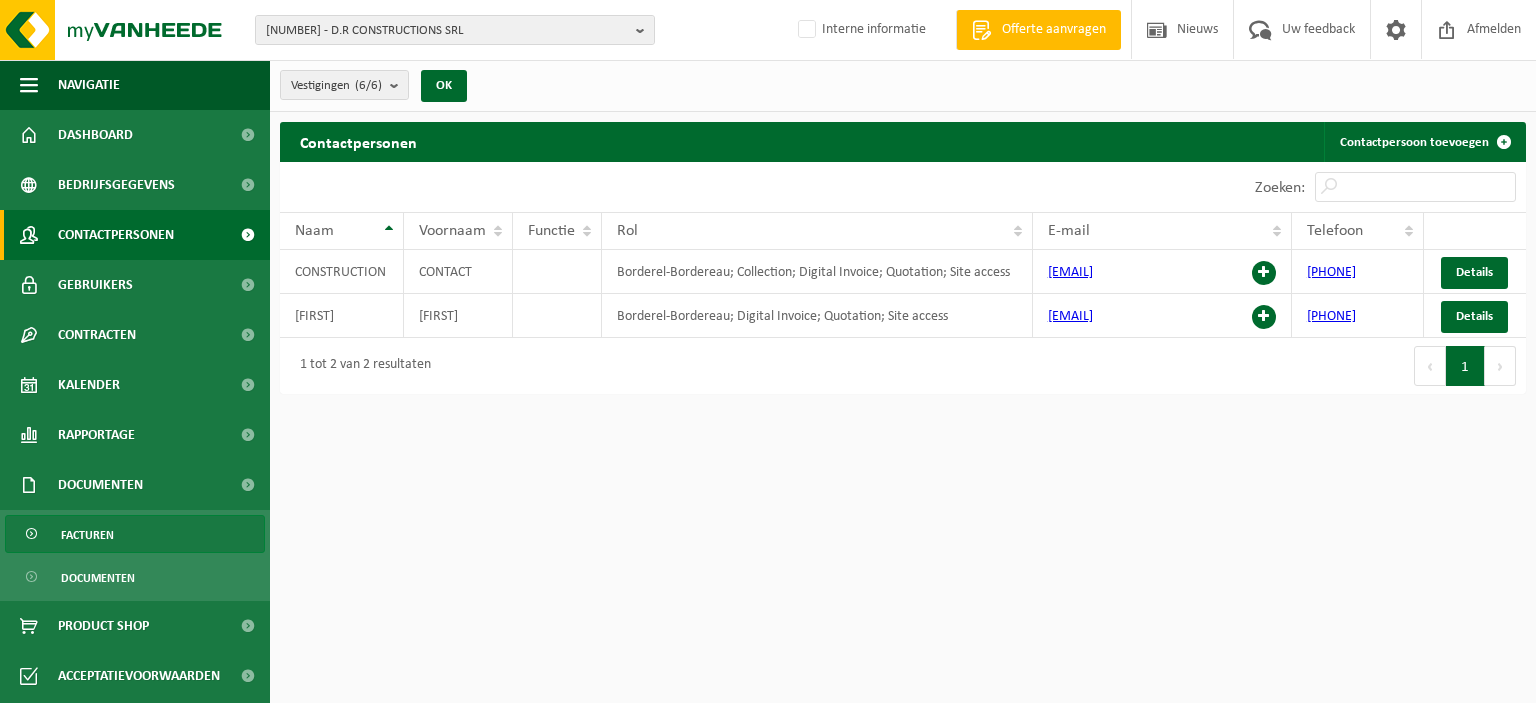 click on "Facturen" at bounding box center [135, 534] 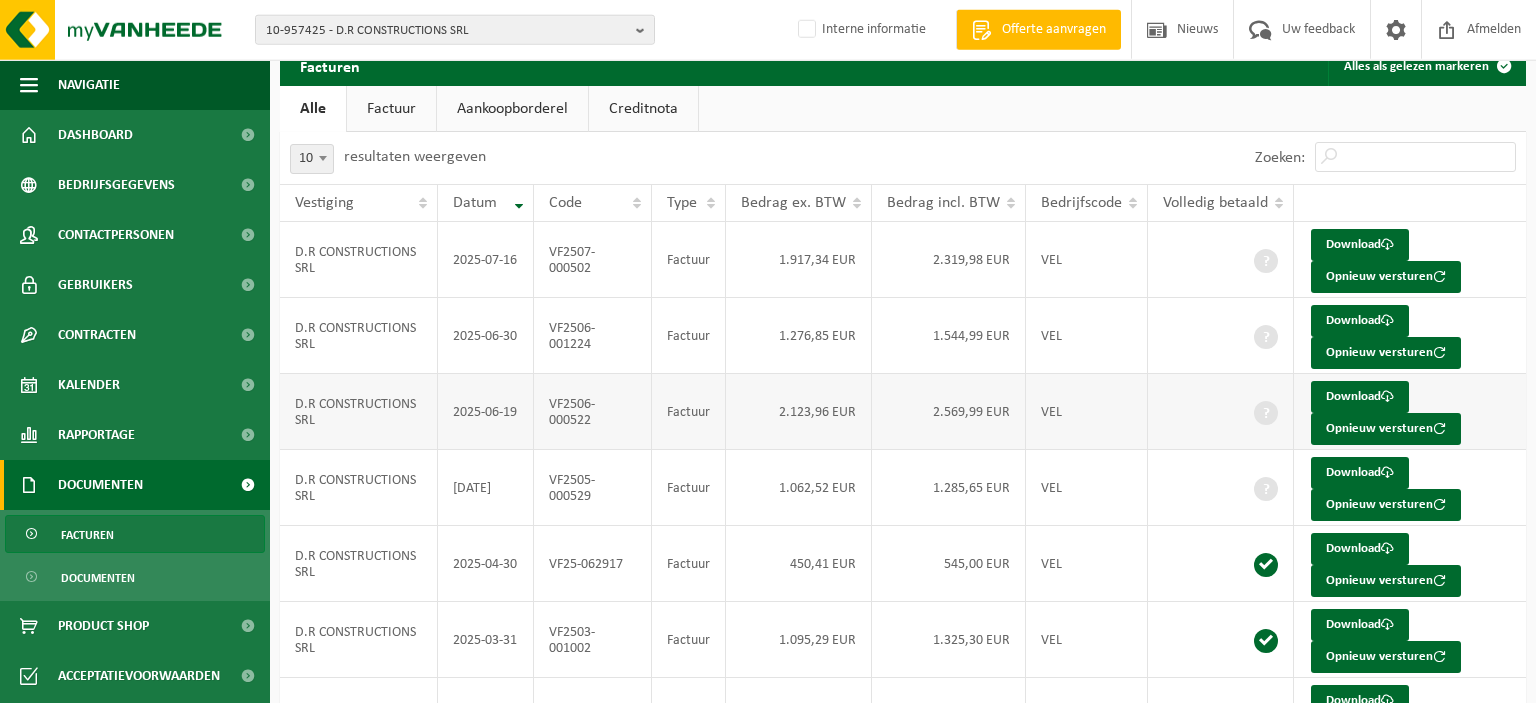 scroll, scrollTop: 0, scrollLeft: 0, axis: both 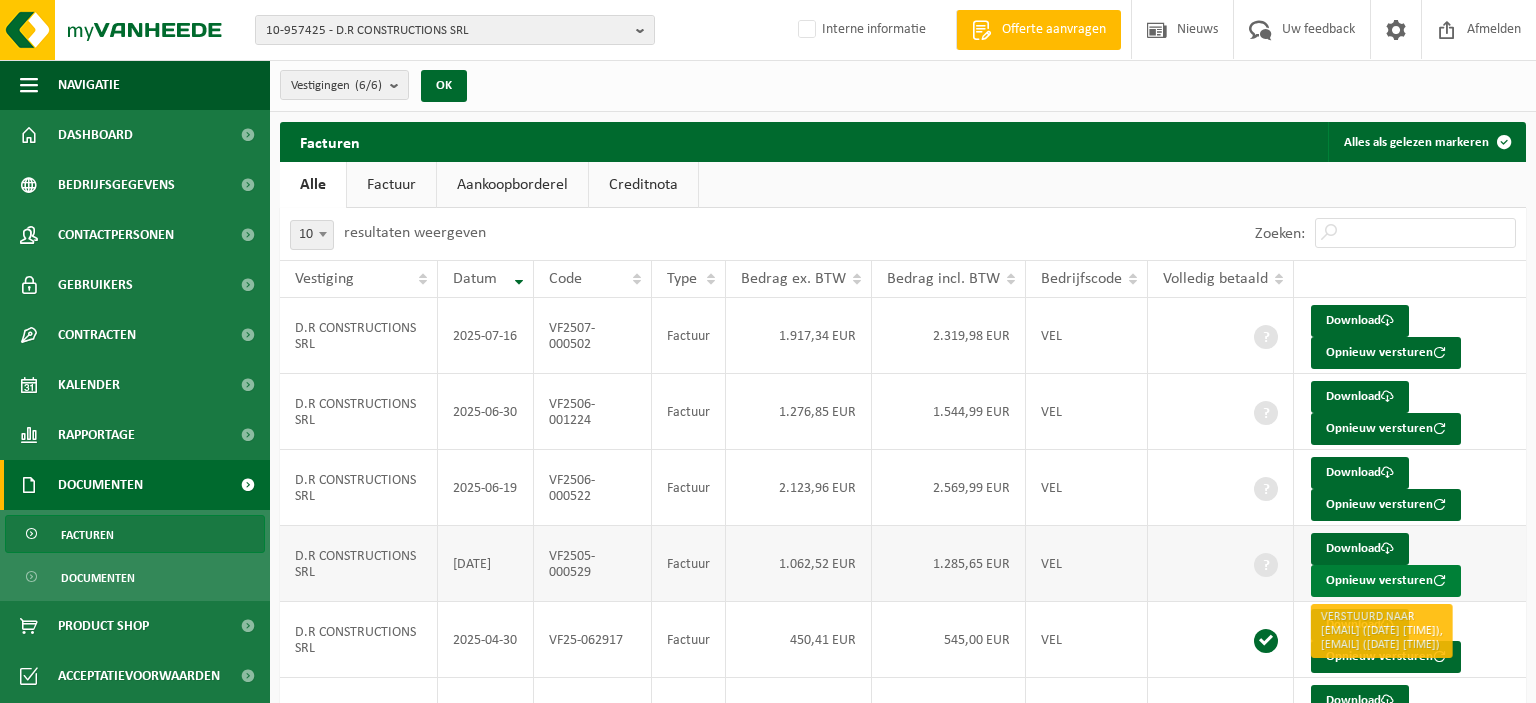 click on "Opnieuw versturen" at bounding box center [1386, 581] 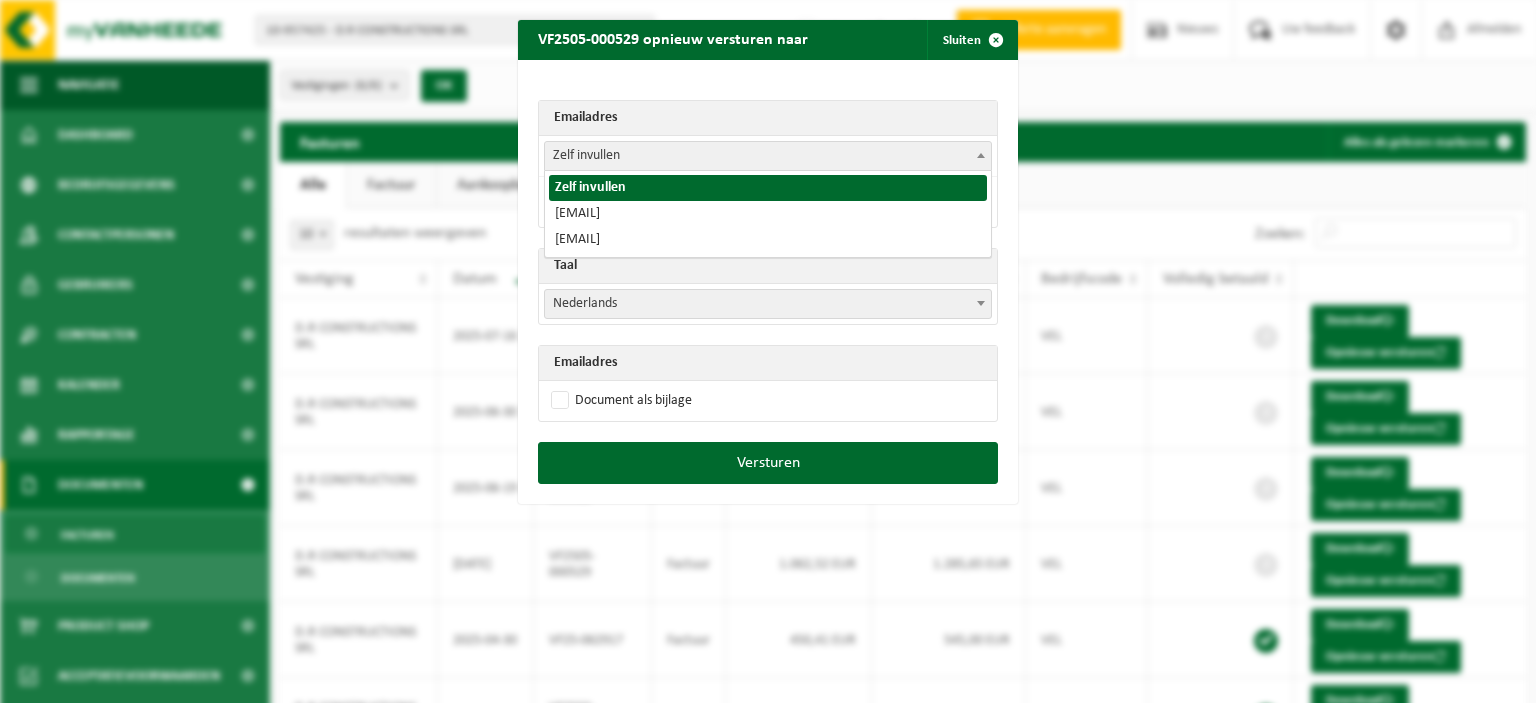 click at bounding box center [981, 155] 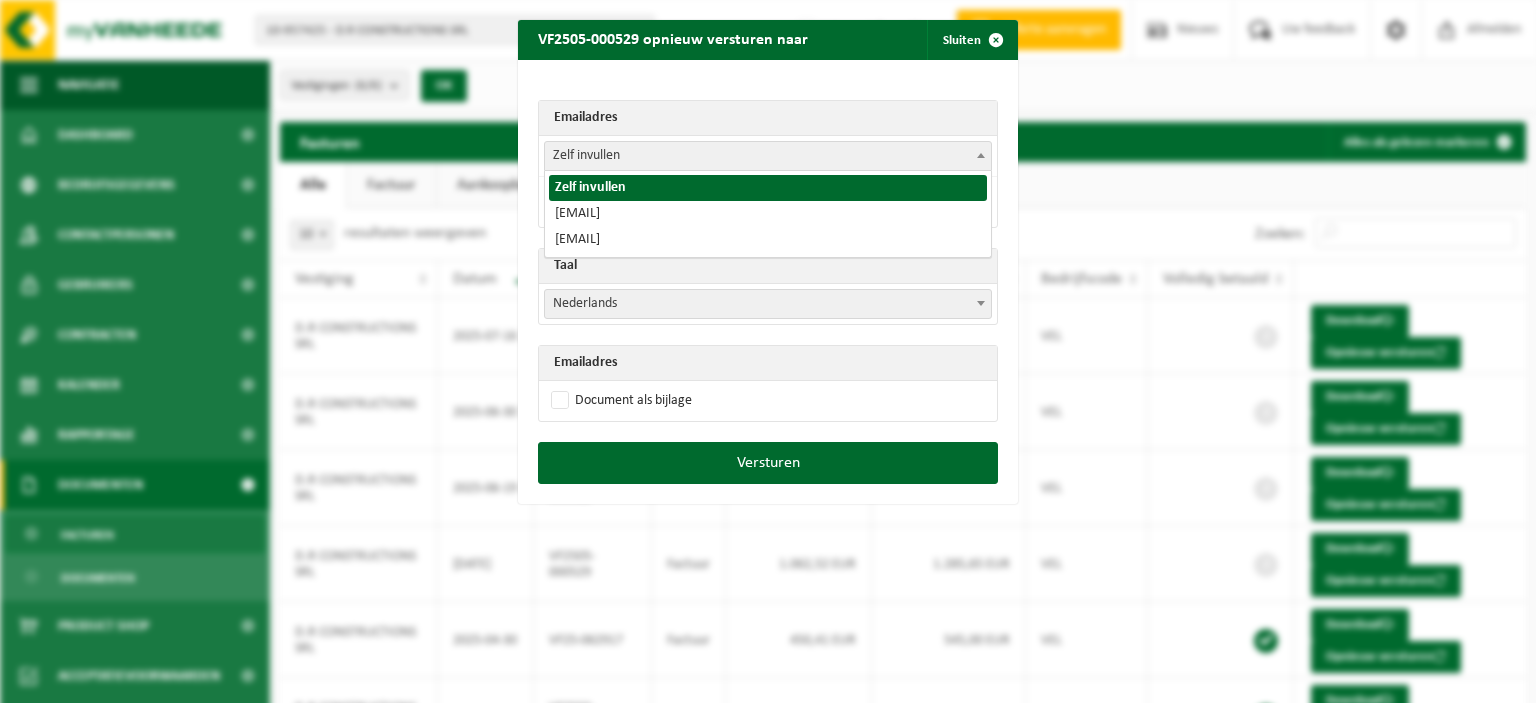 click at bounding box center (981, 155) 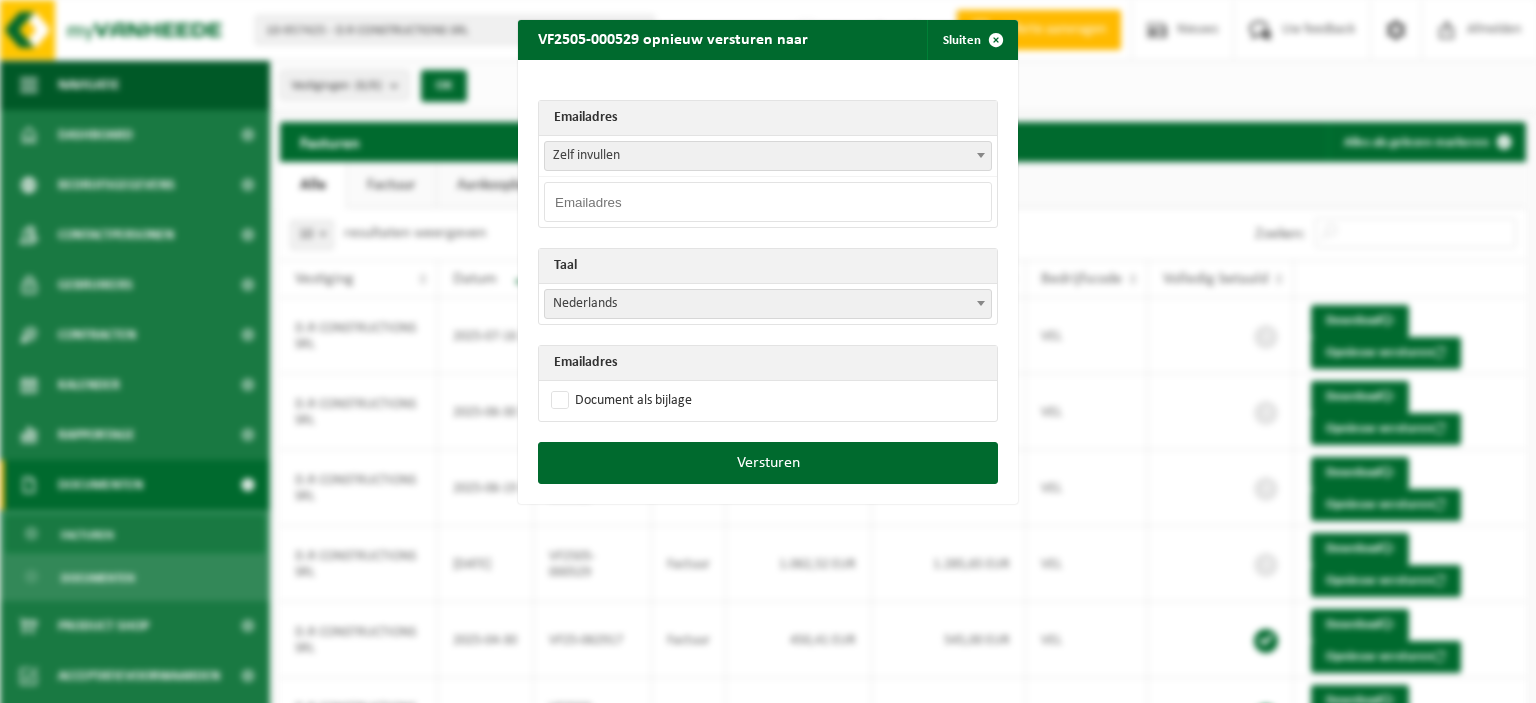 click at bounding box center (768, 202) 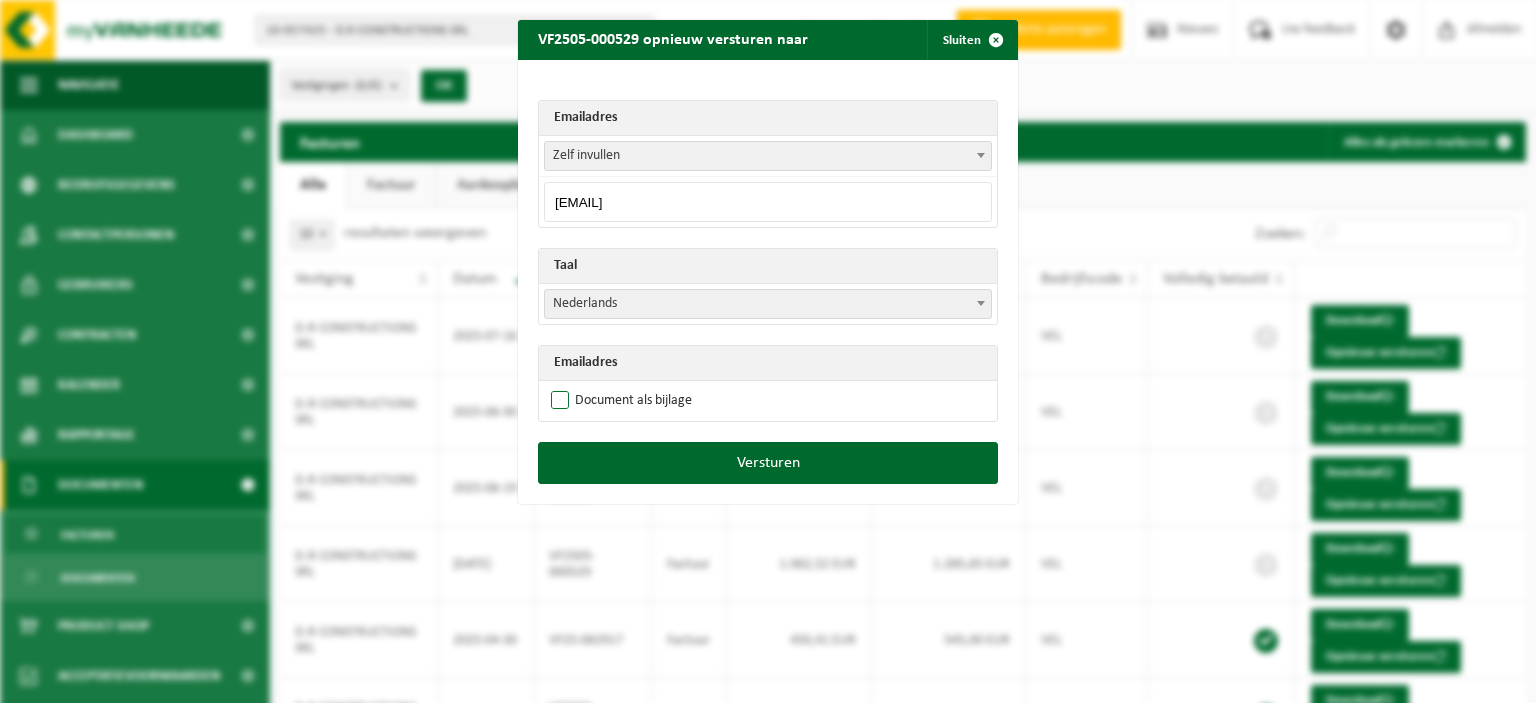 type on "drconstructioncontact@gmail.com" 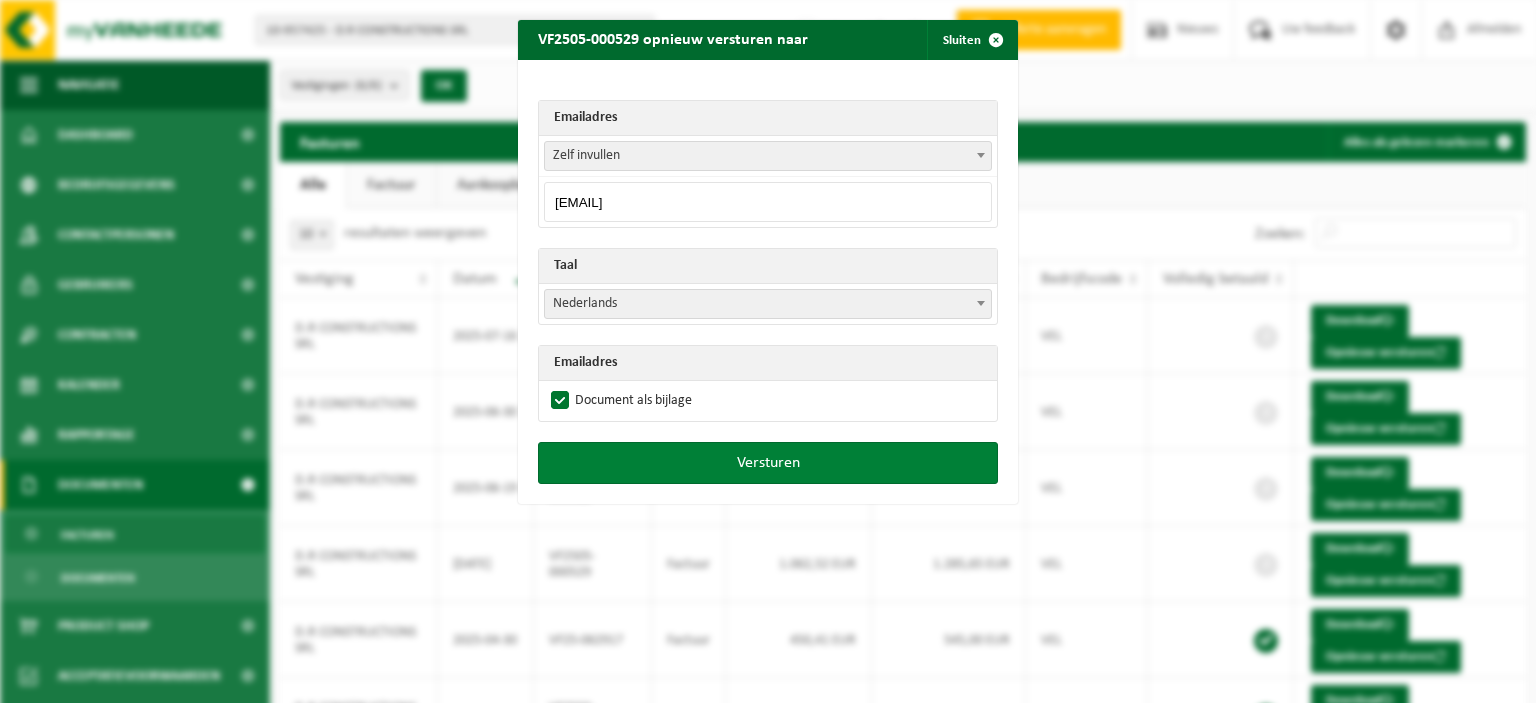 click on "Versturen" at bounding box center (768, 463) 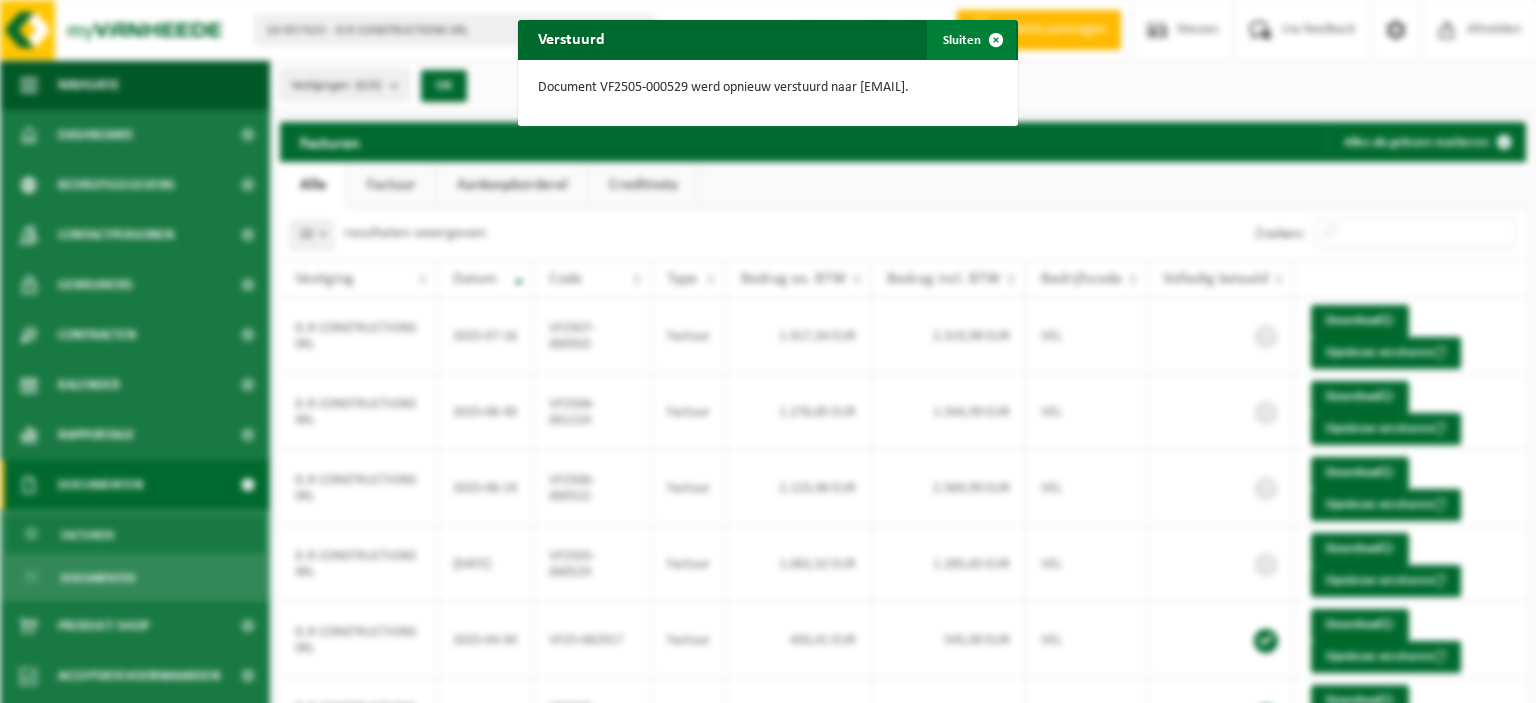 click at bounding box center [996, 40] 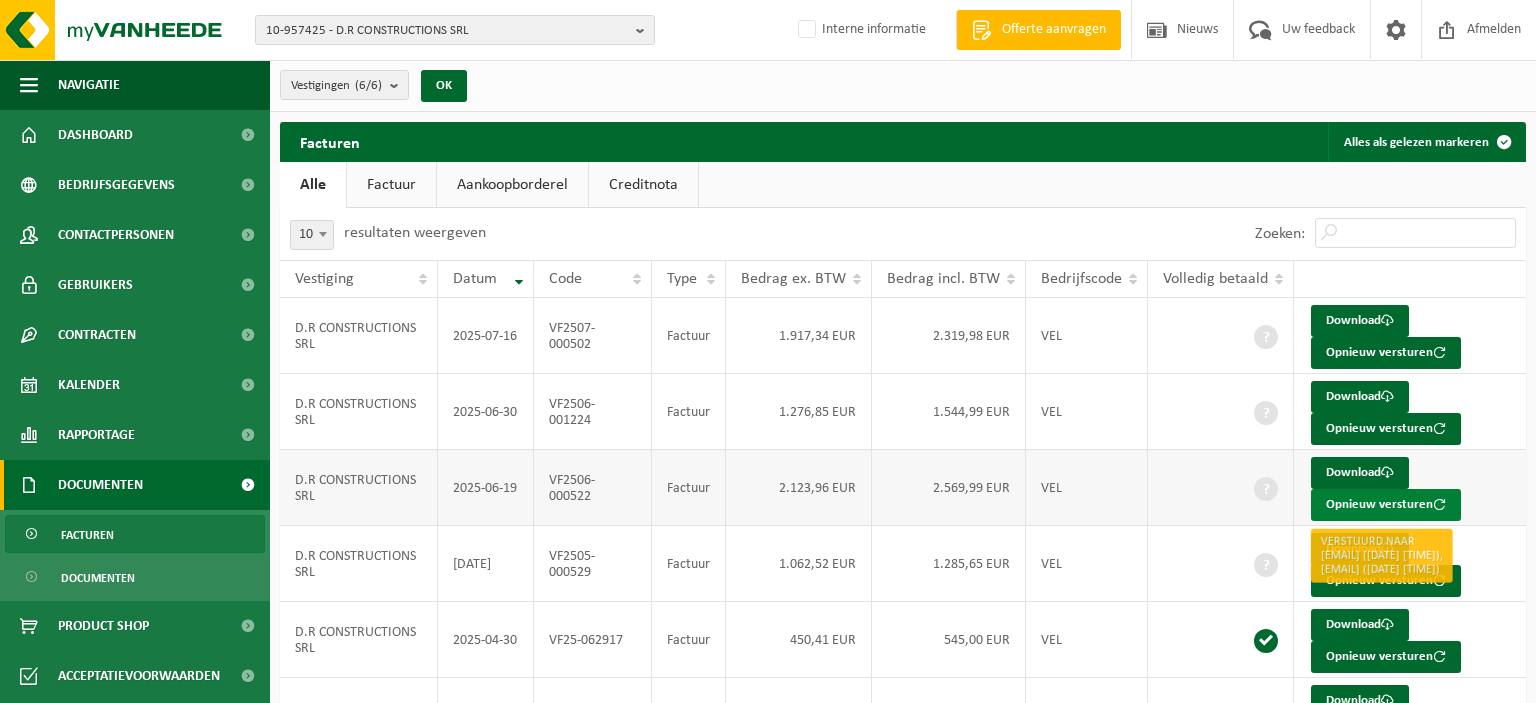 click on "Opnieuw versturen" at bounding box center [1386, 505] 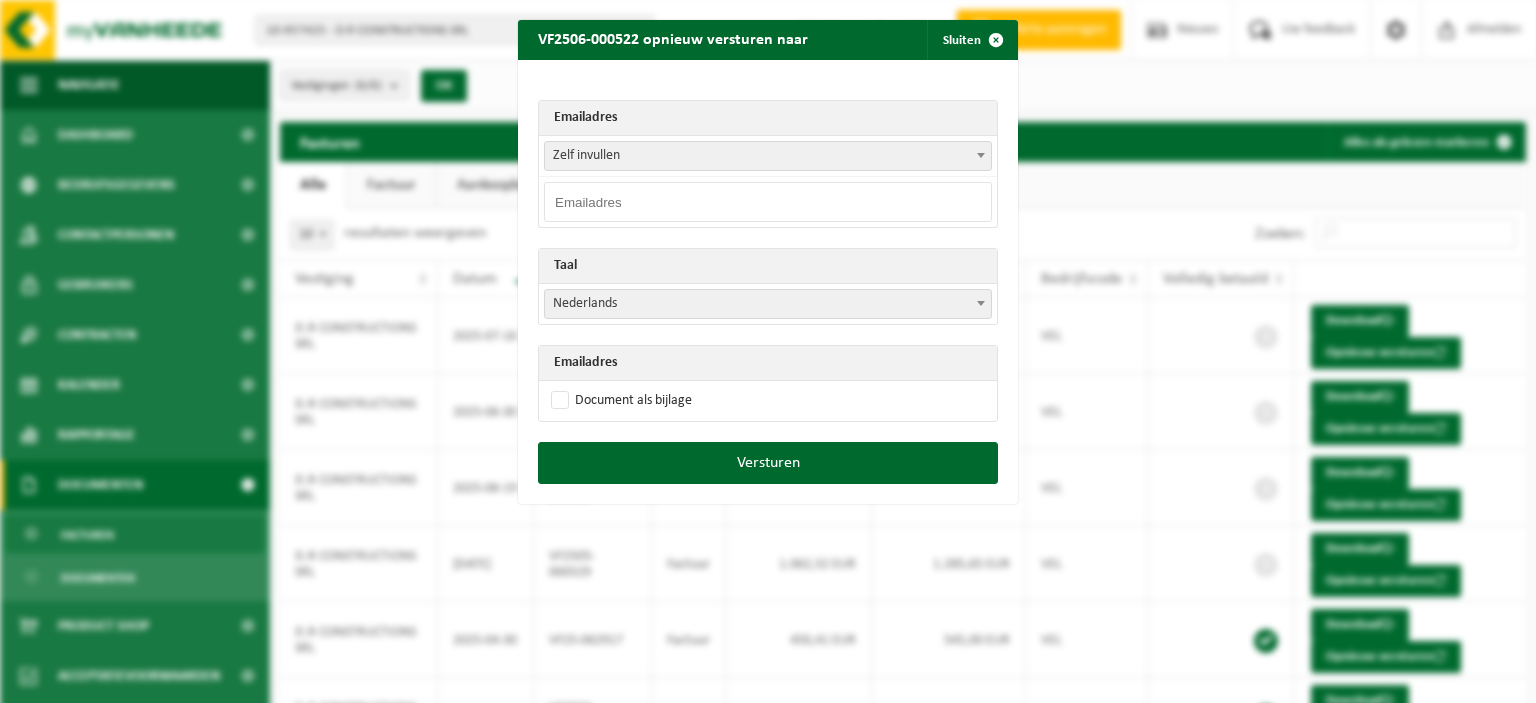 click at bounding box center [768, 202] 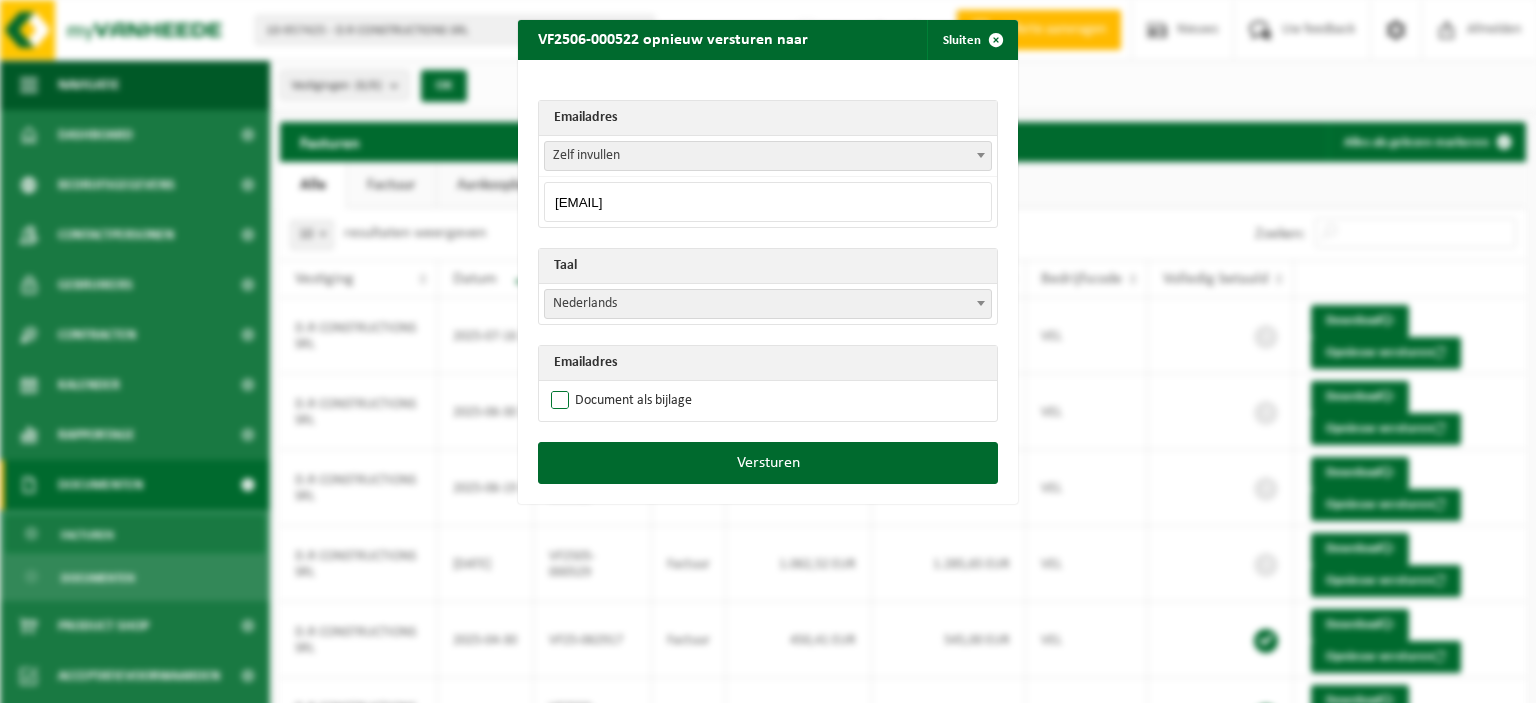 type on "drconstructioncontact@gmail.com" 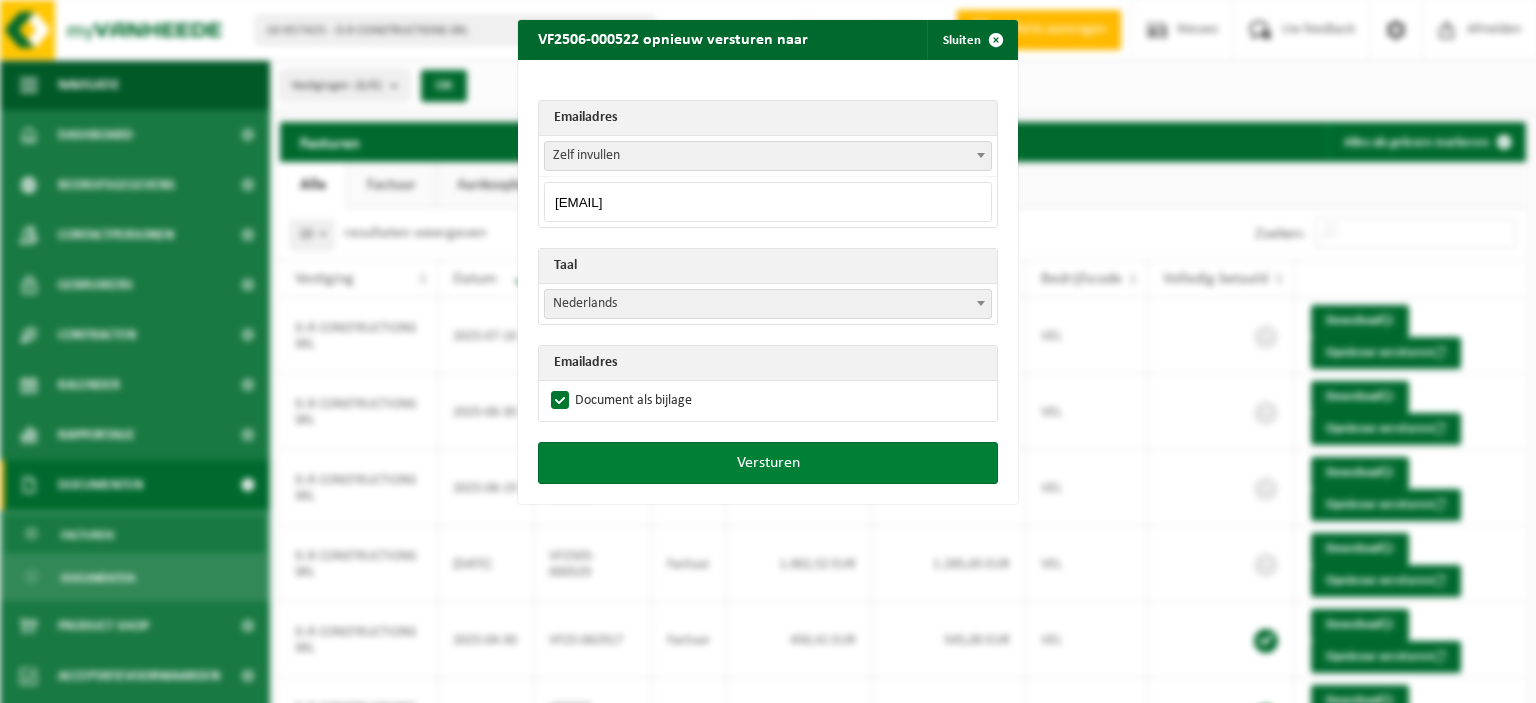 click on "Versturen" at bounding box center (768, 463) 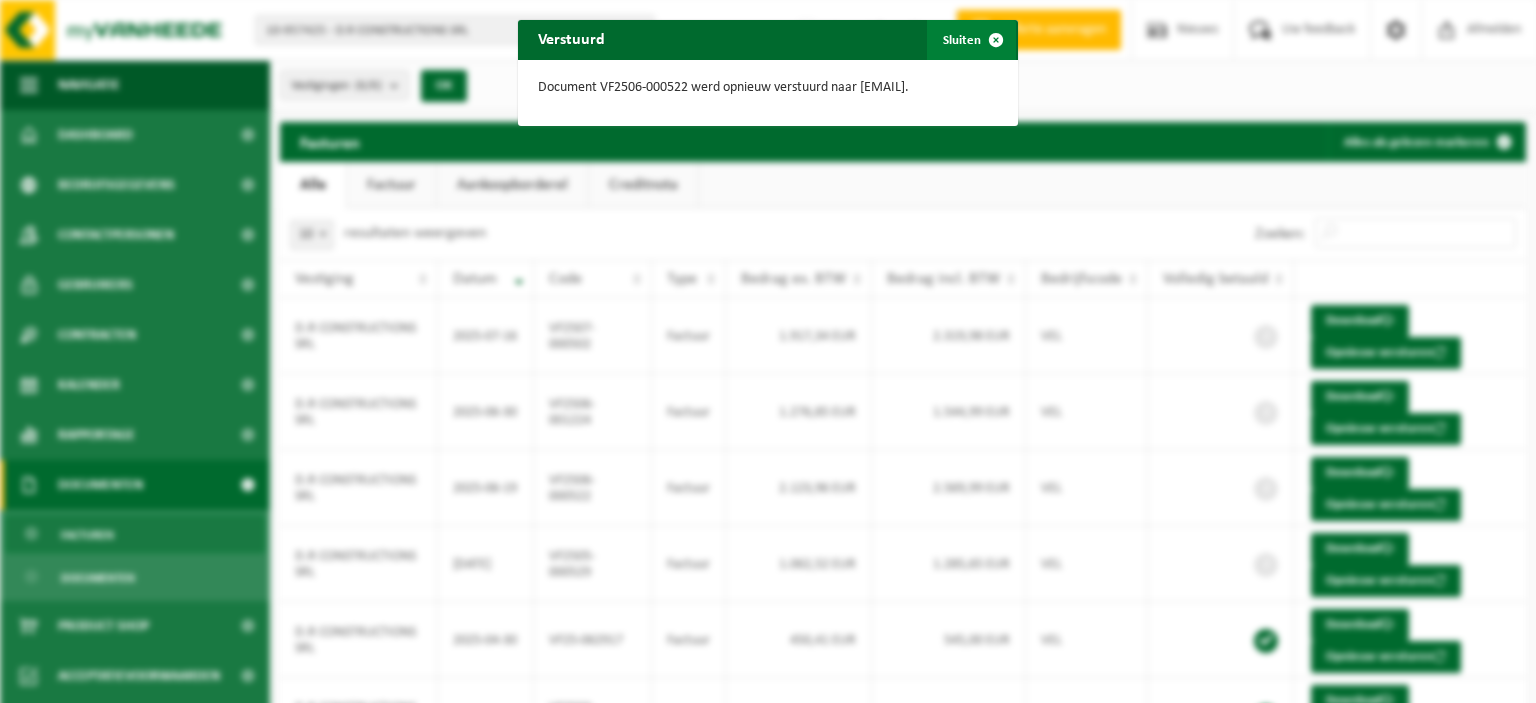 click at bounding box center [996, 40] 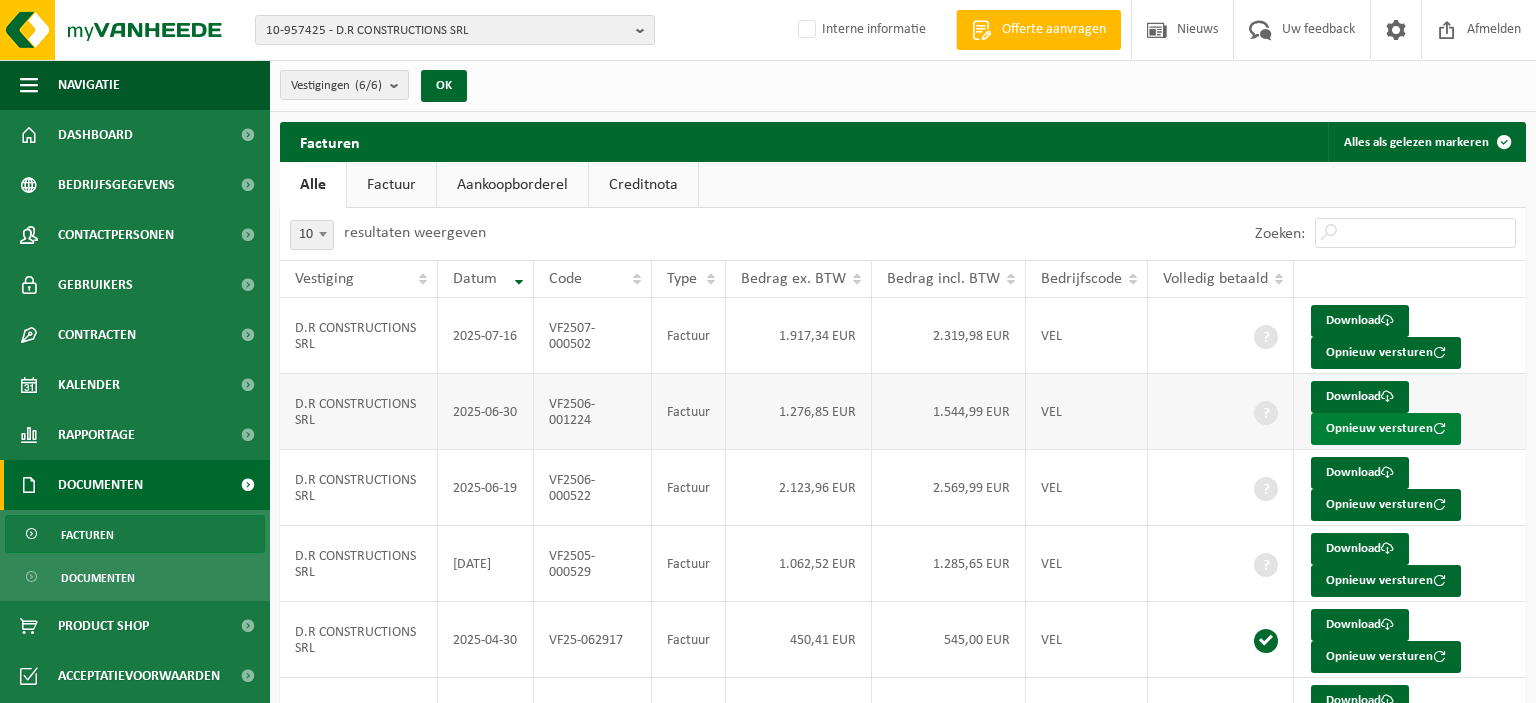 click on "Opnieuw versturen" at bounding box center (1386, 429) 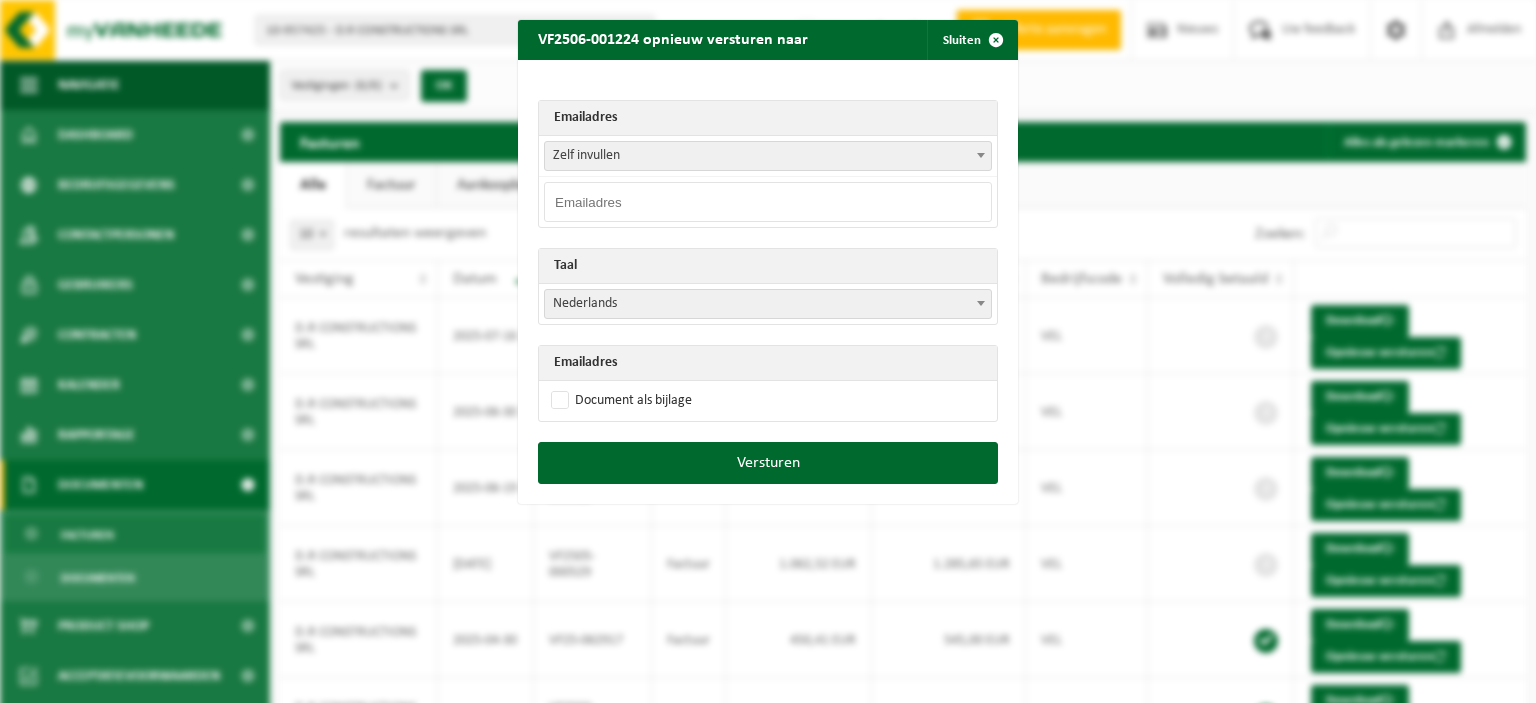 click at bounding box center [768, 202] 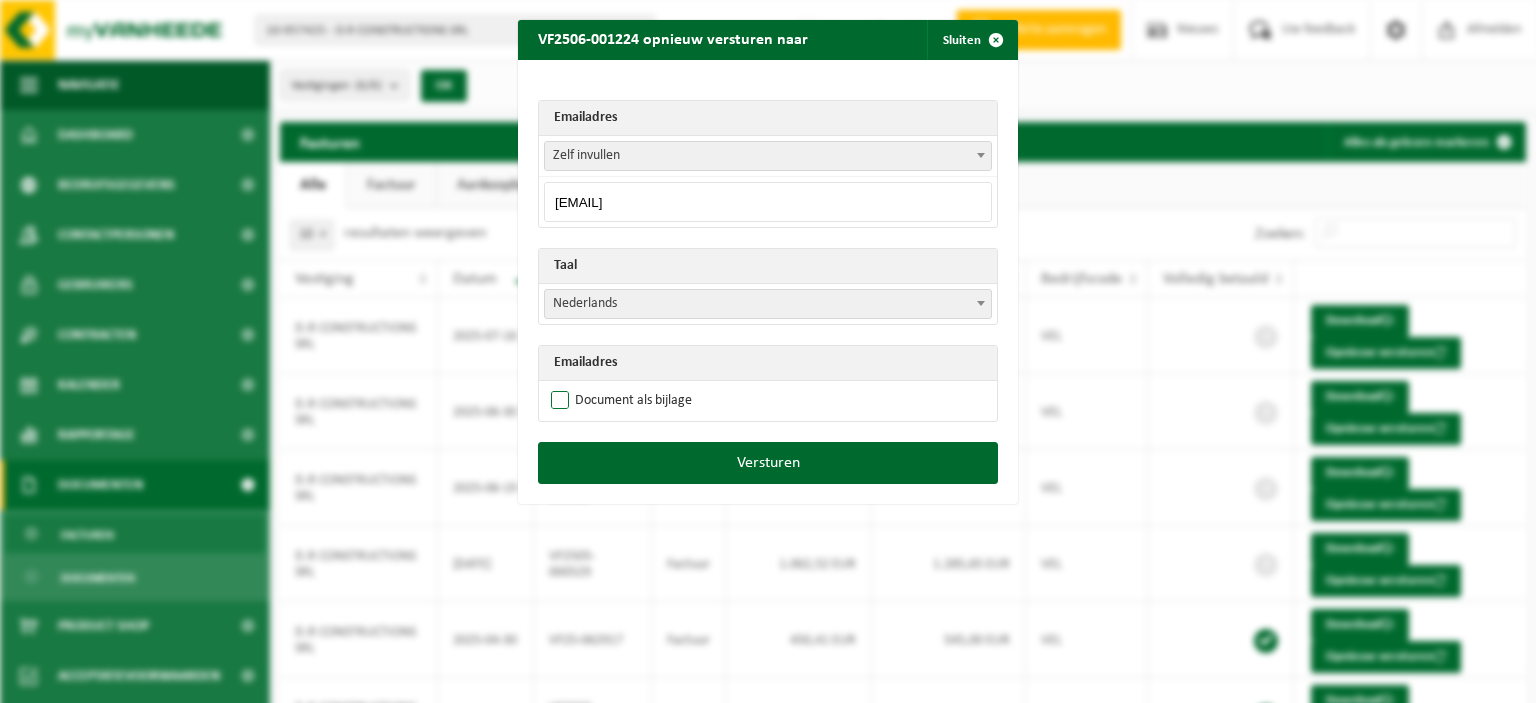 type on "drconstructioncontact@gmail.com" 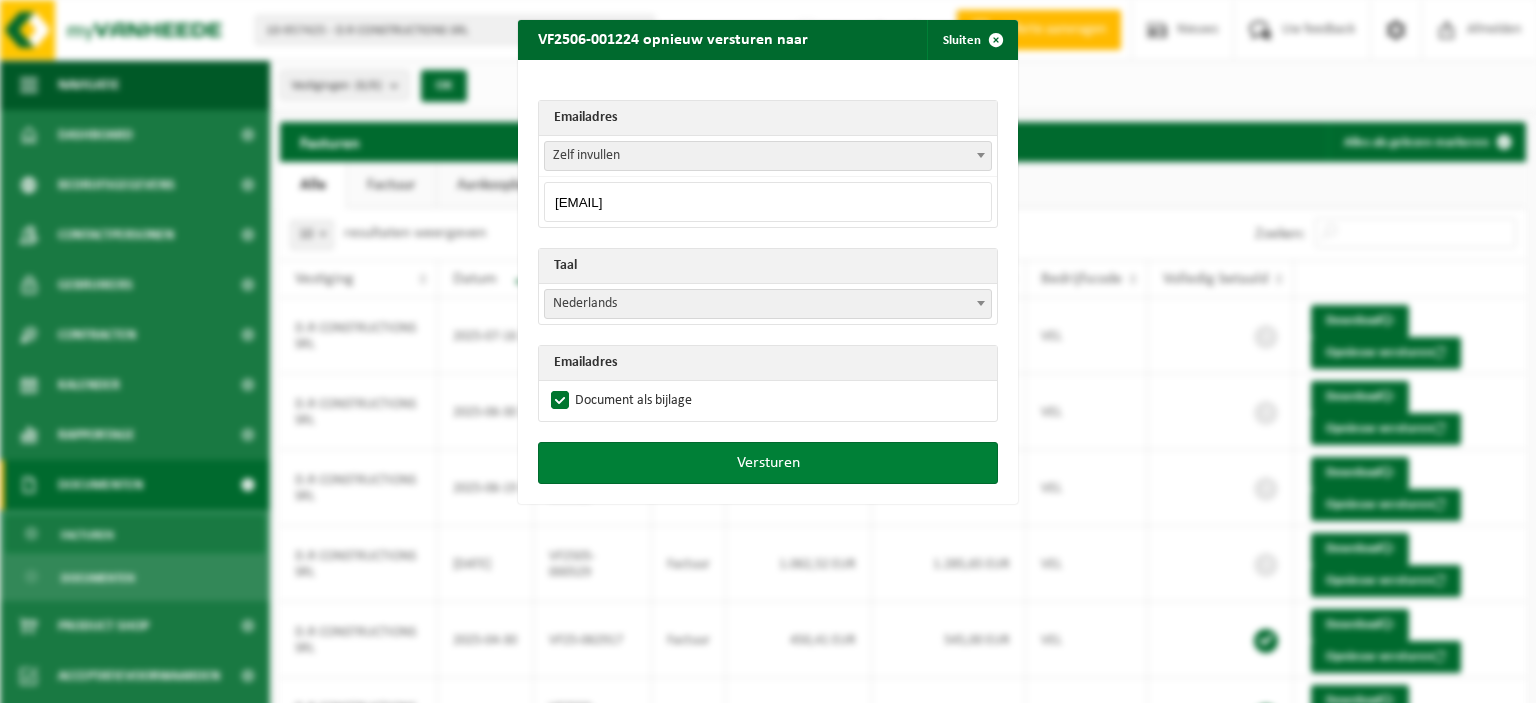 click on "Versturen" at bounding box center [768, 463] 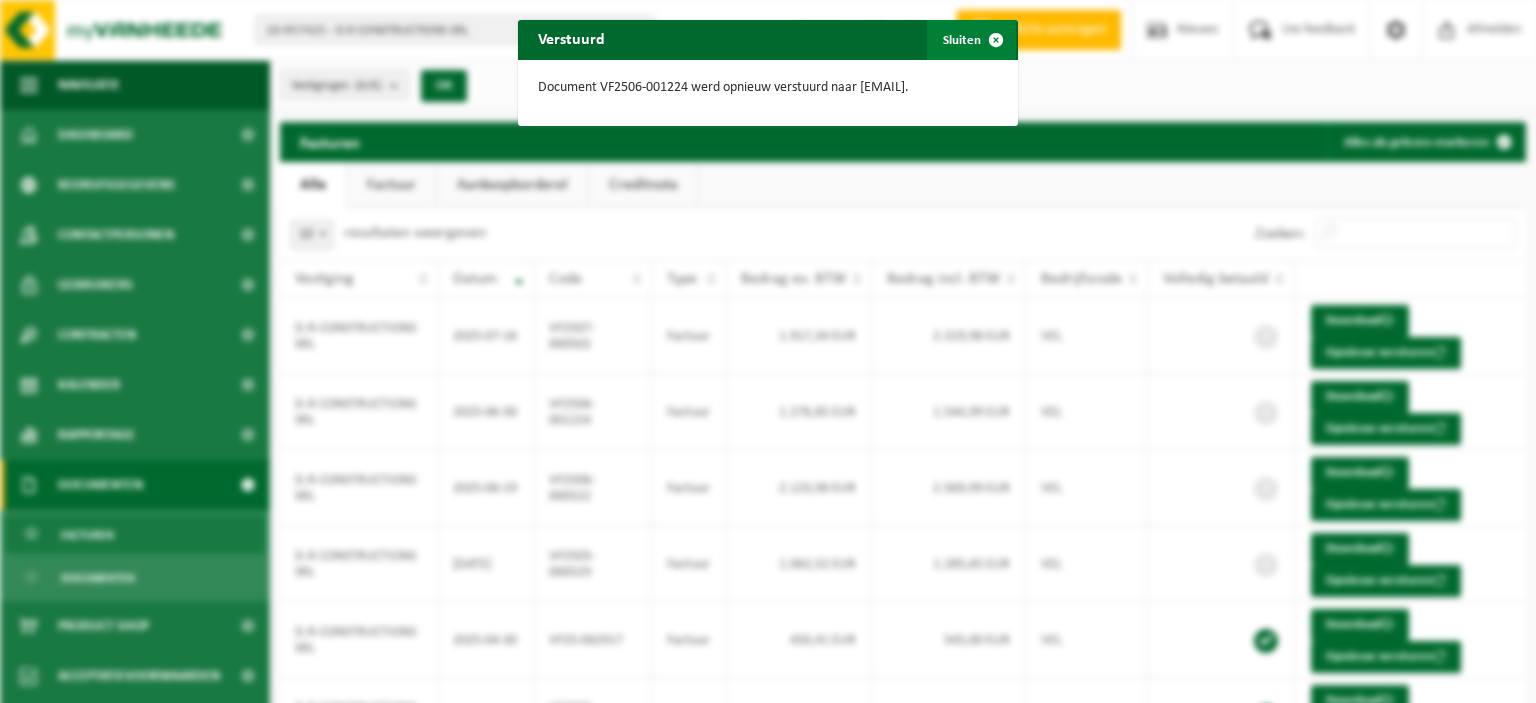 click at bounding box center [996, 40] 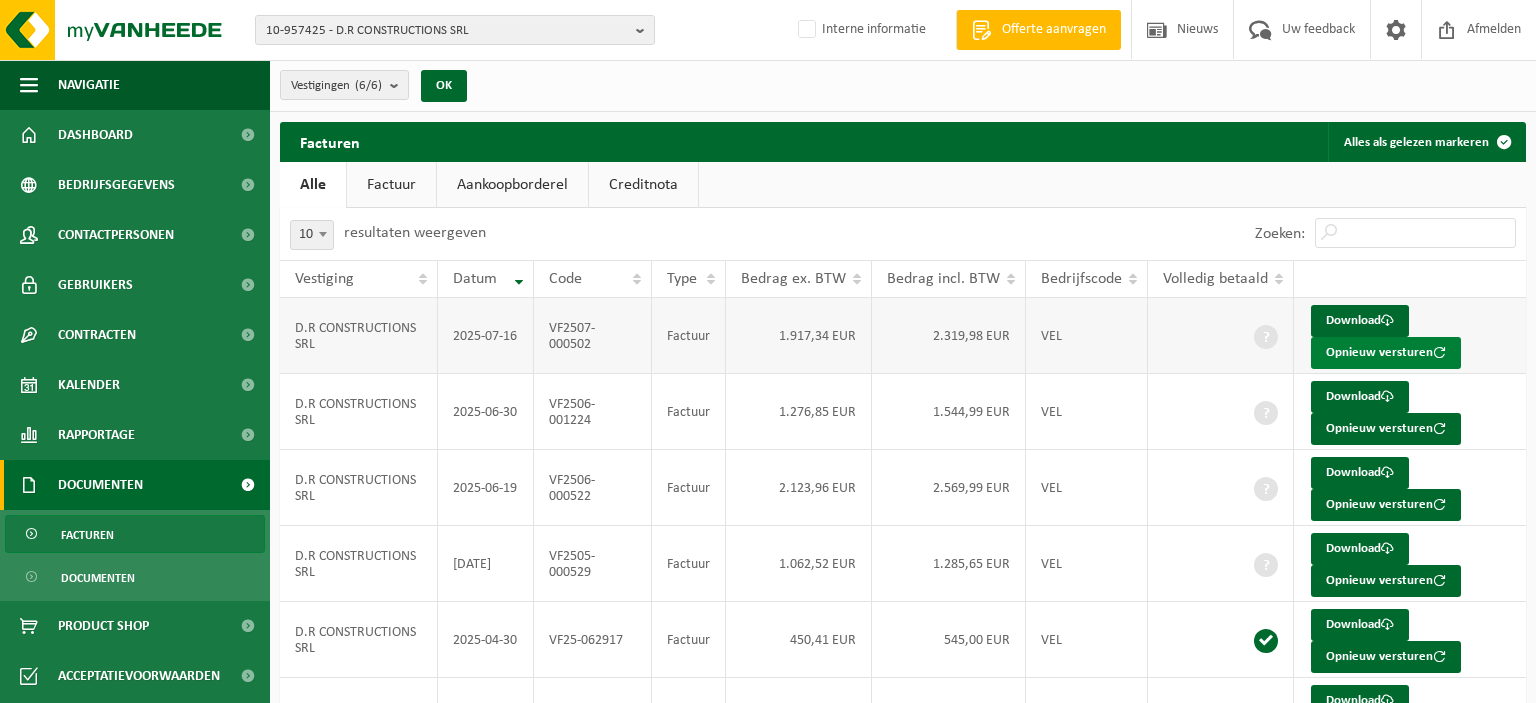 click on "Opnieuw versturen" at bounding box center [1386, 353] 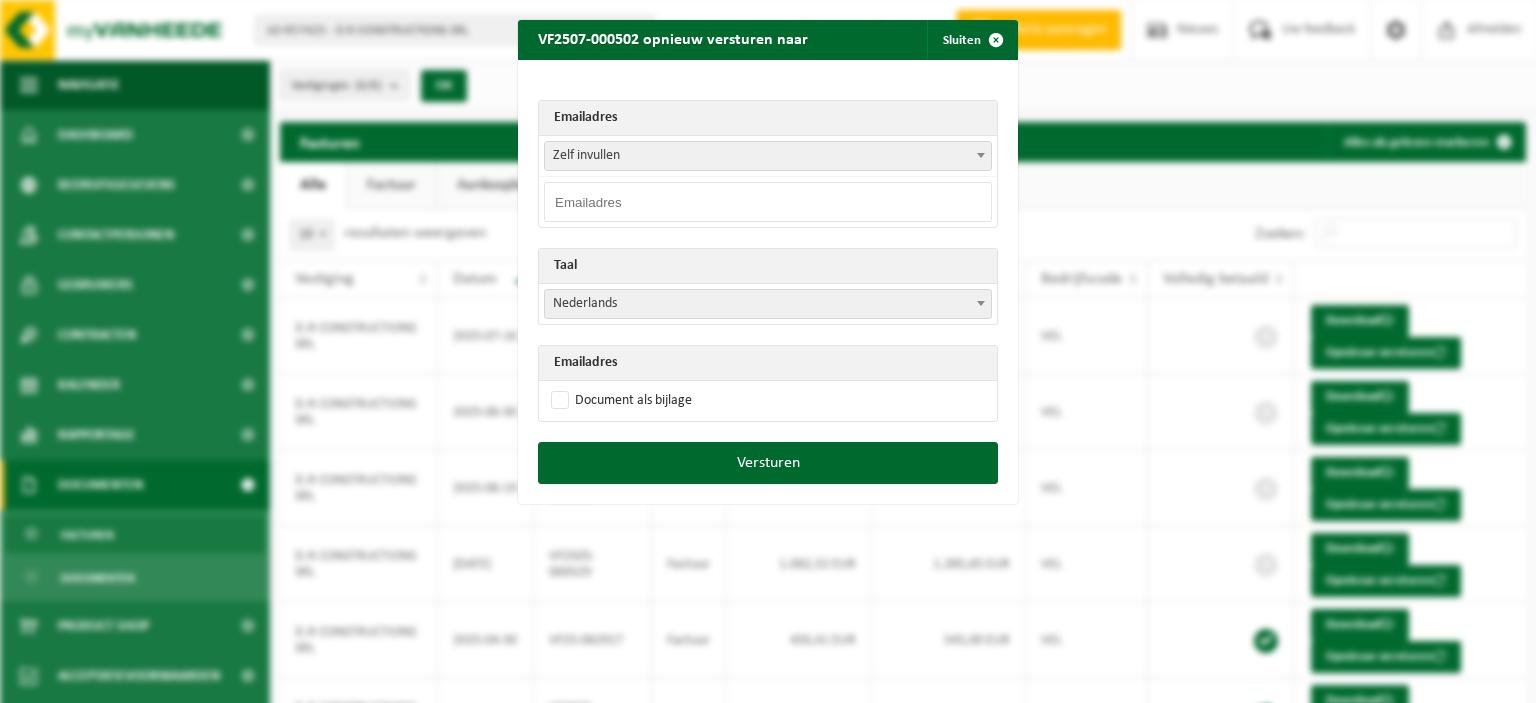 click at bounding box center (768, 202) 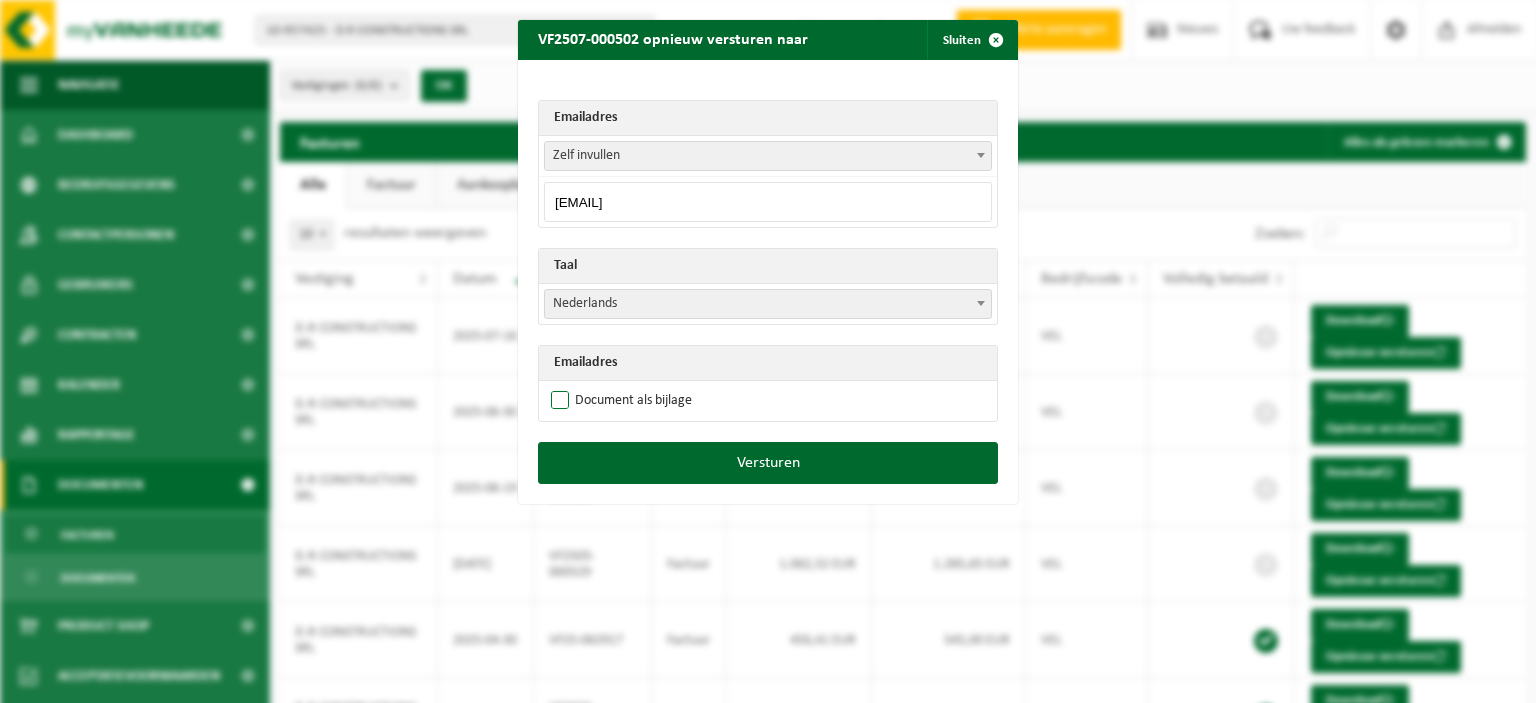 type on "drconstructioncontact@gmail.com" 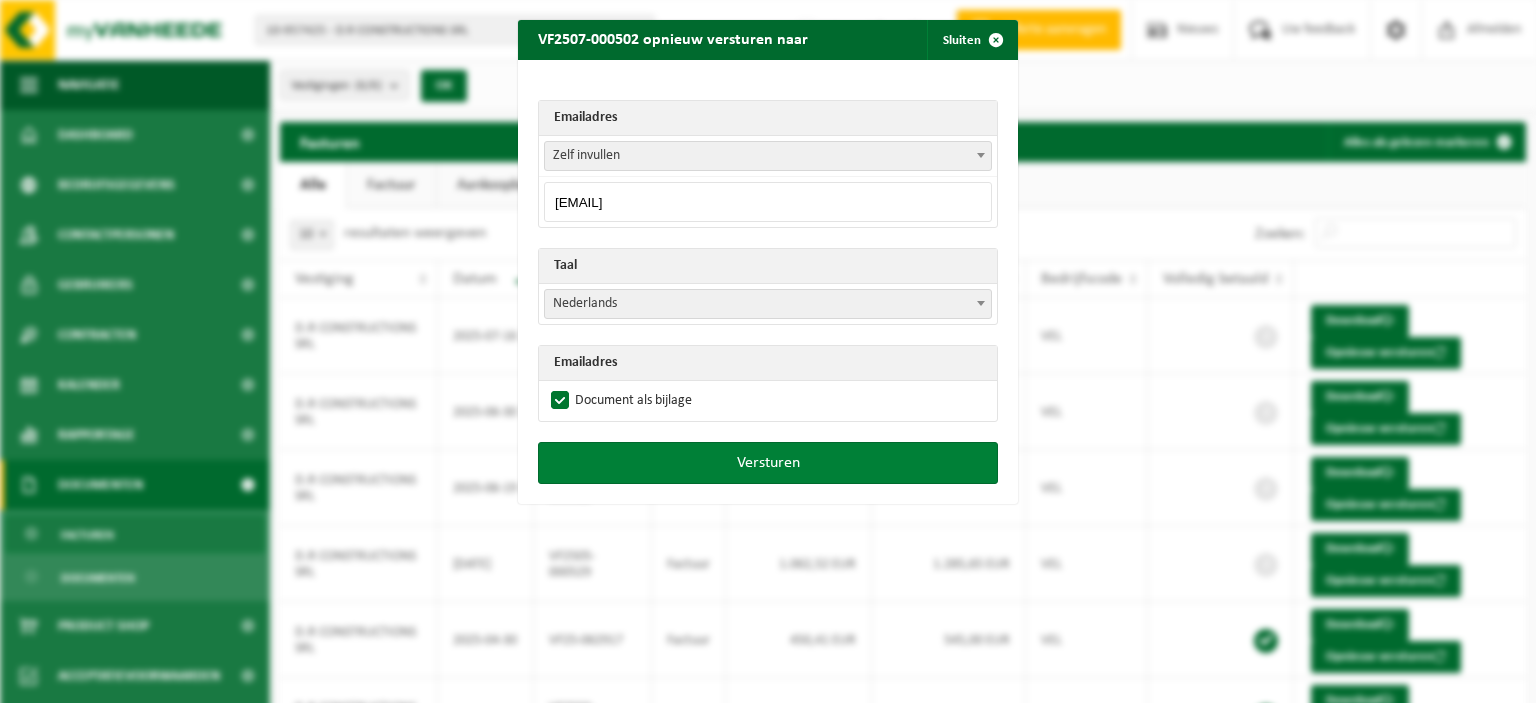 click on "Versturen" at bounding box center [768, 463] 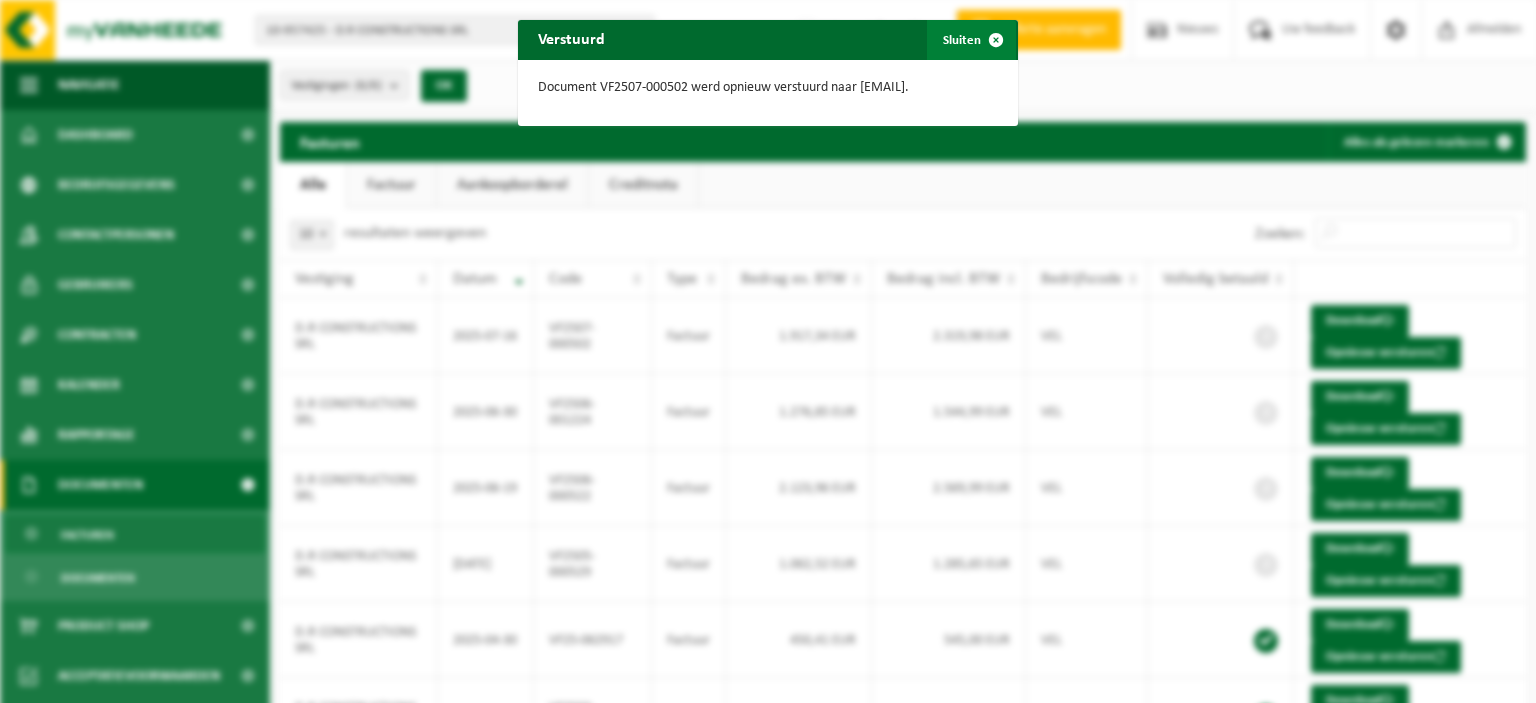 click at bounding box center (996, 40) 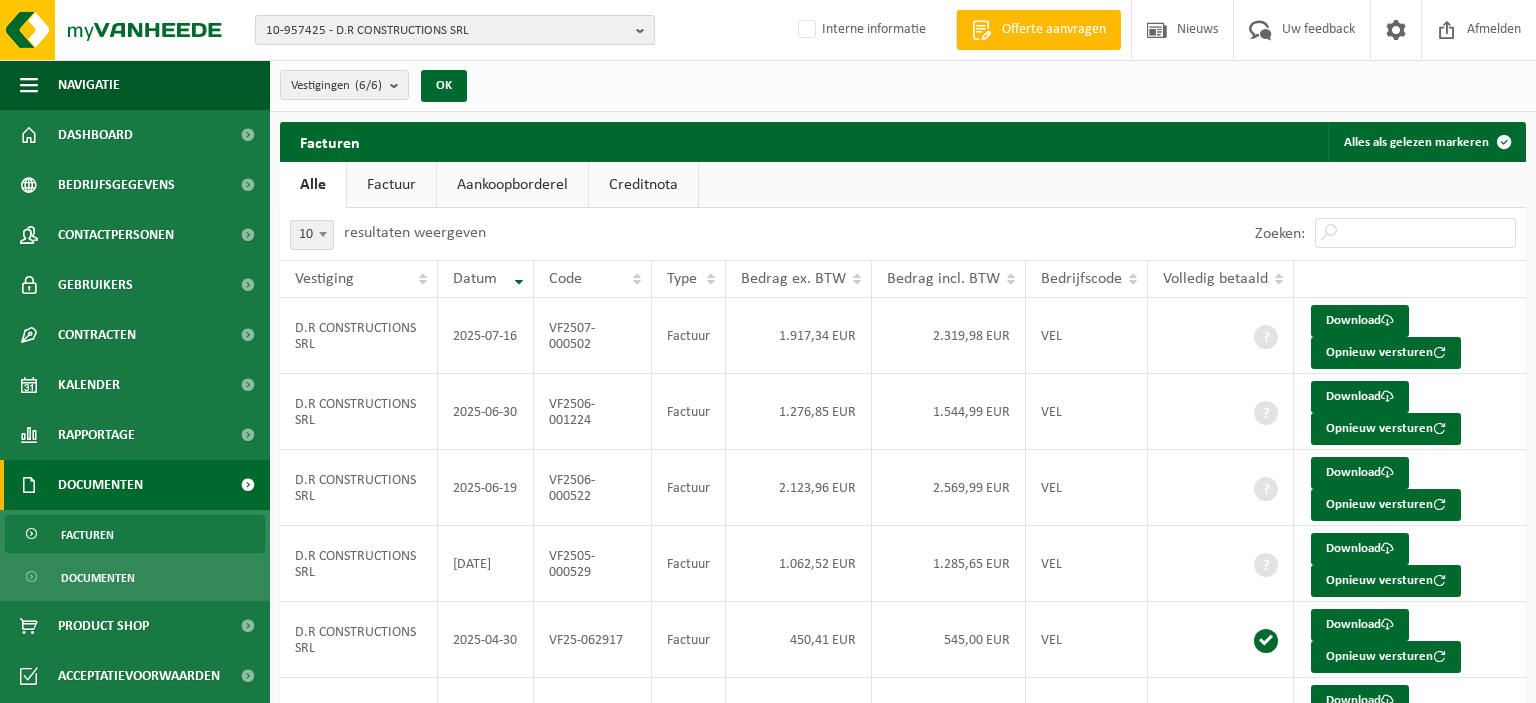click at bounding box center (645, 30) 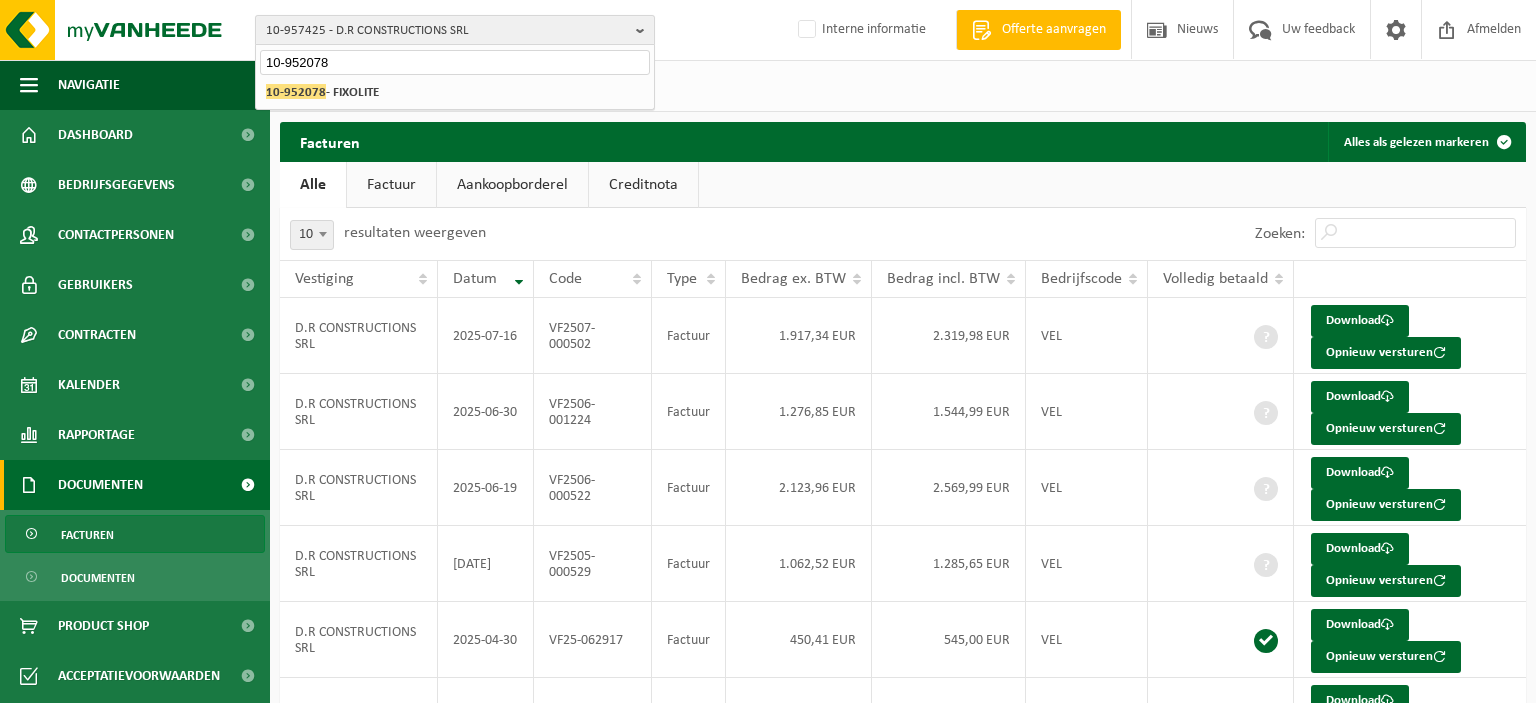 type on "10-952078" 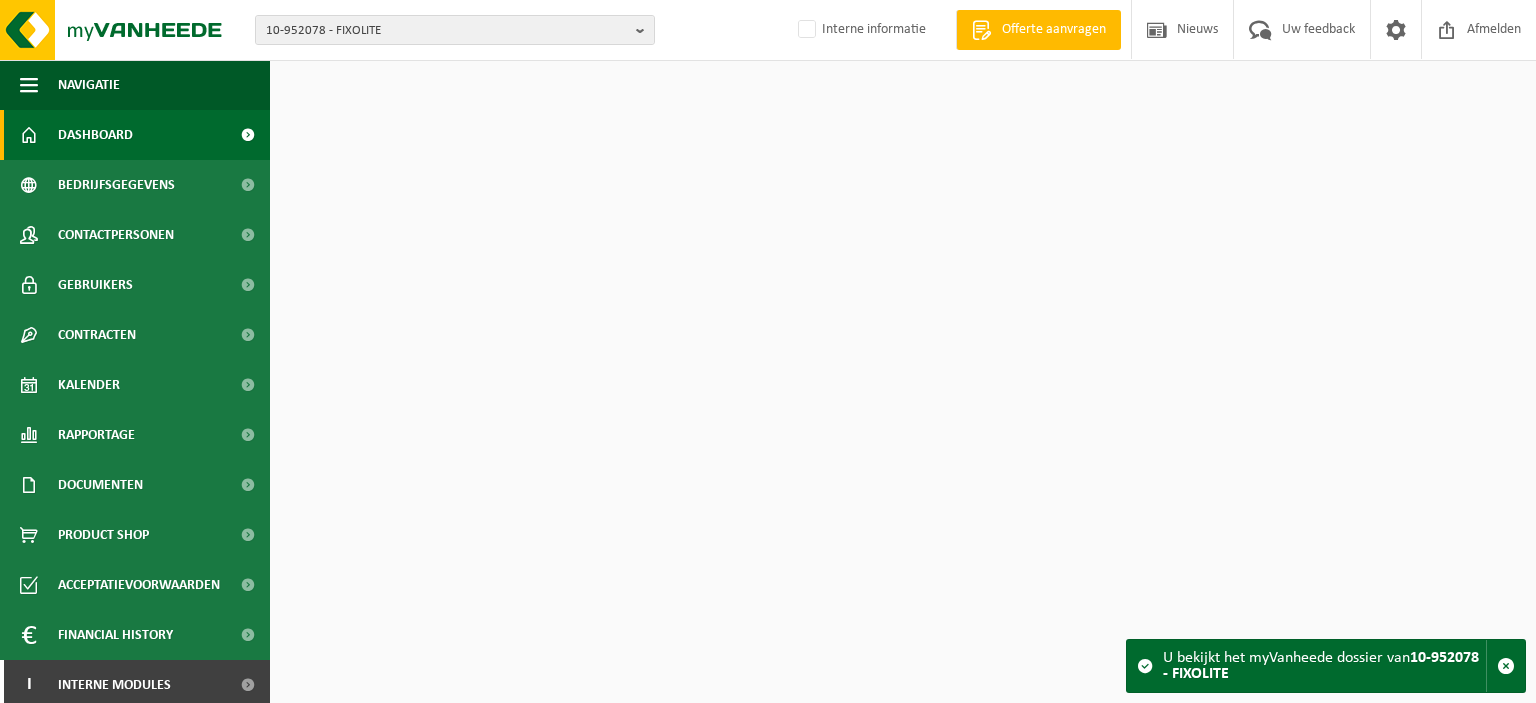 scroll, scrollTop: 0, scrollLeft: 0, axis: both 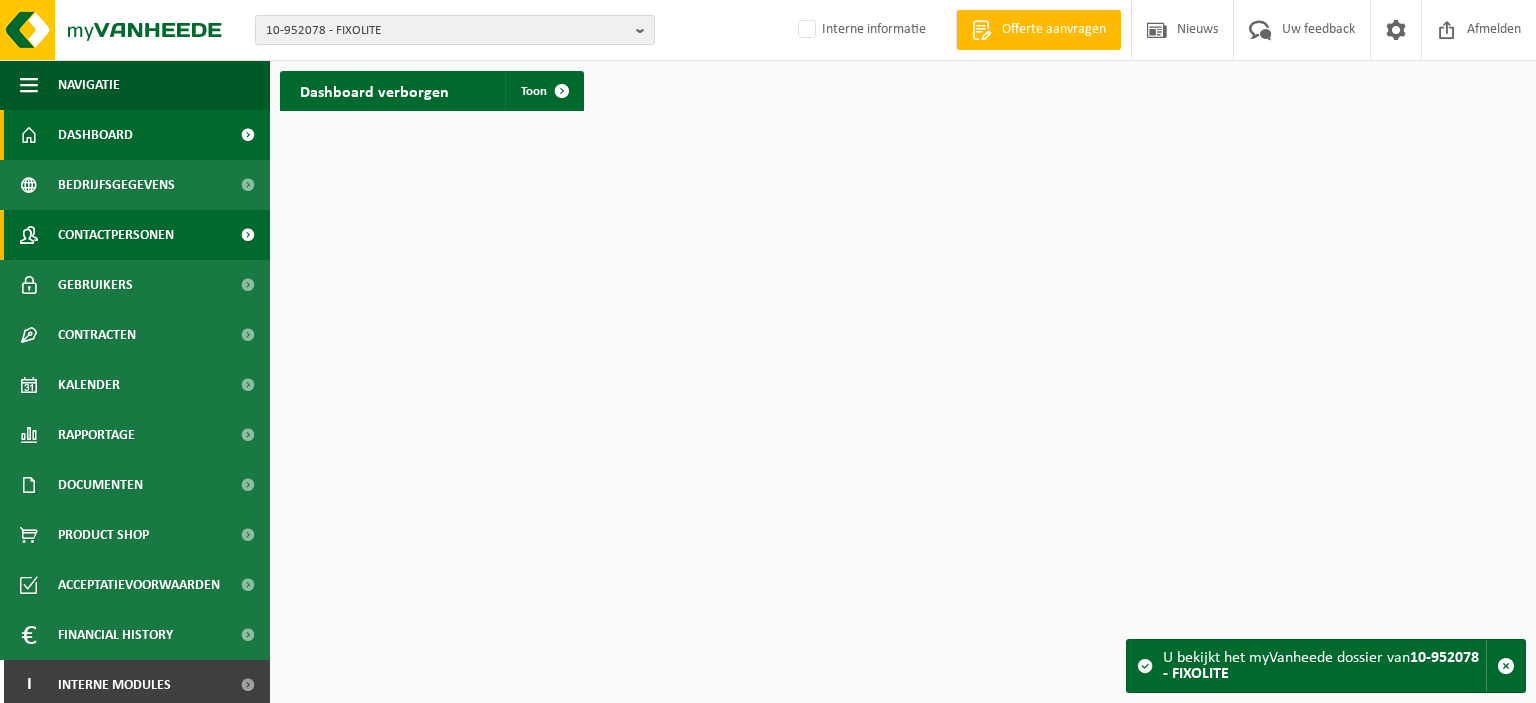 click on "Contactpersonen" at bounding box center [116, 235] 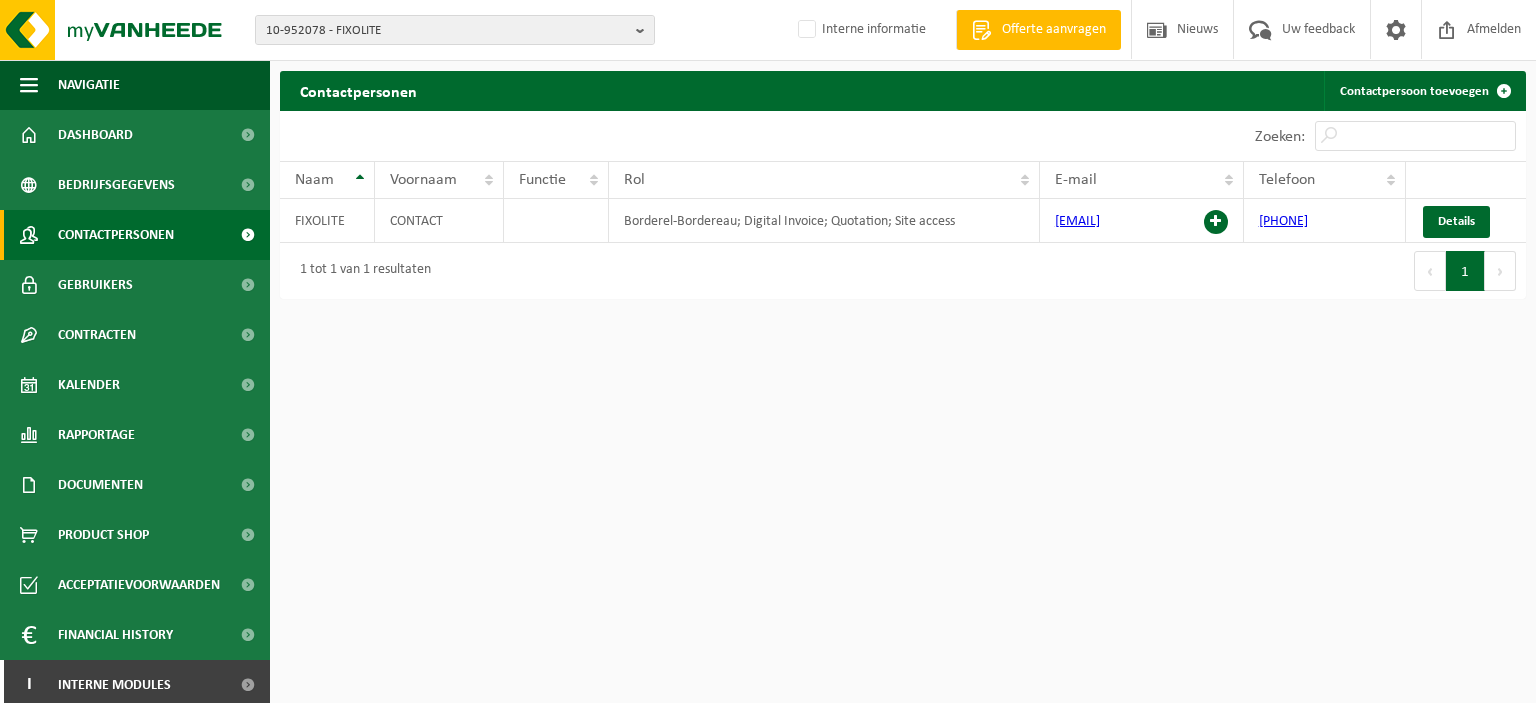 scroll, scrollTop: 0, scrollLeft: 0, axis: both 